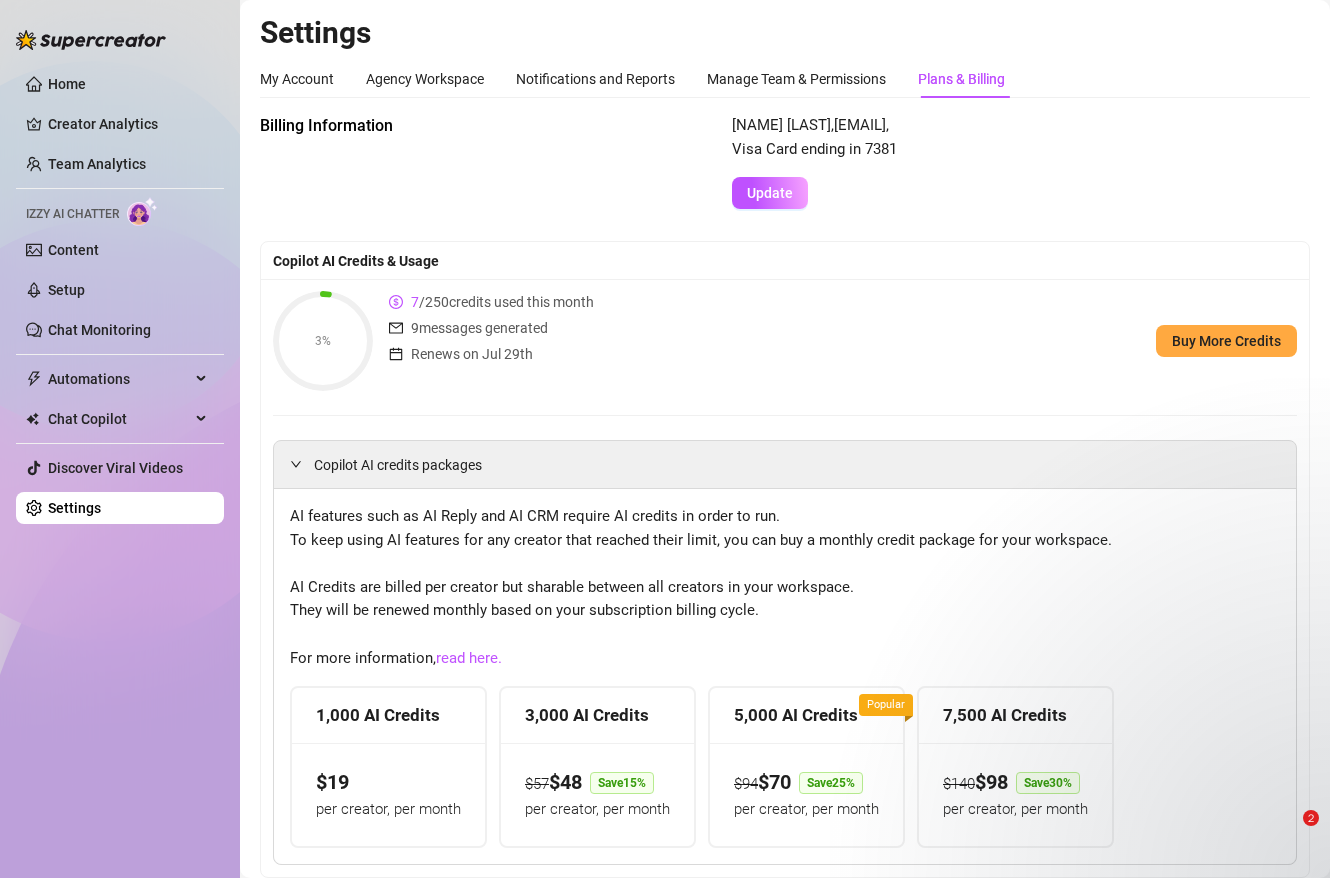 scroll, scrollTop: 0, scrollLeft: 0, axis: both 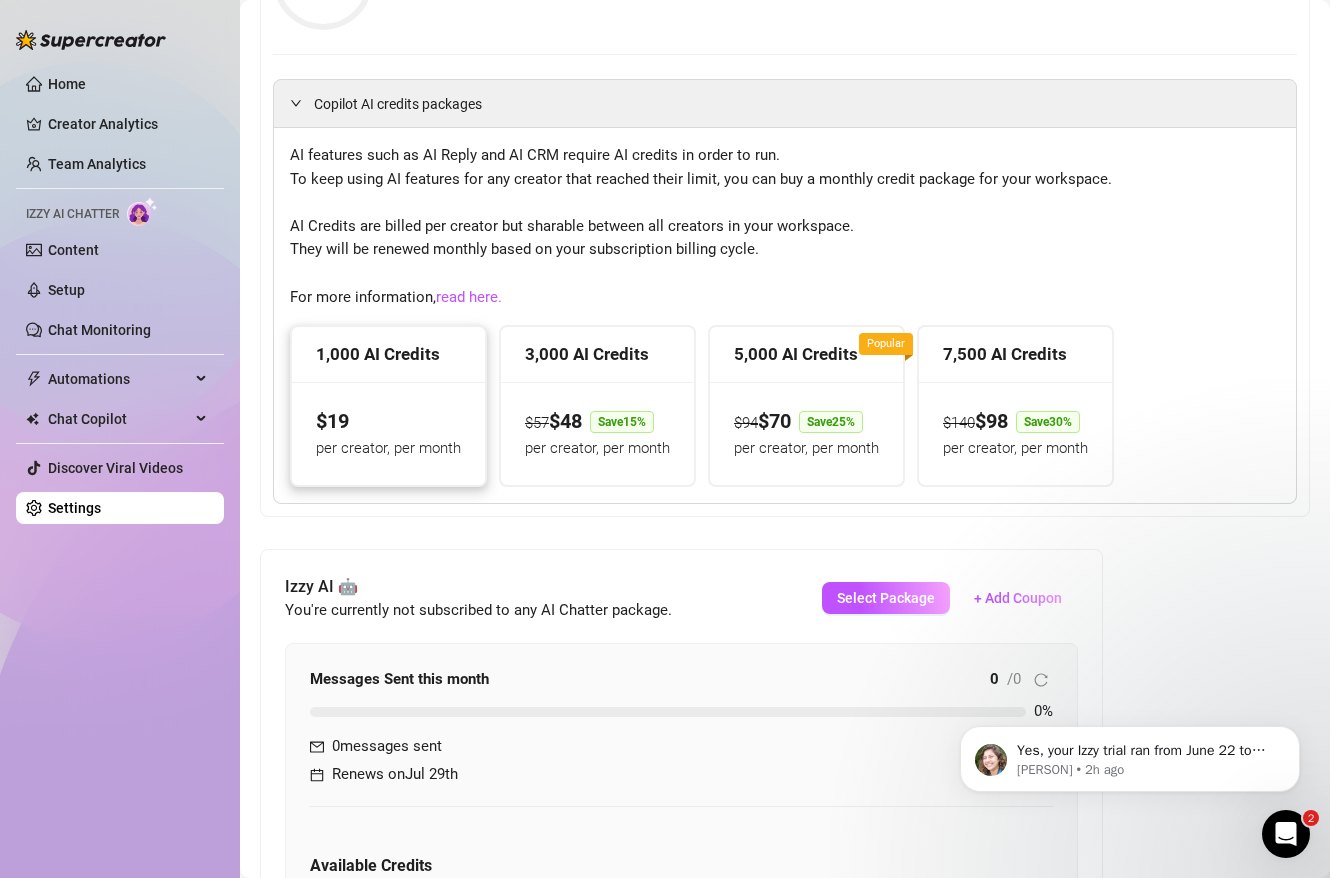 click on "$ 19 per creator, per month" at bounding box center (388, 433) 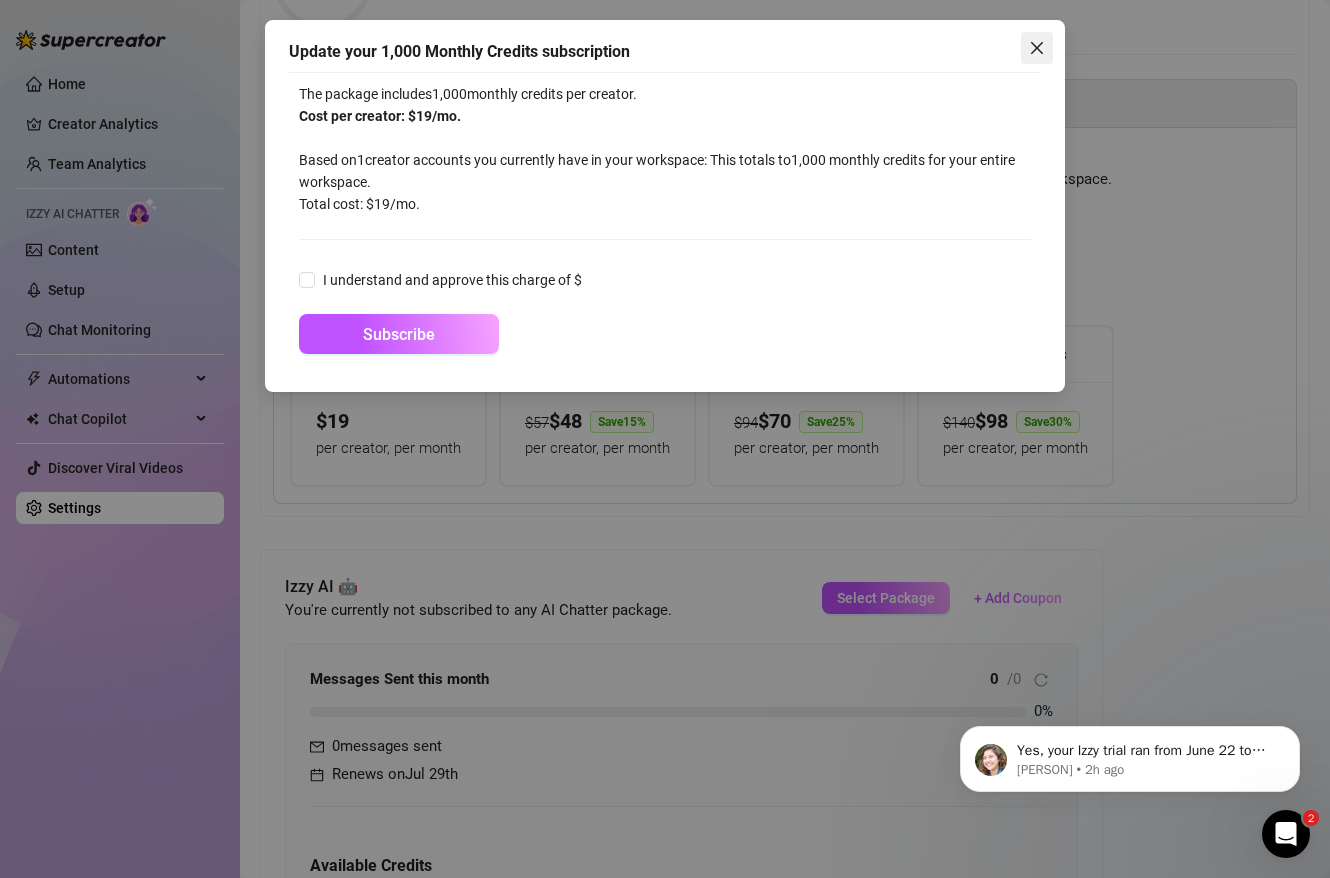 click 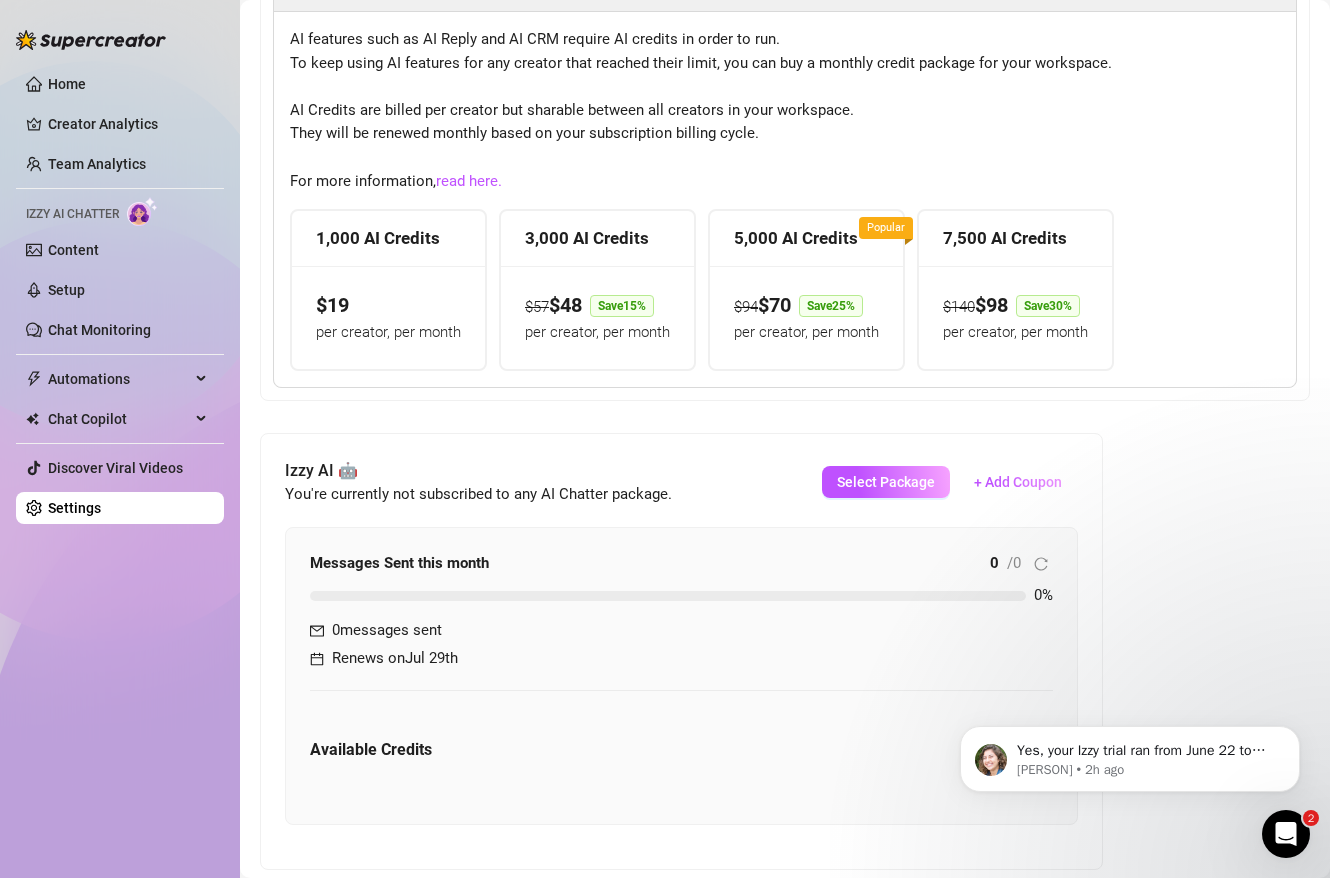 scroll, scrollTop: 480, scrollLeft: 0, axis: vertical 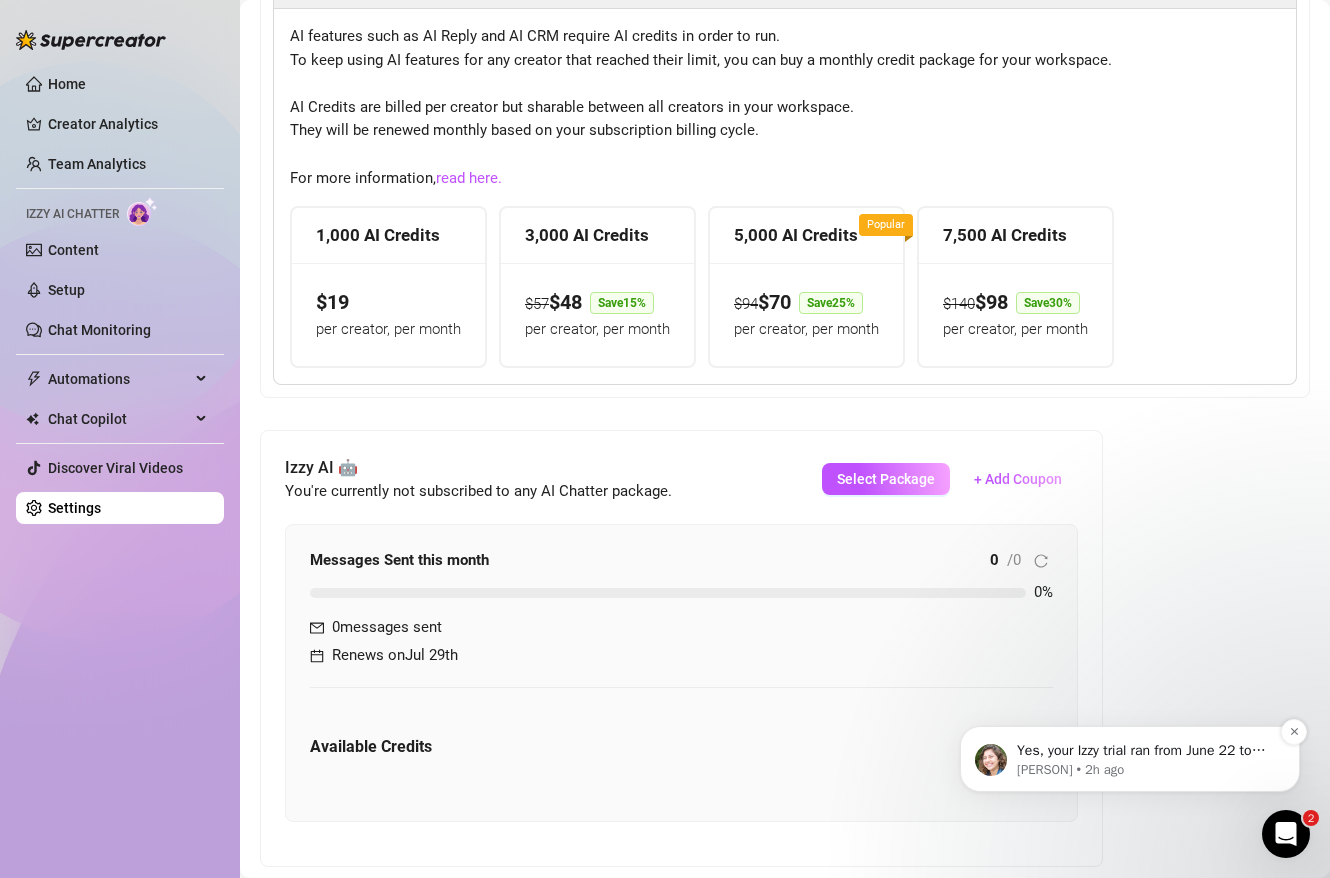 click on "Yes, your Izzy trial ran from [DATE] to [DATE]. Let me know if you have any questions or need help getting started again!" at bounding box center [1146, 751] 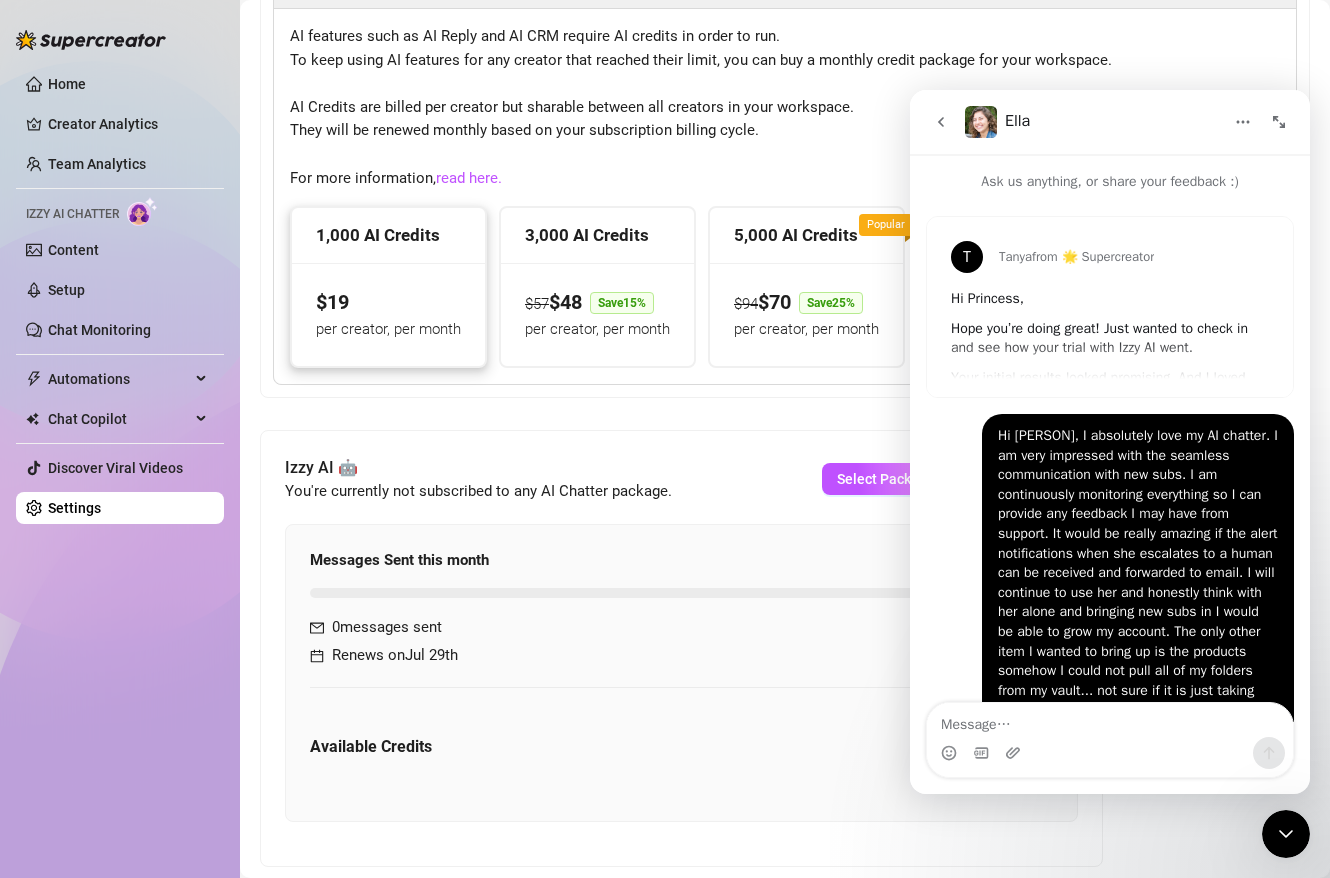 scroll, scrollTop: 0, scrollLeft: 0, axis: both 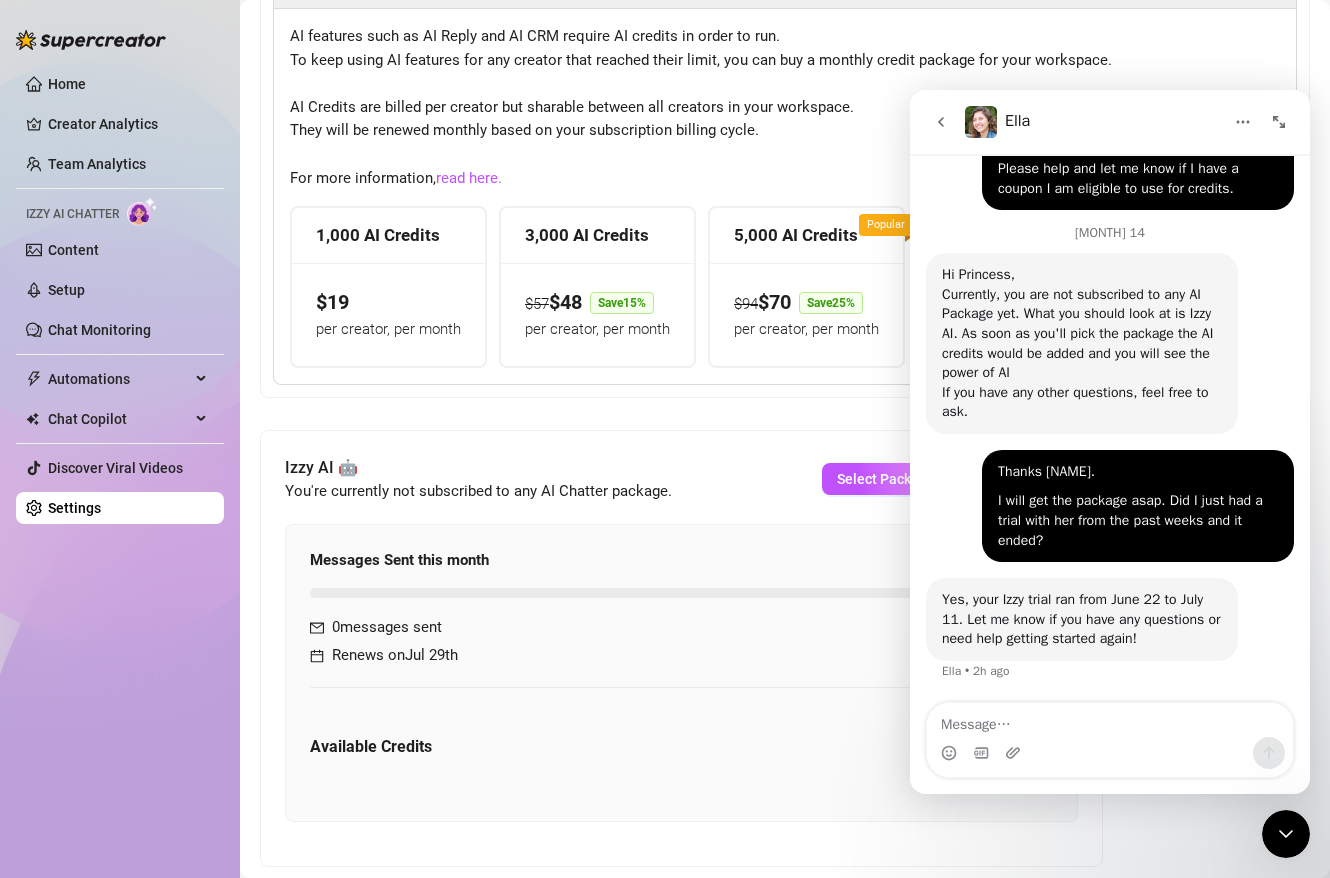 click at bounding box center [1110, 720] 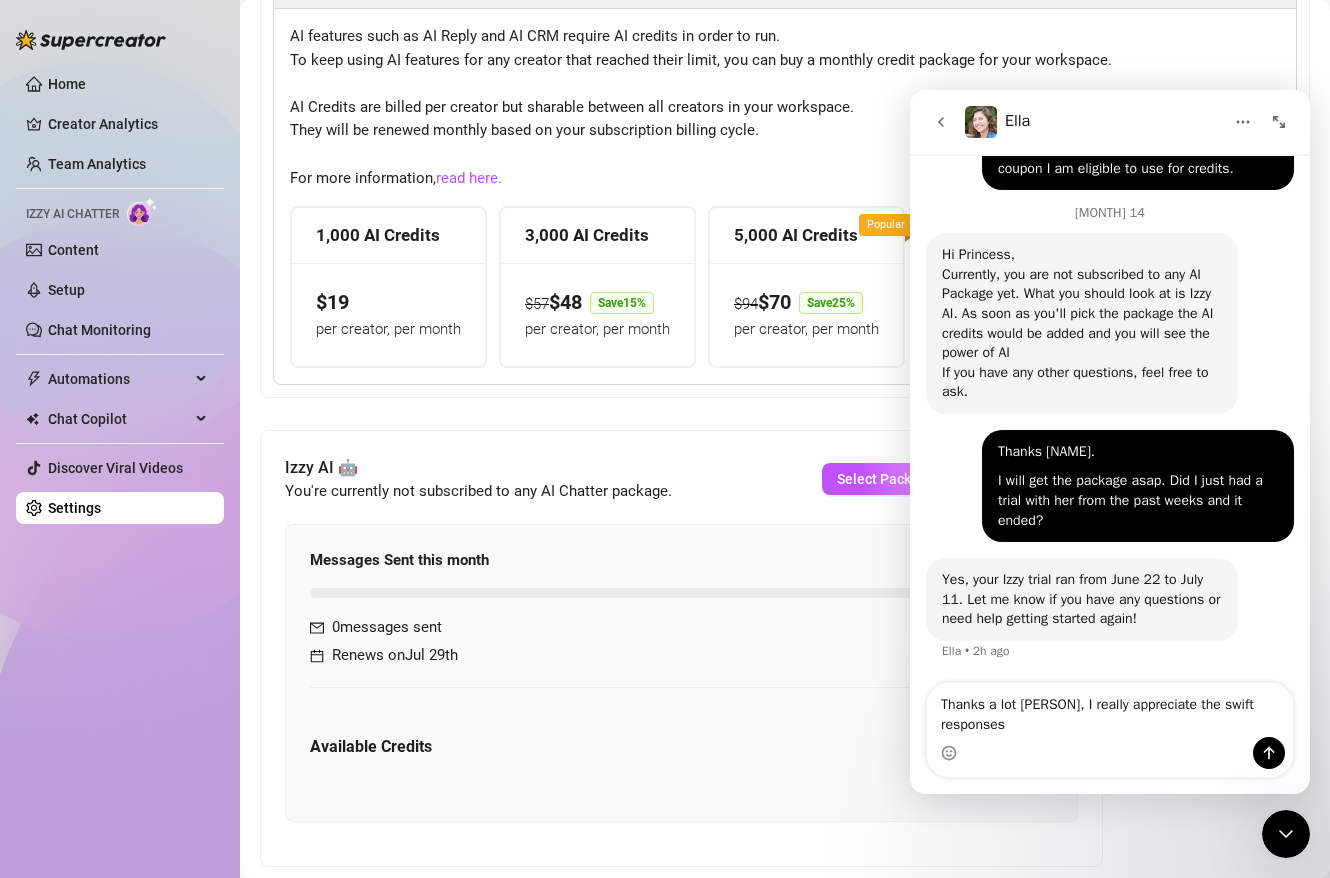 scroll, scrollTop: 2200, scrollLeft: 0, axis: vertical 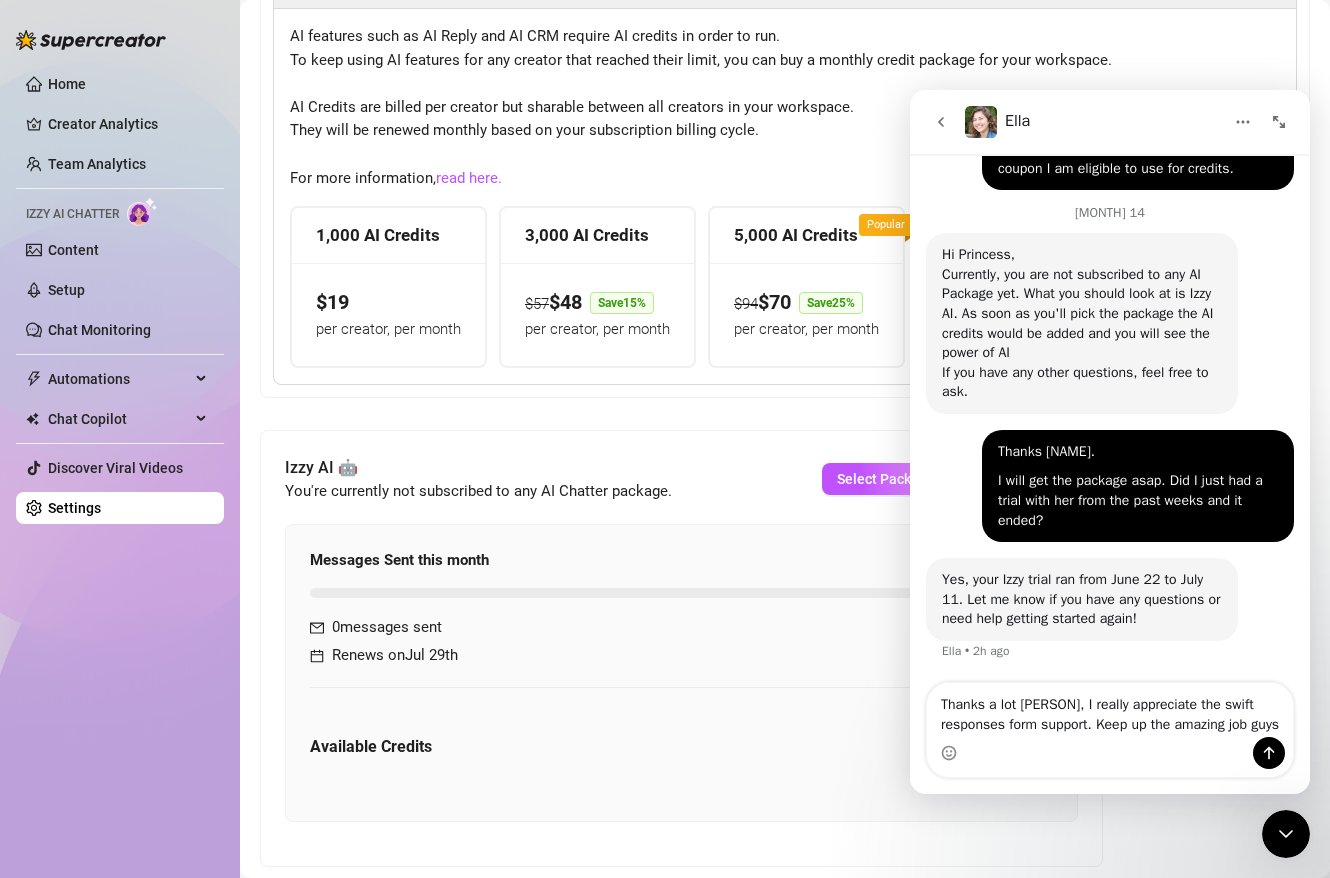 type on "Thanks a lot [NAME], I really appreciate the swift responses form support. Keep up the amazing job guys1" 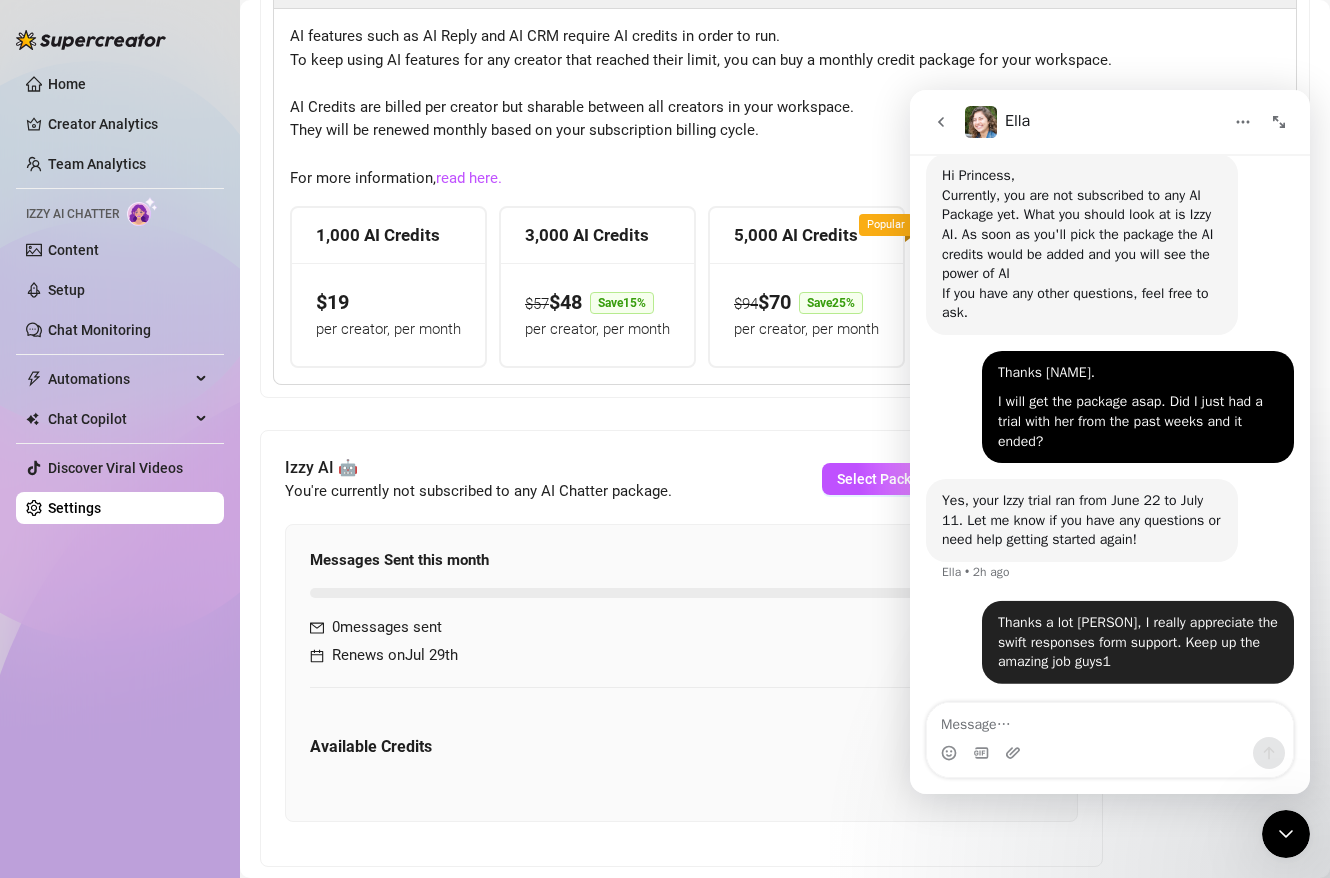 scroll, scrollTop: 2278, scrollLeft: 0, axis: vertical 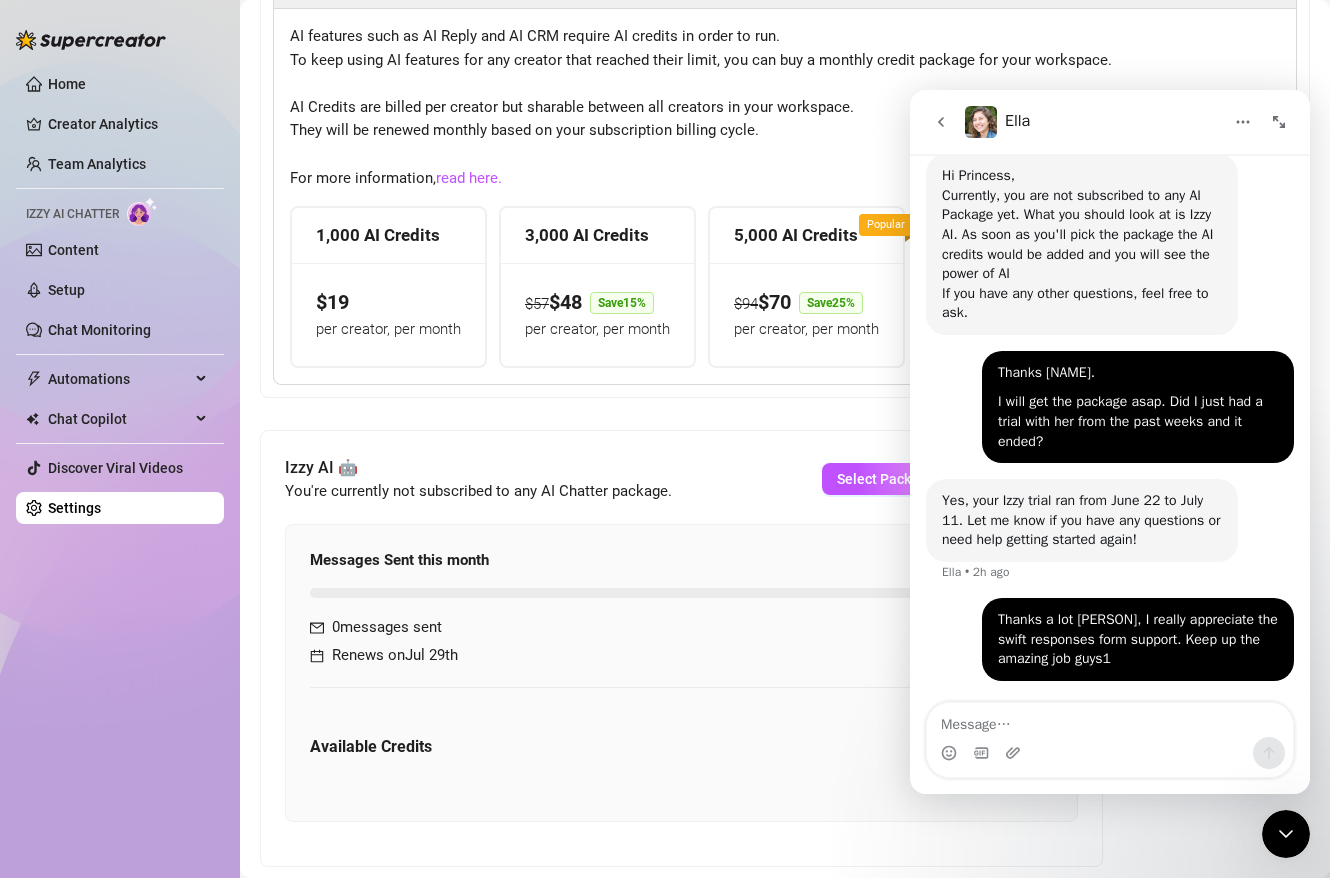 click on "Thanks a lot [NAME], I really appreciate the swift responses form support. Keep up the amazing job guys1" at bounding box center (1138, 639) 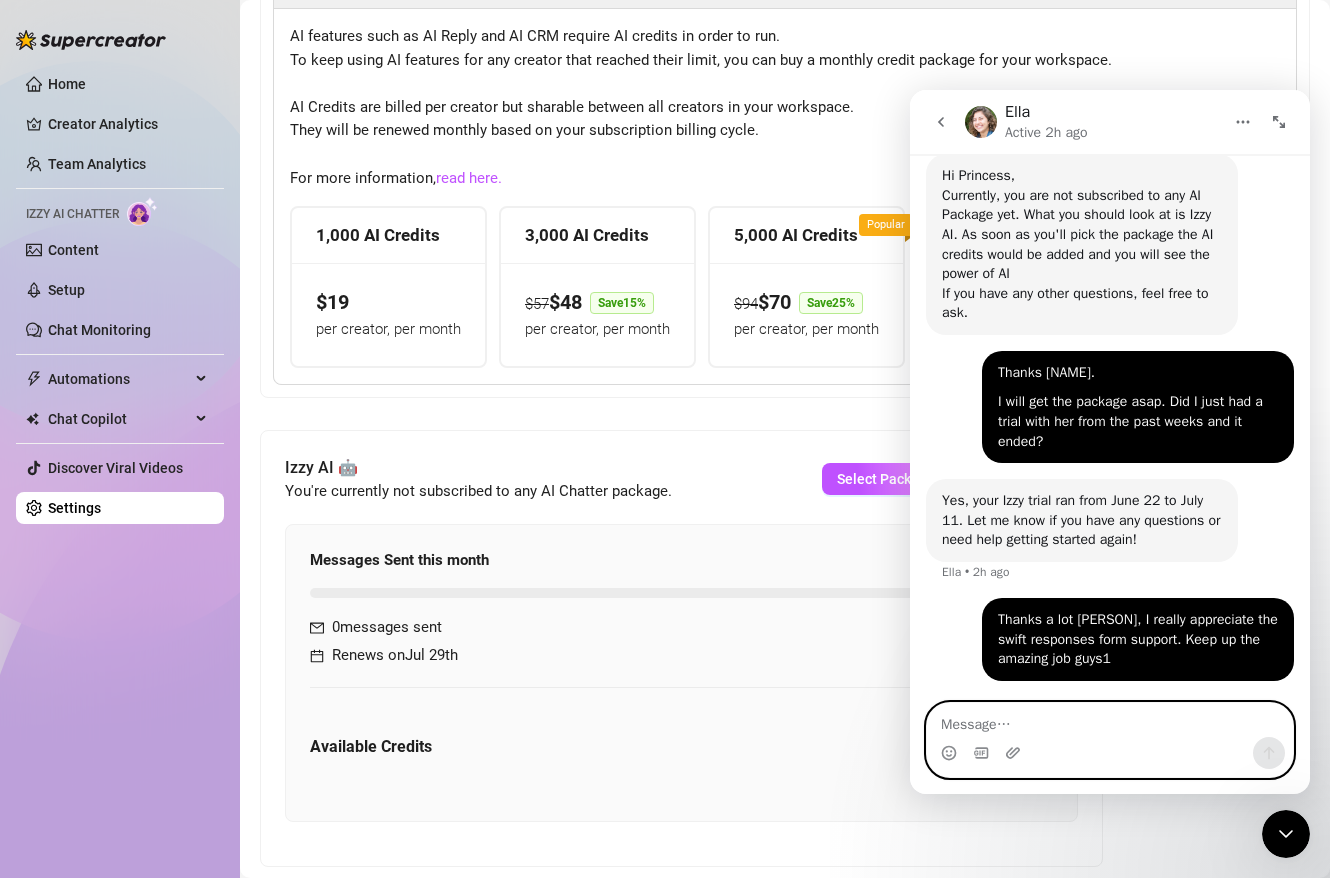 click at bounding box center (1110, 720) 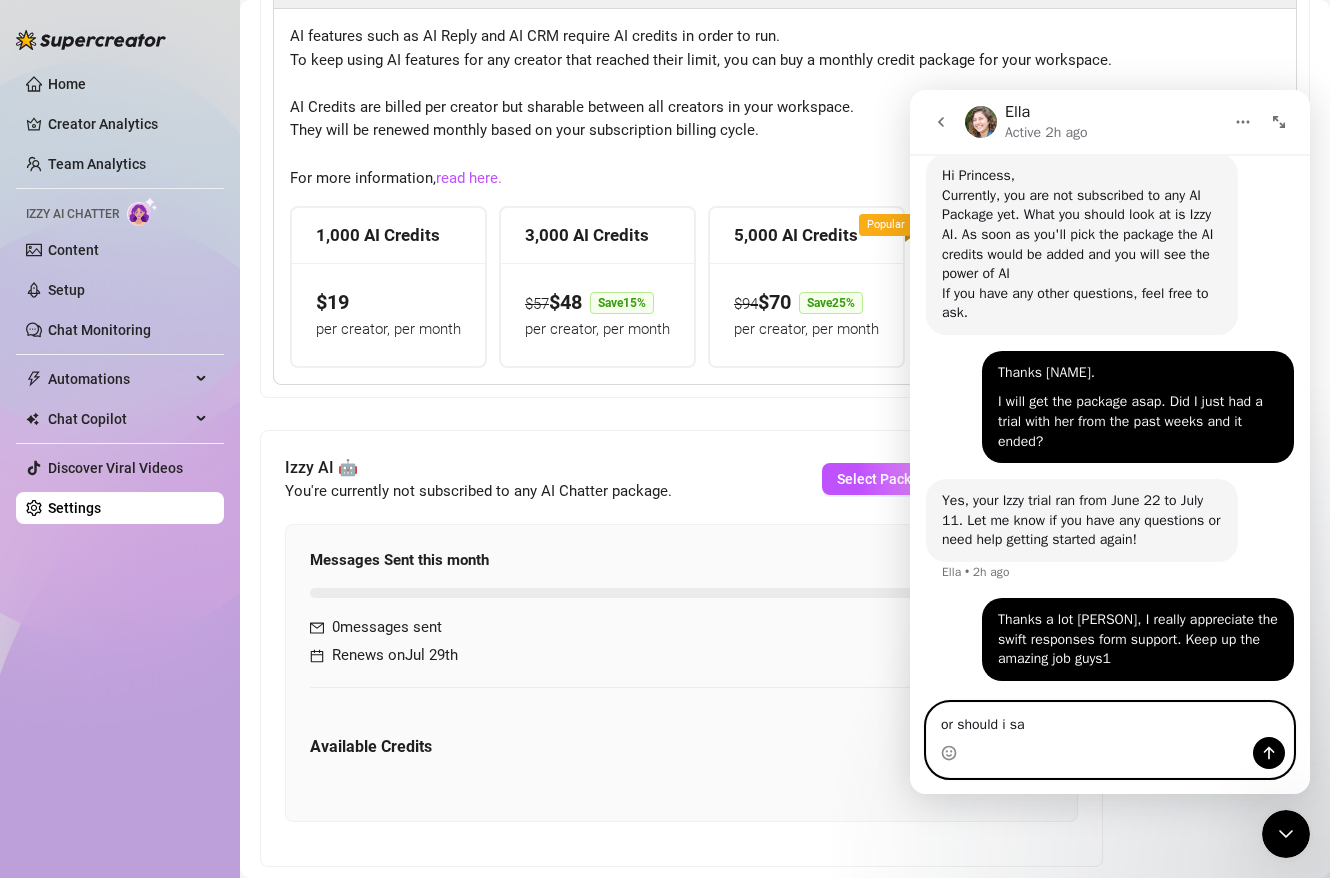 click on "or should i sa" at bounding box center (1110, 720) 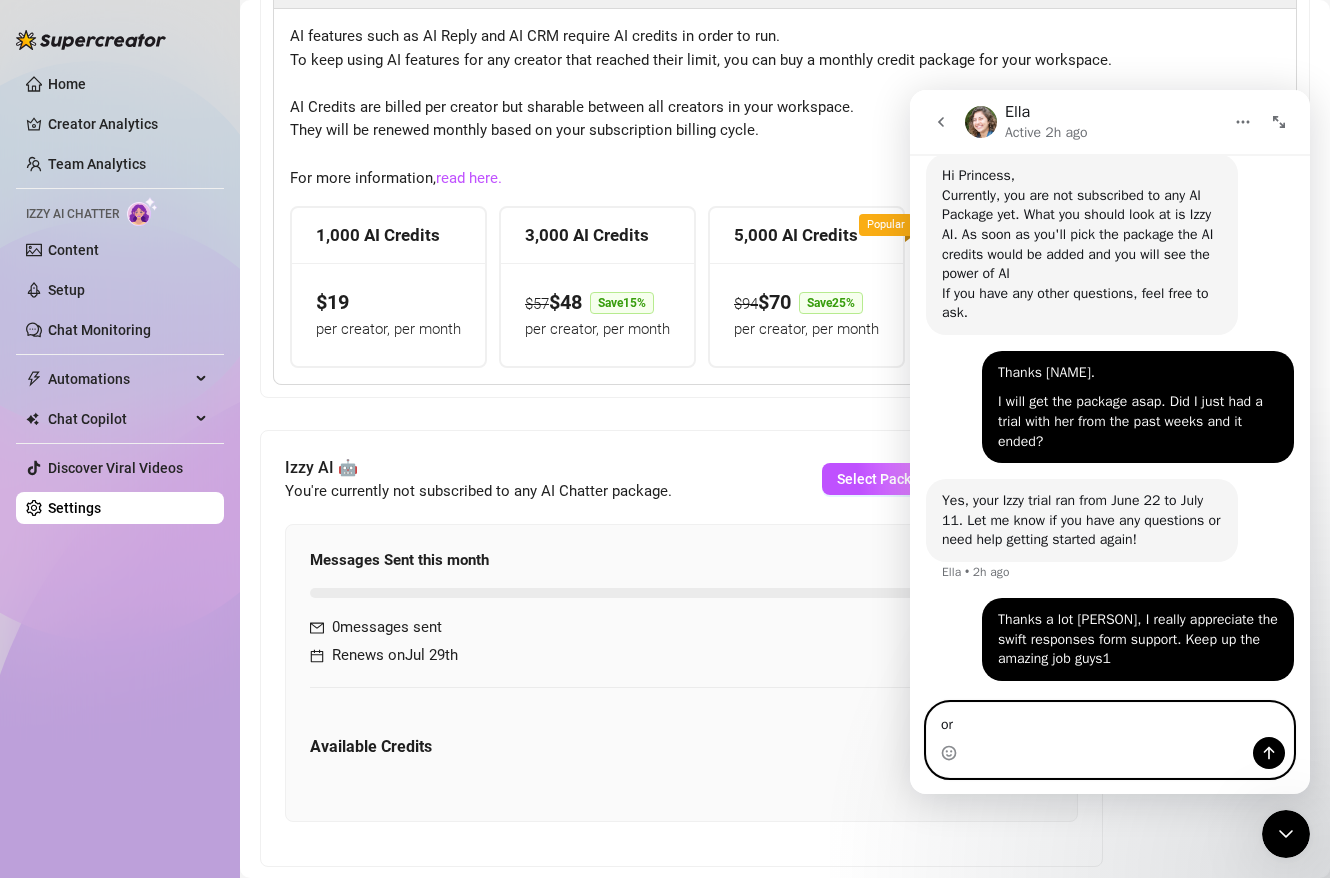 type on "o" 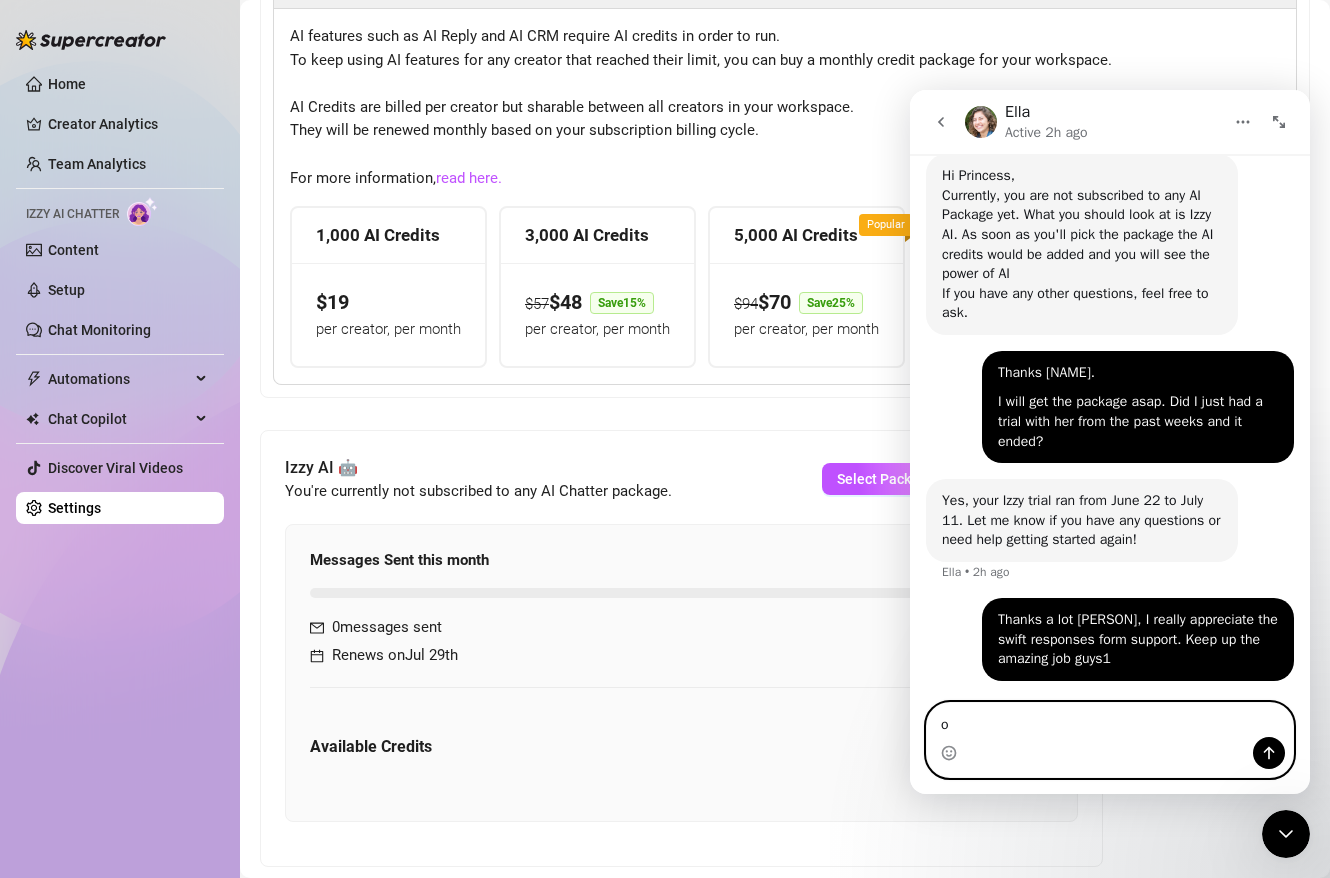 type 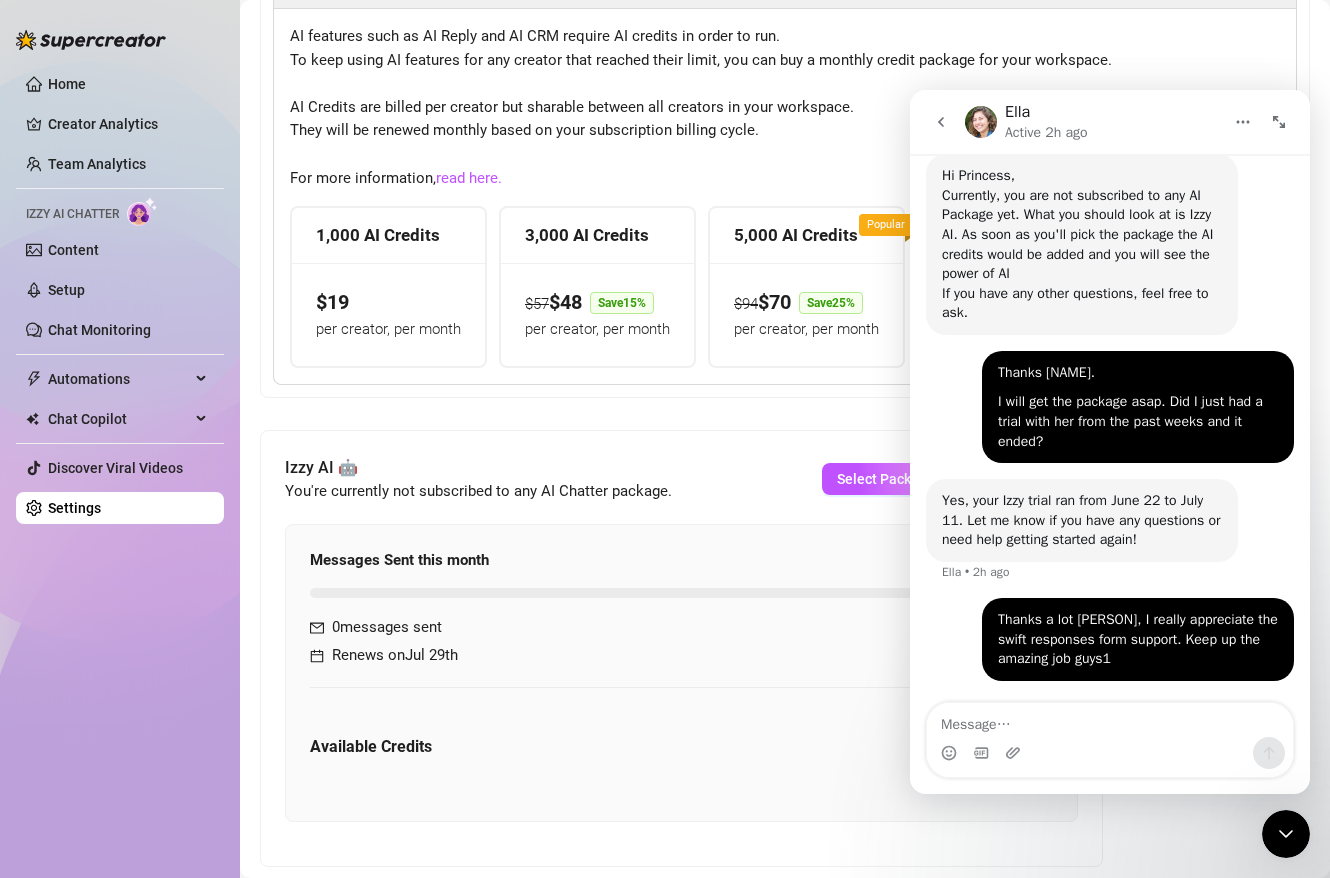 click on "Izzy AI 🤖 You're currently not subscribed to any AI Chatter package. Select Package + Add Coupon Messages Sent this month 0 /  0 0 % 0  messages sent Renews on  Jul 29th Available Credits" at bounding box center (681, 648) 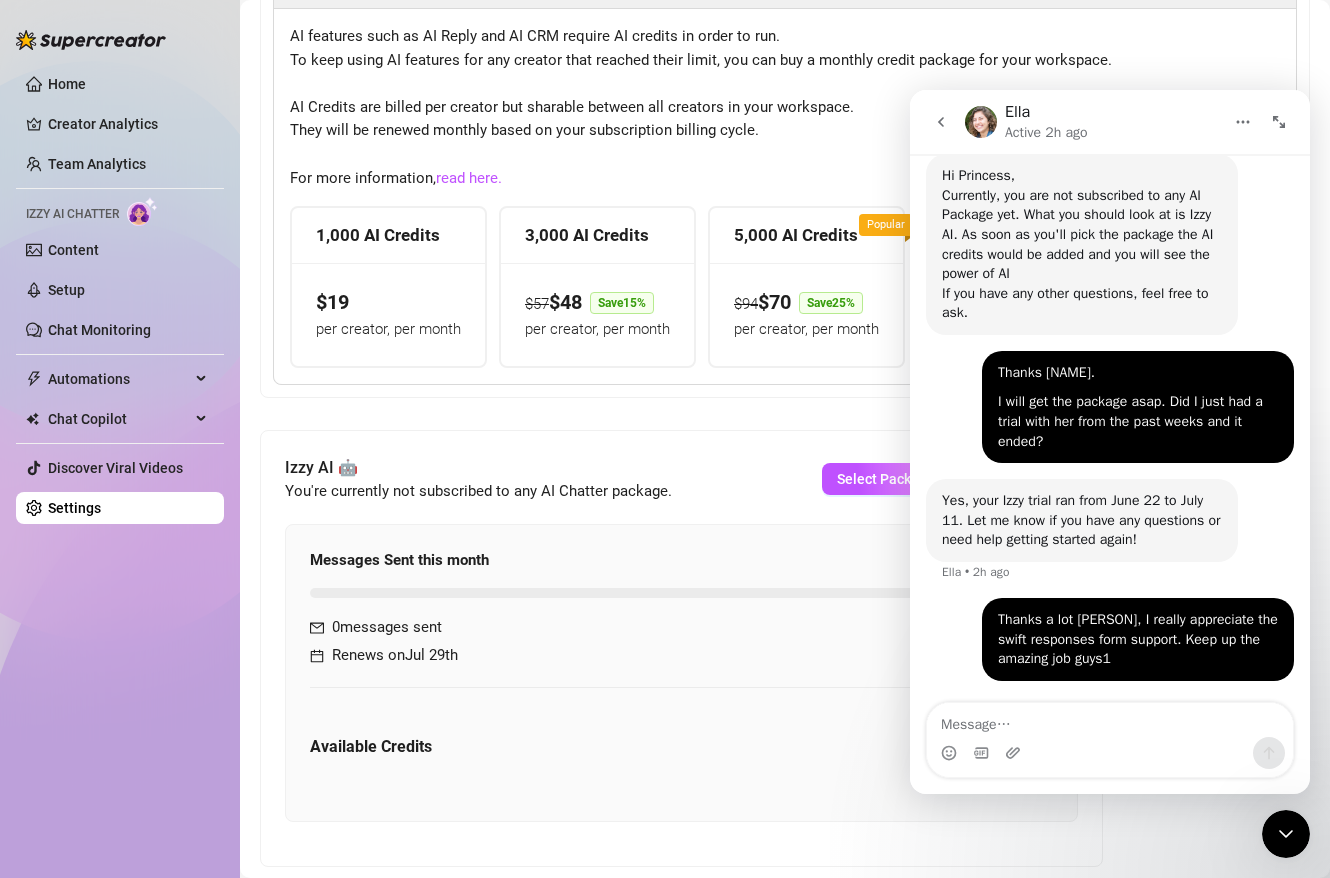 click on "Ella Active 2h ago" at bounding box center [1110, 122] 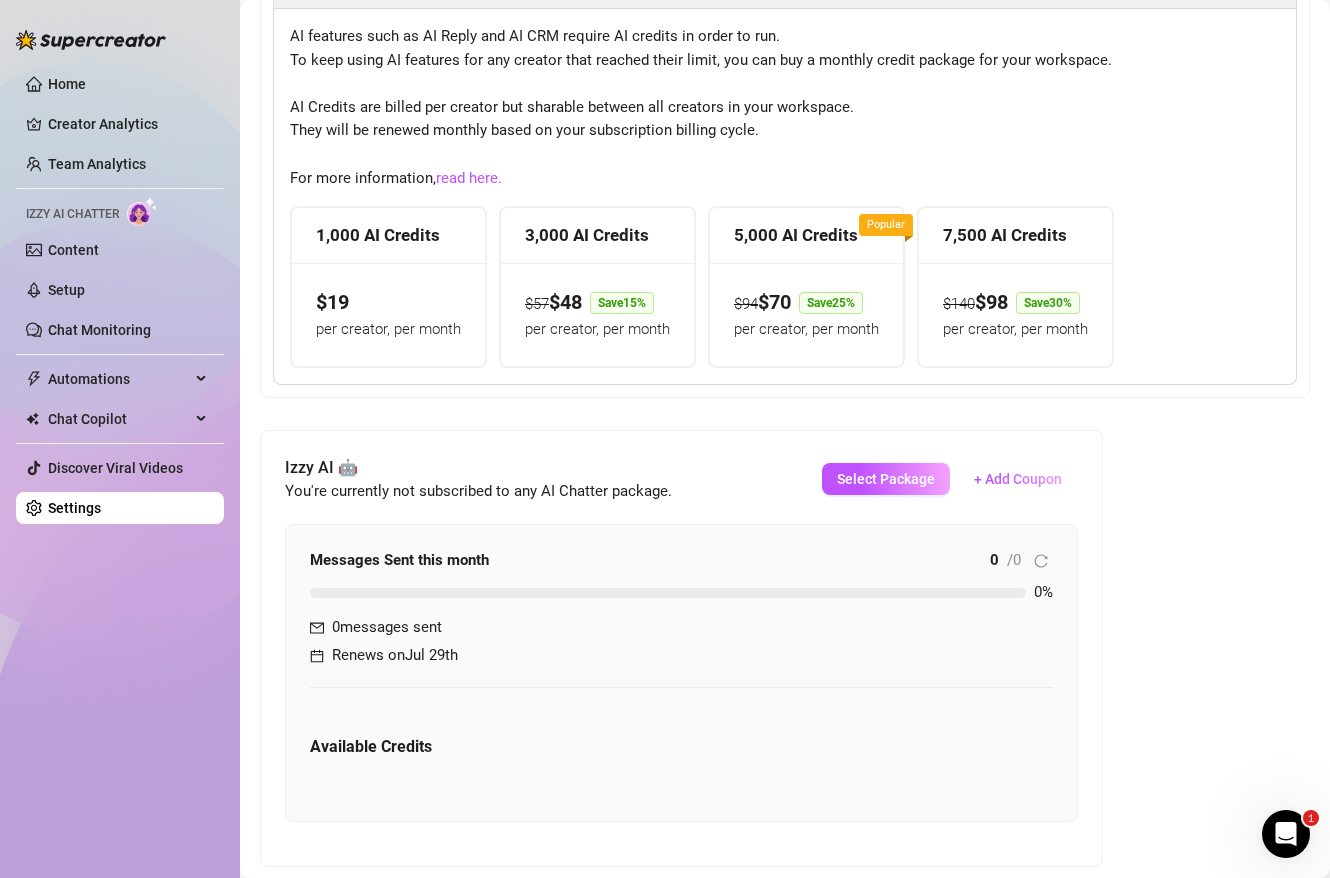 scroll, scrollTop: 0, scrollLeft: 0, axis: both 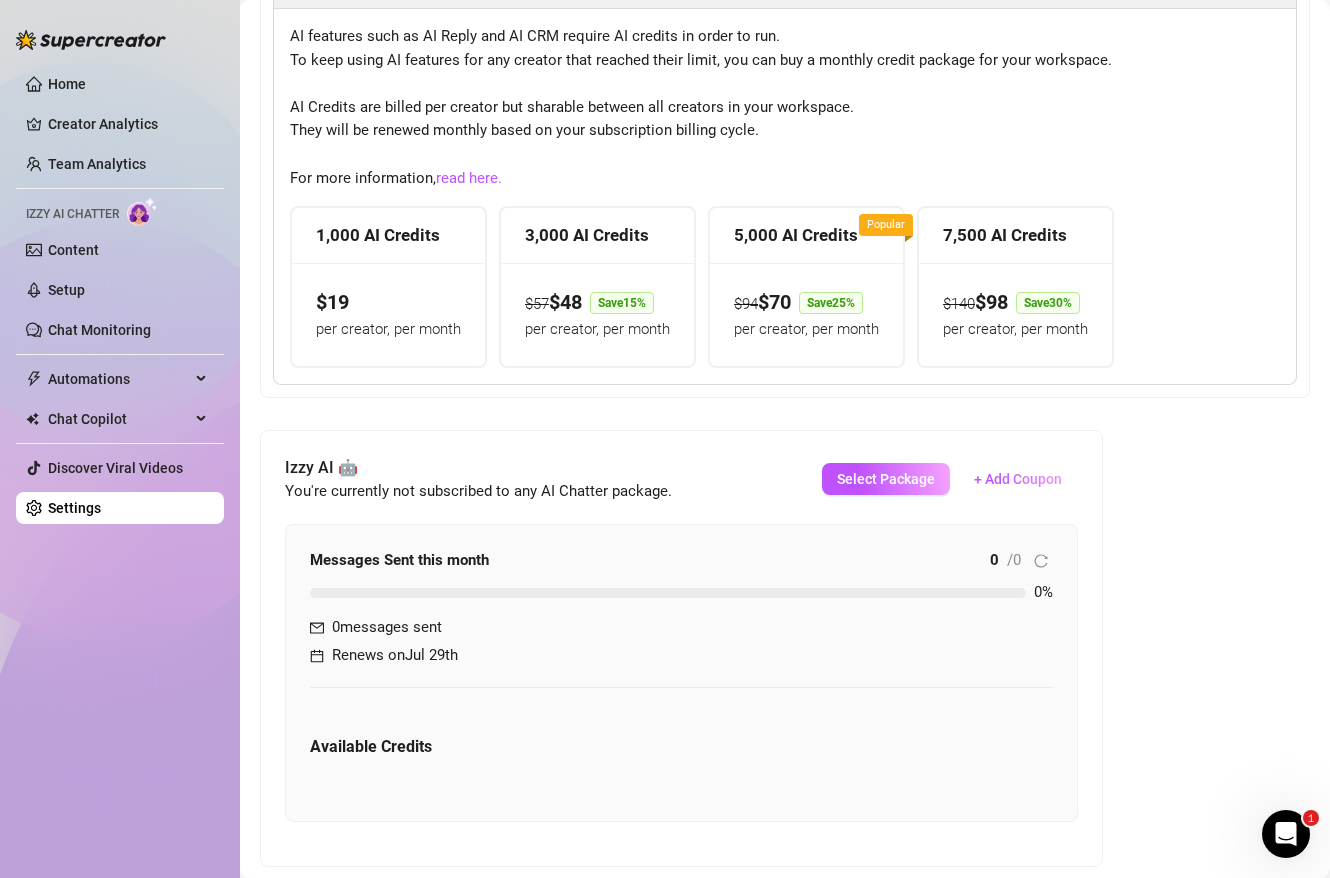 click on "Settings My Account Agency Workspace Notifications and Reports Manage Team & Permissions Plans & Billing Profile image Your profile isn’t public, only team members can view it. Change Your Personal Details Your details aren’t public, only team members can view them. Princess skbadee00@gmail.com Update Change Password Choose a strong password to keep your account secure. Forgot password? New Password Change Billing Information Princess Billiter ,  skbadee00@gmail.com , Visa Card ending in 7381 Update Copilot AI Credits & Usage 3% 7 / 250  credits used this month 9  messages generated Renews on   Jul 29th Buy More Credits Copilot AI credits packages AI features such as AI Reply and AI CRM require AI credits in order to run. To keep using AI features for any creator that reached their limit, you can buy a monthly credit package for your workspace. AI Credits are billed per creator but sharable between all creators in your workspace. They will be renewed monthly based on your subscription billing cycle.  $ $" at bounding box center [785, 487] 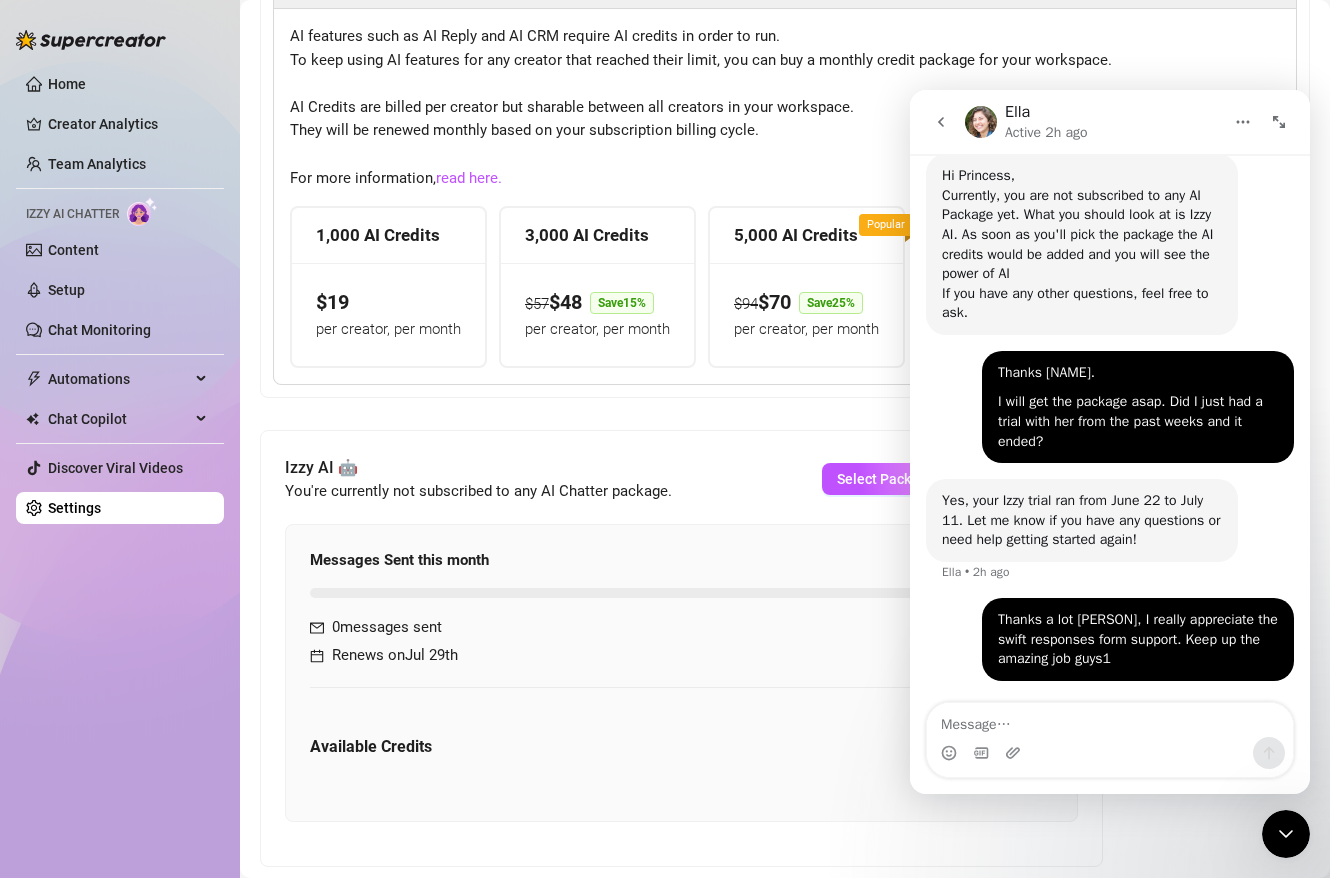 scroll, scrollTop: 2278, scrollLeft: 0, axis: vertical 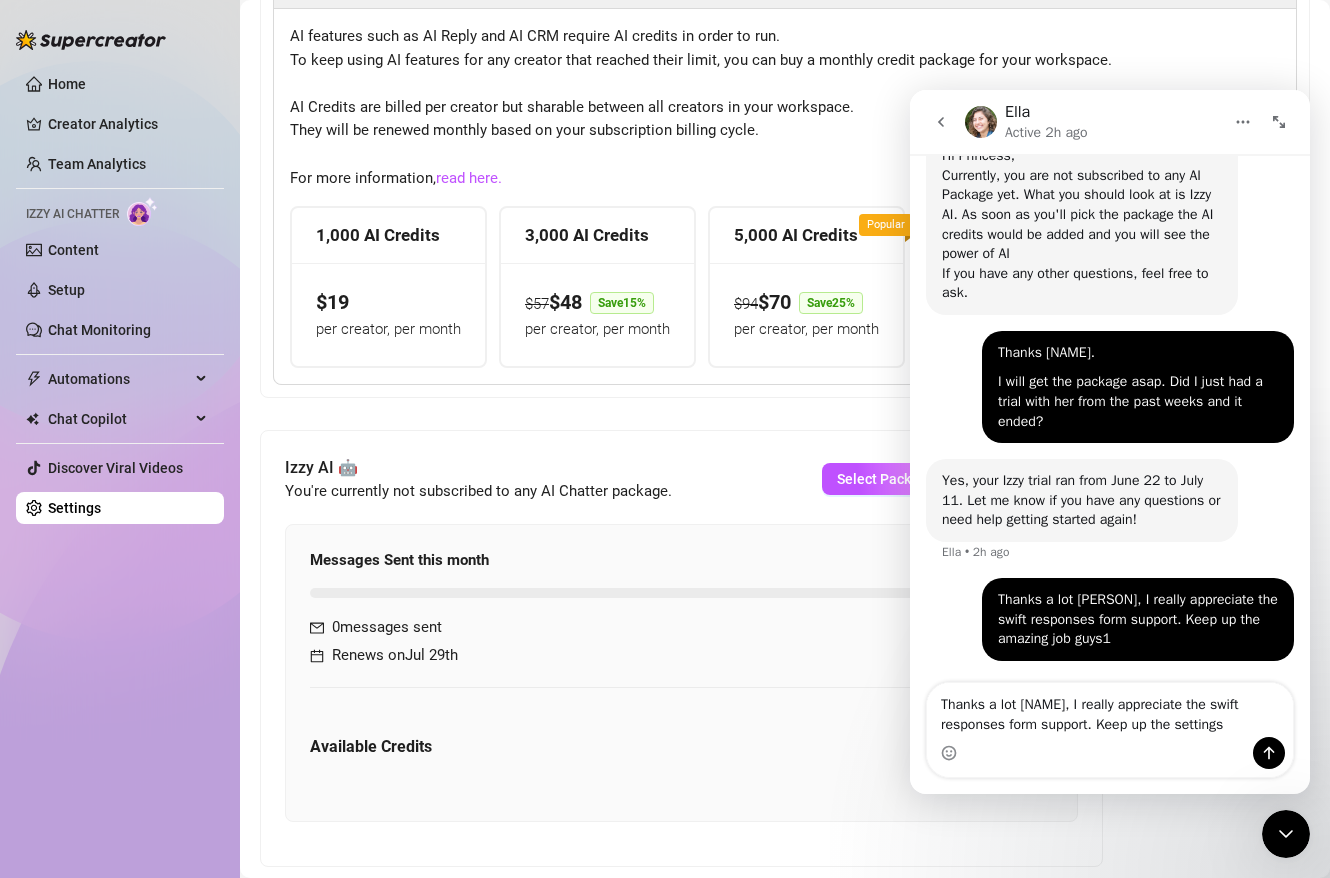 type on "Will I get notified next time when all my credits are used or should I just monitor it from the settings?" 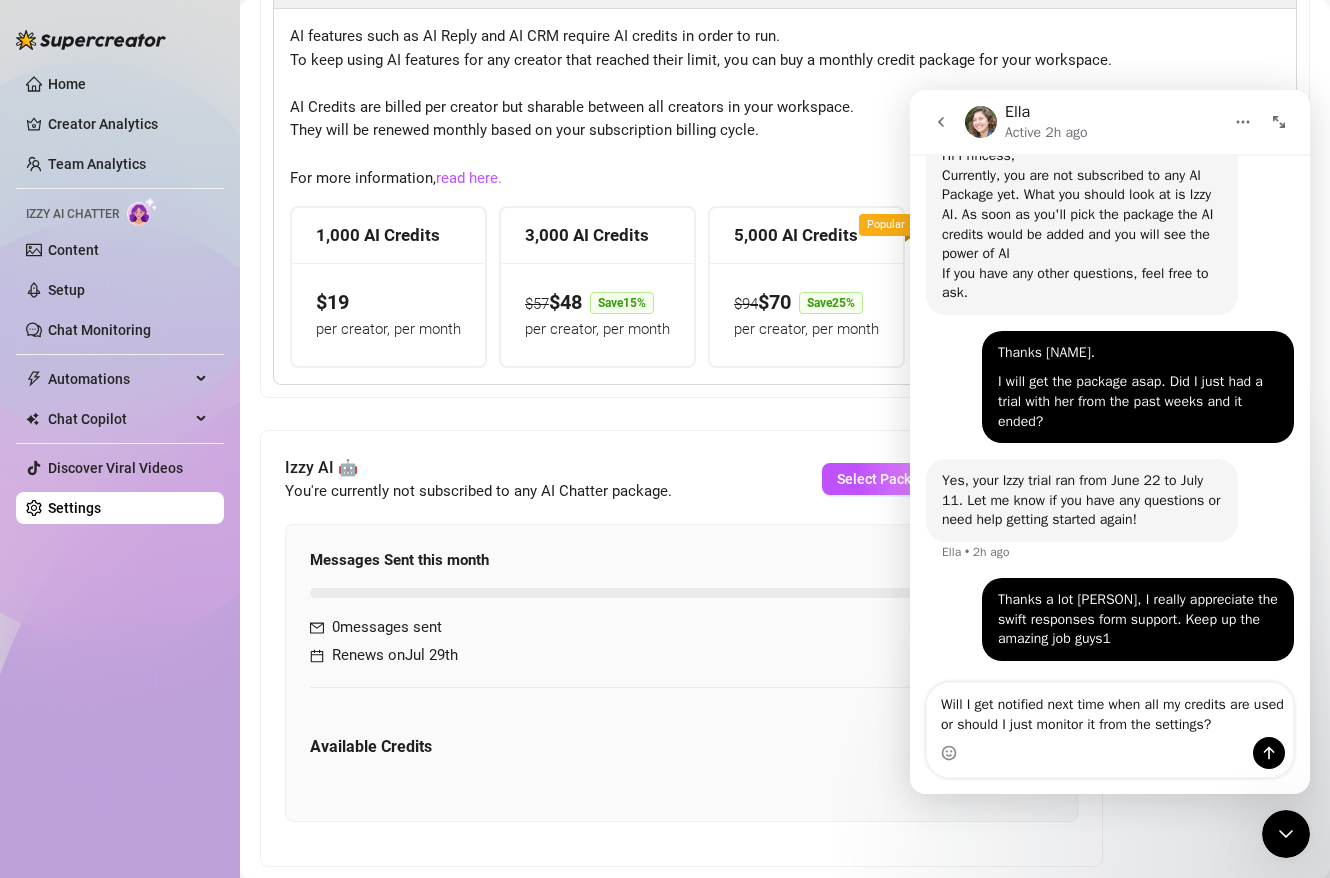 type 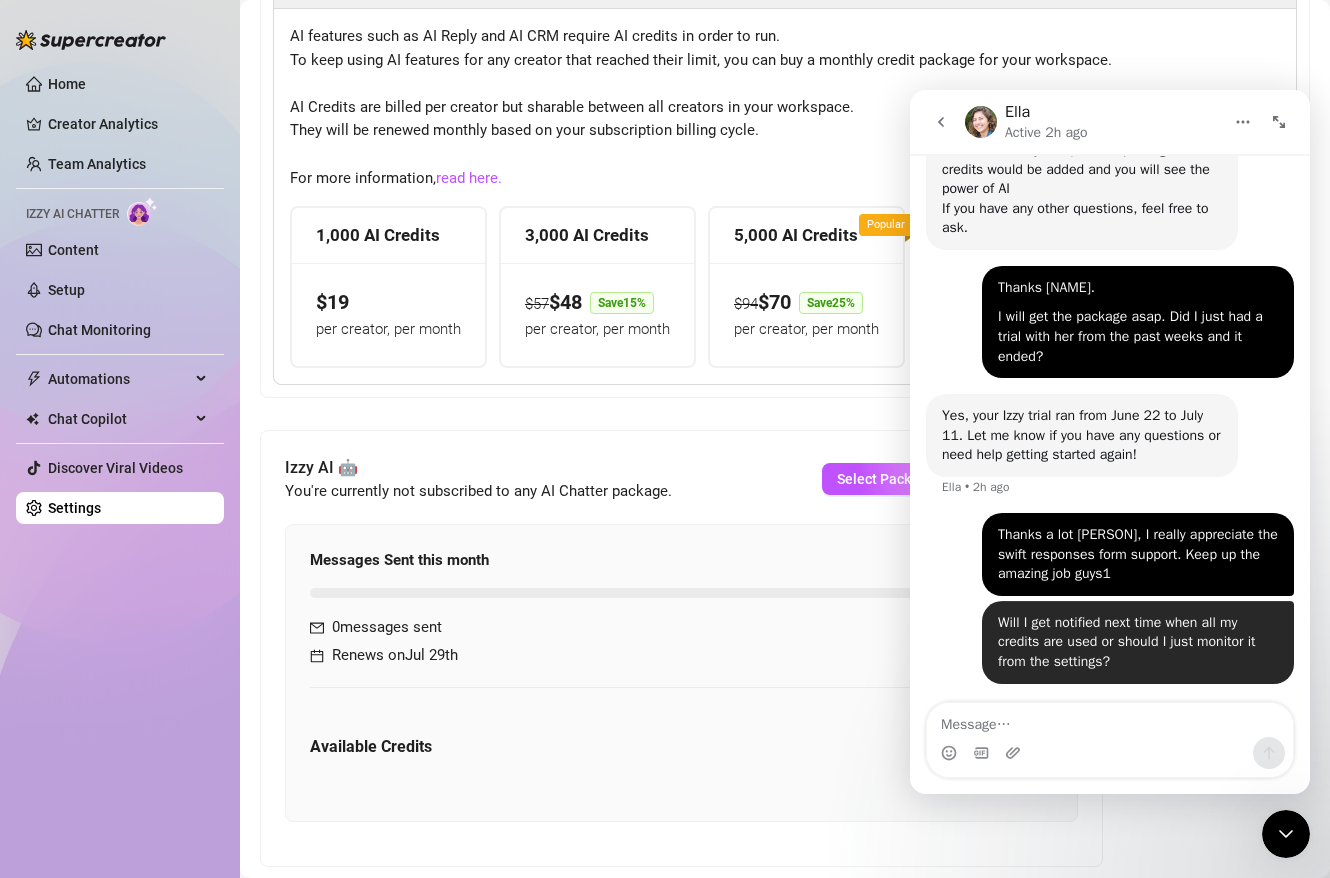 scroll, scrollTop: 2363, scrollLeft: 0, axis: vertical 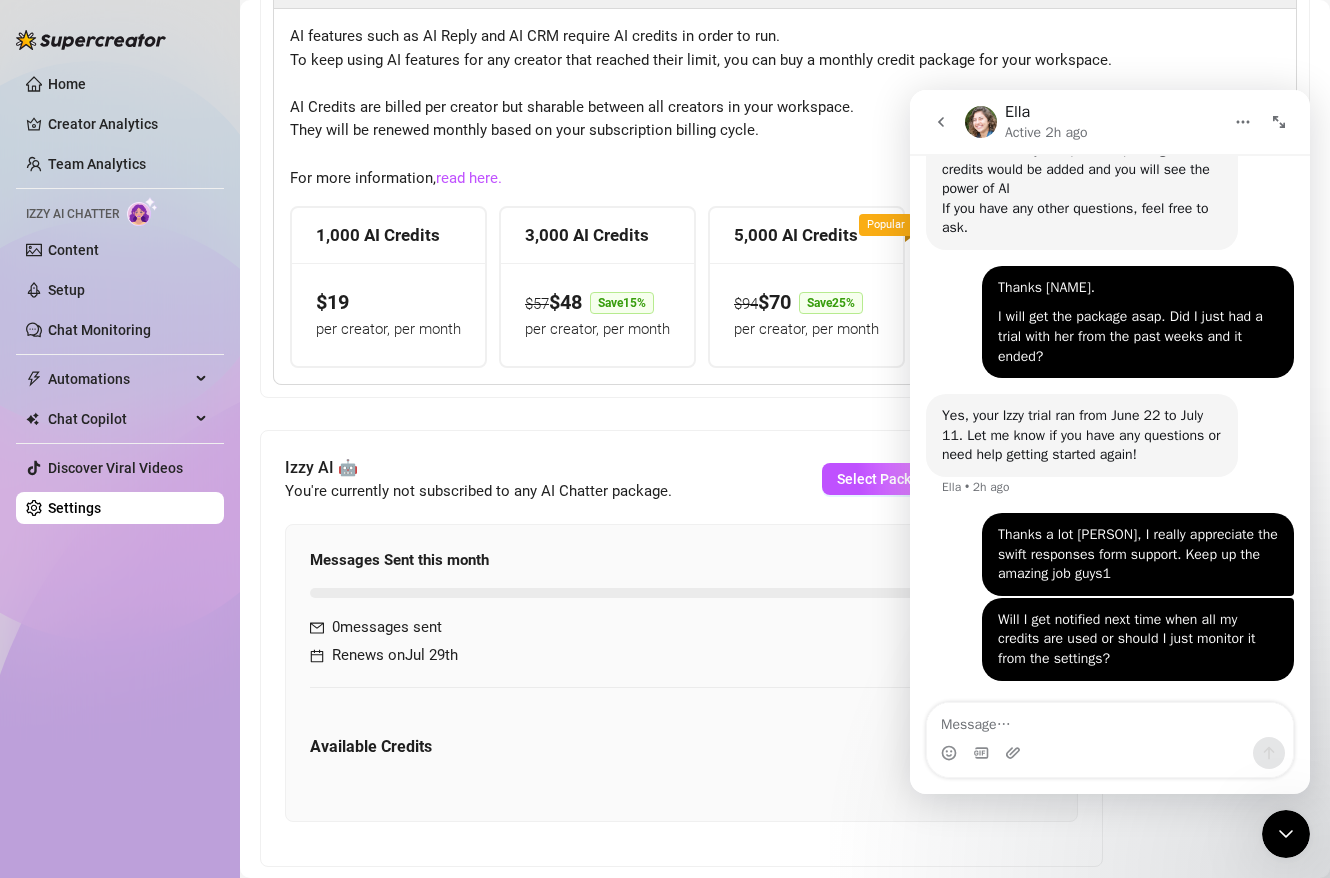 click on "Izzy AI 🤖 You're currently not subscribed to any AI Chatter package. Select Package + Add Coupon Messages Sent this month 0 /  0 0 % 0  messages sent Renews on  Jul 29th Available Credits" at bounding box center [681, 648] 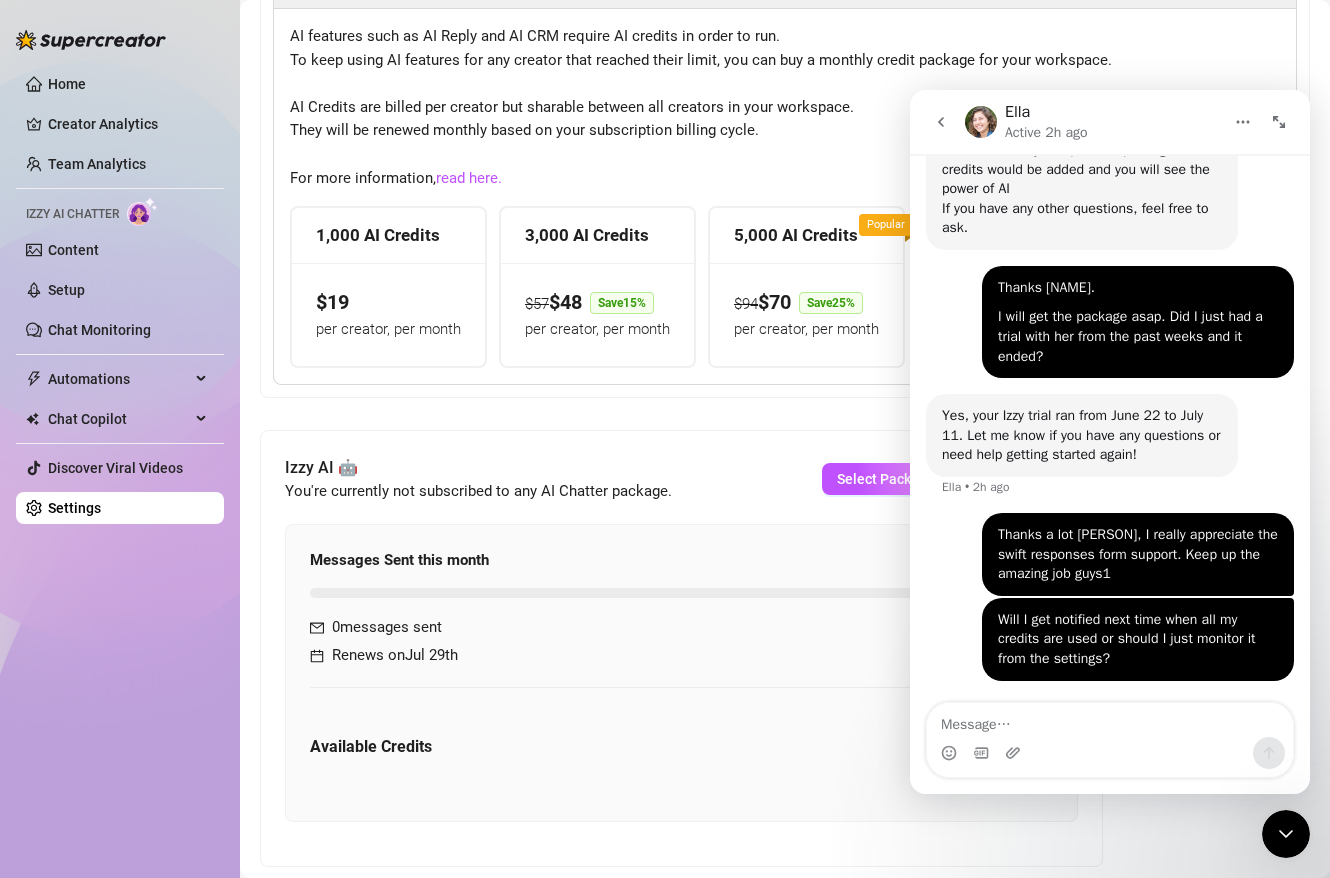 click at bounding box center [1286, 834] 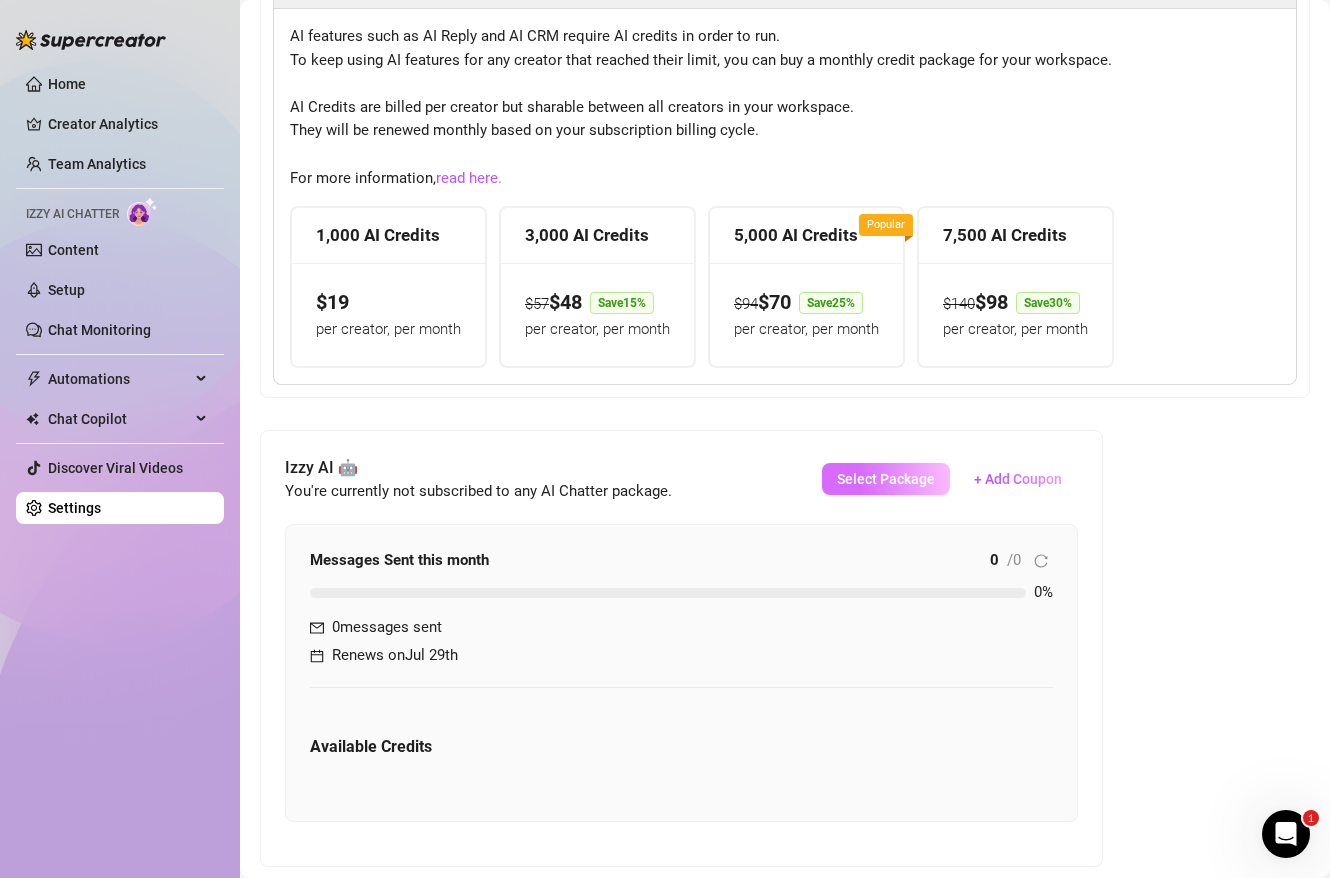 click on "Select Package" at bounding box center [886, 479] 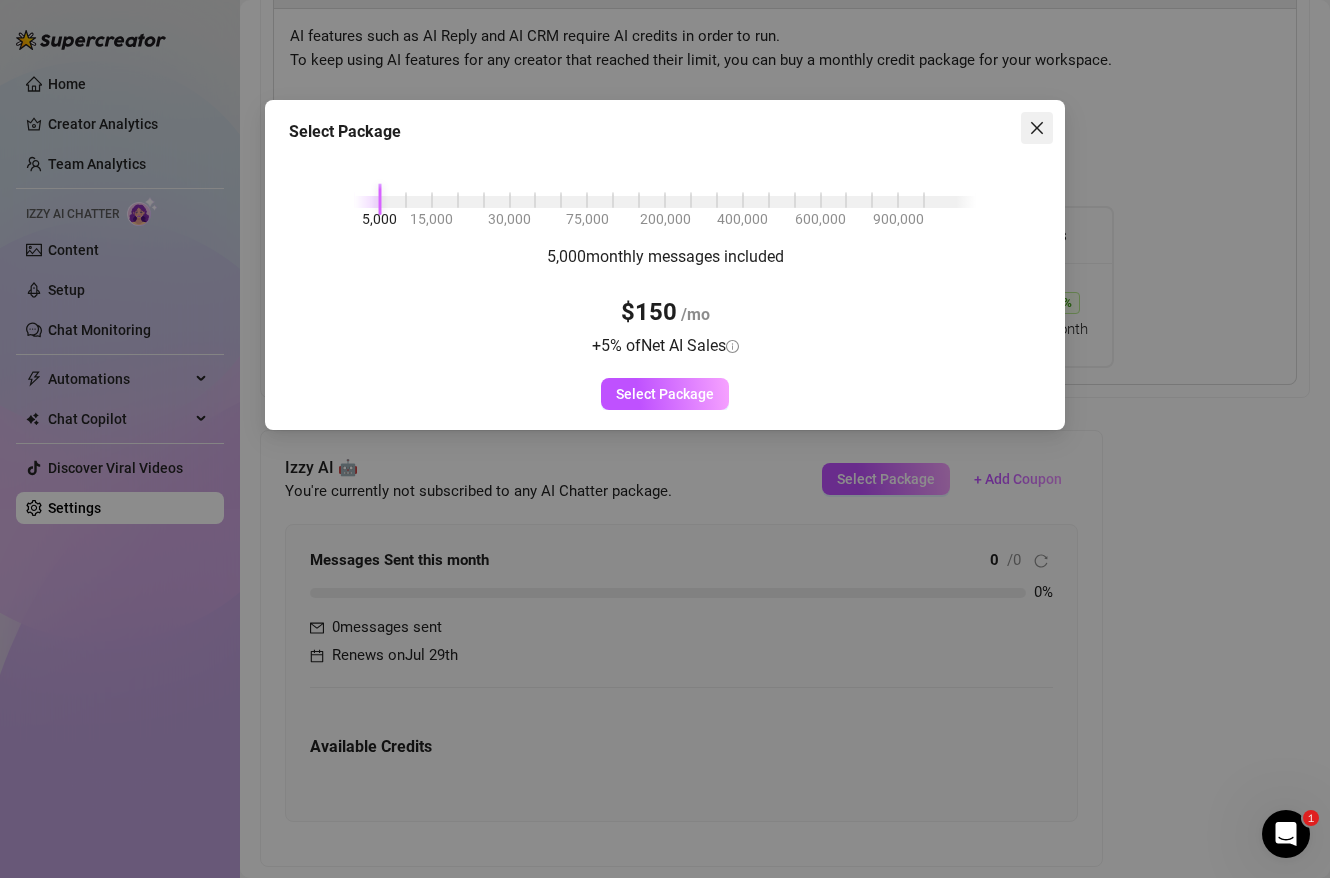 click 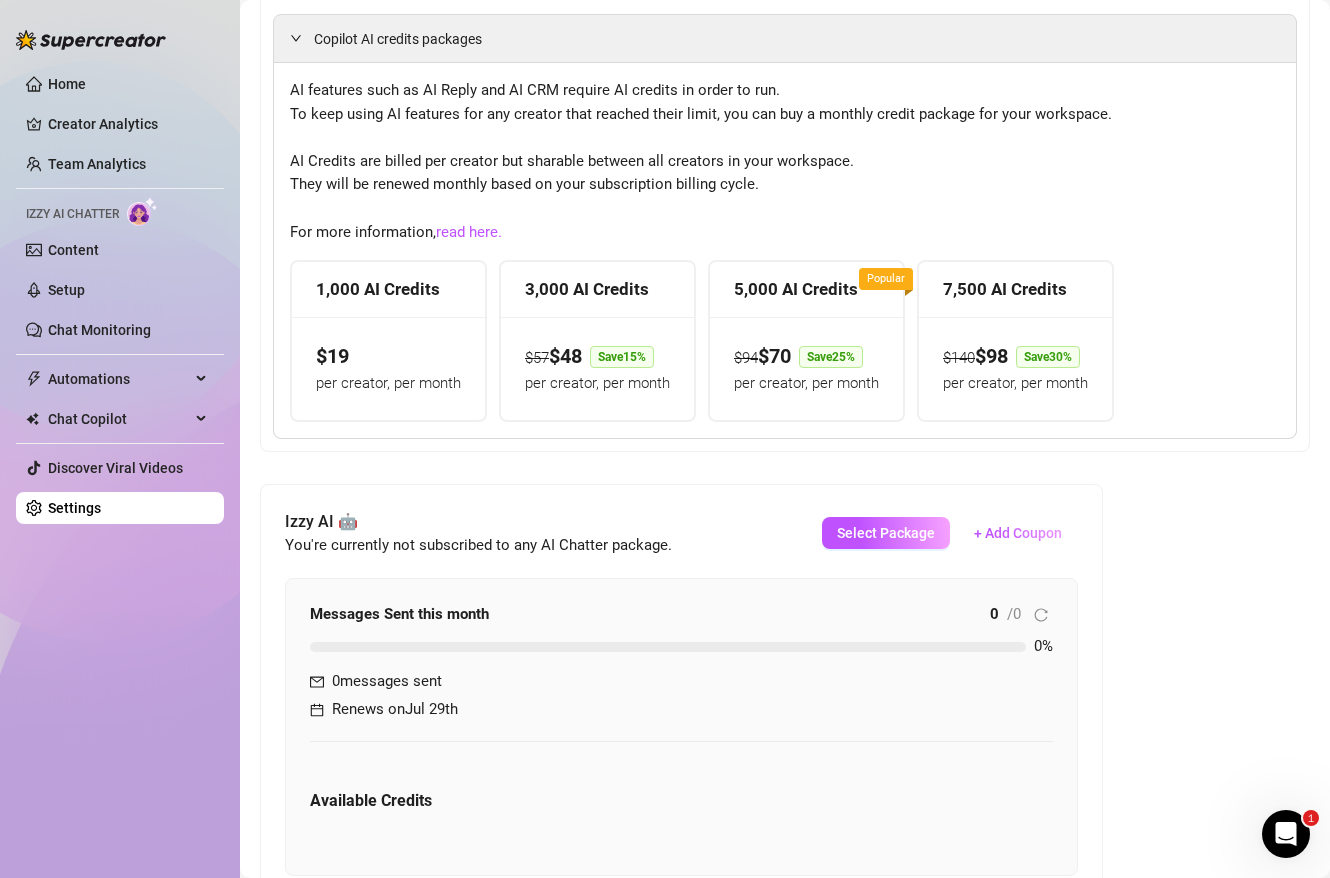 scroll, scrollTop: 448, scrollLeft: 0, axis: vertical 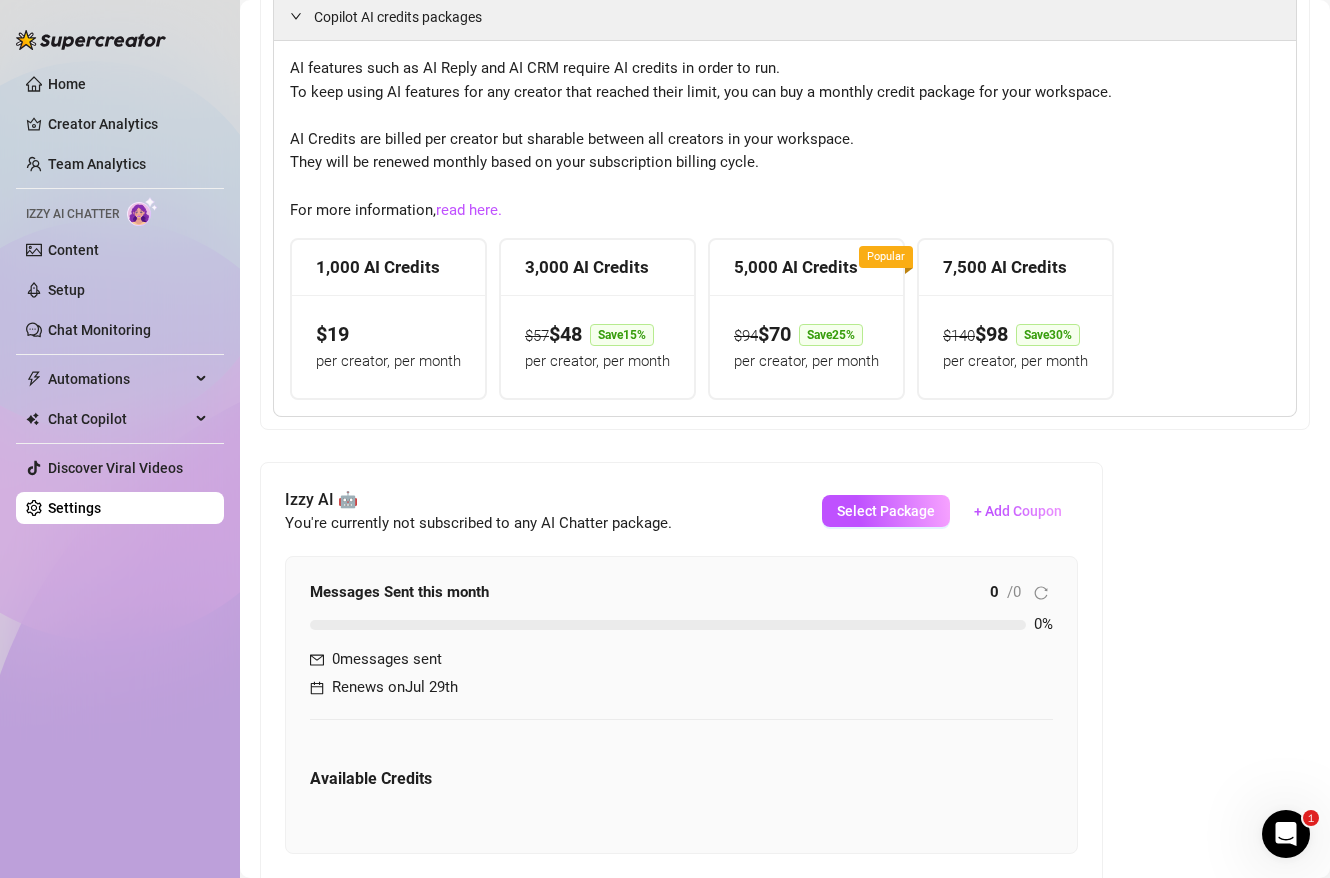 click 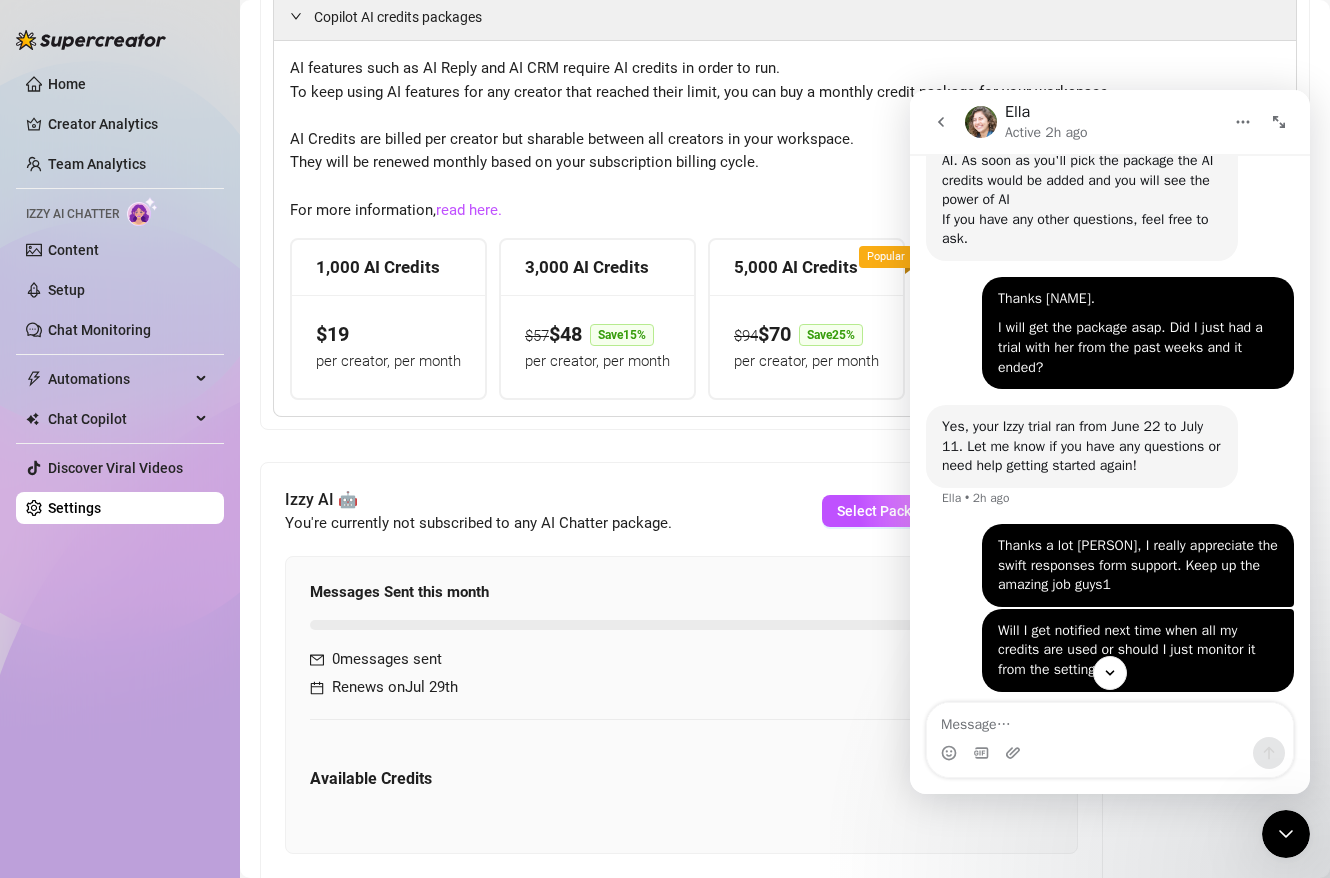 scroll, scrollTop: 2288, scrollLeft: 0, axis: vertical 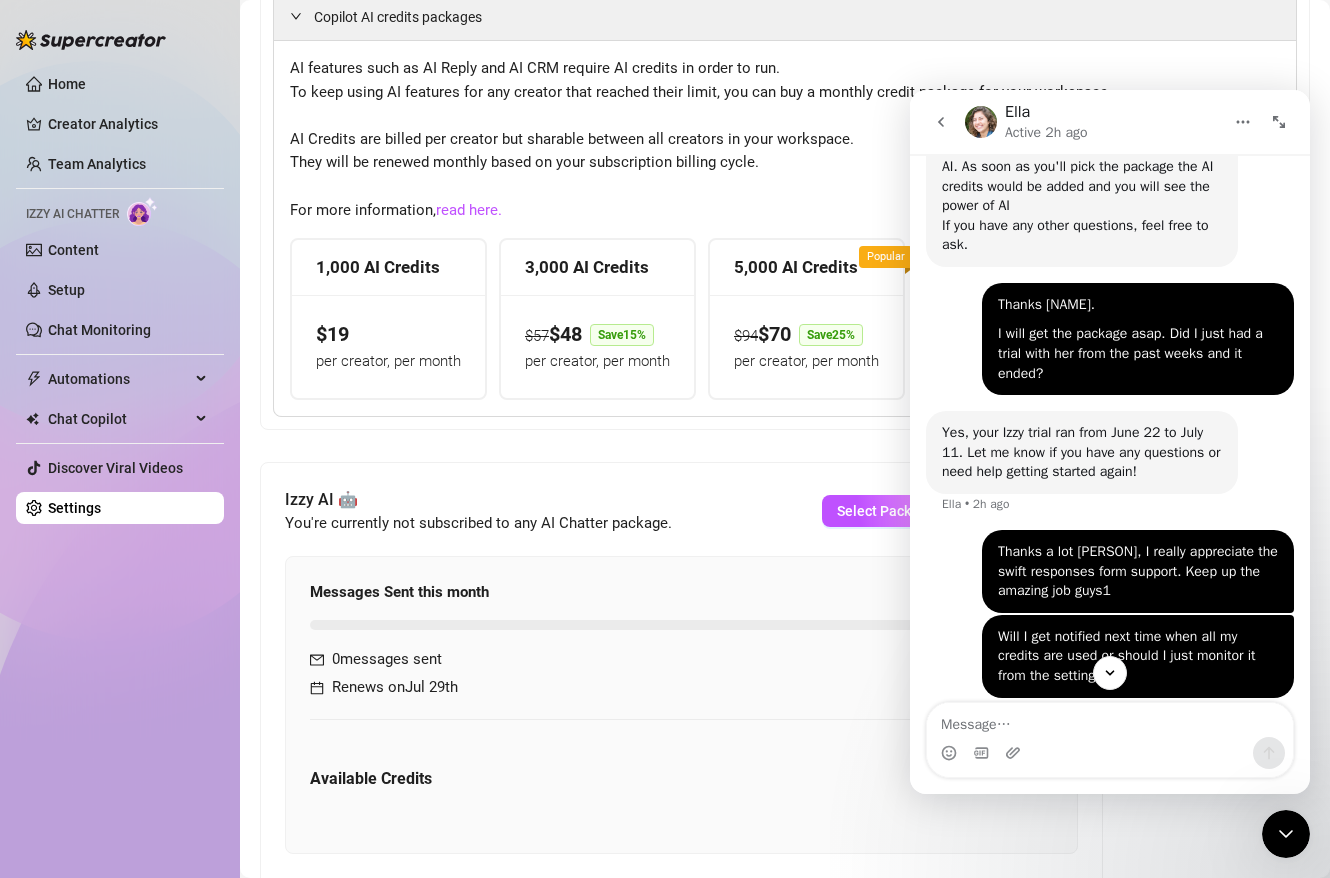 click on "Izzy AI 🤖 You're currently not subscribed to any AI Chatter package. Select Package + Add Coupon Messages Sent this month 0 /  0 0 % 0  messages sent Renews on  Jul 29th Available Credits" at bounding box center [681, 680] 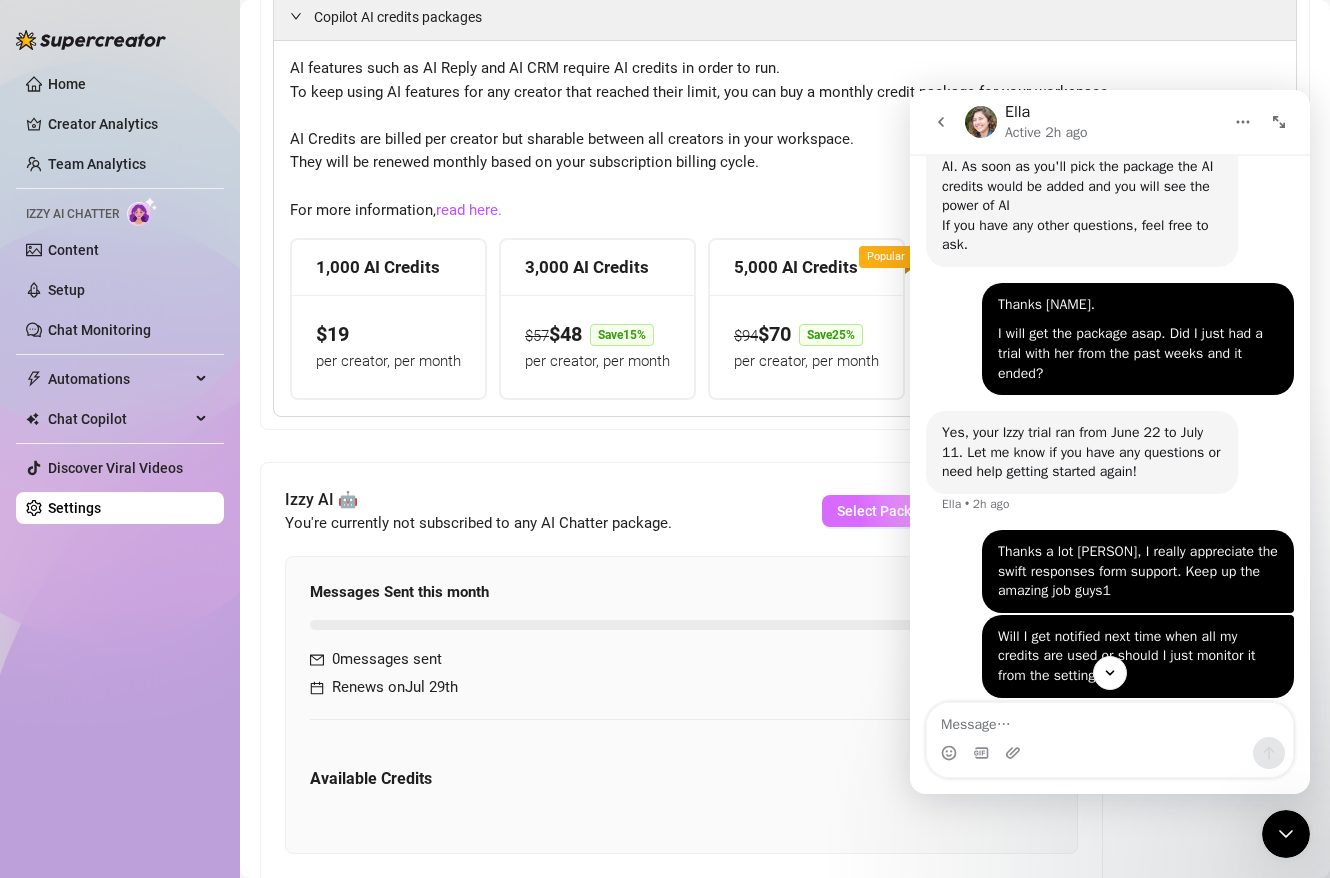 click on "Select Package" at bounding box center (886, 511) 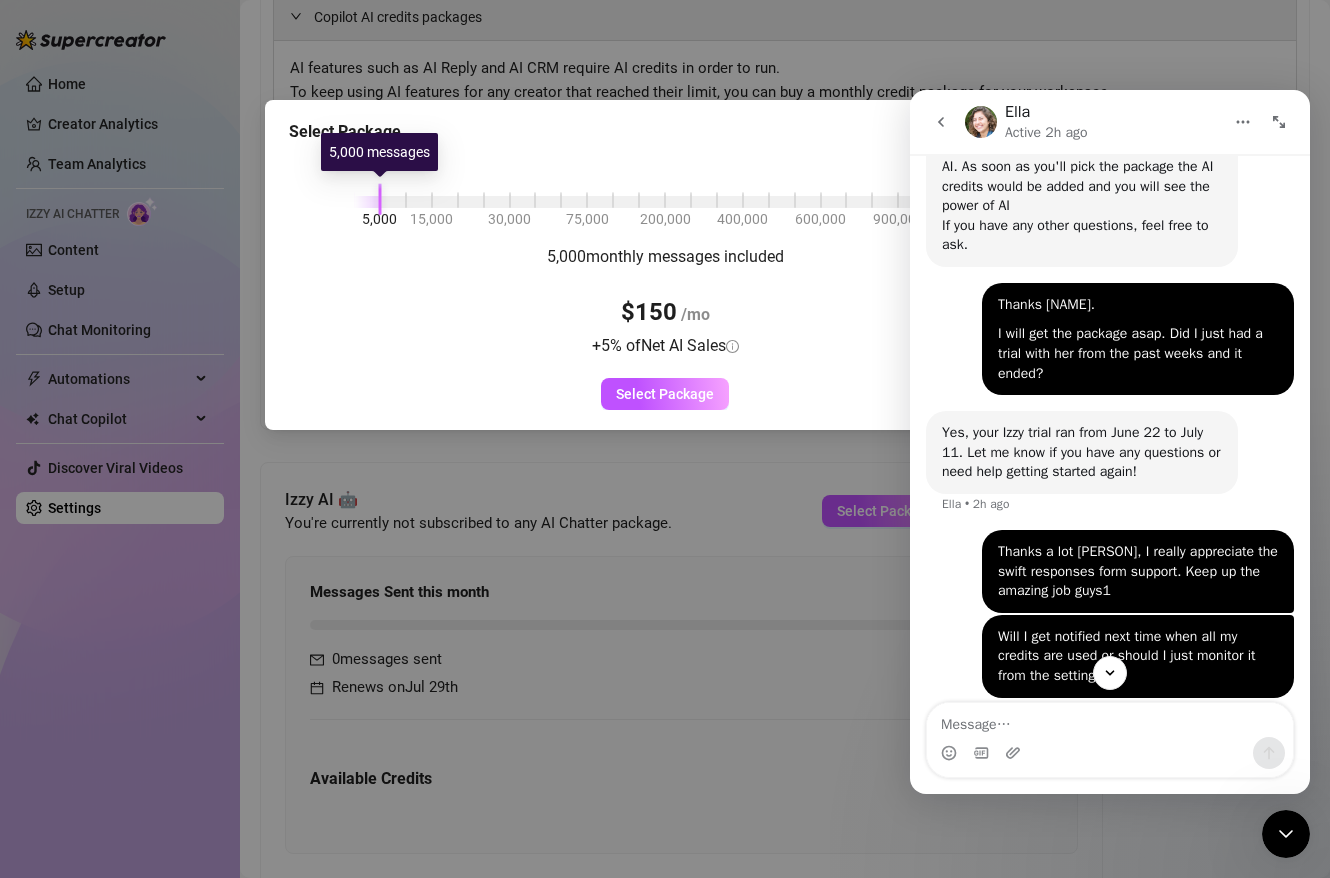 click at bounding box center (367, 202) 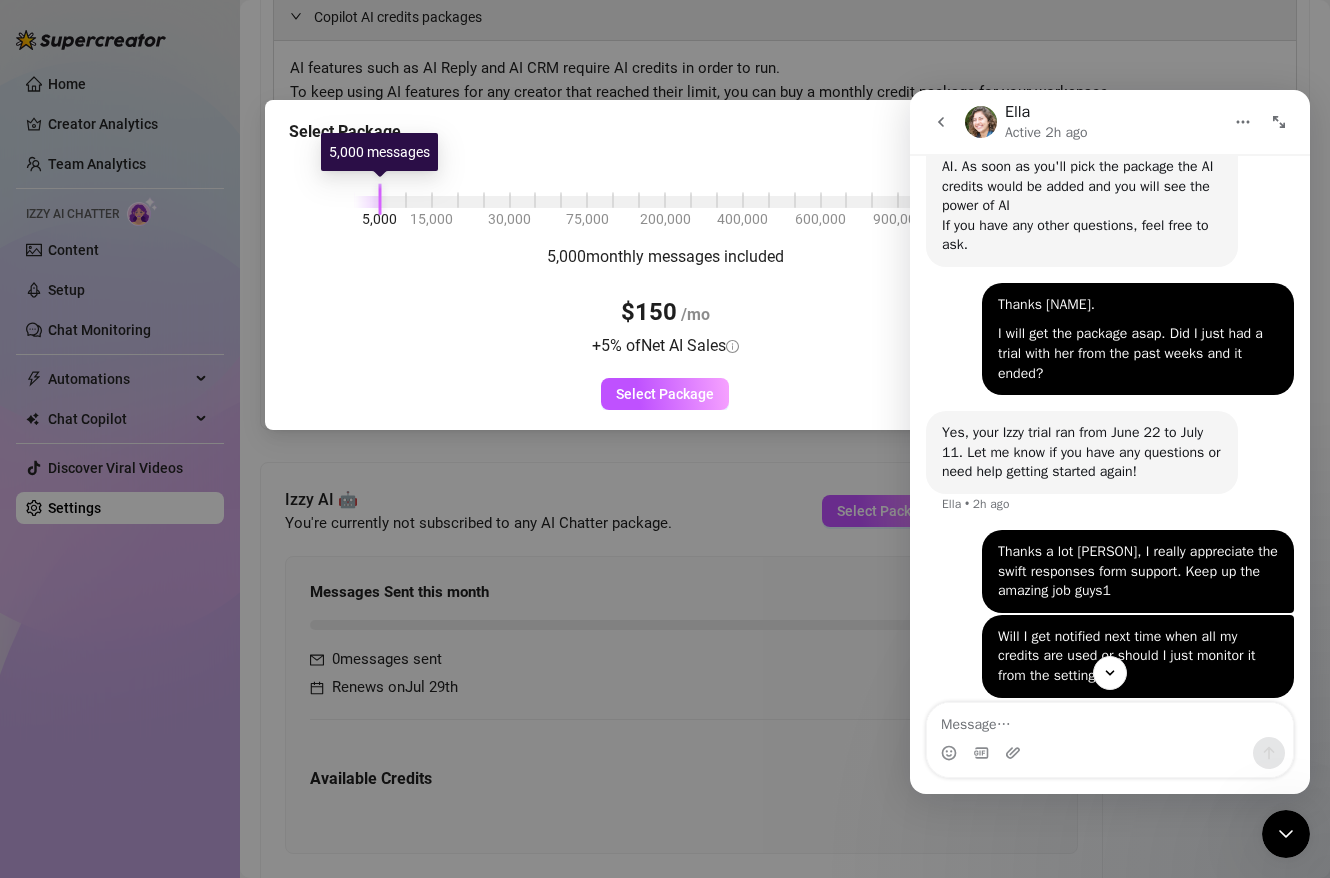 click at bounding box center [367, 202] 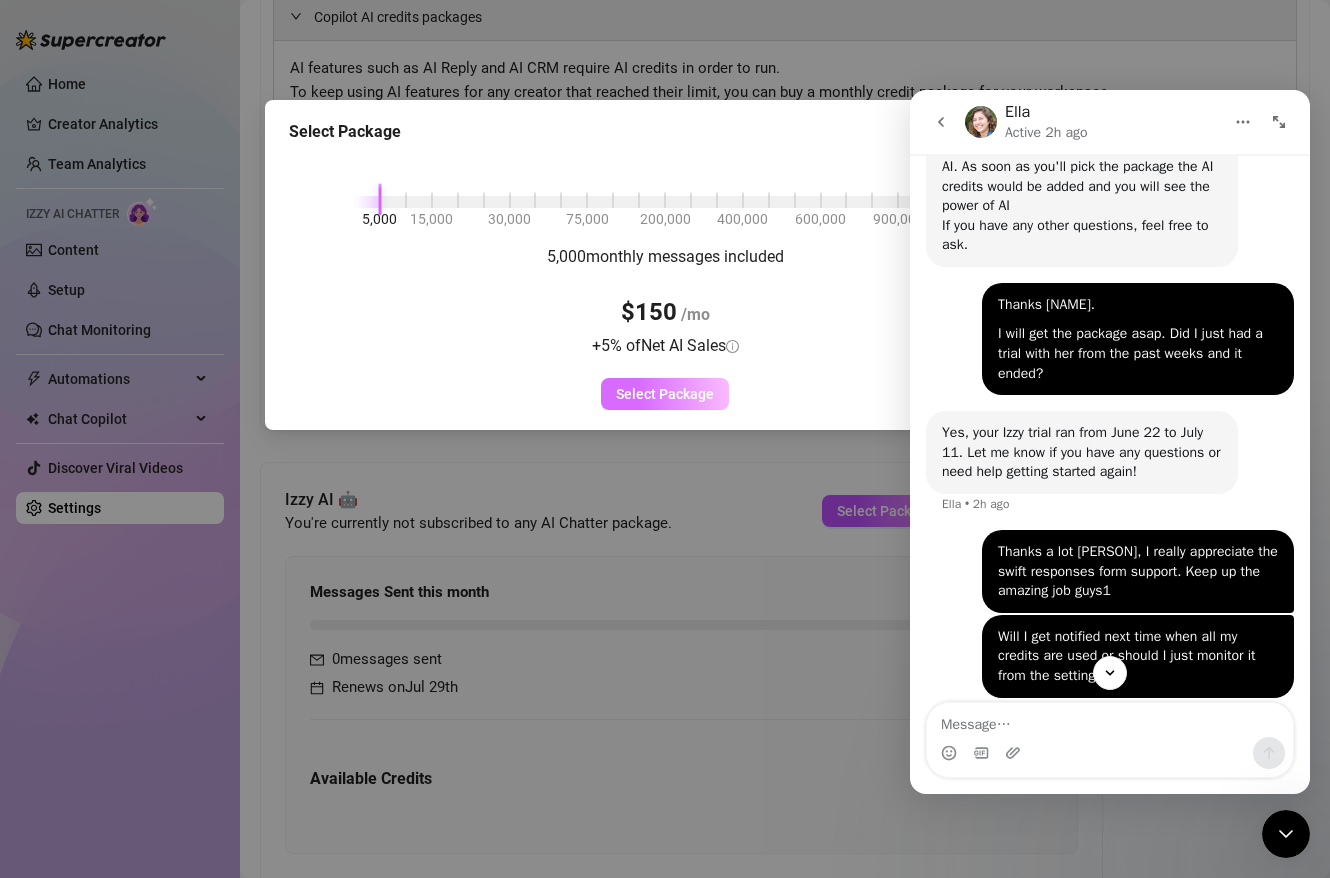 click on "Select Package" at bounding box center [665, 394] 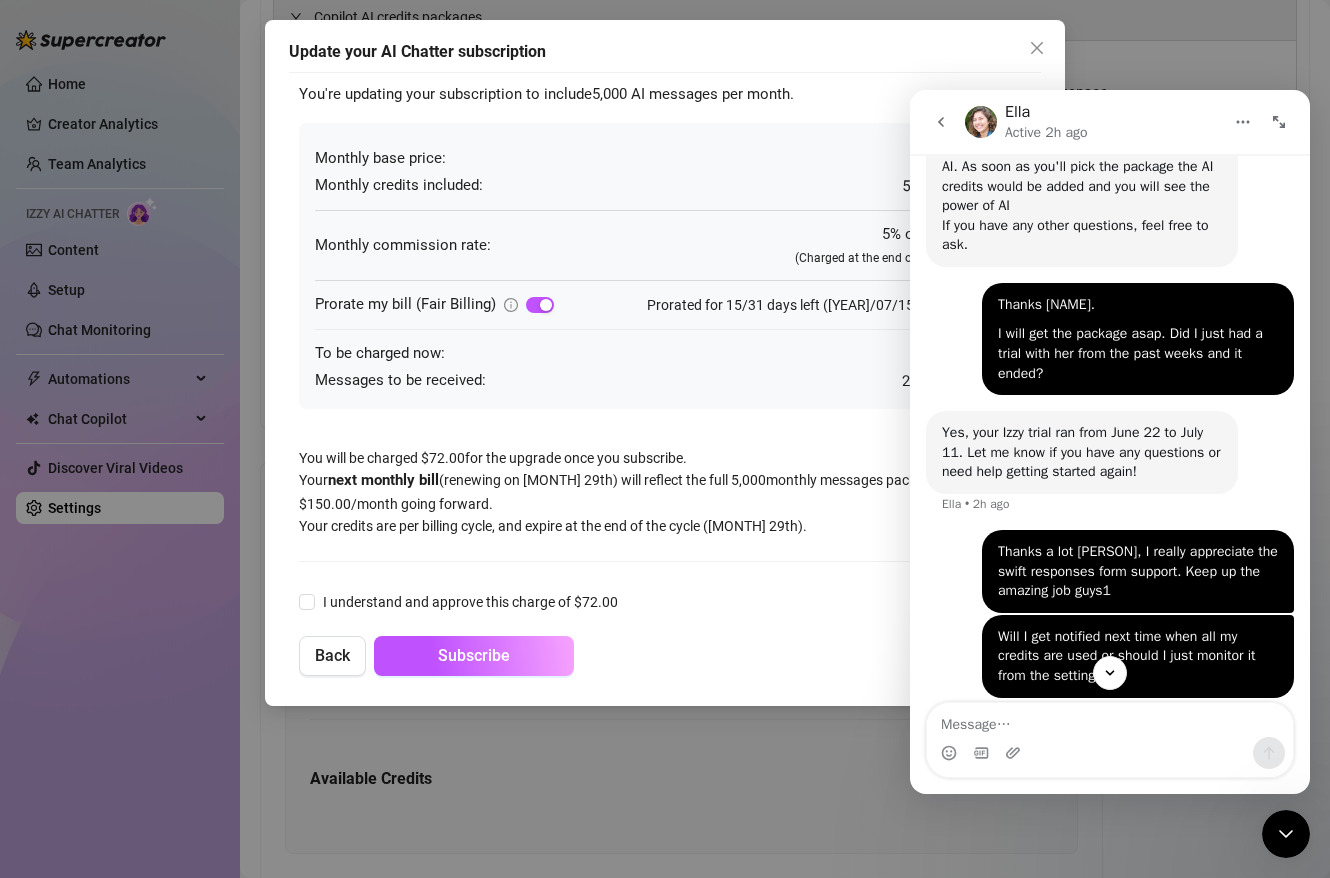 click 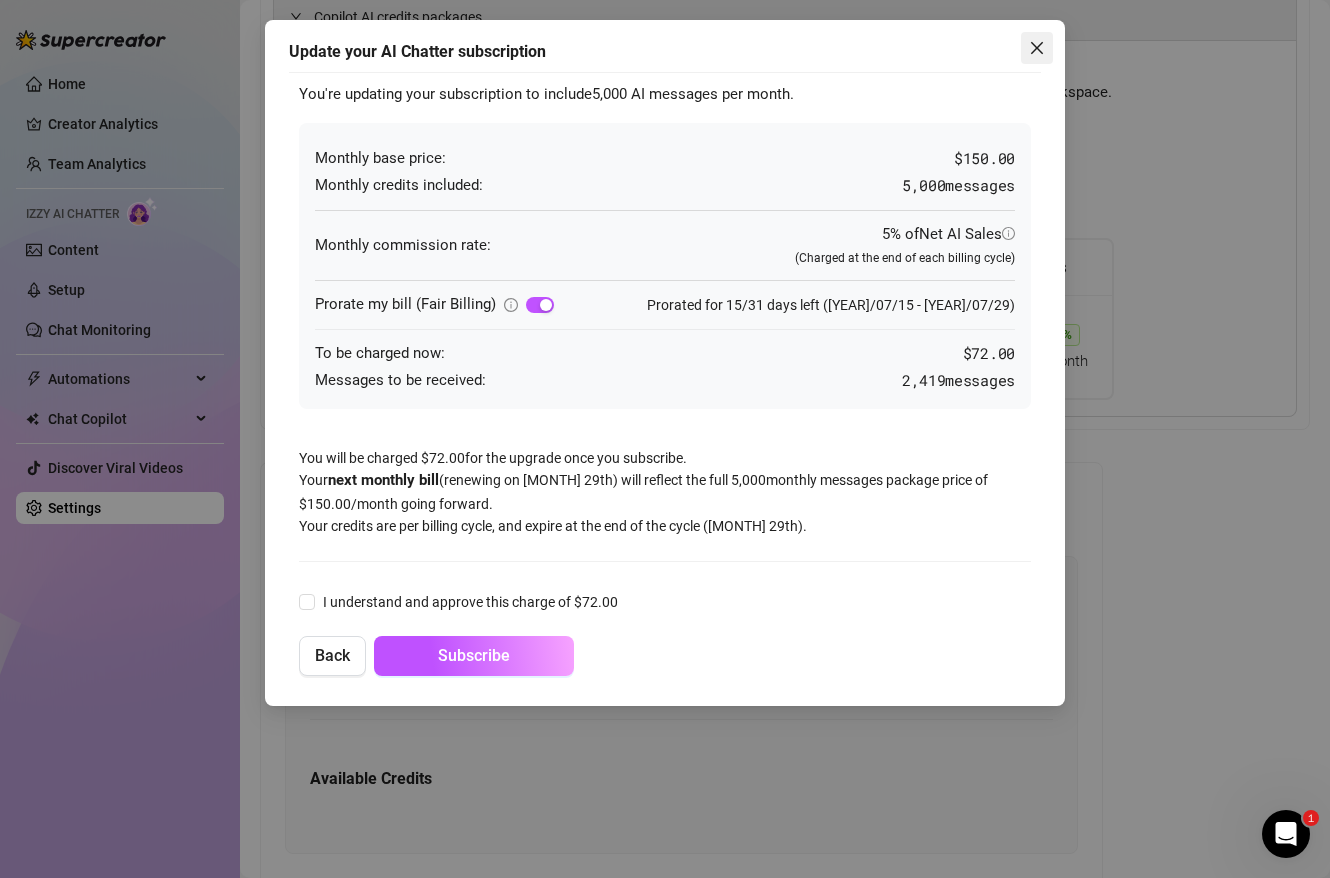 click 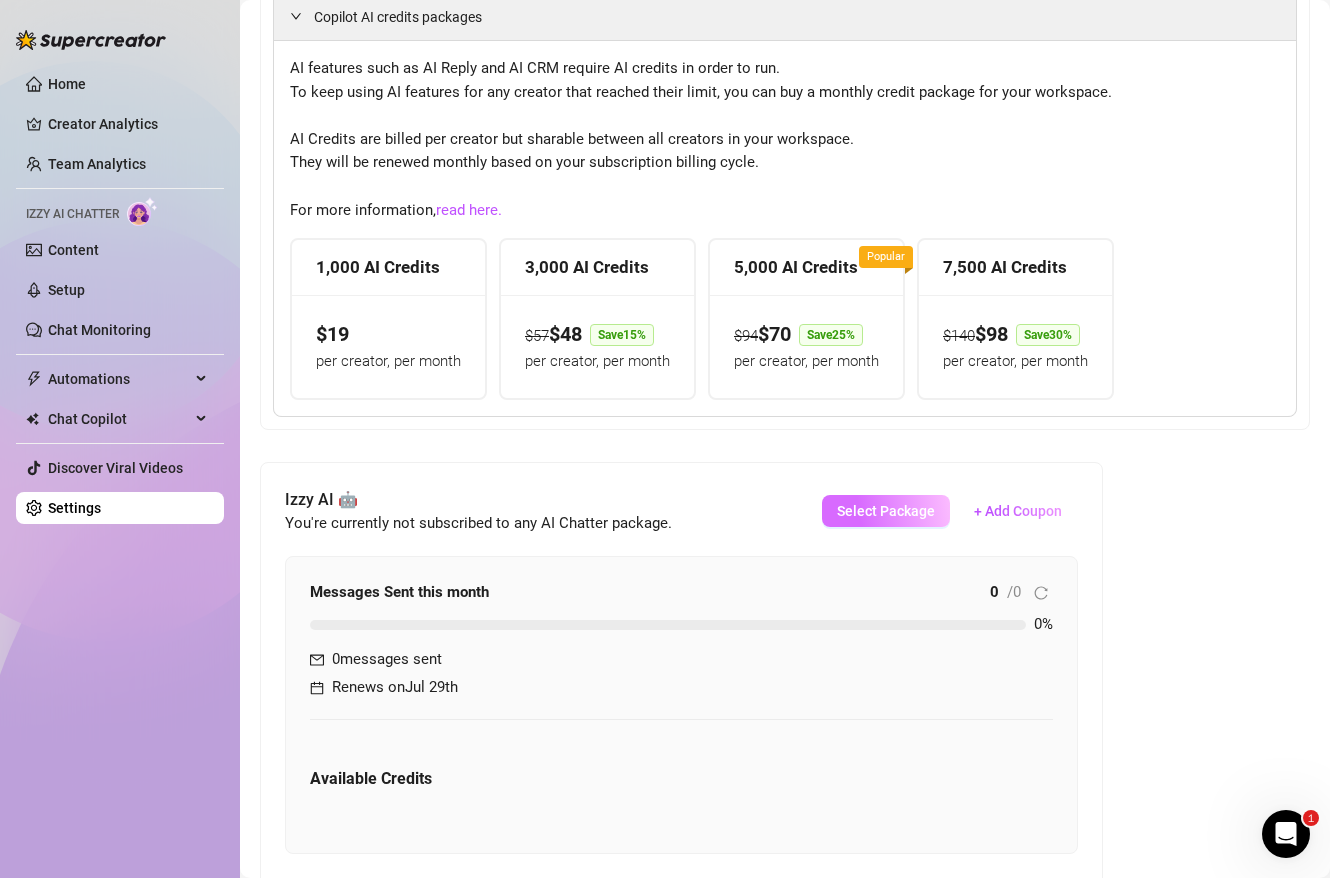 click on "Select Package" at bounding box center [886, 511] 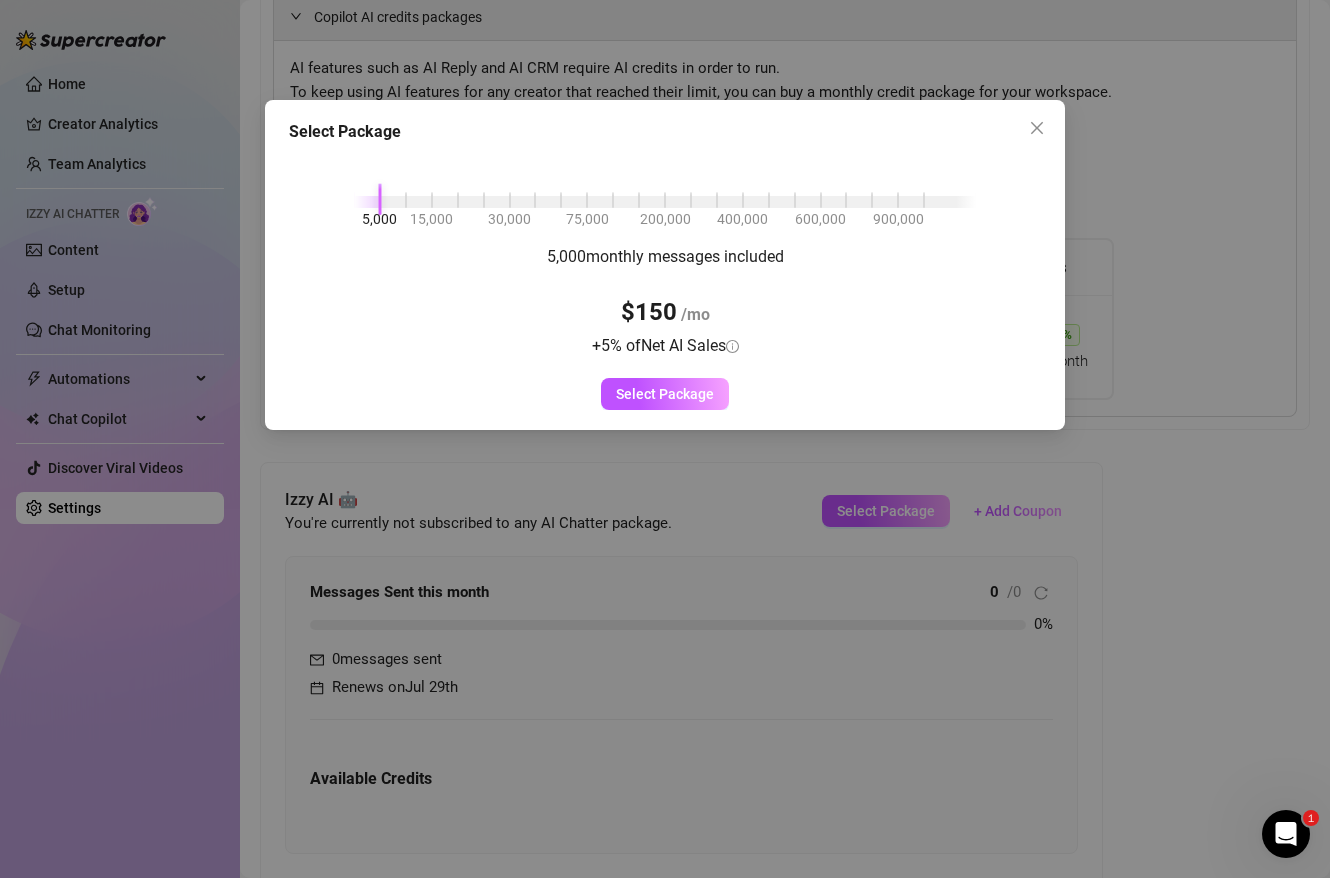 click on "5,000 15,000 30,000 75,000 200,000 400,000 600,000 900,000 5,000  monthly messages included $150   /mo   +  5 % of  Net AI Sales  Select Package" at bounding box center (665, 281) 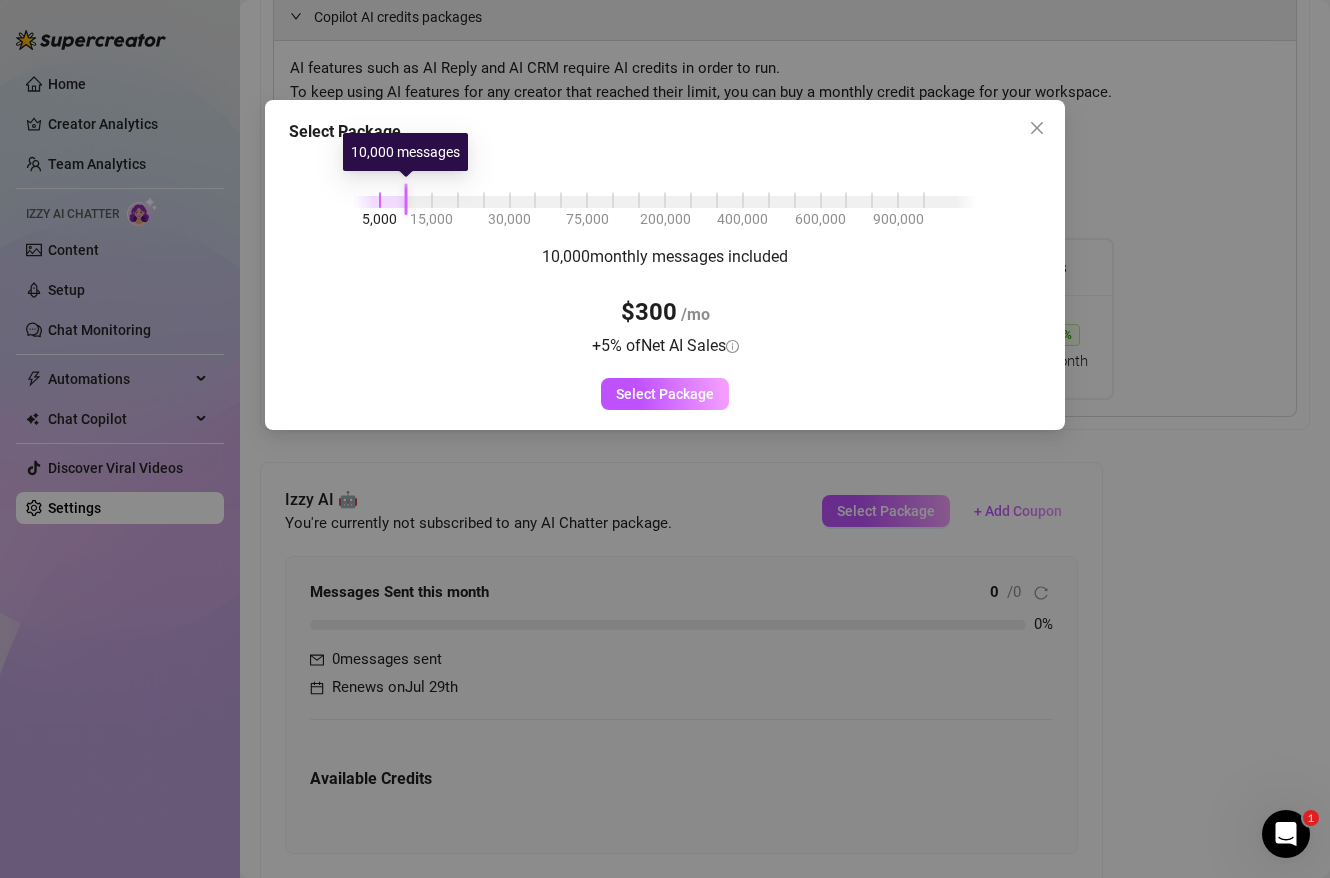 click on "5,000 15,000 30,000 75,000 200,000 400,000 600,000 900,000" at bounding box center (665, 198) 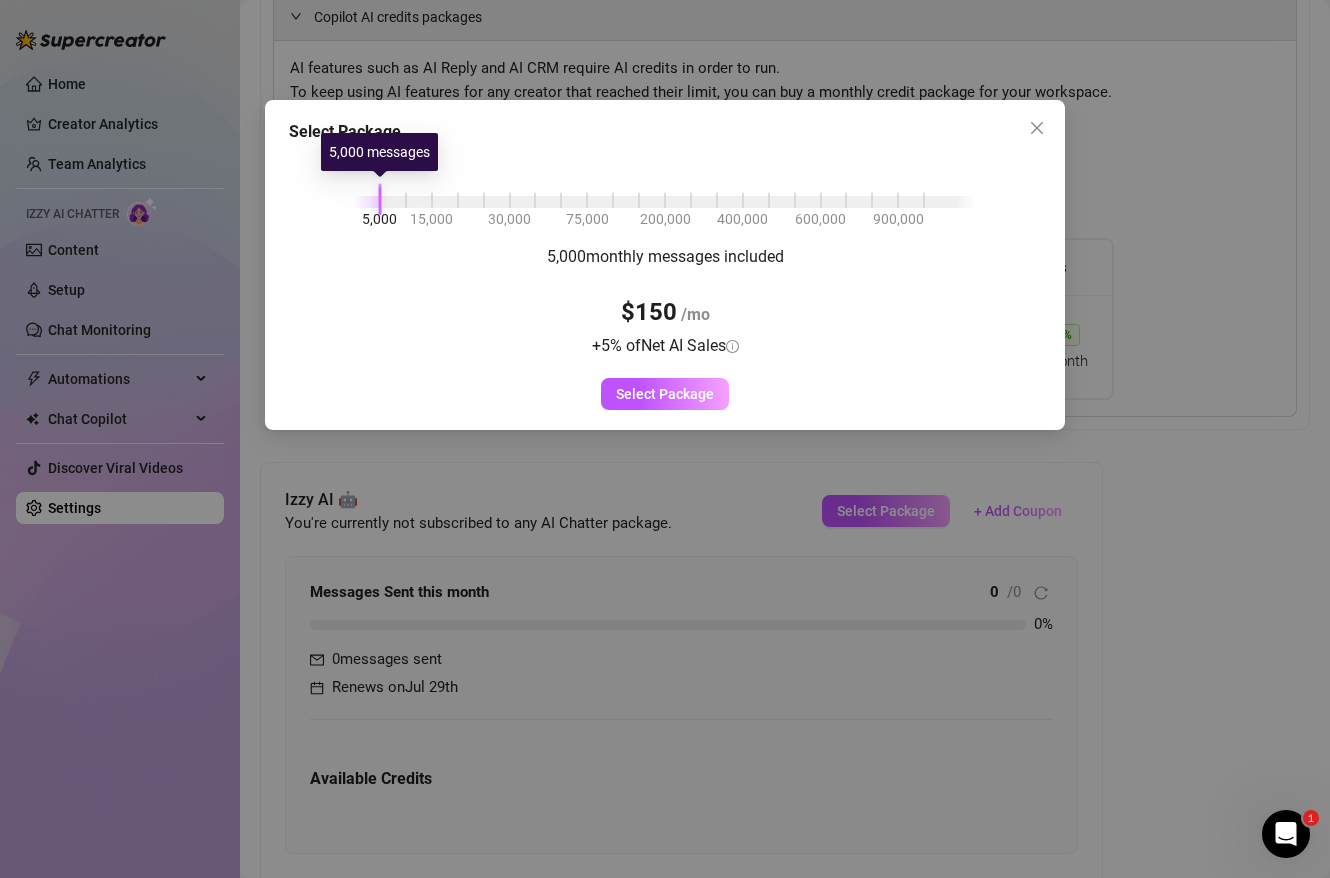 click at bounding box center [367, 202] 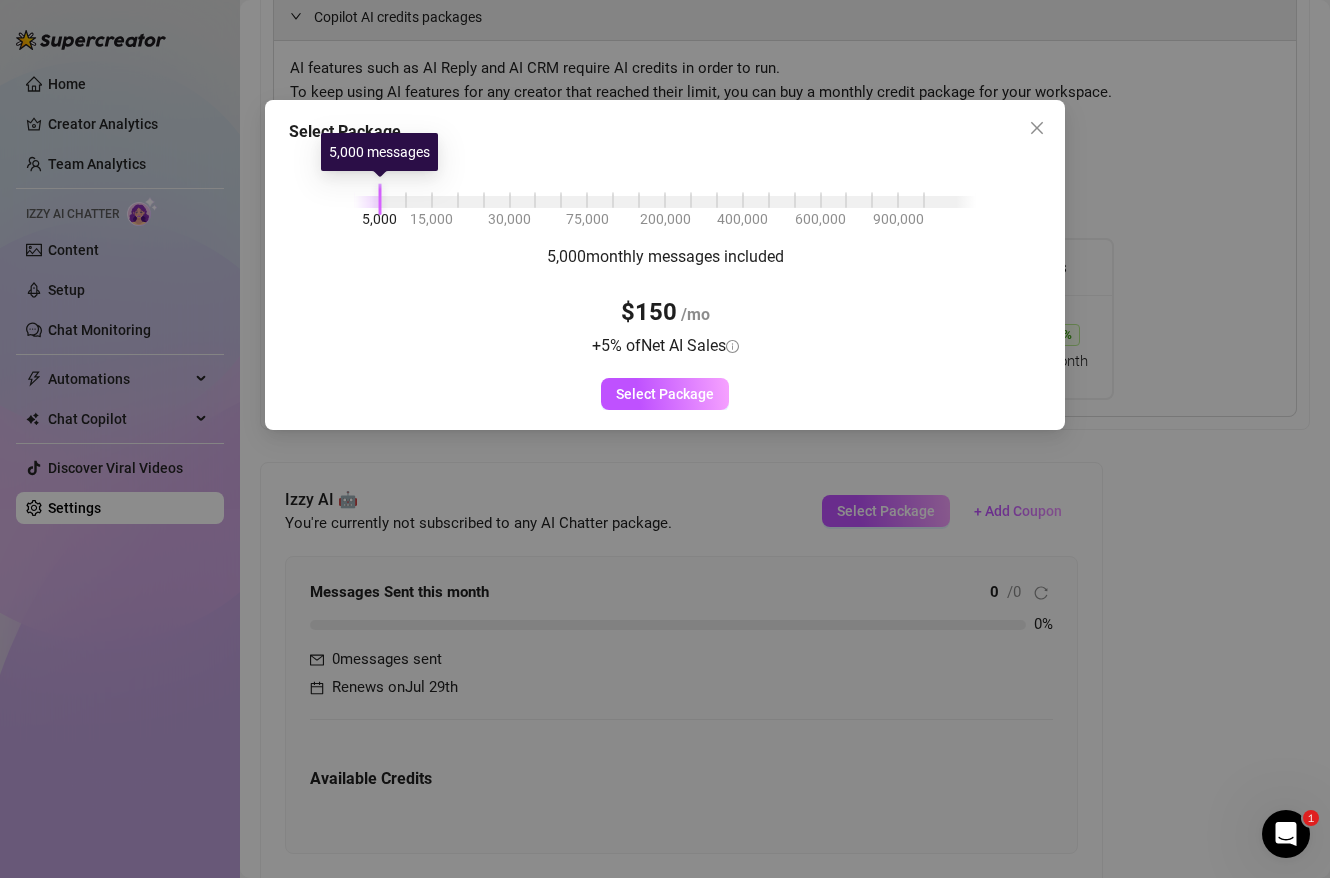 click at bounding box center [367, 202] 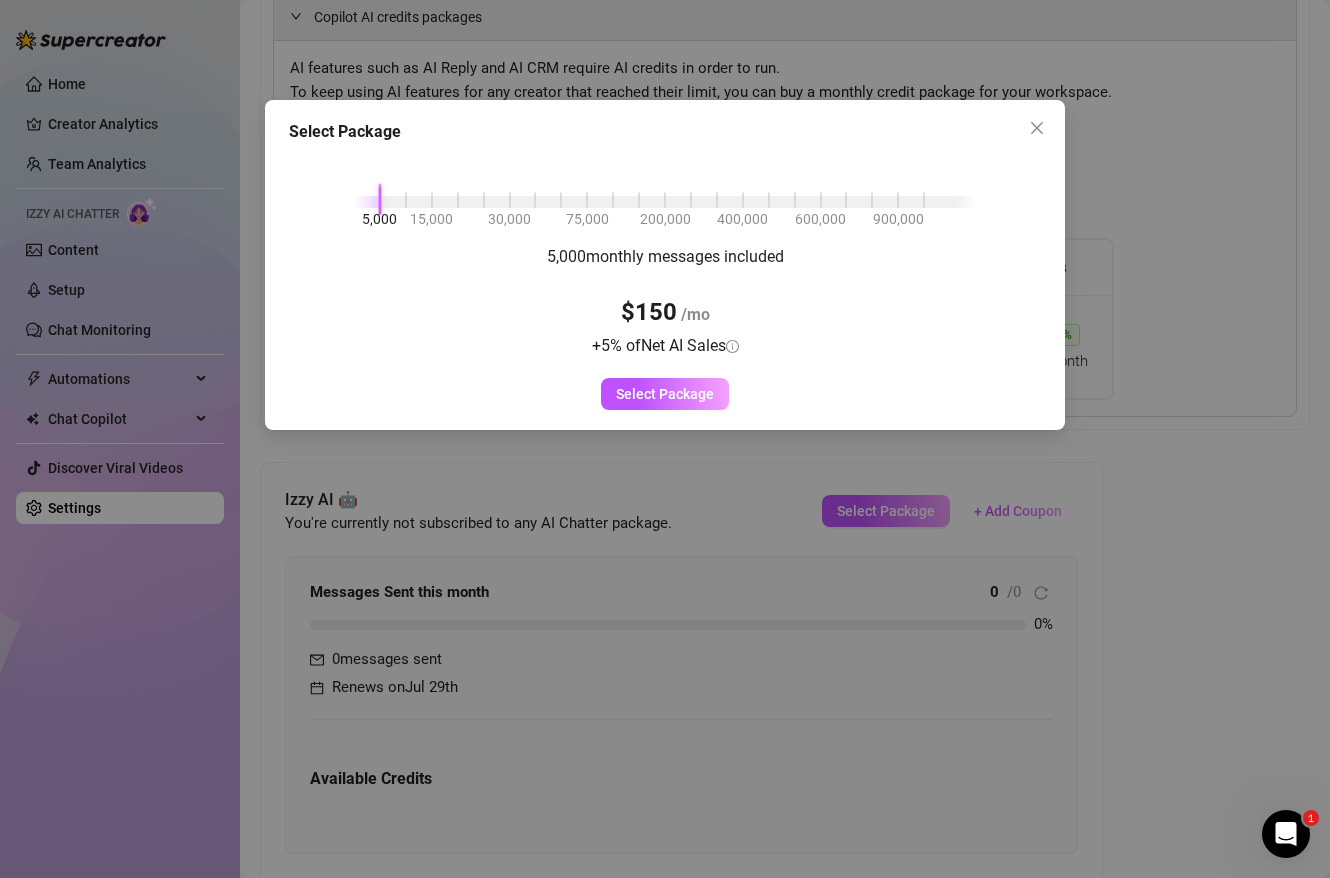 click on "5,000 15,000 30,000 75,000 200,000 400,000 600,000 900,000" at bounding box center (665, 198) 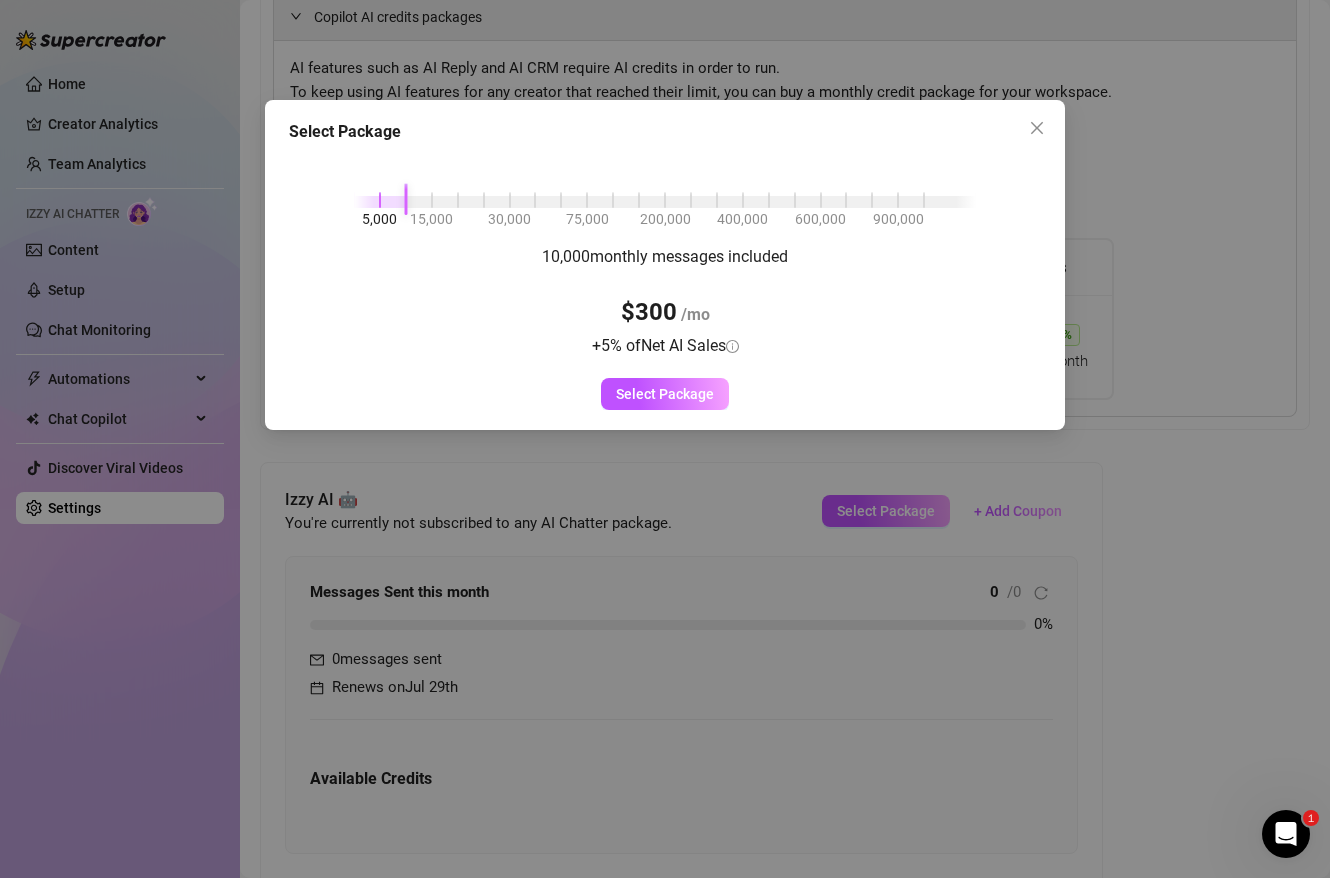 click on "5,000 15,000 30,000 75,000 200,000 400,000 600,000 900,000" at bounding box center (665, 198) 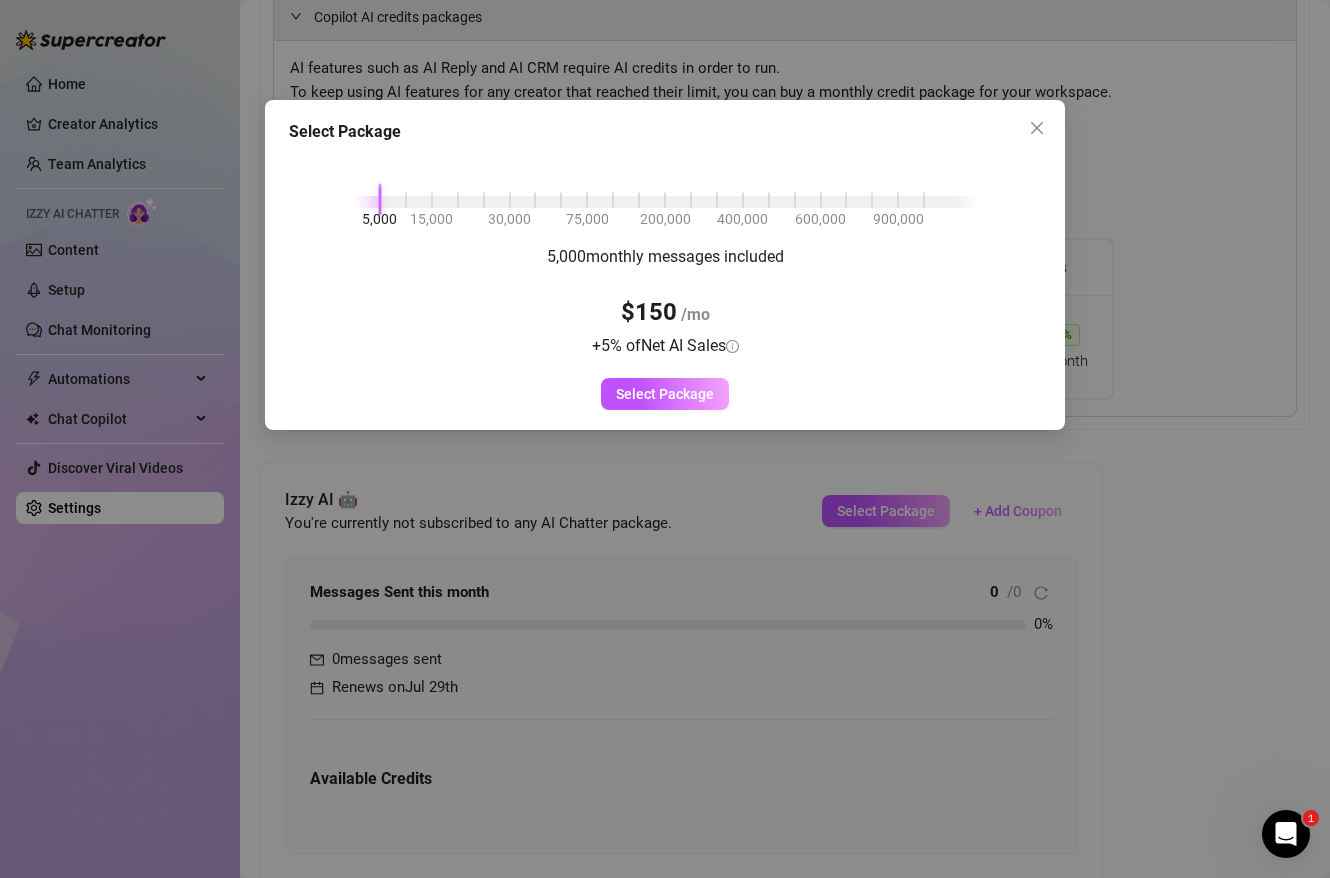 click at bounding box center [367, 202] 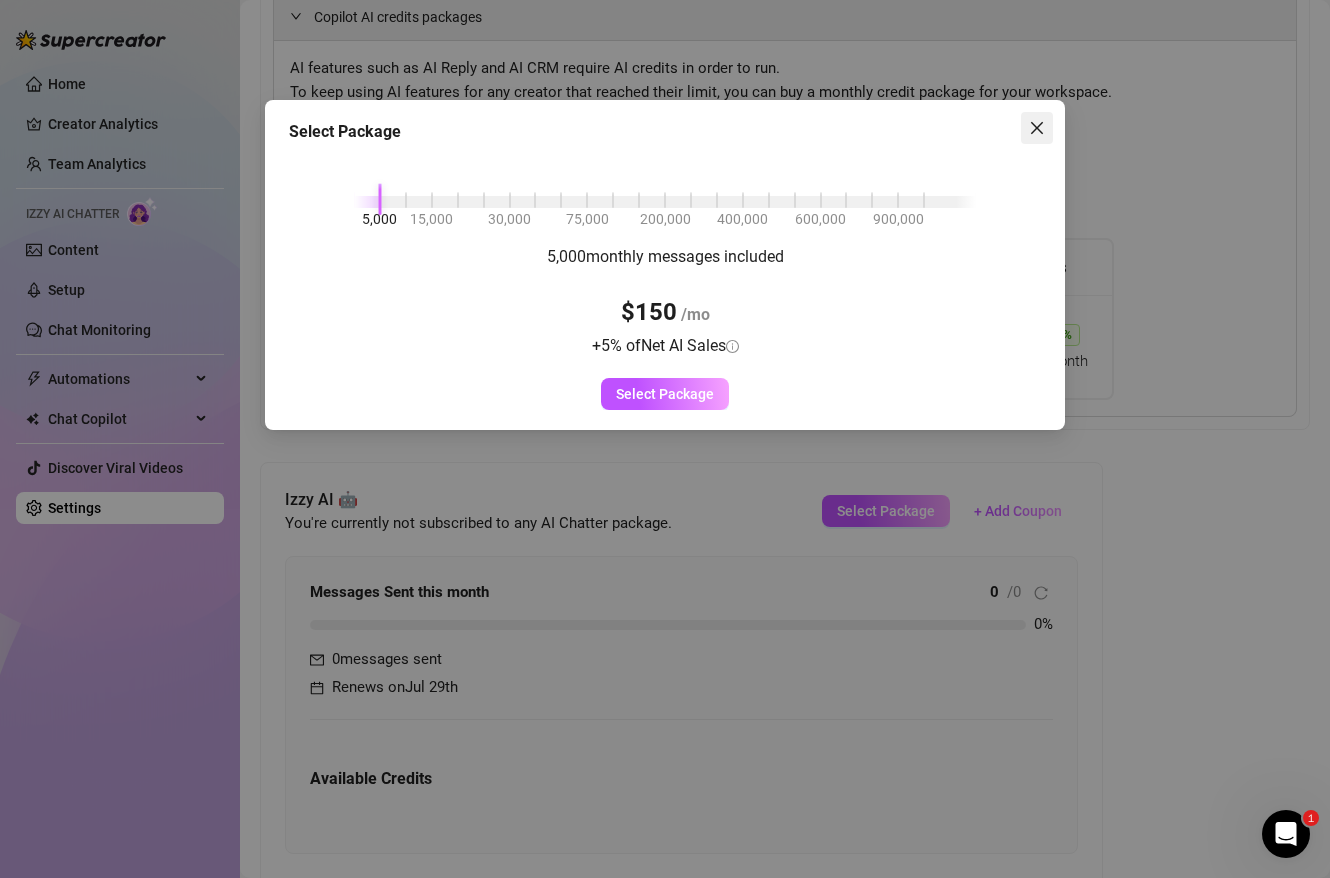click 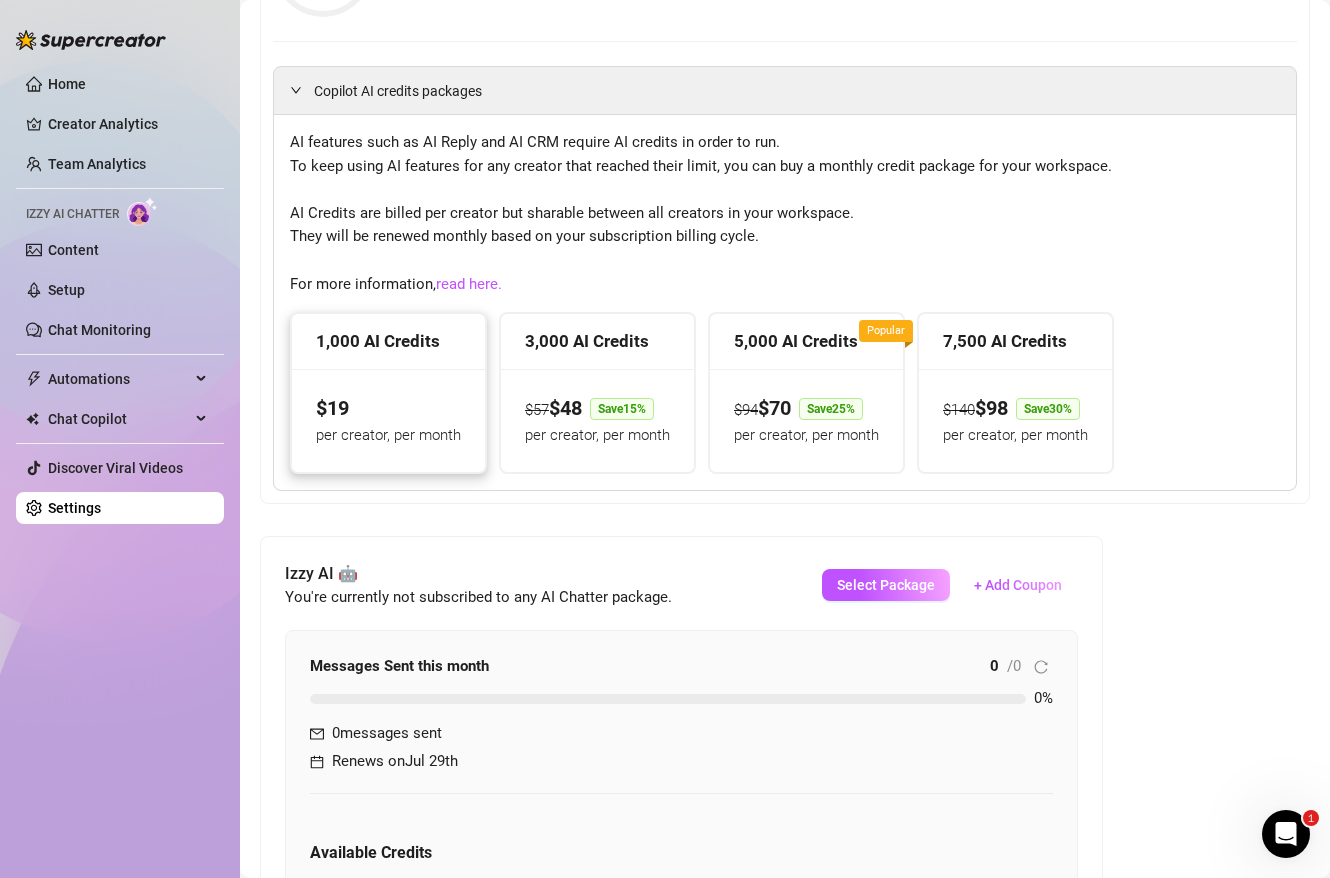 scroll, scrollTop: 371, scrollLeft: 0, axis: vertical 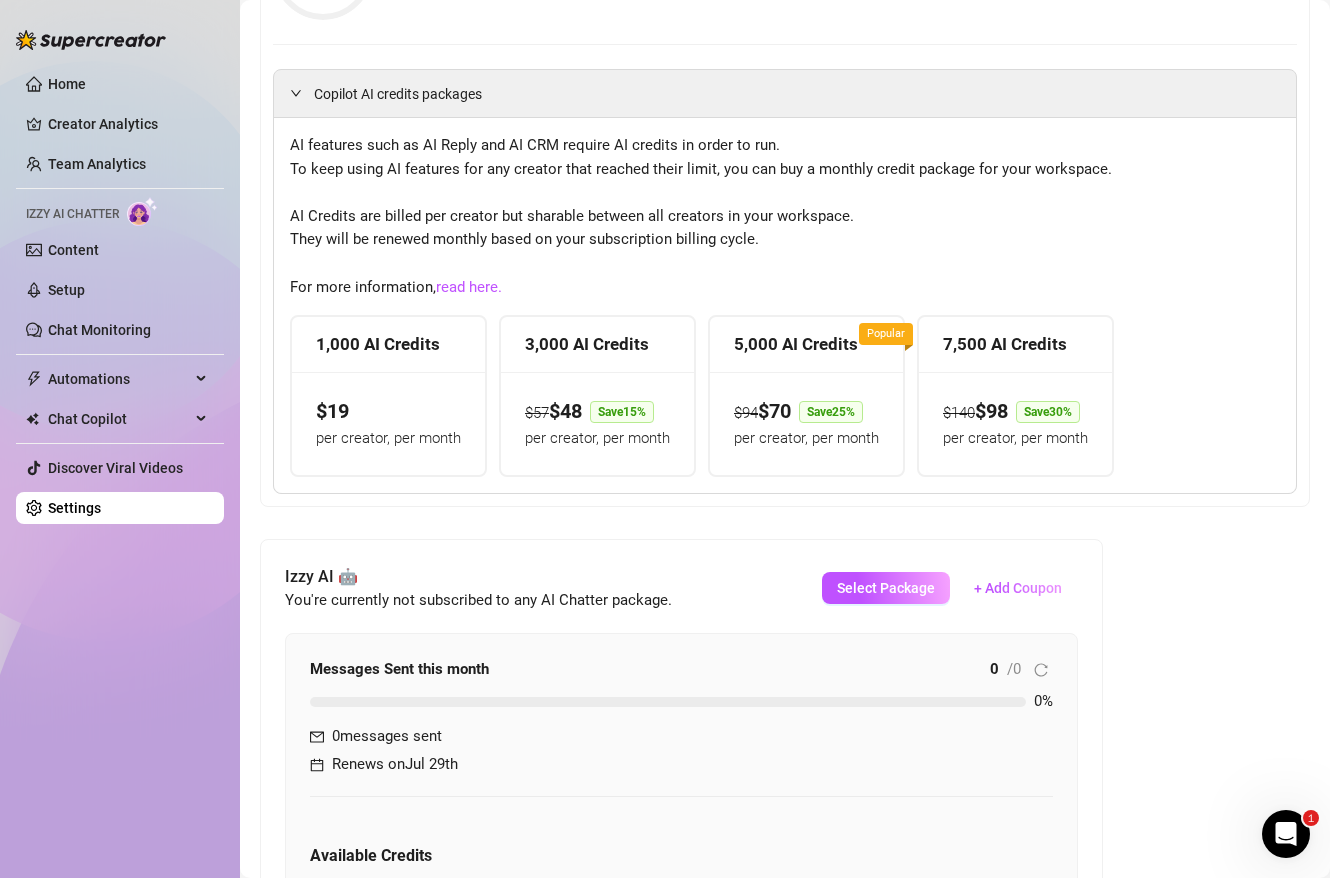 click 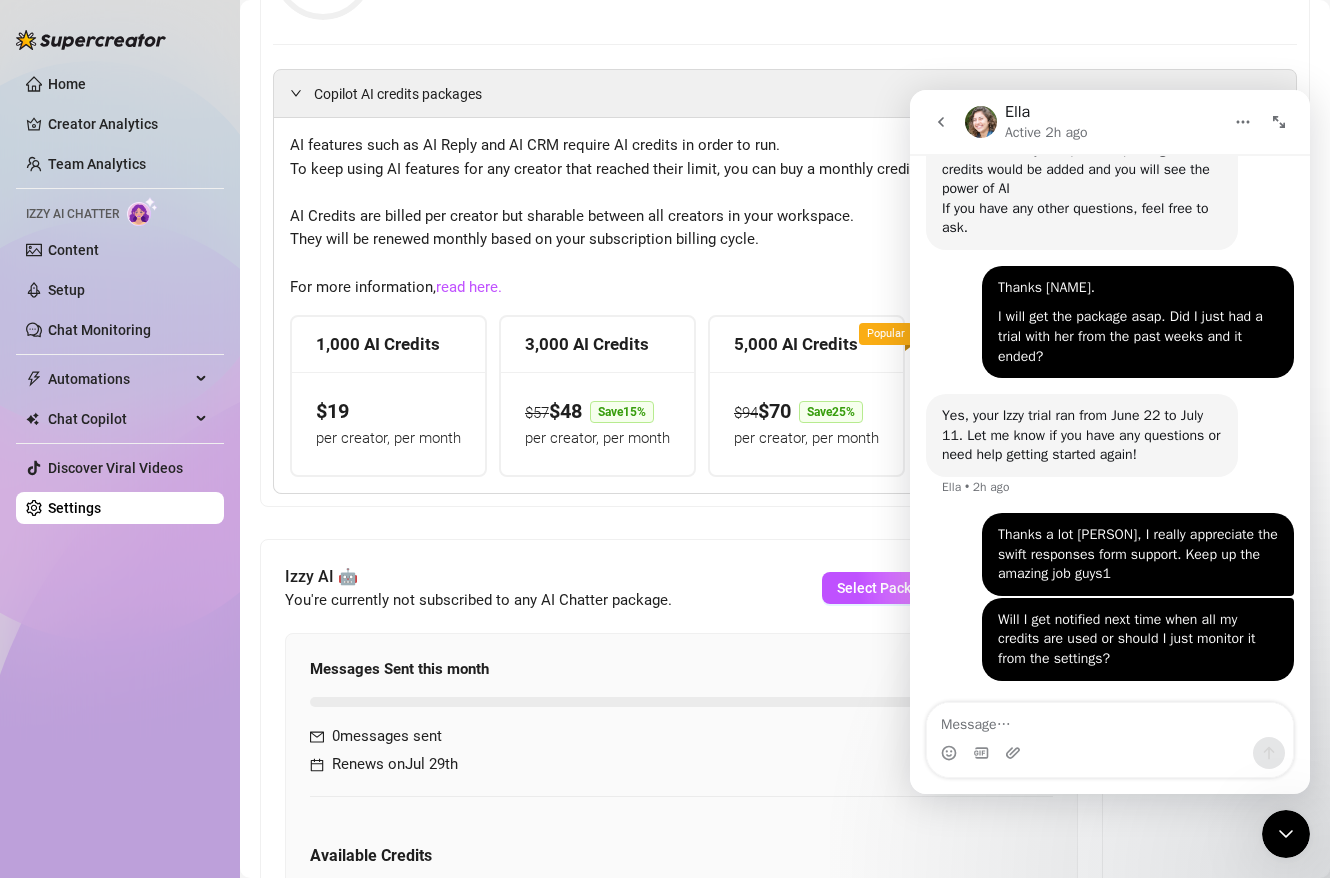 scroll, scrollTop: 2363, scrollLeft: 0, axis: vertical 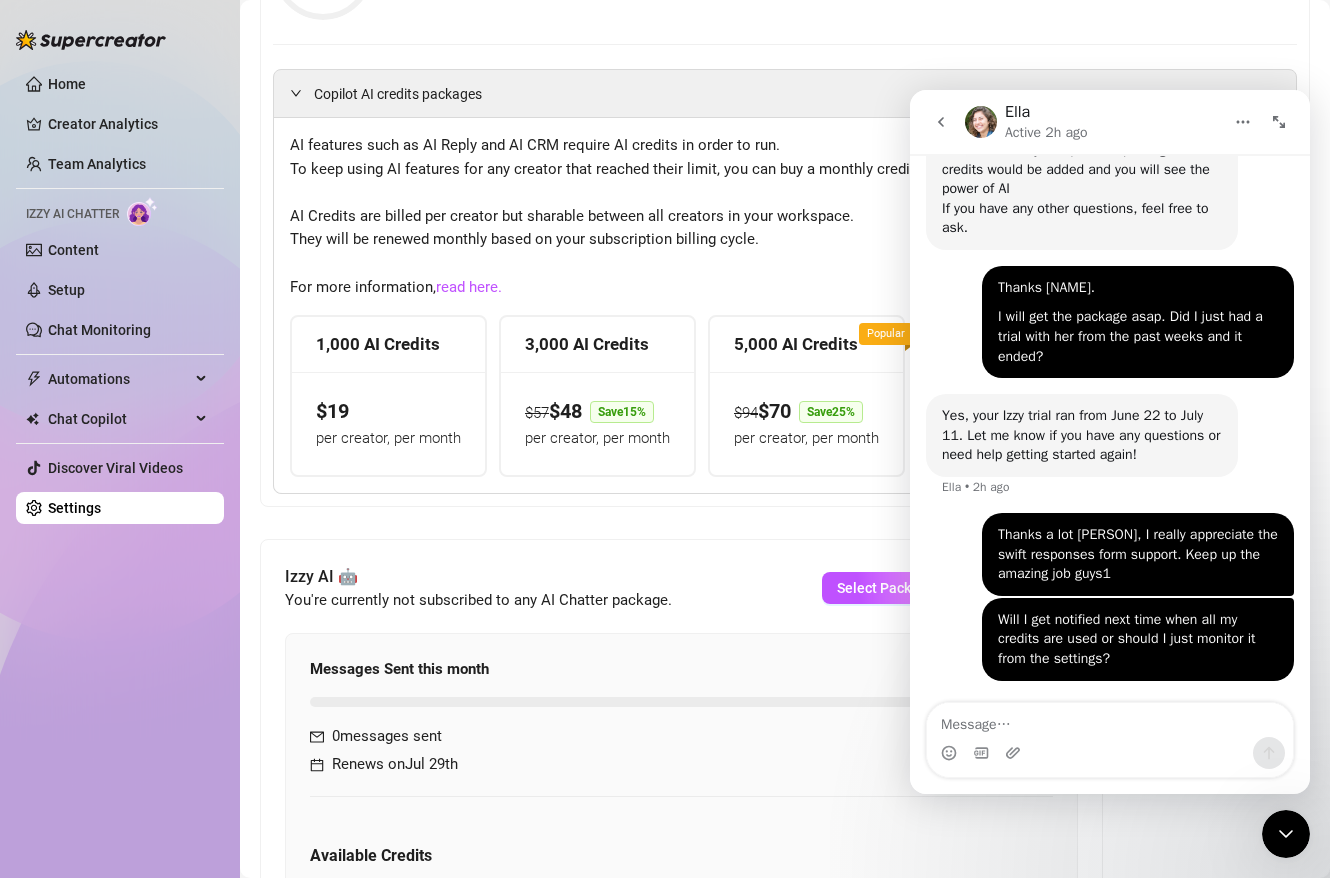 click on "Billing Information Princess Billiter ,  skbadee00@gmail.com , Visa Card ending in 7381 Update Copilot AI Credits & Usage 3% 7 / 250  credits used this month 9  messages generated Renews on   Jul 29th Buy More Credits Copilot AI credits packages AI features such as AI Reply and AI CRM require AI credits in order to run. To keep using AI features for any creator that reached their limit, you can buy a monthly credit package for your workspace. AI Credits are billed per creator but sharable between all creators in your workspace. They will be renewed monthly based on your subscription billing cycle. For more information,  read here. 1,000 AI Credits  $ 19 per creator, per month 3,000 AI Credits $ 57  $ 48 Save  15 % per creator, per month 5,000 AI Credits $ 94  $ 70 Save  25 % per creator, per month Popular 7,500 AI Credits $ 140  $ 98 Save  30 % per creator, per month Izzy AI 🤖 You're currently not subscribed to any AI Chatter package. Select Package + Add Coupon Messages Sent this month 0 /  0 0 % 0 0" at bounding box center (785, 611) 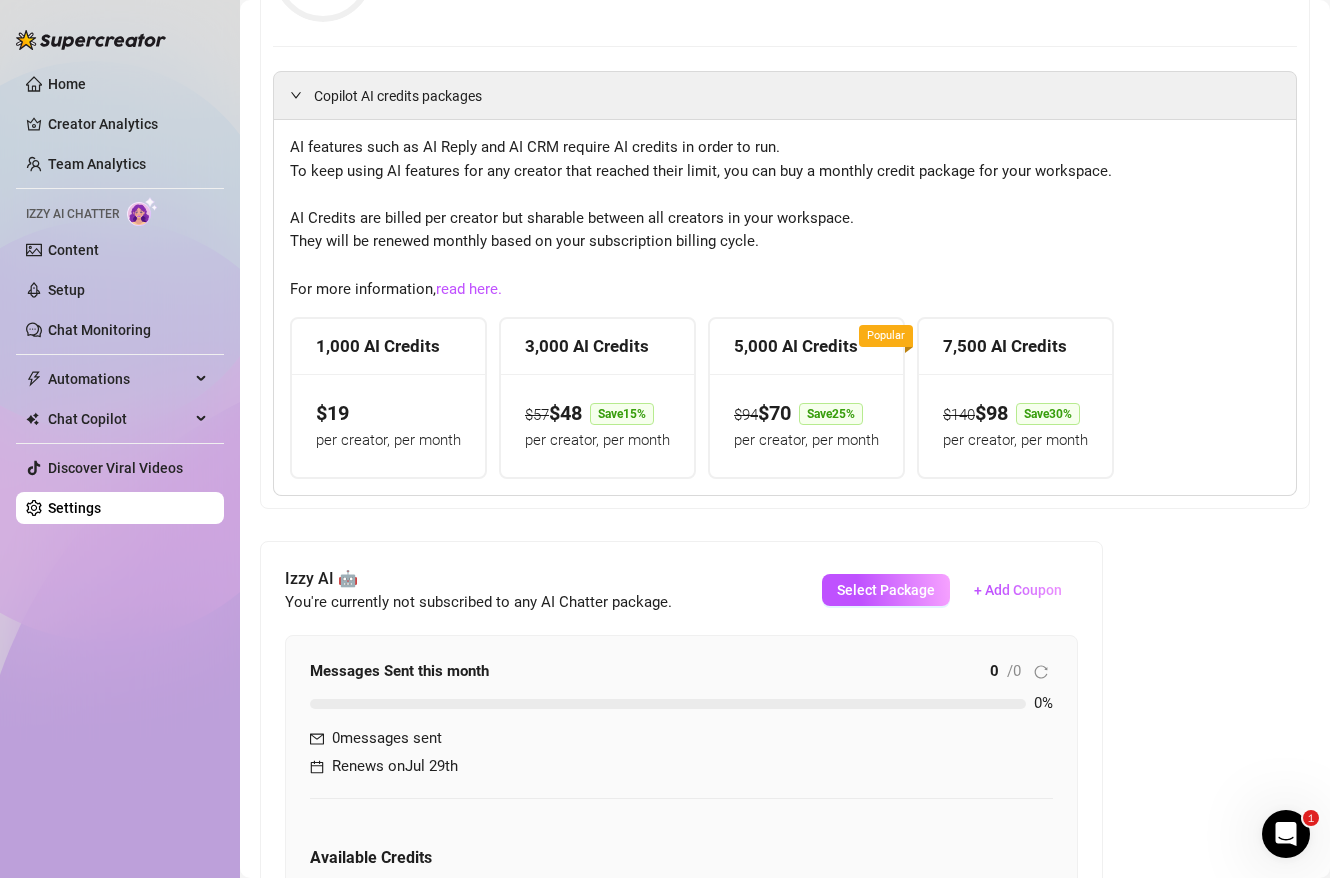 scroll, scrollTop: 334, scrollLeft: 0, axis: vertical 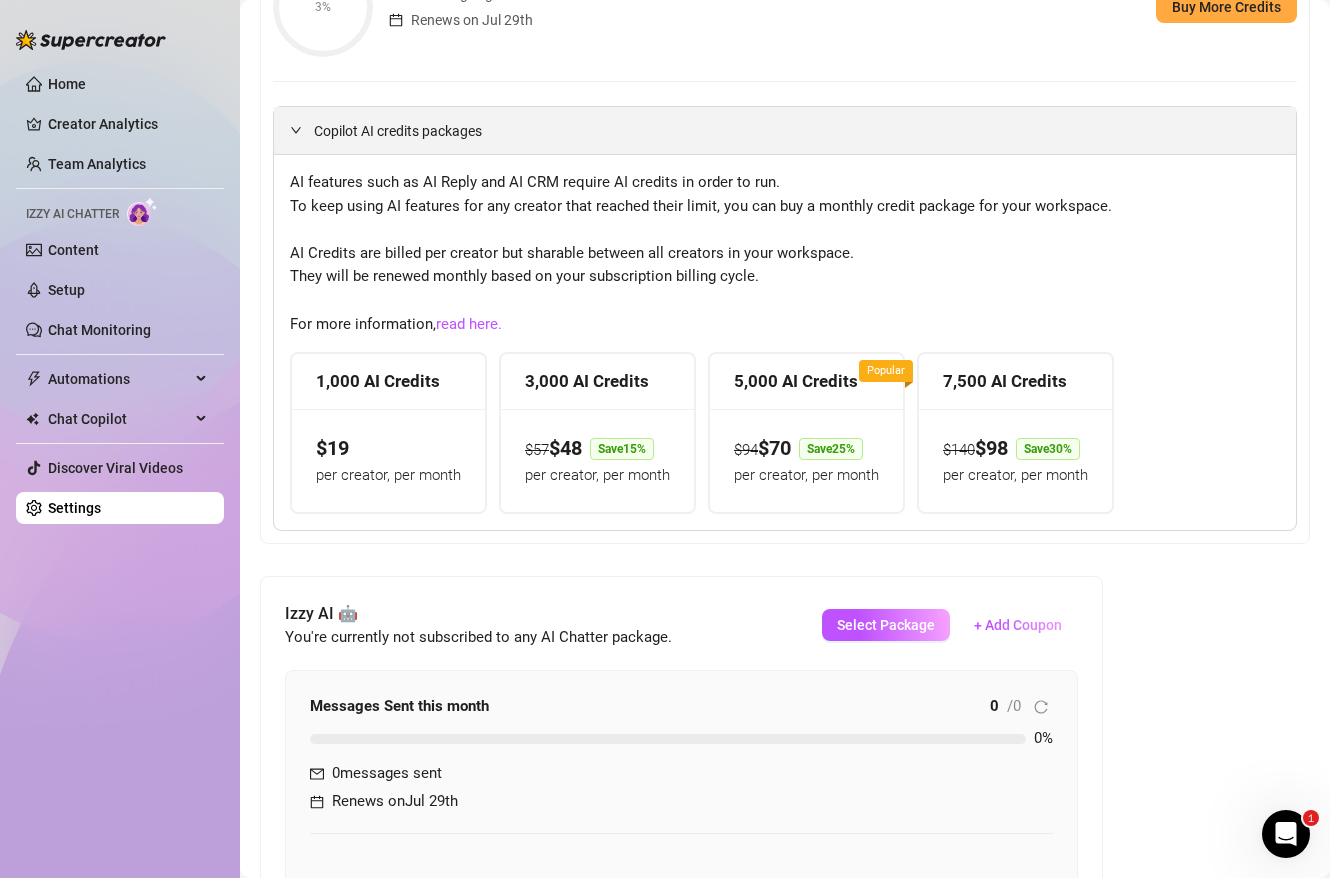 click on "Copilot AI credits packages" at bounding box center [785, 130] 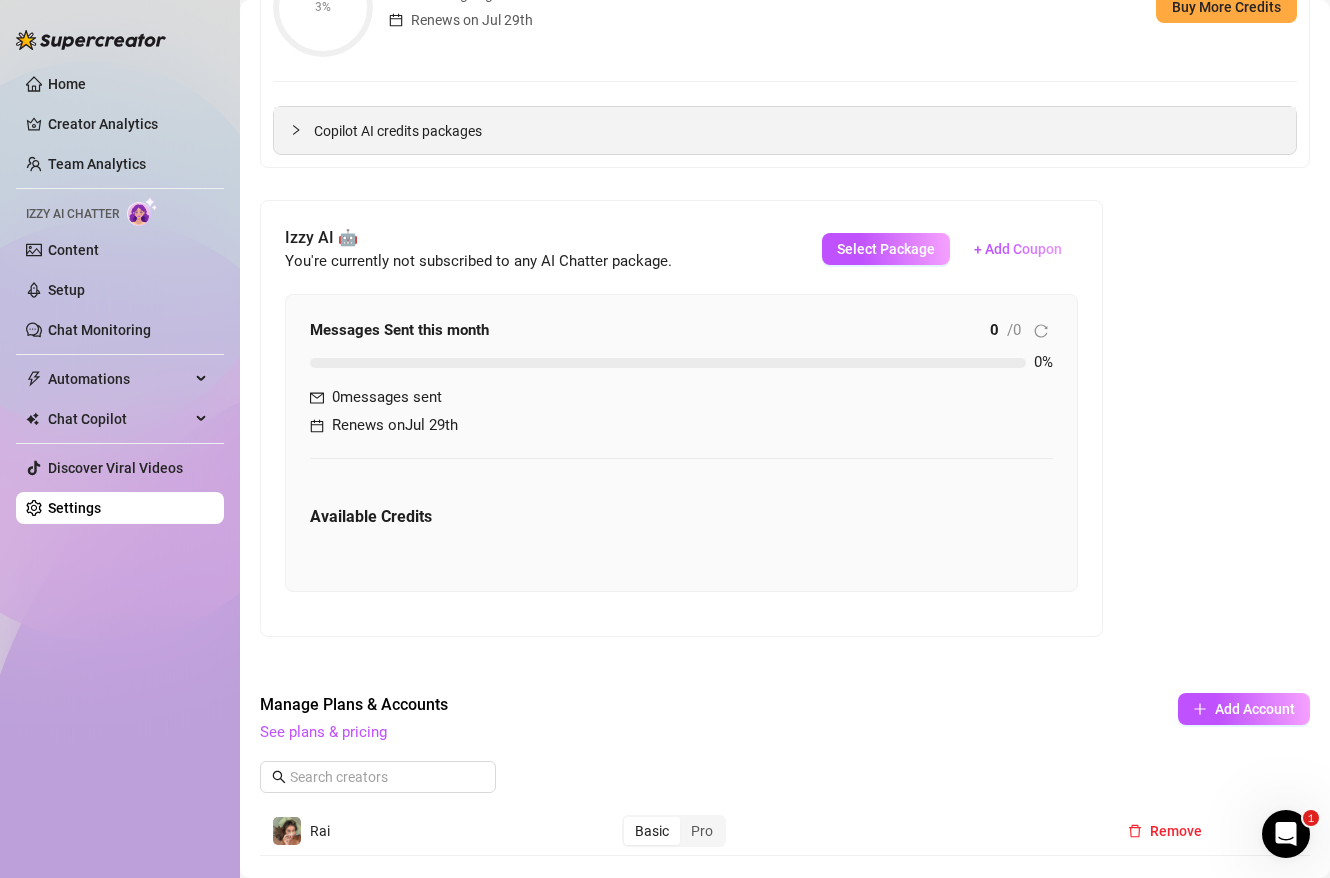 click on "Copilot AI credits packages" at bounding box center (785, 130) 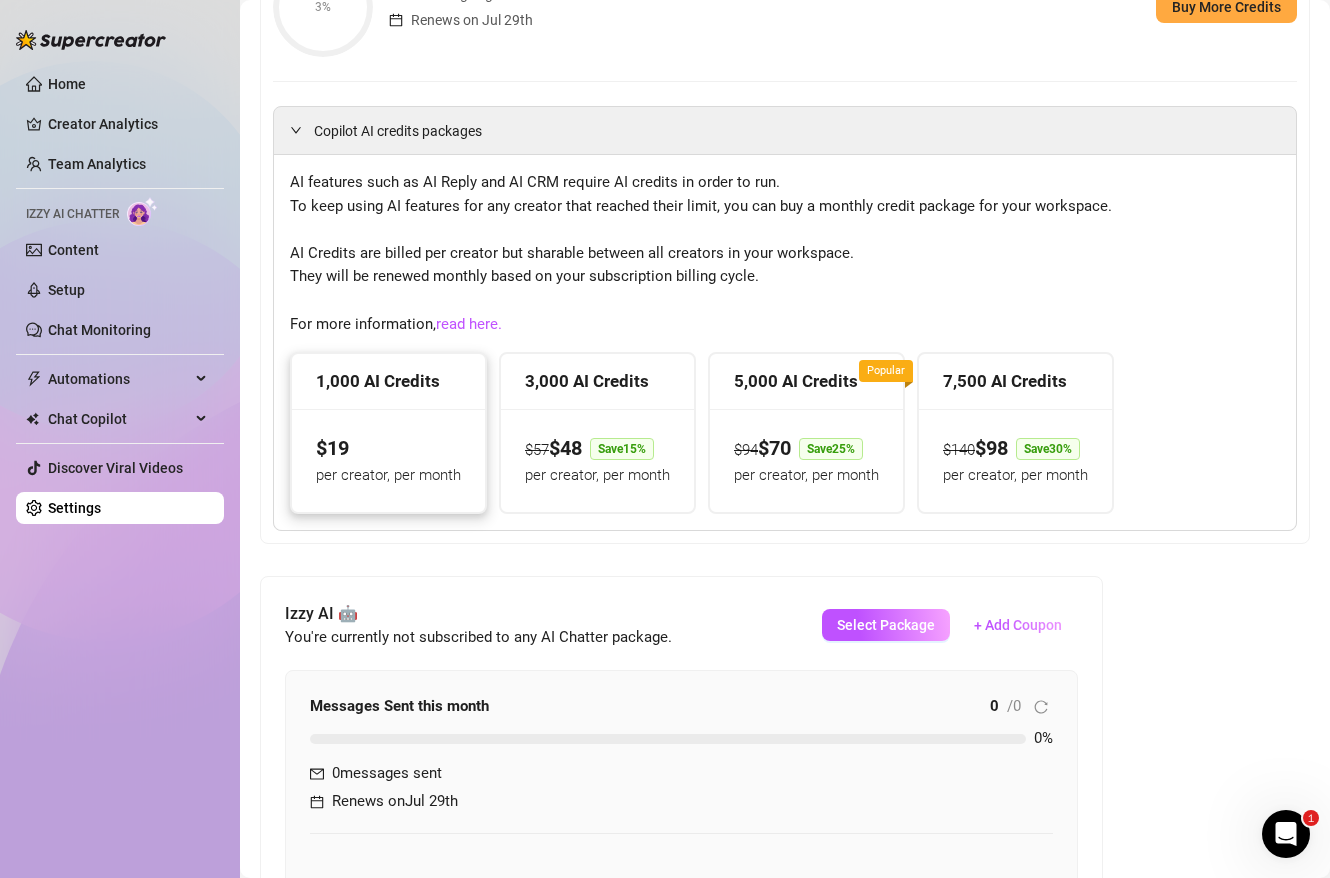 click on "$ 19 per creator, per month" at bounding box center [388, 460] 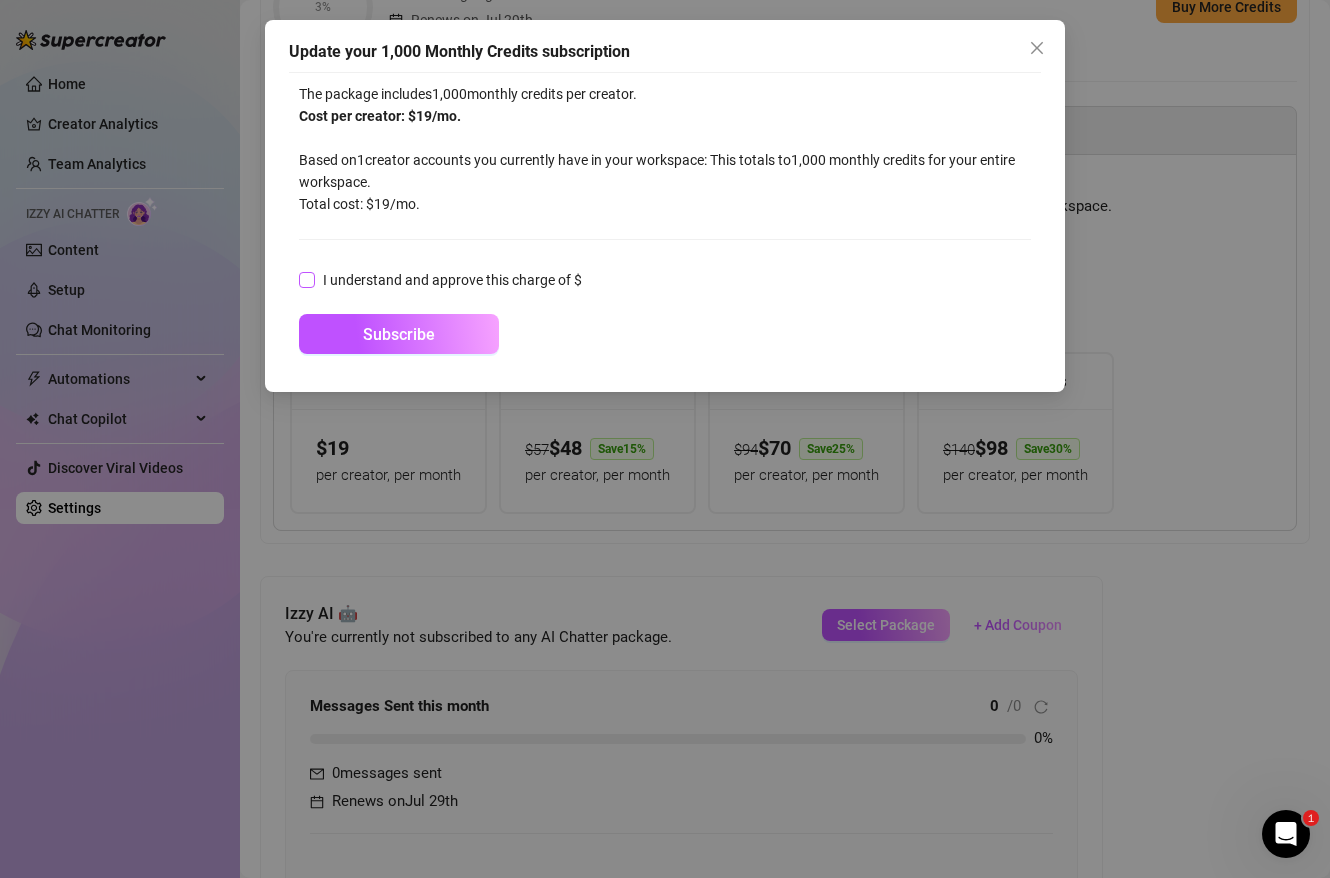 click at bounding box center (307, 280) 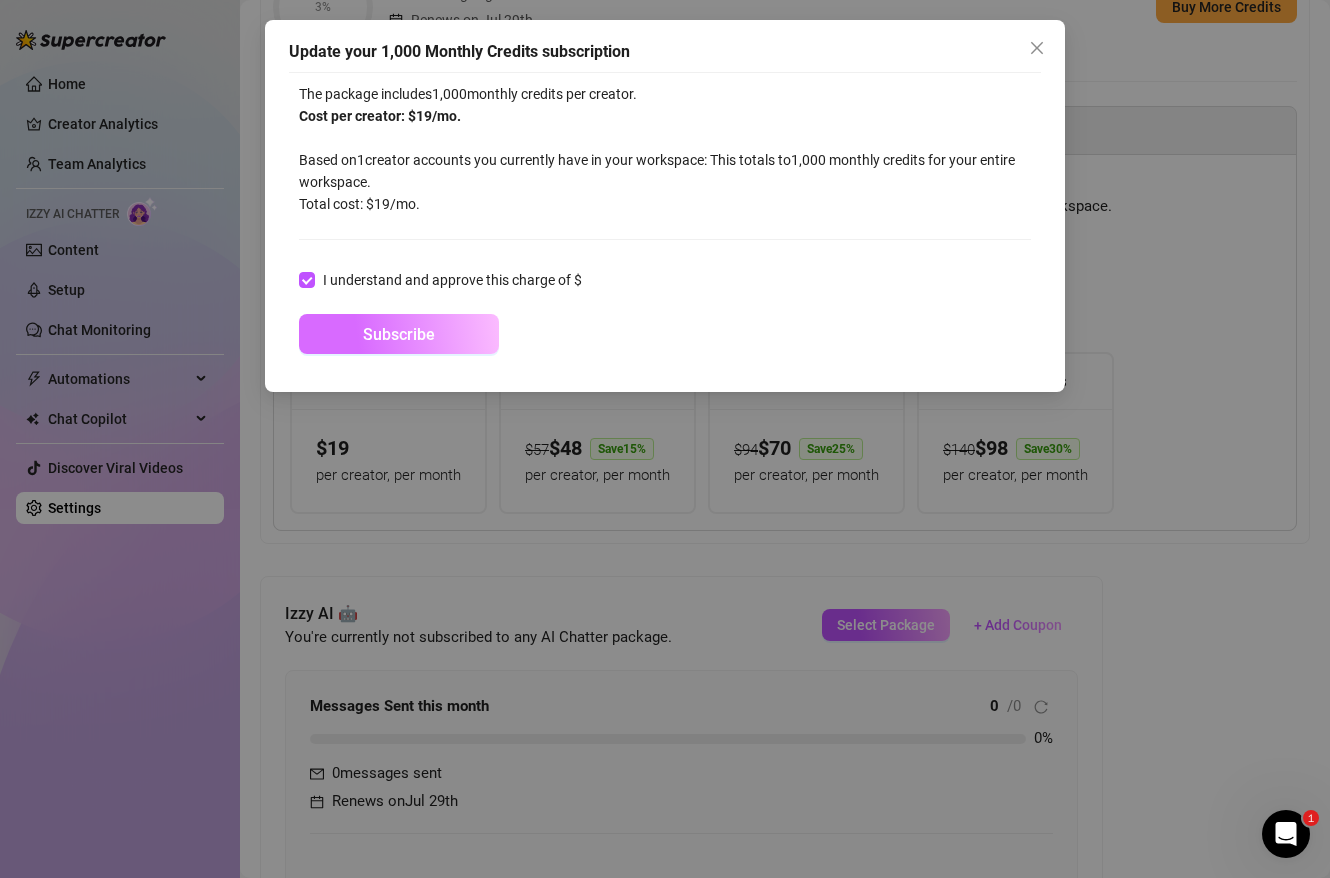click on "Subscribe" at bounding box center (399, 334) 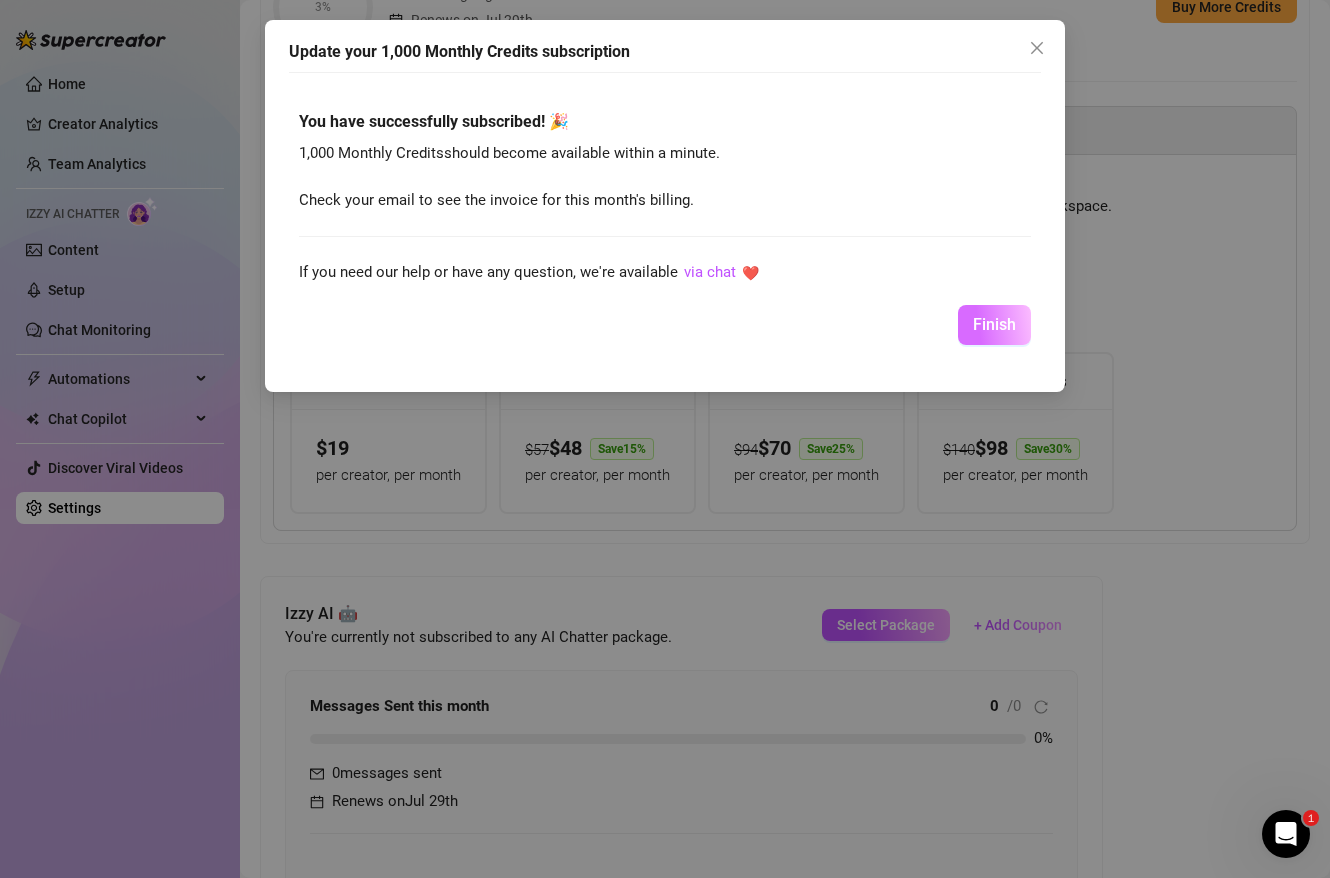 click on "Finish" at bounding box center [994, 324] 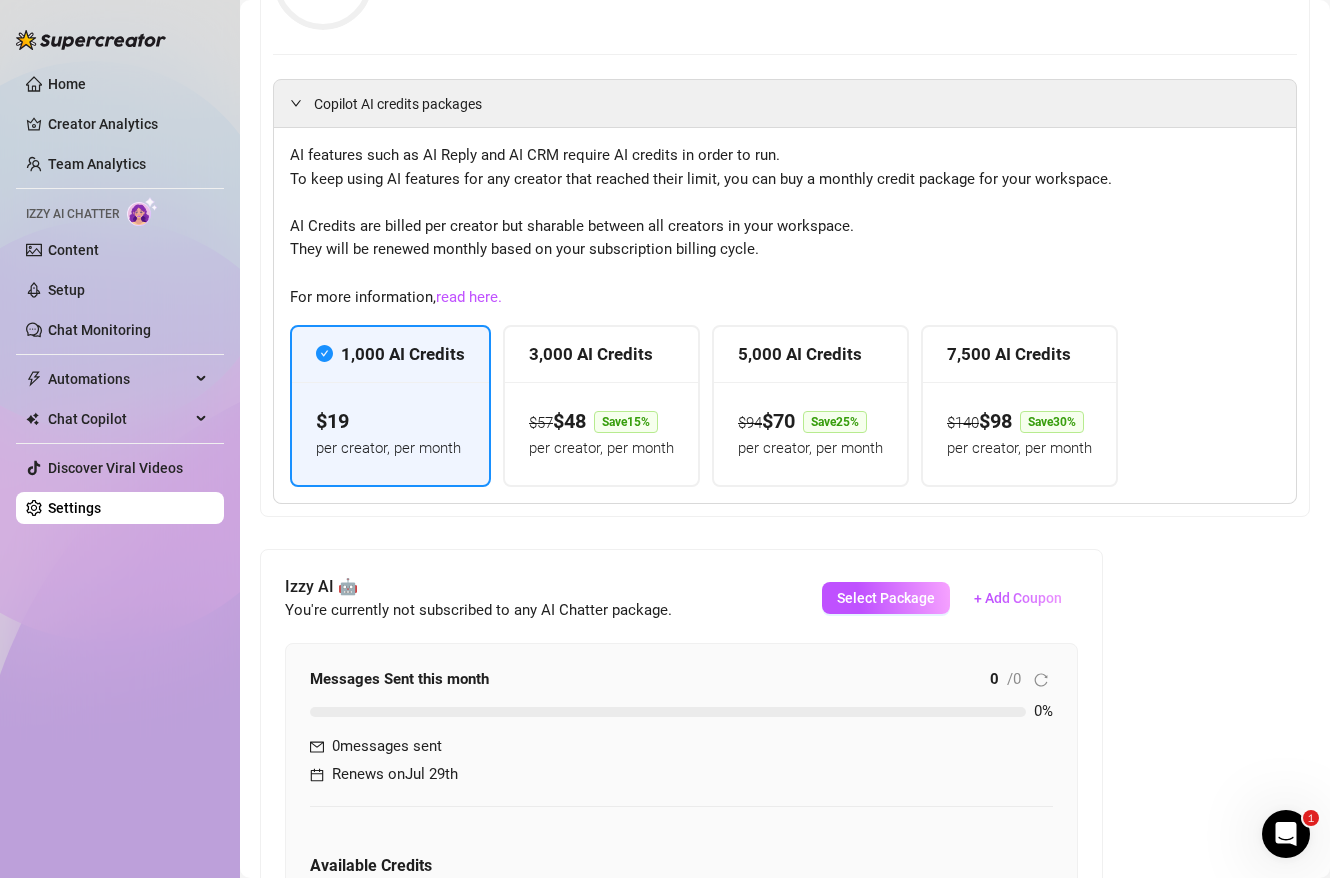 scroll, scrollTop: 324, scrollLeft: 0, axis: vertical 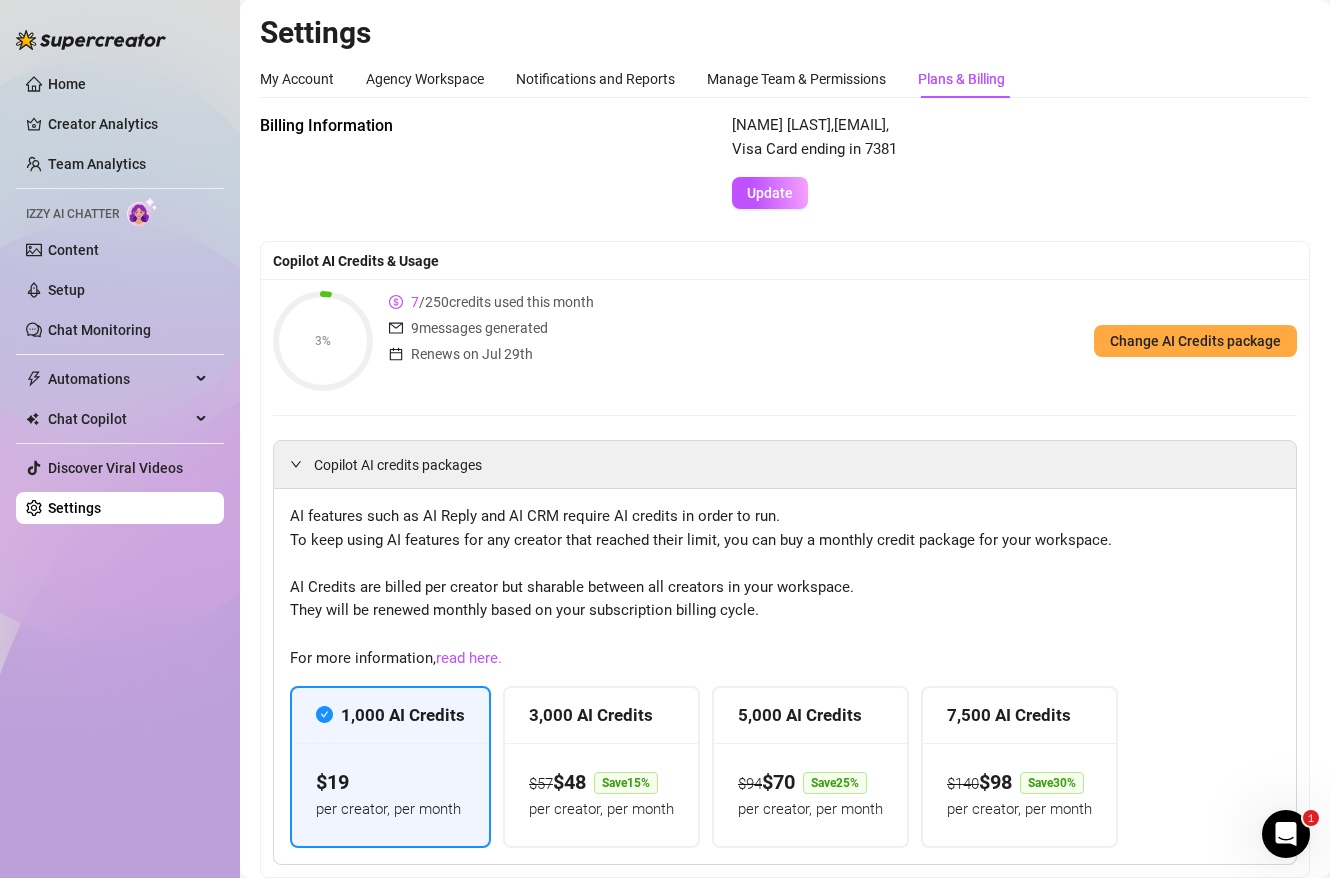 click on "3% 7 / 250  credits used this month 9  messages generated Renews on   Jul 29th Change AI Credits package" at bounding box center [785, 341] 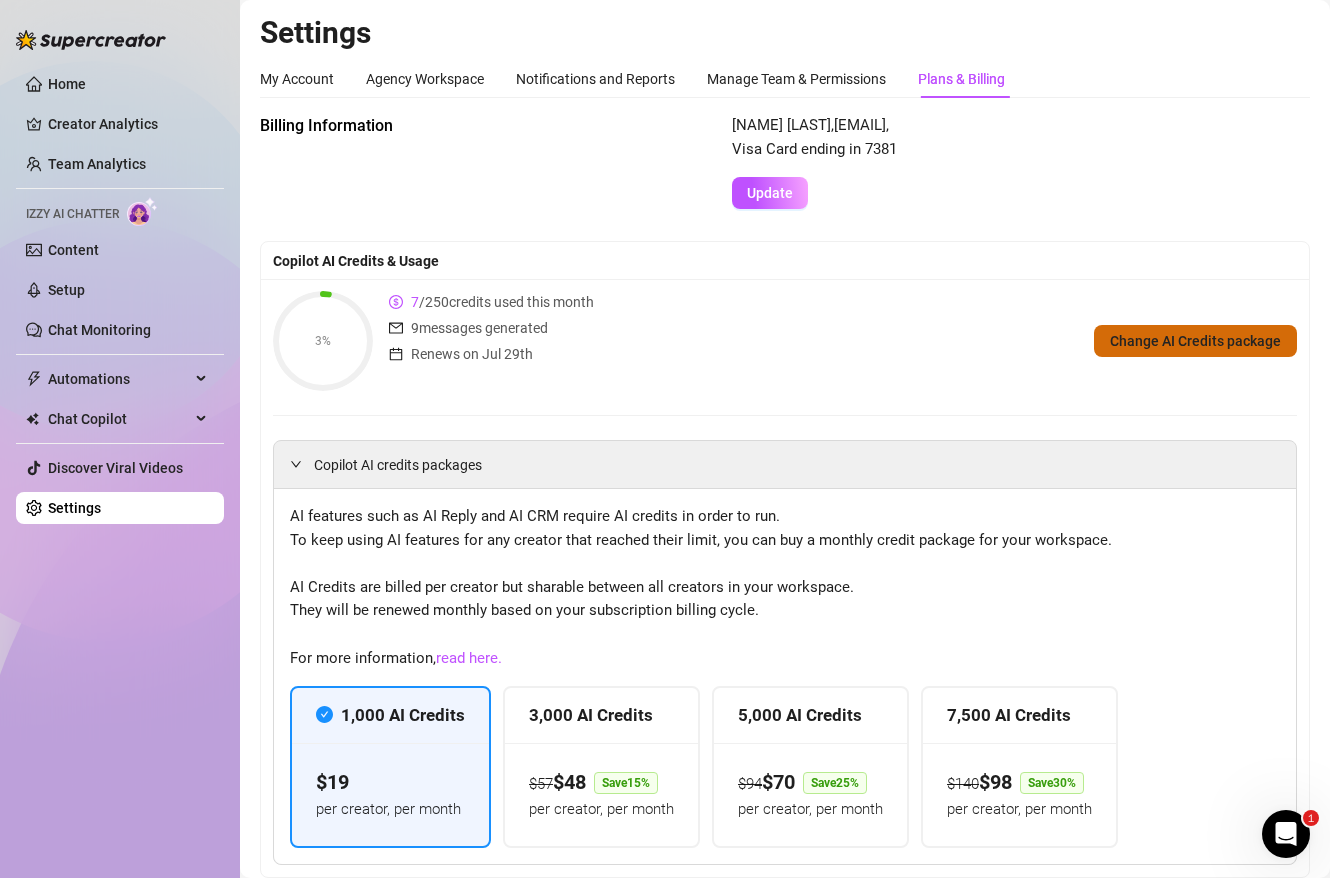 click on "Change AI Credits package" at bounding box center (1195, 341) 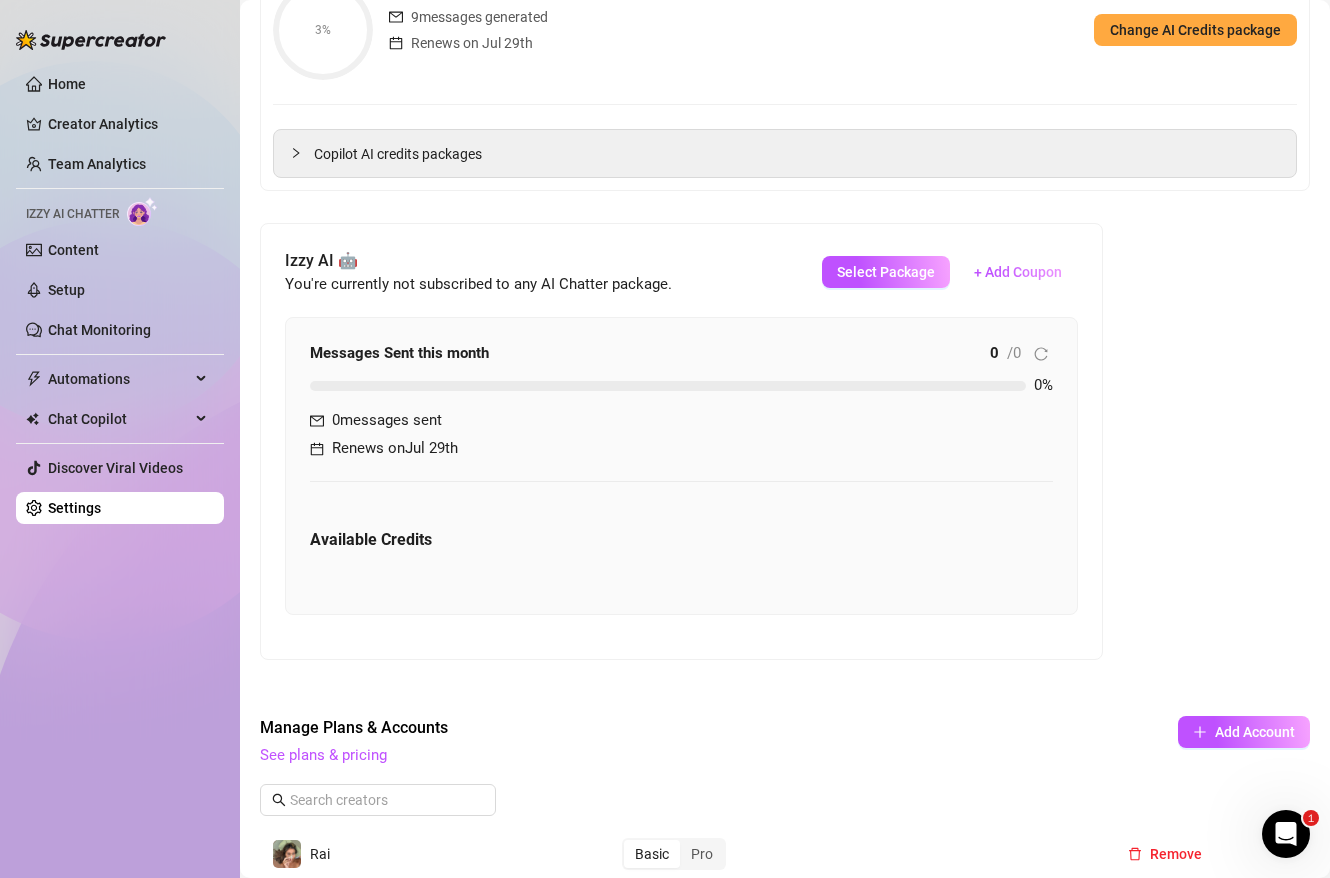 scroll, scrollTop: 318, scrollLeft: 0, axis: vertical 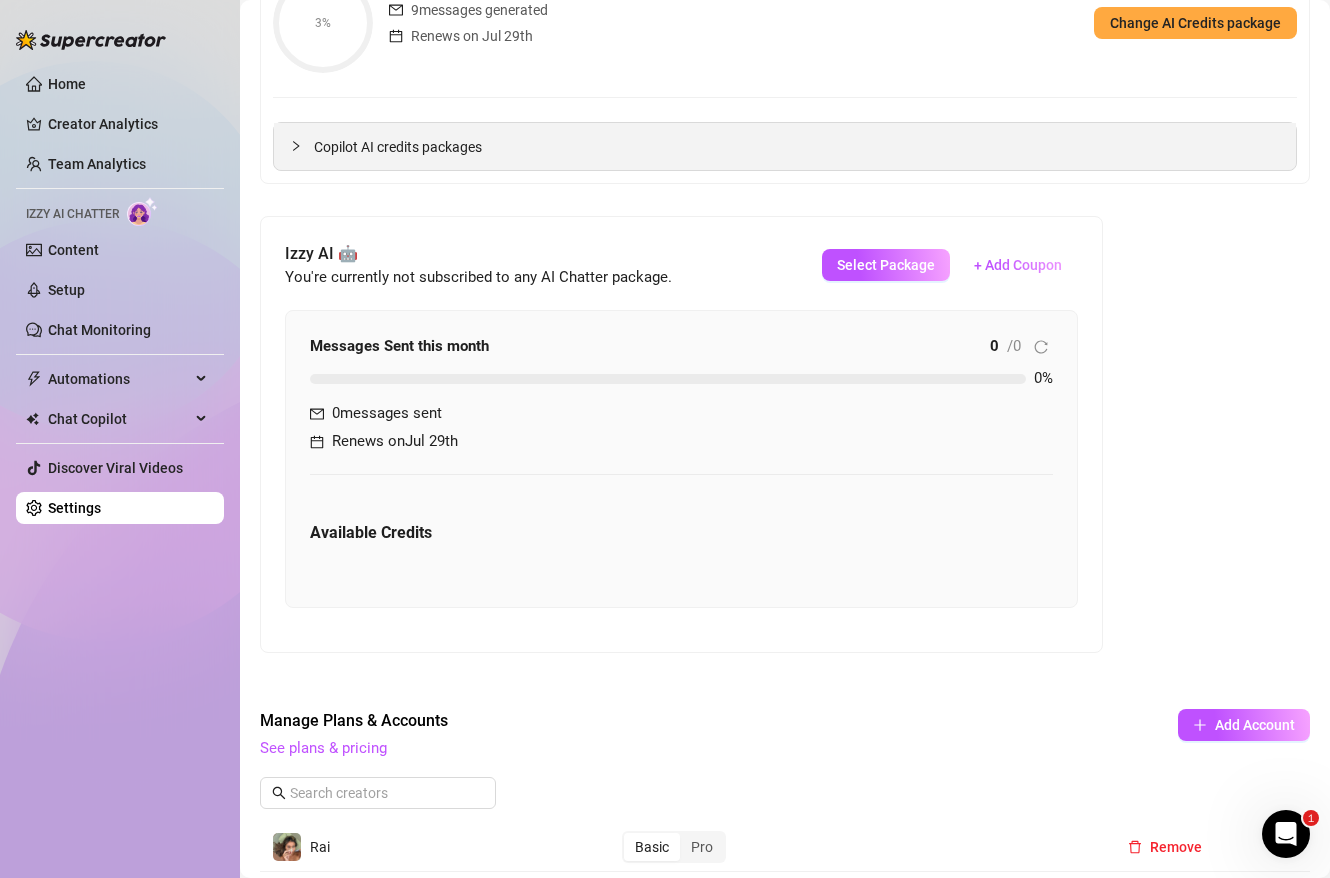 click on "Copilot AI credits packages" at bounding box center [785, 146] 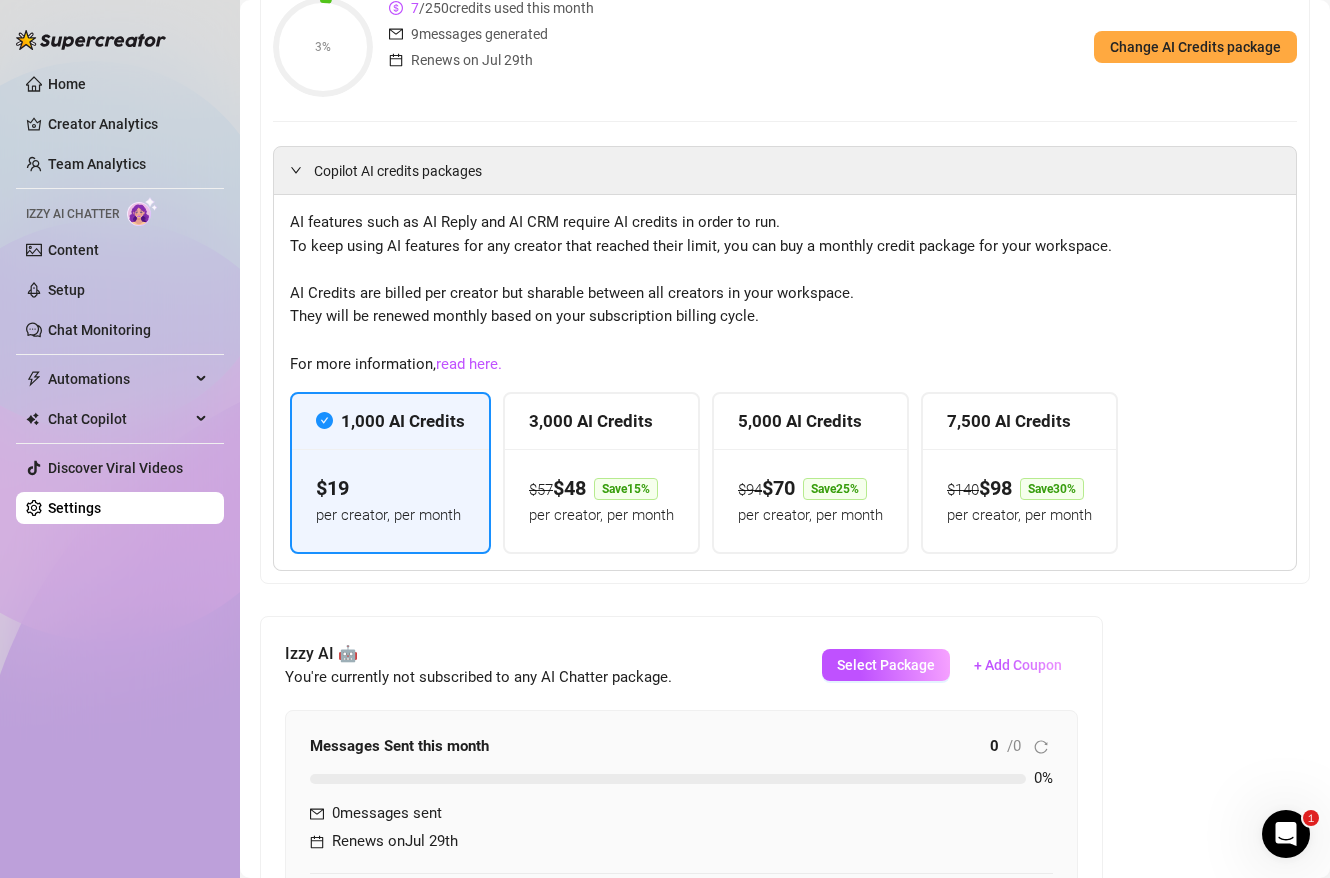 scroll, scrollTop: 0, scrollLeft: 0, axis: both 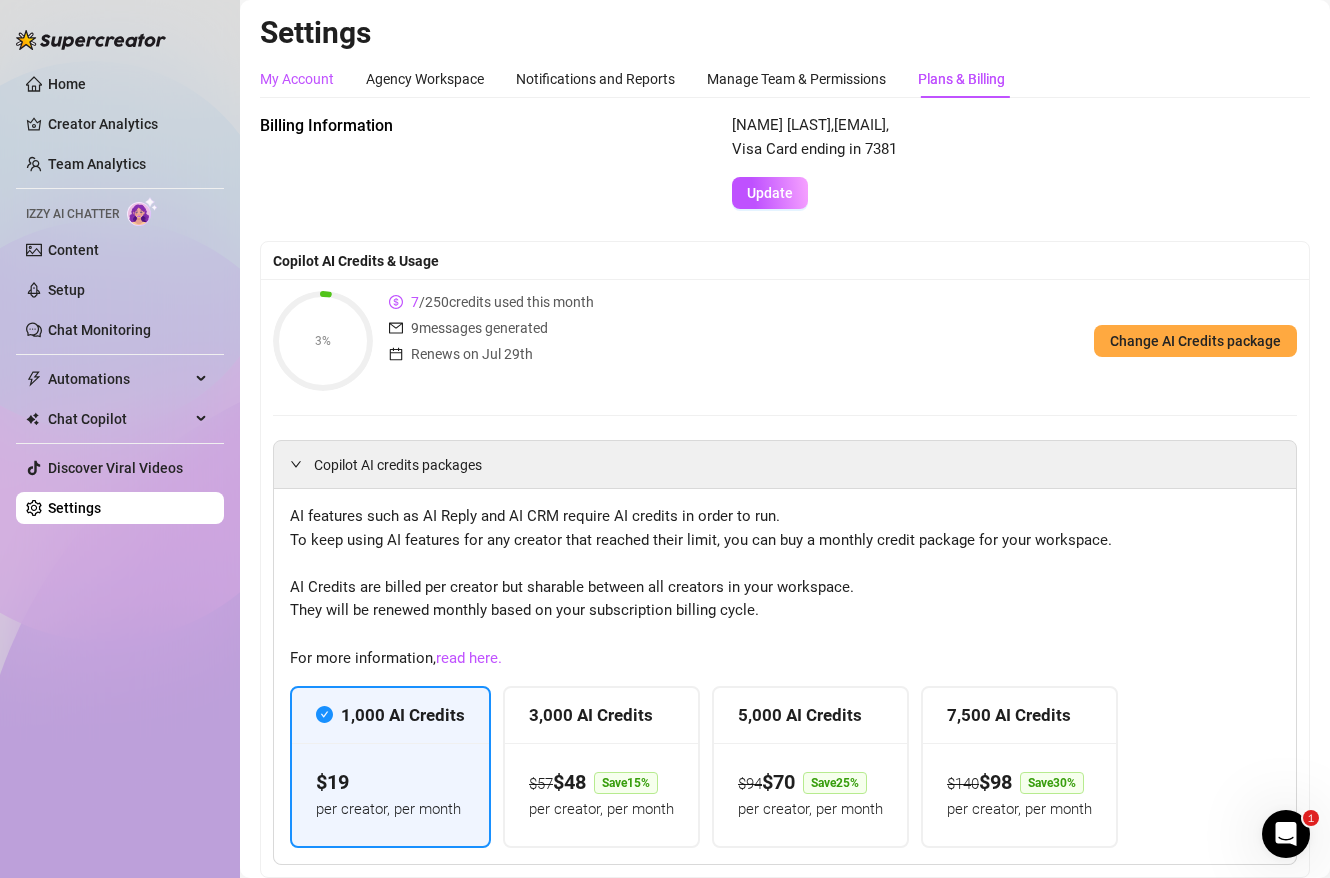 click on "My Account" at bounding box center (297, 79) 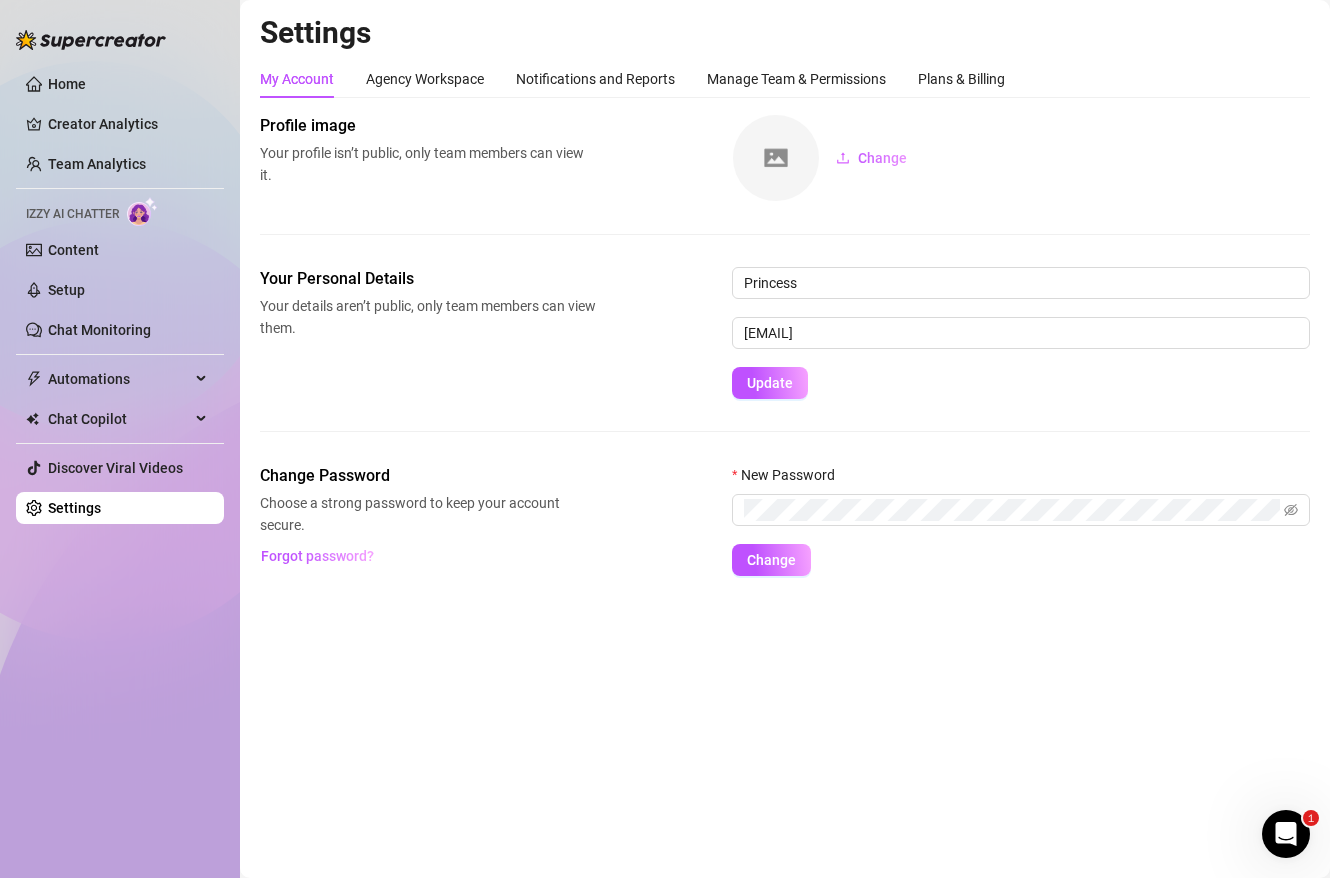 click on "Home Creator Analytics   Team Analytics Izzy AI Chatter Content Setup Chat Monitoring Automations All Message Flow Beta Bump Online Fans Expired Fans Chat Copilot All AI Reply Message Library Fan CRM Discover Viral Videos Settings" at bounding box center (120, 296) 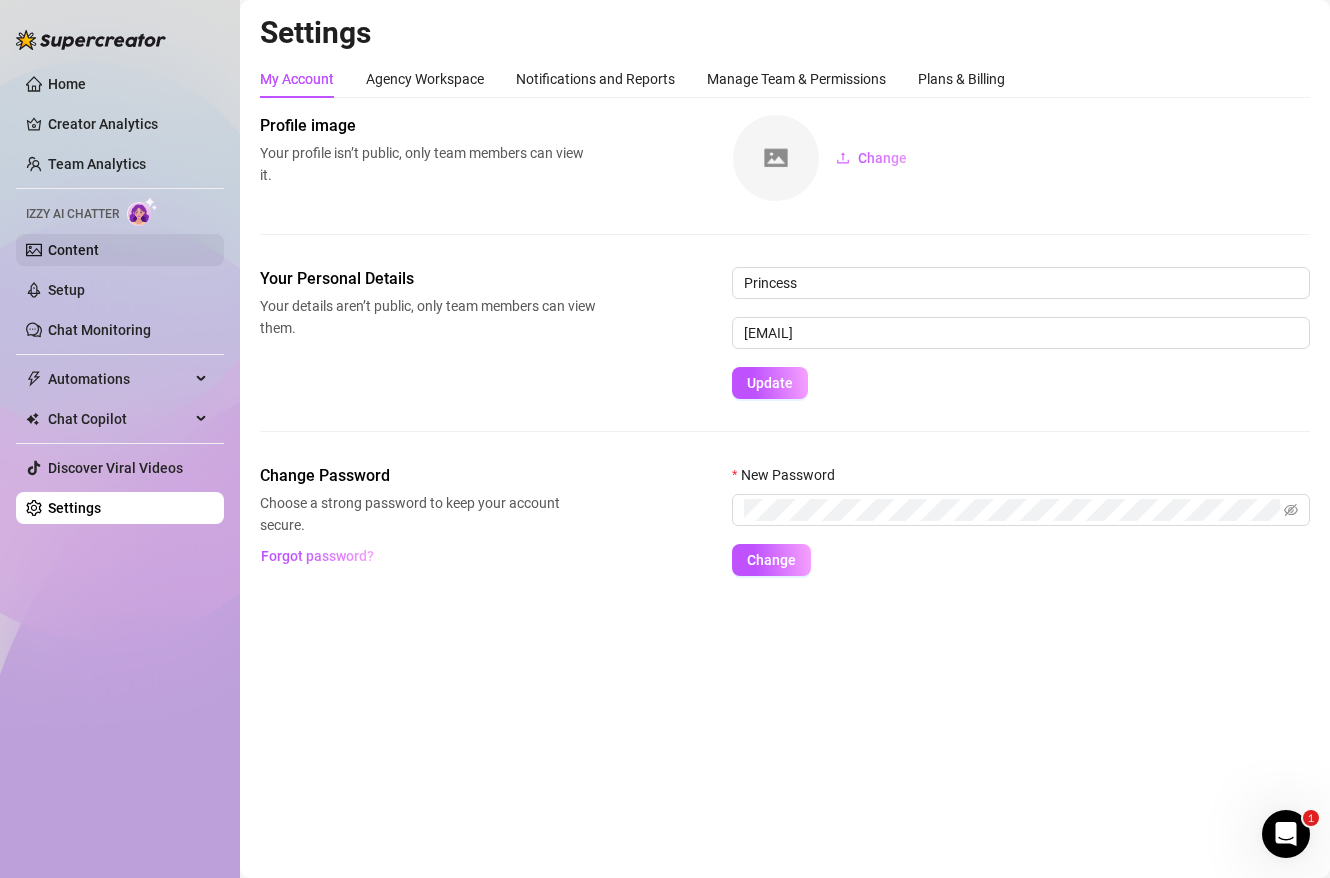 click on "Content" at bounding box center [73, 250] 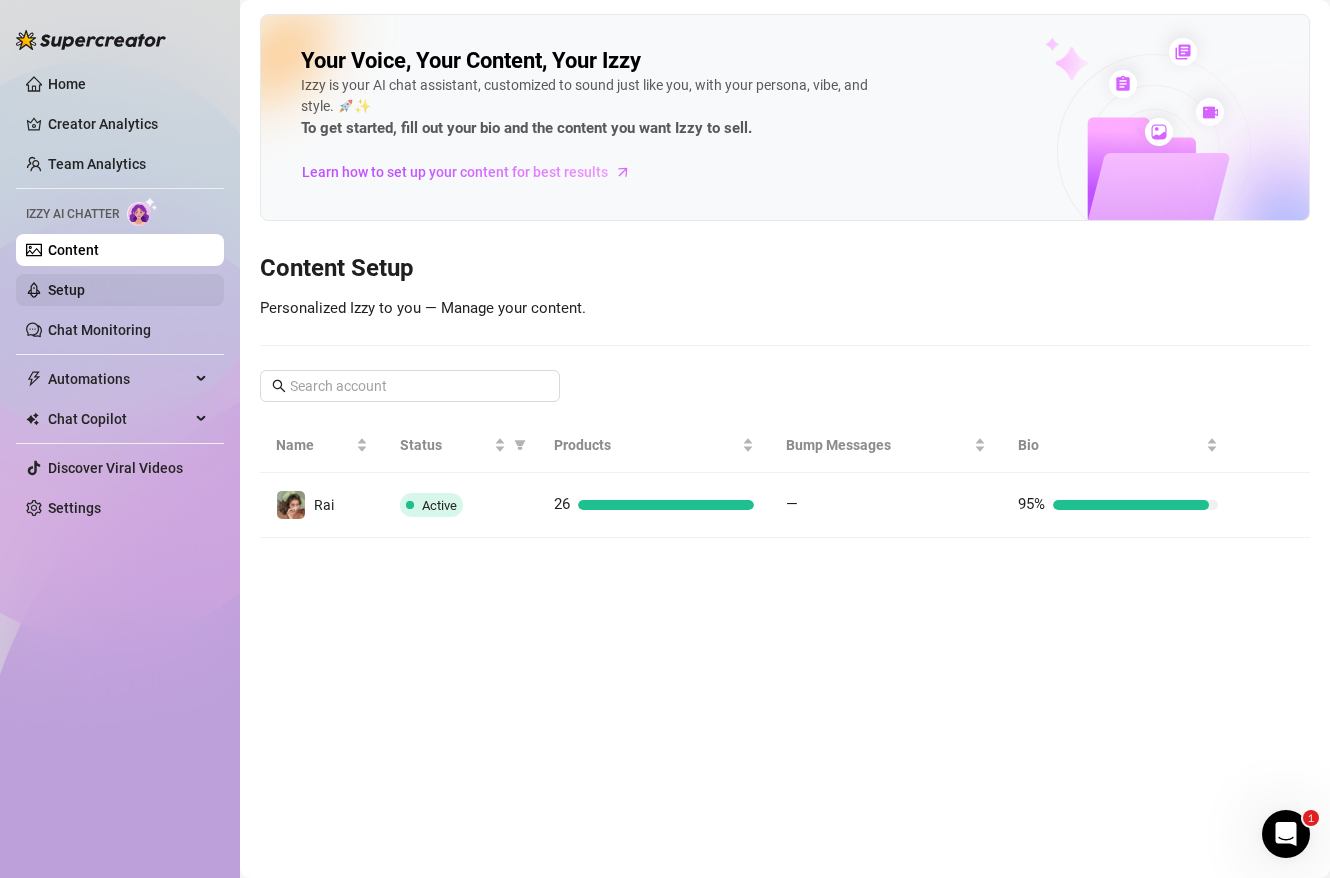 click on "Setup" at bounding box center [66, 290] 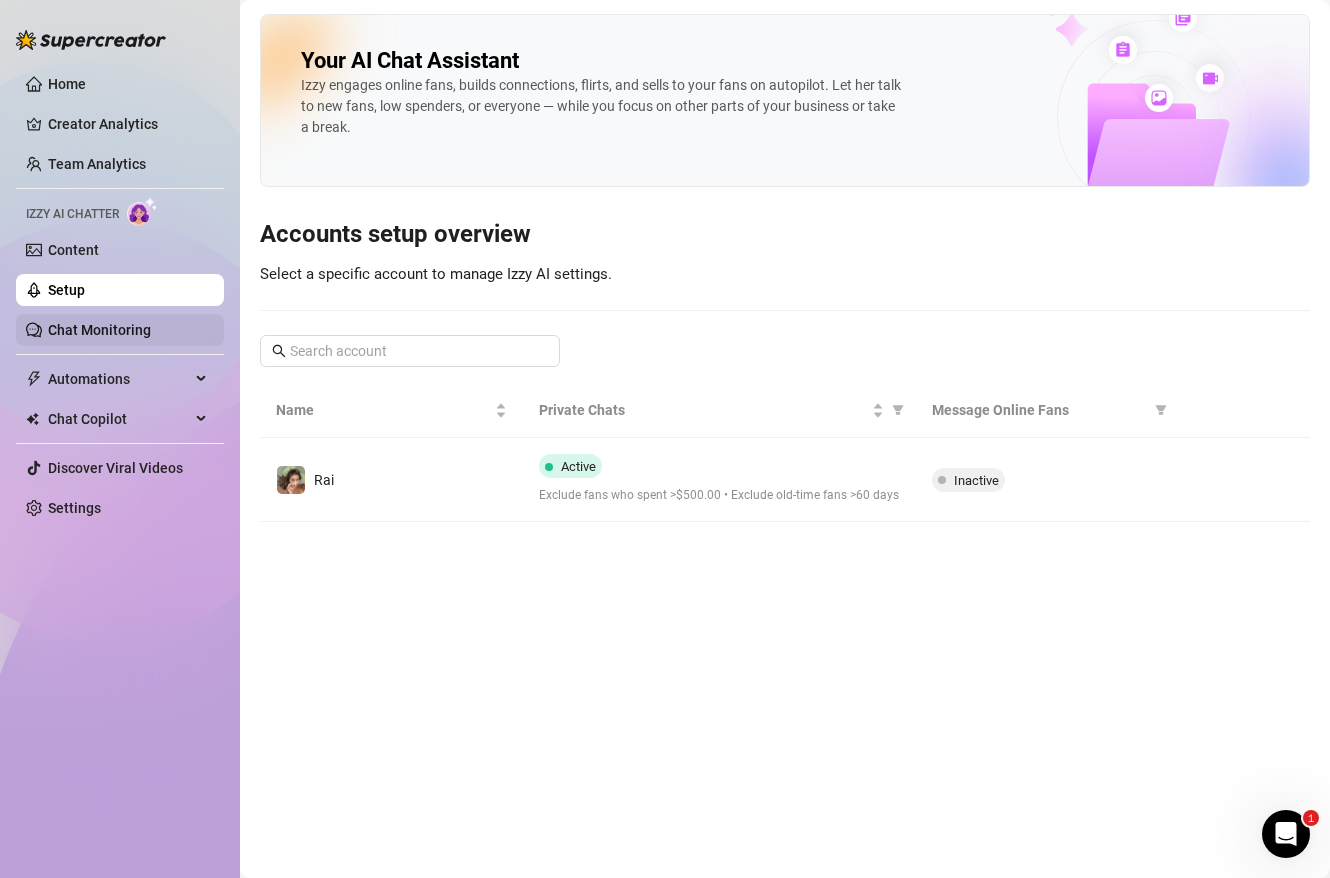 click on "Chat Monitoring" at bounding box center (99, 330) 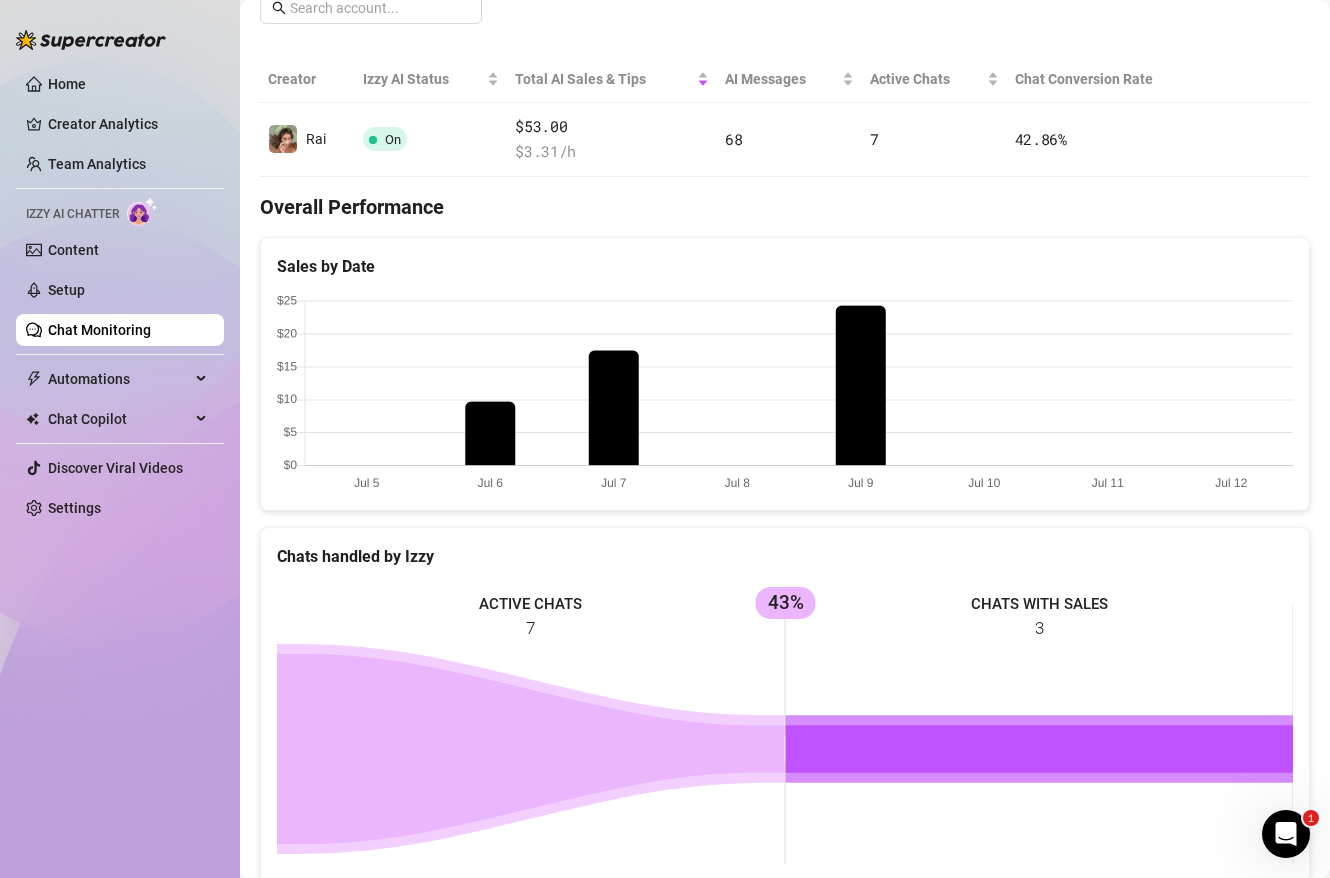 scroll, scrollTop: 0, scrollLeft: 0, axis: both 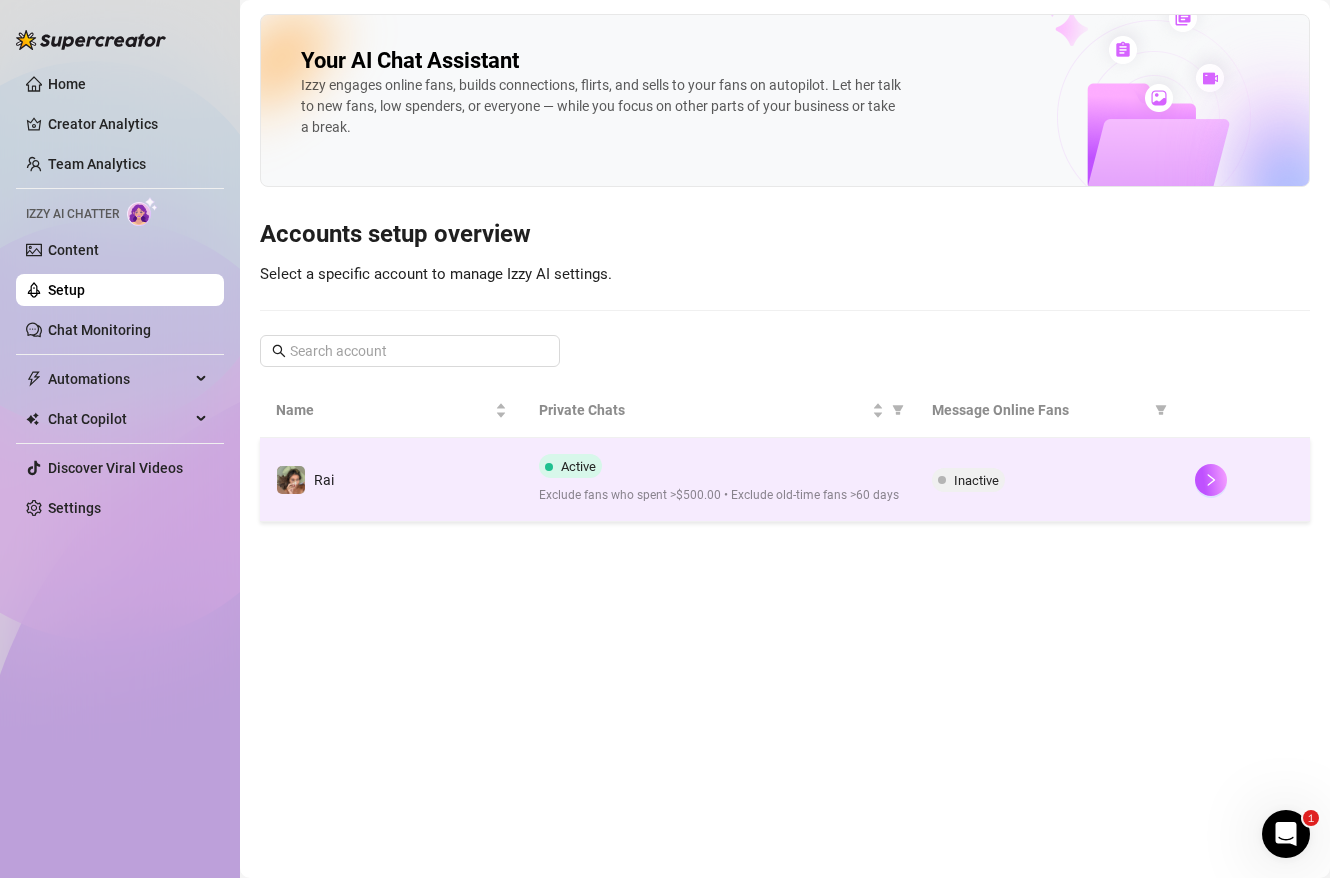 click on "Exclude fans who spent >$500.00 • Exclude old-time fans >60 days" at bounding box center [720, 495] 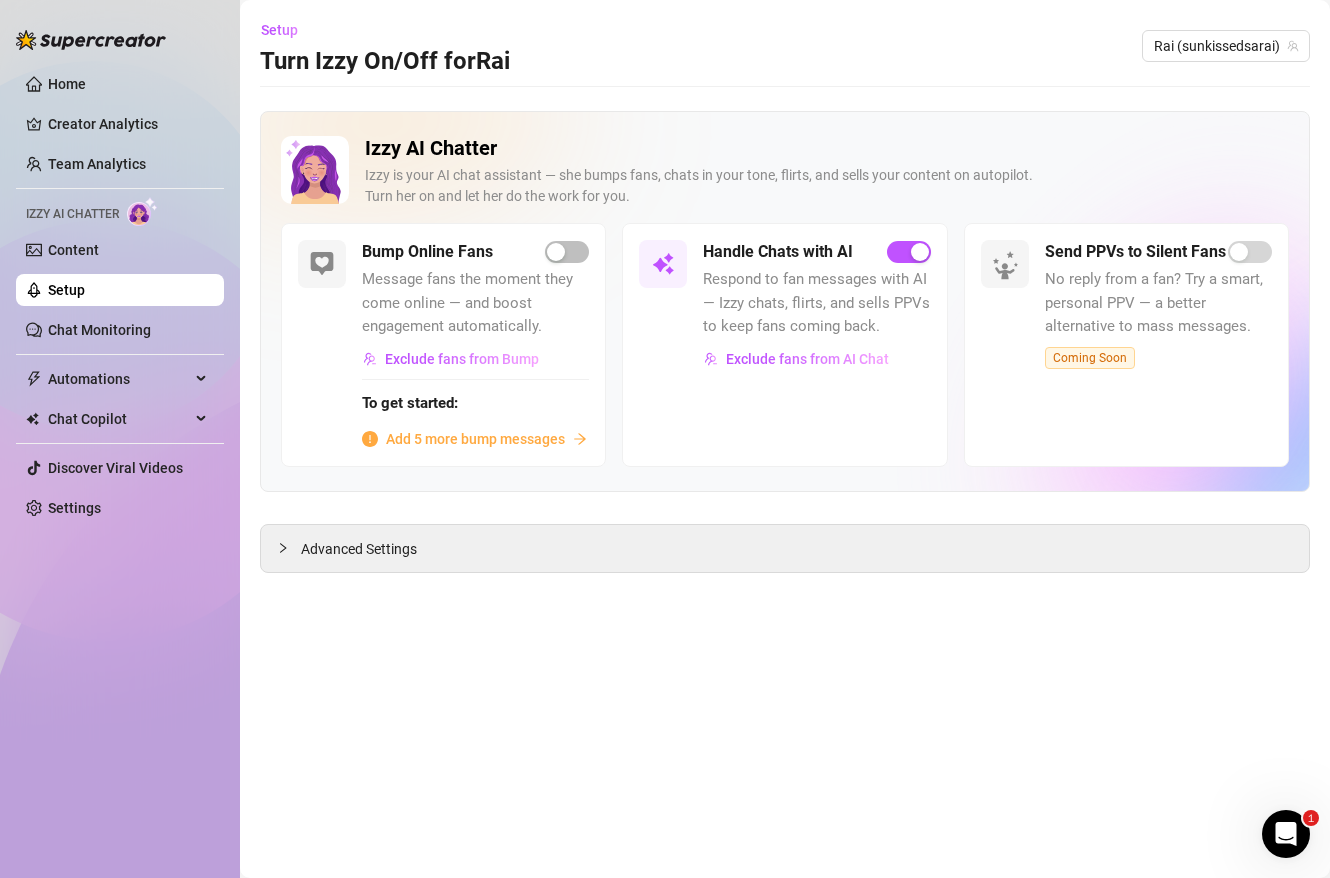 click on "Setup" at bounding box center (66, 290) 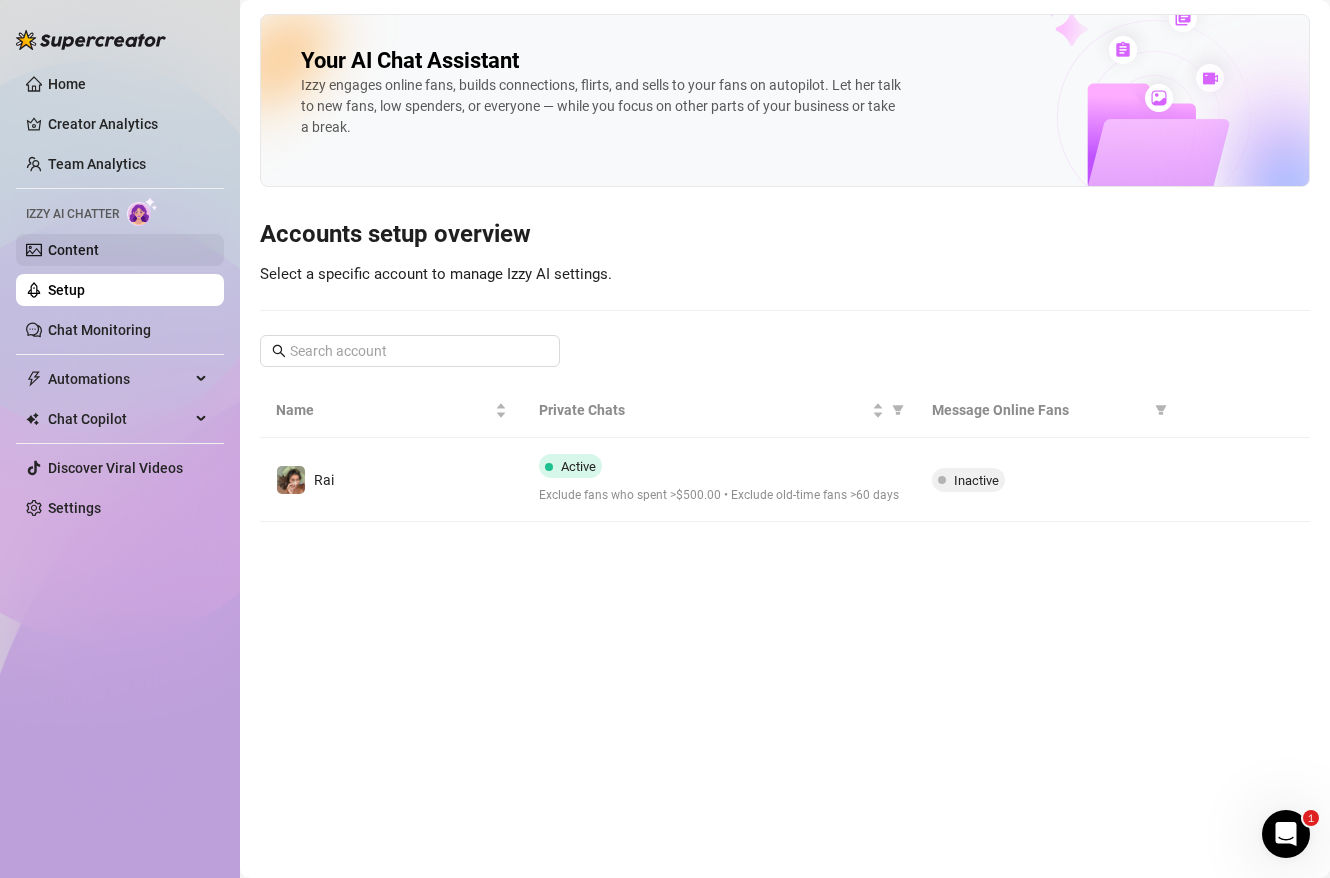 click on "Content" at bounding box center (73, 250) 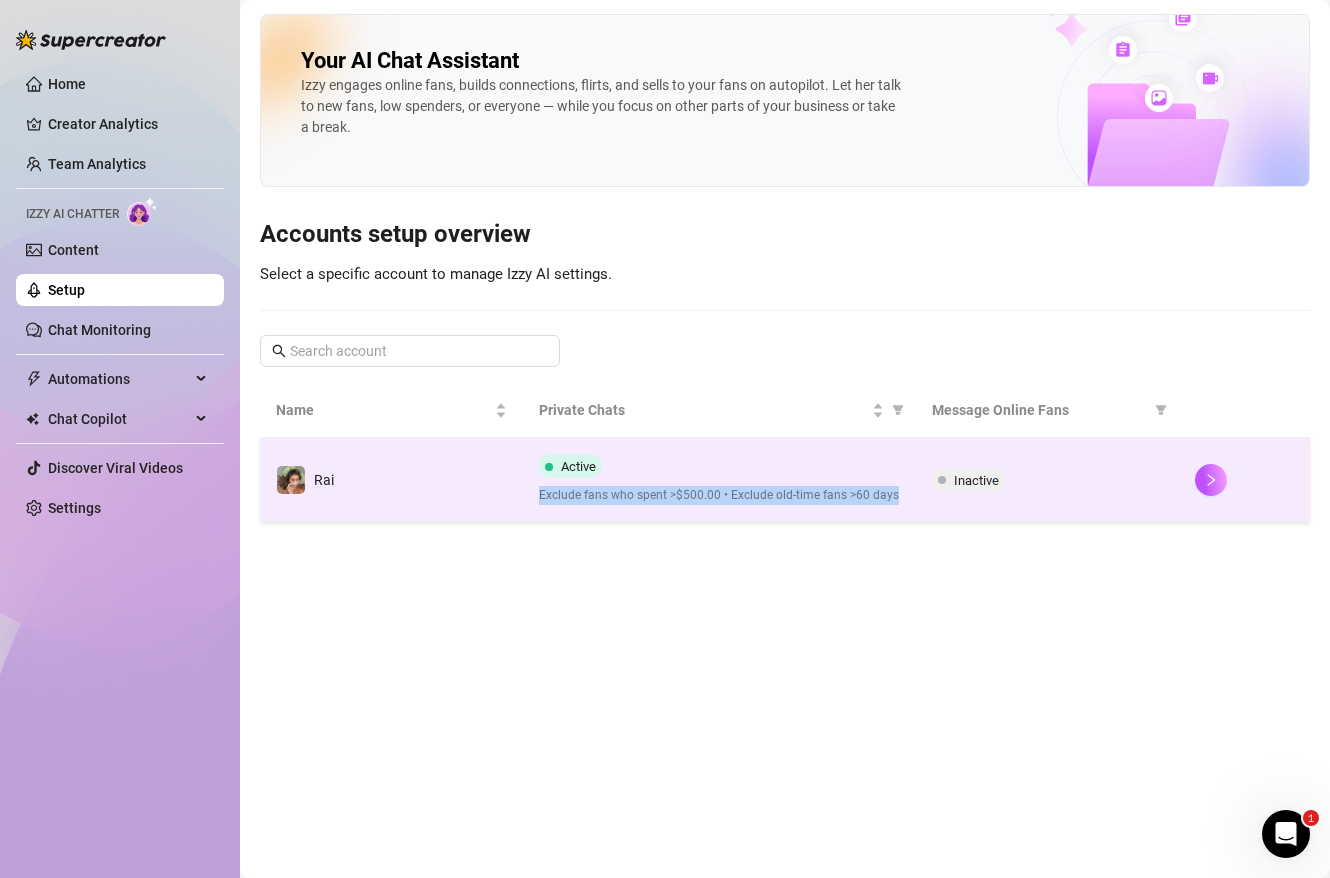 drag, startPoint x: 780, startPoint y: 483, endPoint x: 946, endPoint y: 490, distance: 166.14752 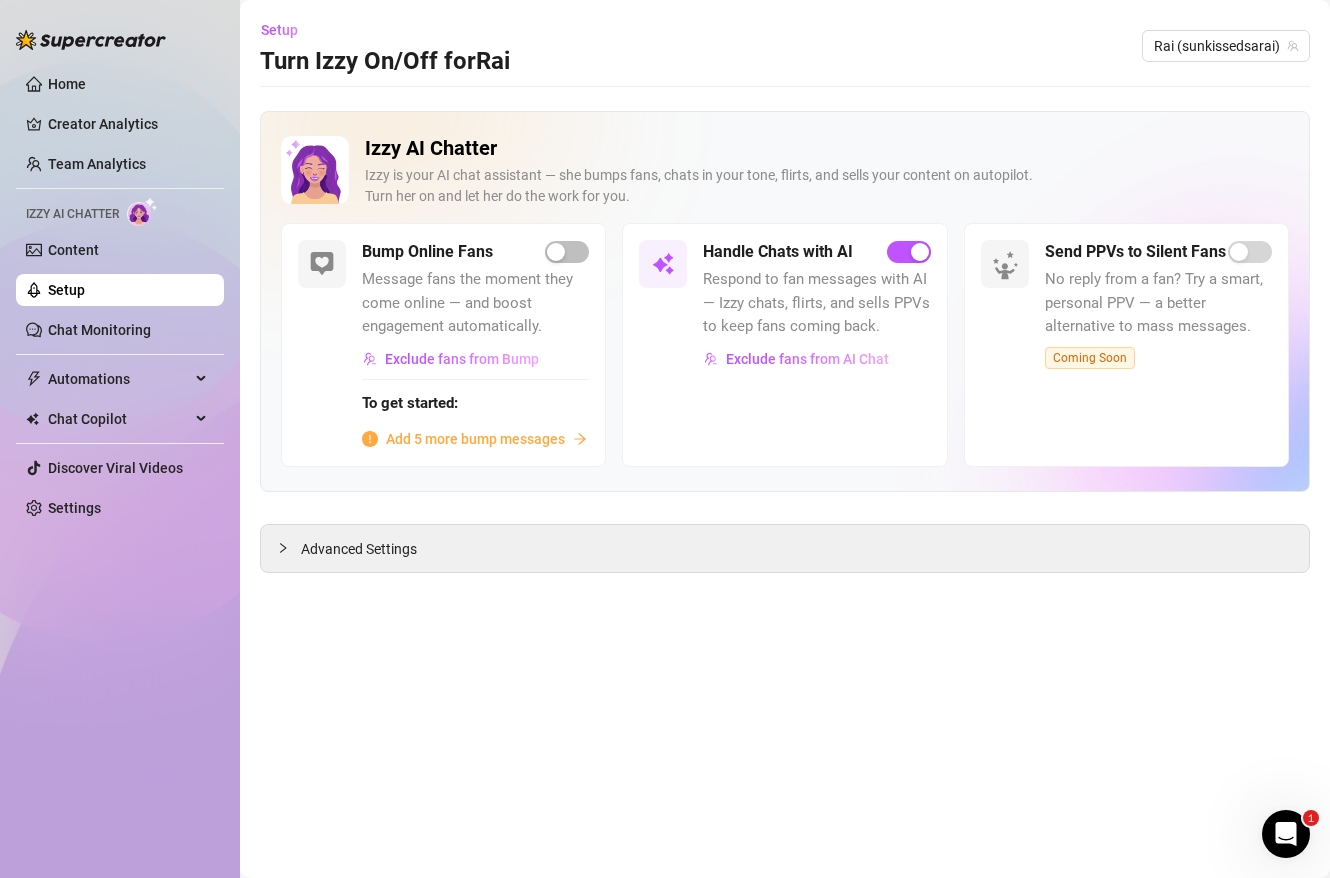 click on "Izzy is your AI chat assistant — she bumps fans, chats in your tone, flirts, and sells your content on autopilot. Turn her on and let her do the work for you." at bounding box center (827, 186) 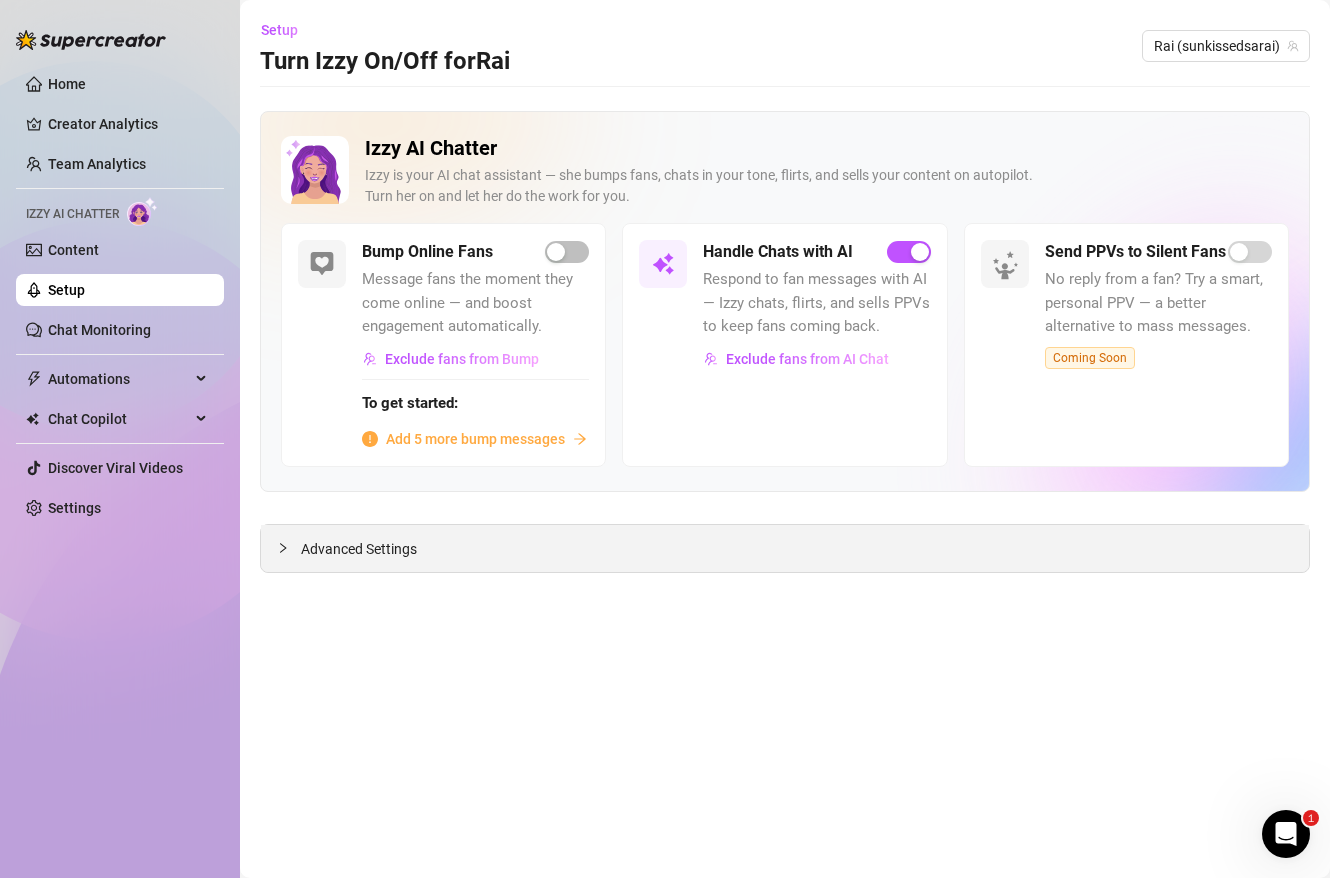 click on "Advanced Settings" at bounding box center [359, 549] 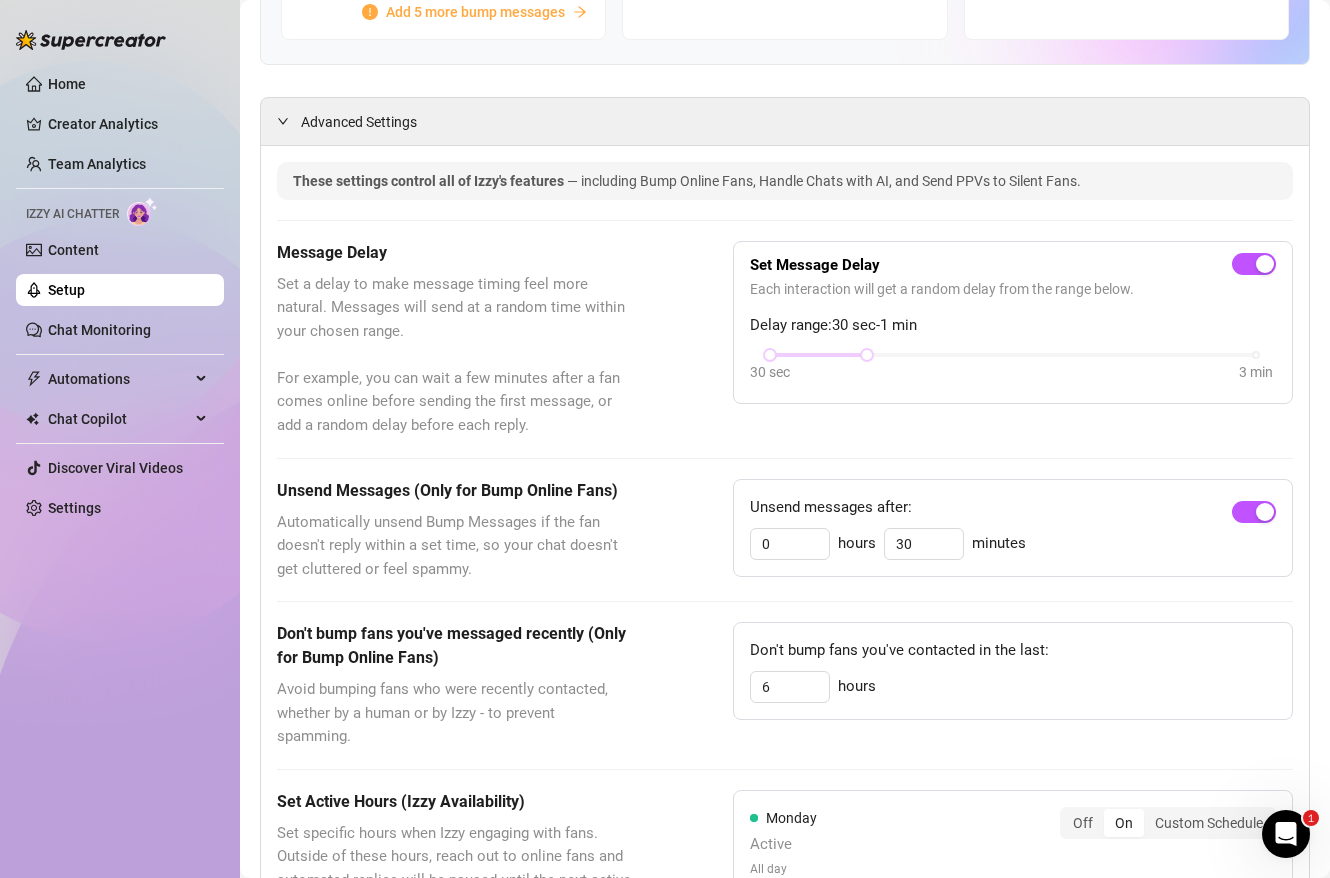 scroll, scrollTop: 0, scrollLeft: 0, axis: both 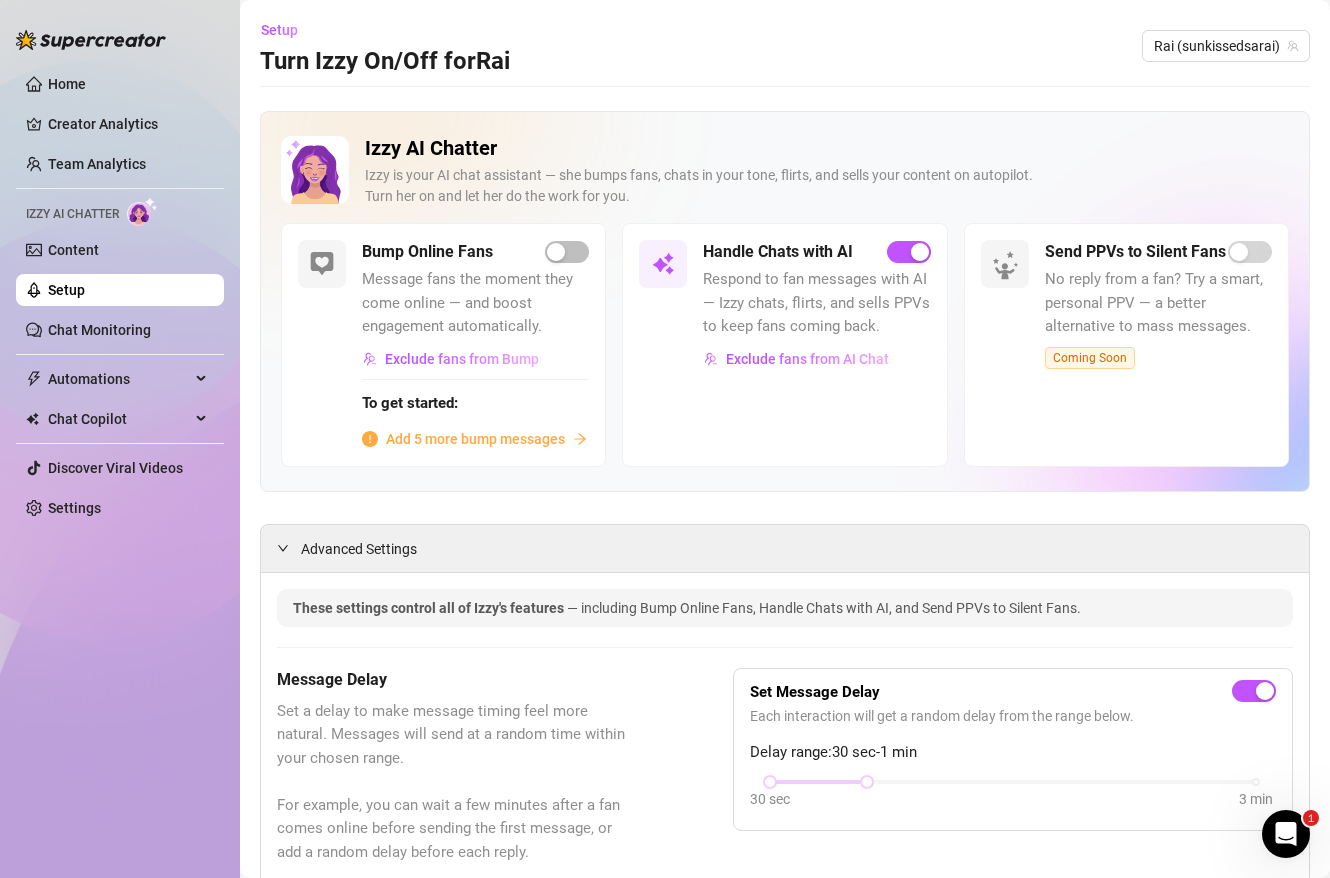 click on "Izzy is your AI chat assistant — she bumps fans, chats in your tone, flirts, and sells your content on autopilot. Turn her on and let her do the work for you." at bounding box center [827, 186] 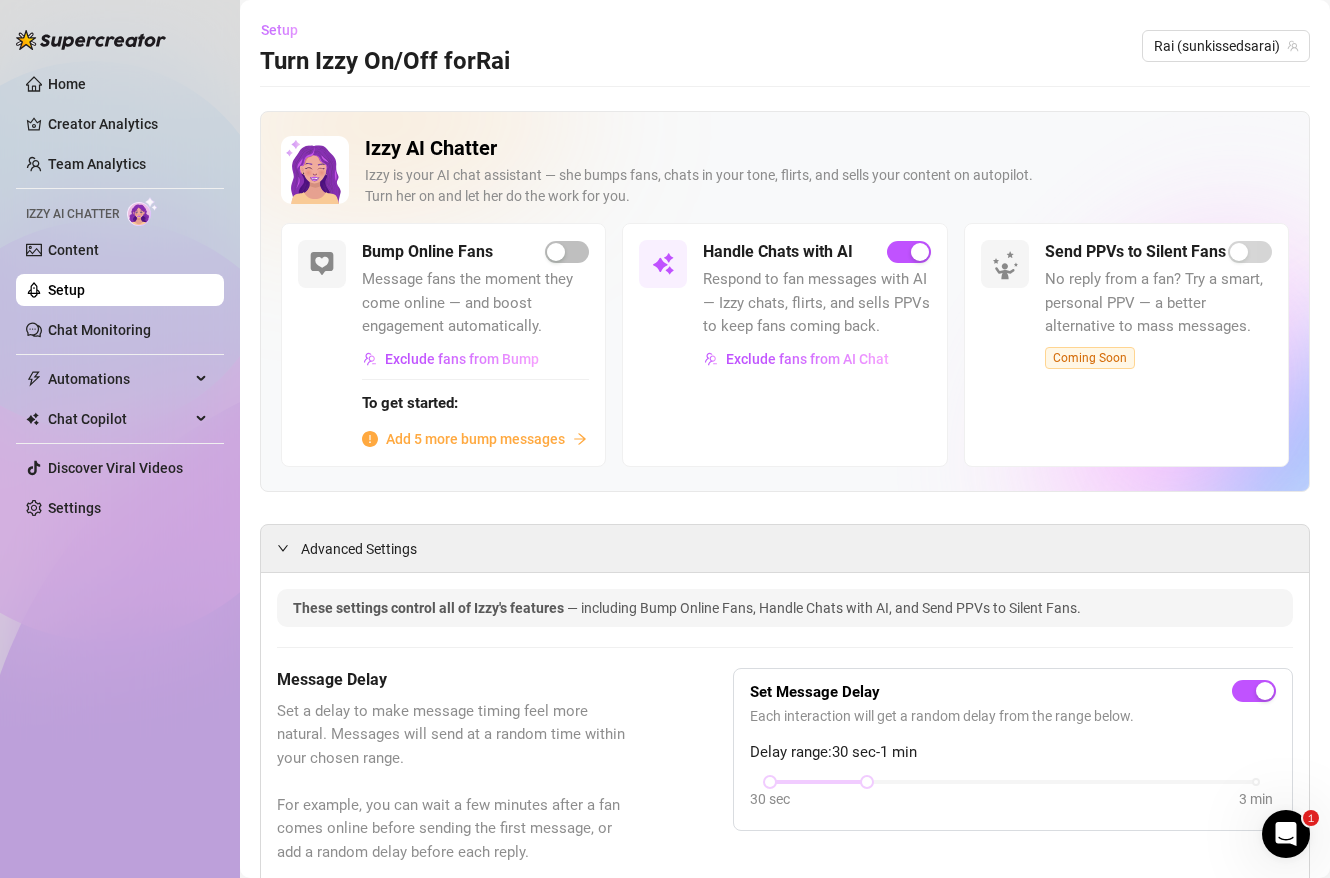 click on "Setup" at bounding box center [279, 30] 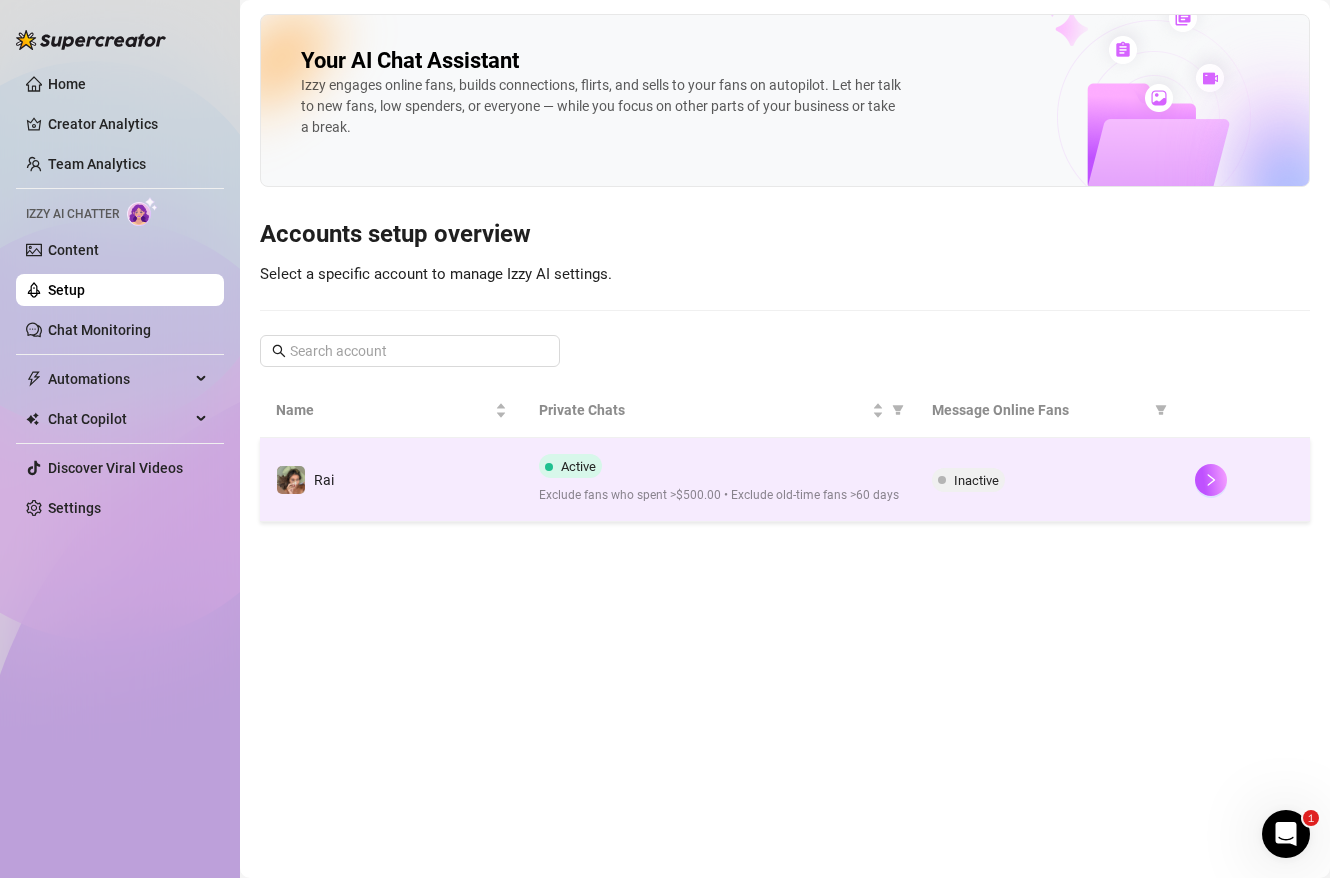click on "Inactive" at bounding box center (976, 480) 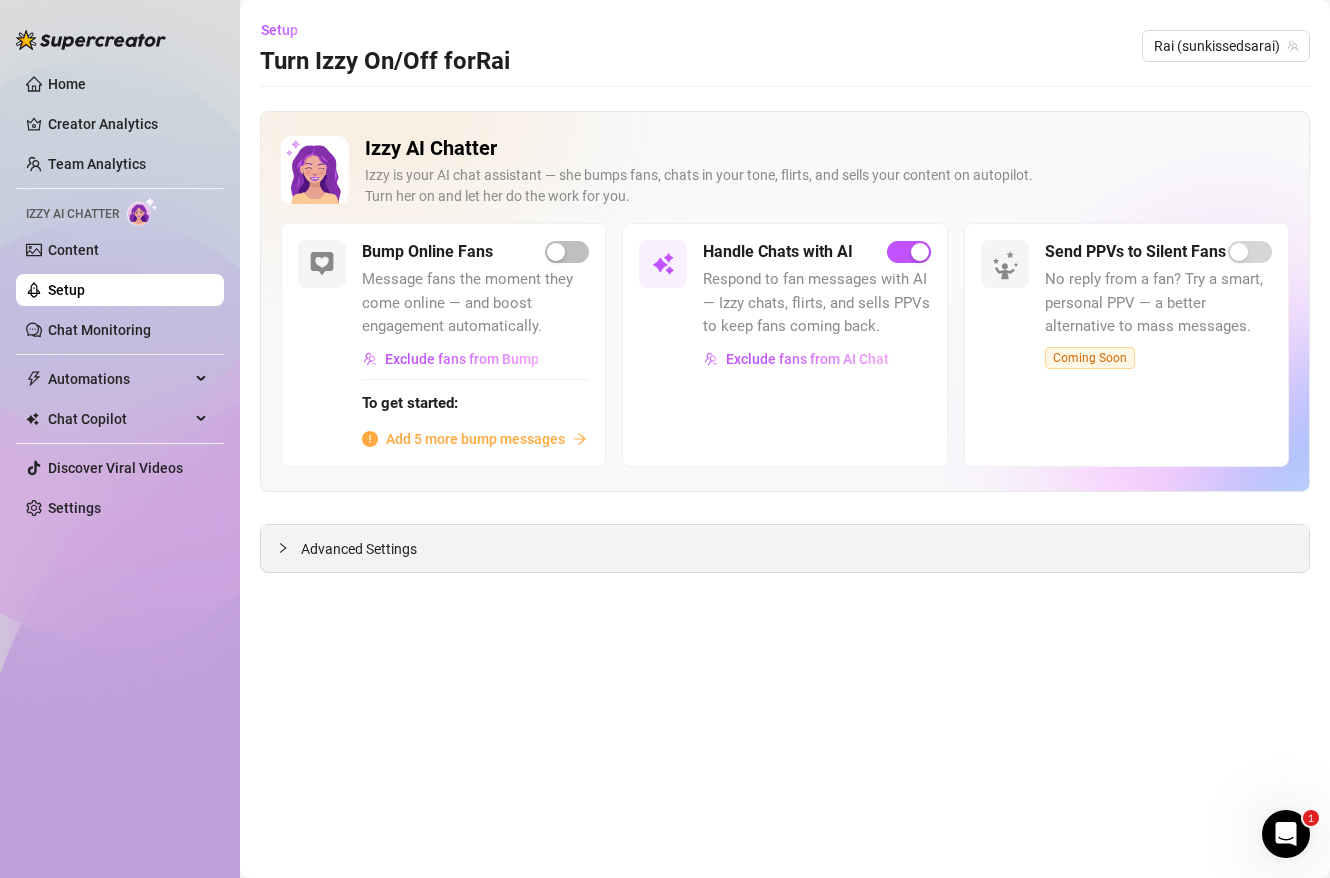 click on "Advanced Settings" at bounding box center (359, 549) 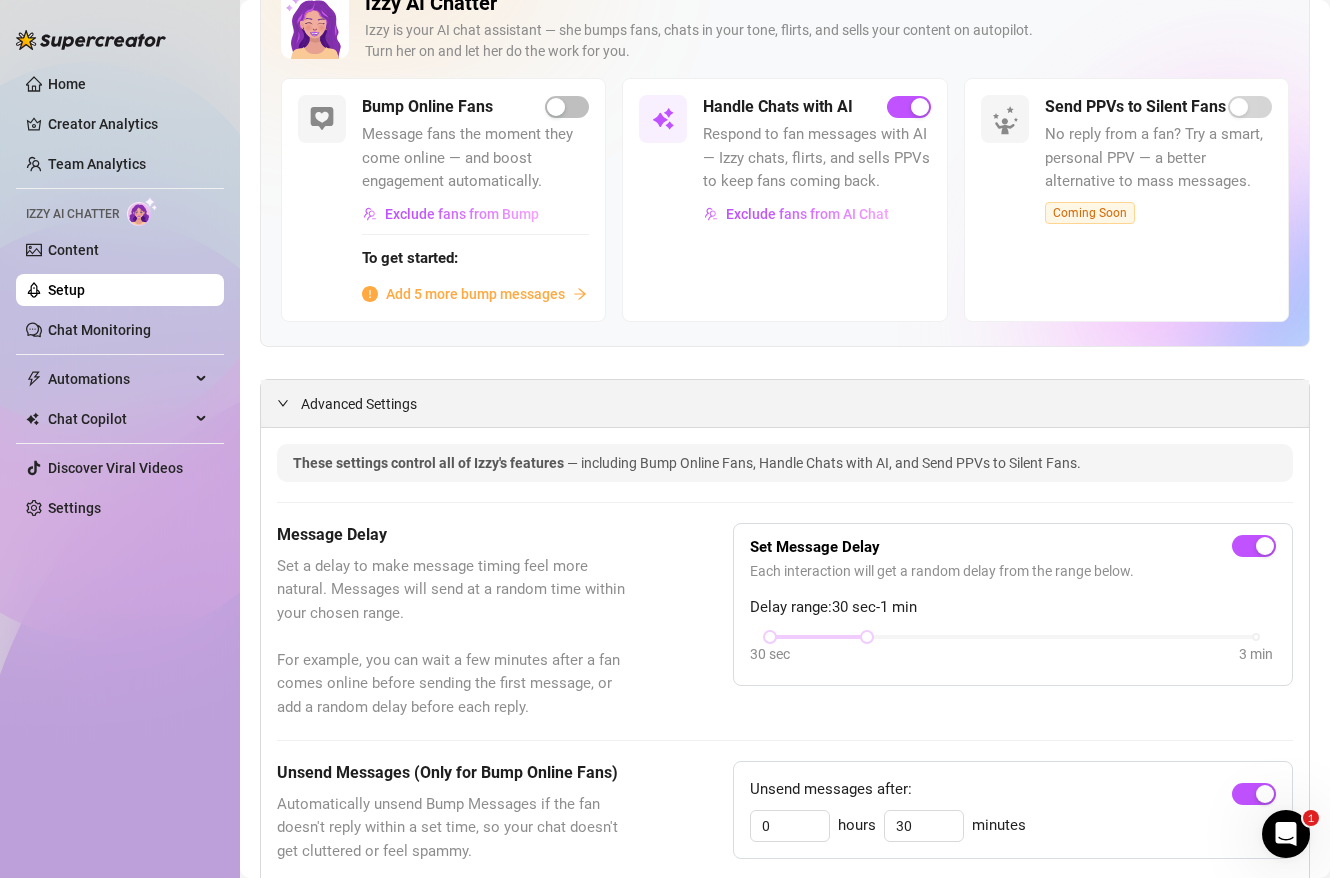 scroll, scrollTop: 0, scrollLeft: 0, axis: both 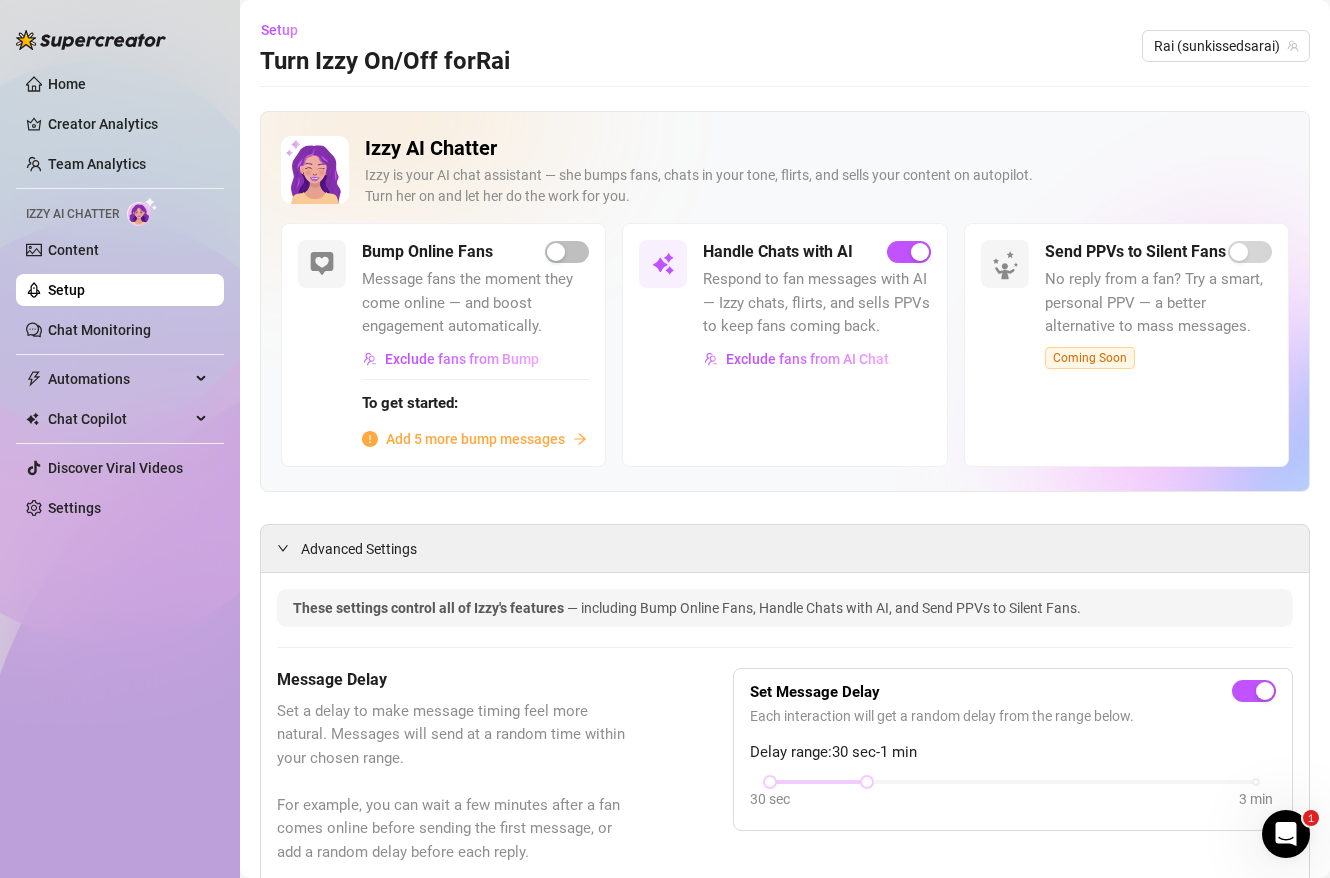 click on "Setup" at bounding box center (66, 290) 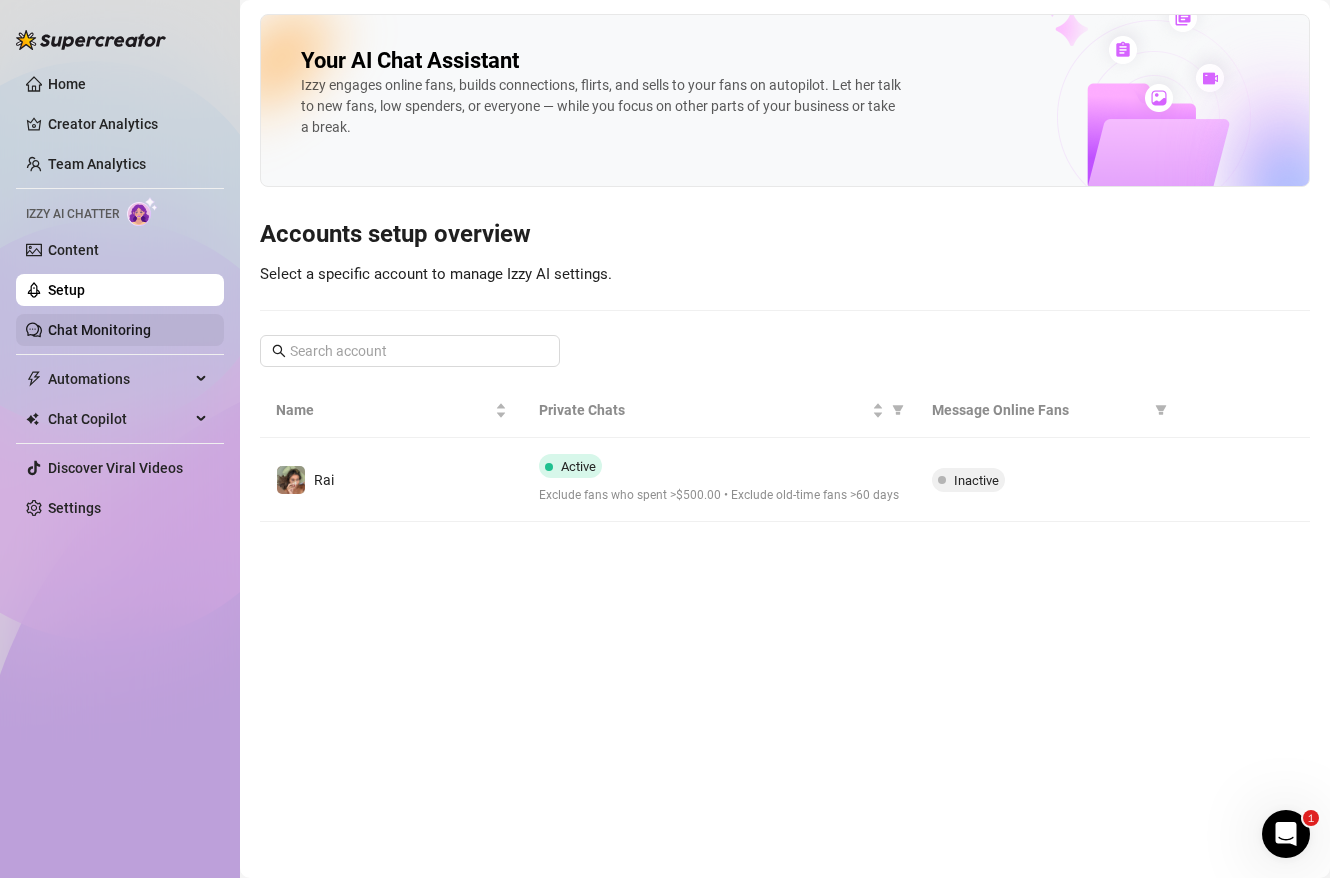 click on "Chat Monitoring" at bounding box center (99, 330) 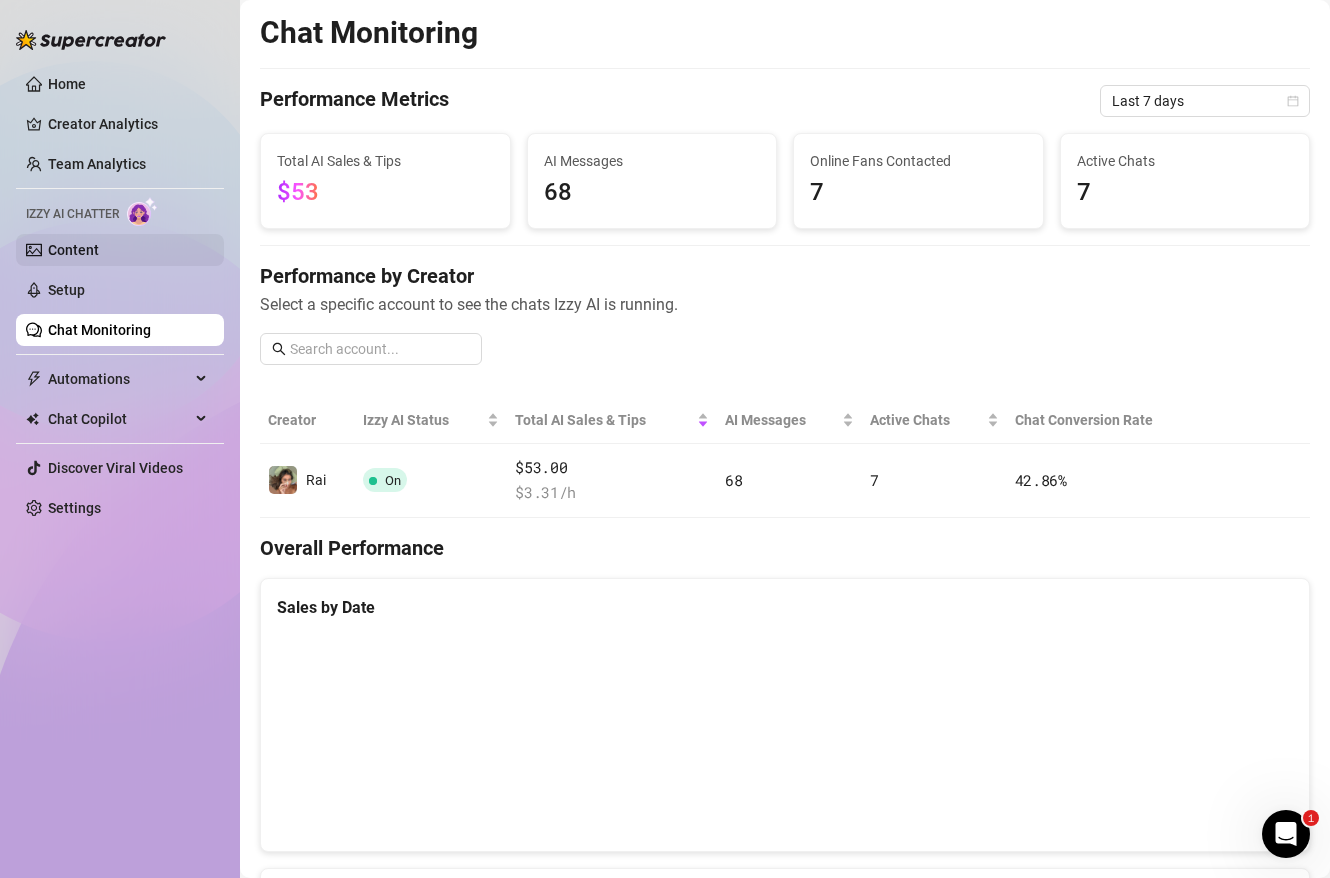 click on "Content" at bounding box center [73, 250] 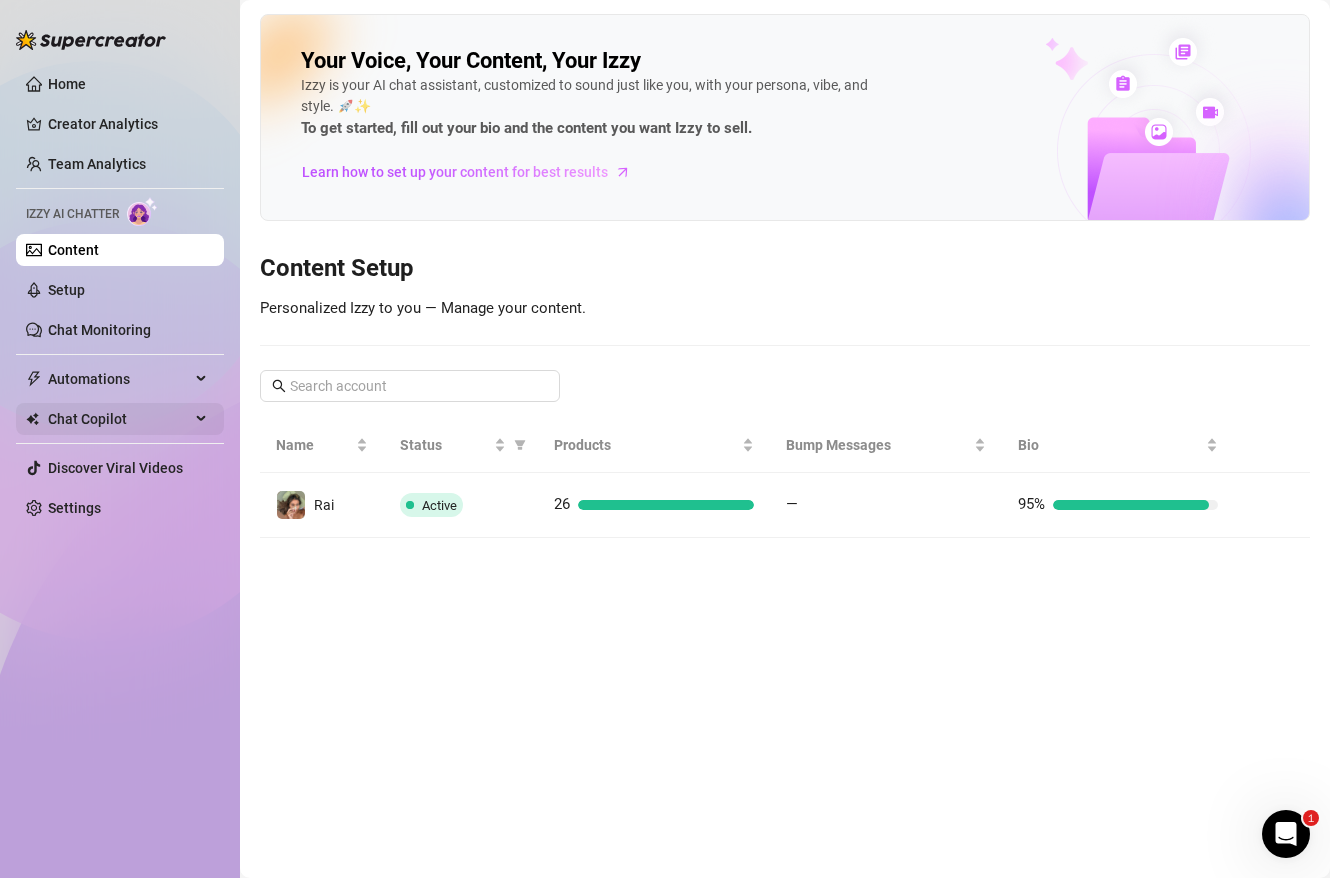 click on "Chat Copilot" at bounding box center (119, 419) 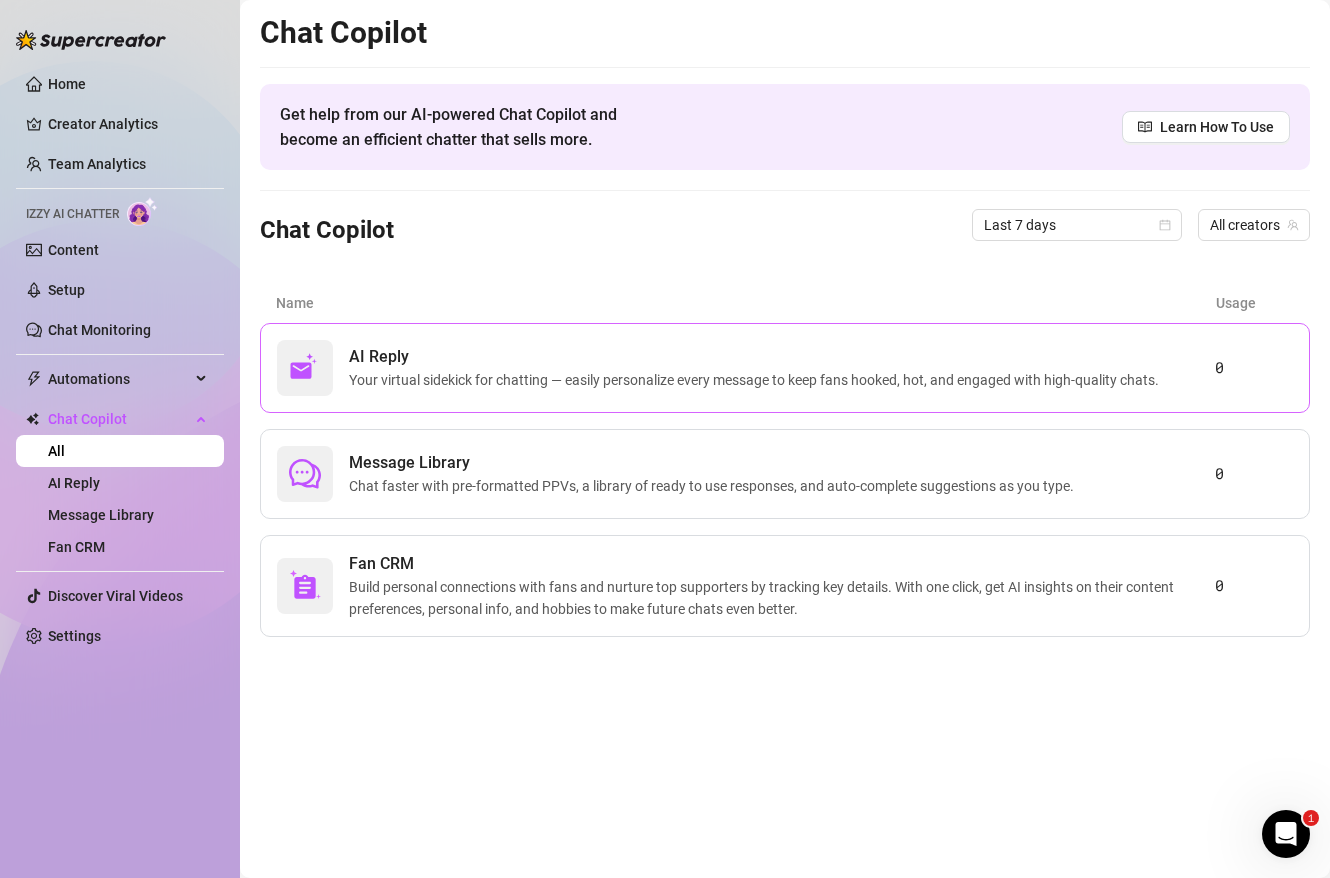 click on "Your virtual sidekick for chatting — easily personalize every message to keep fans hooked, hot, and engaged with high-quality chats." at bounding box center [758, 380] 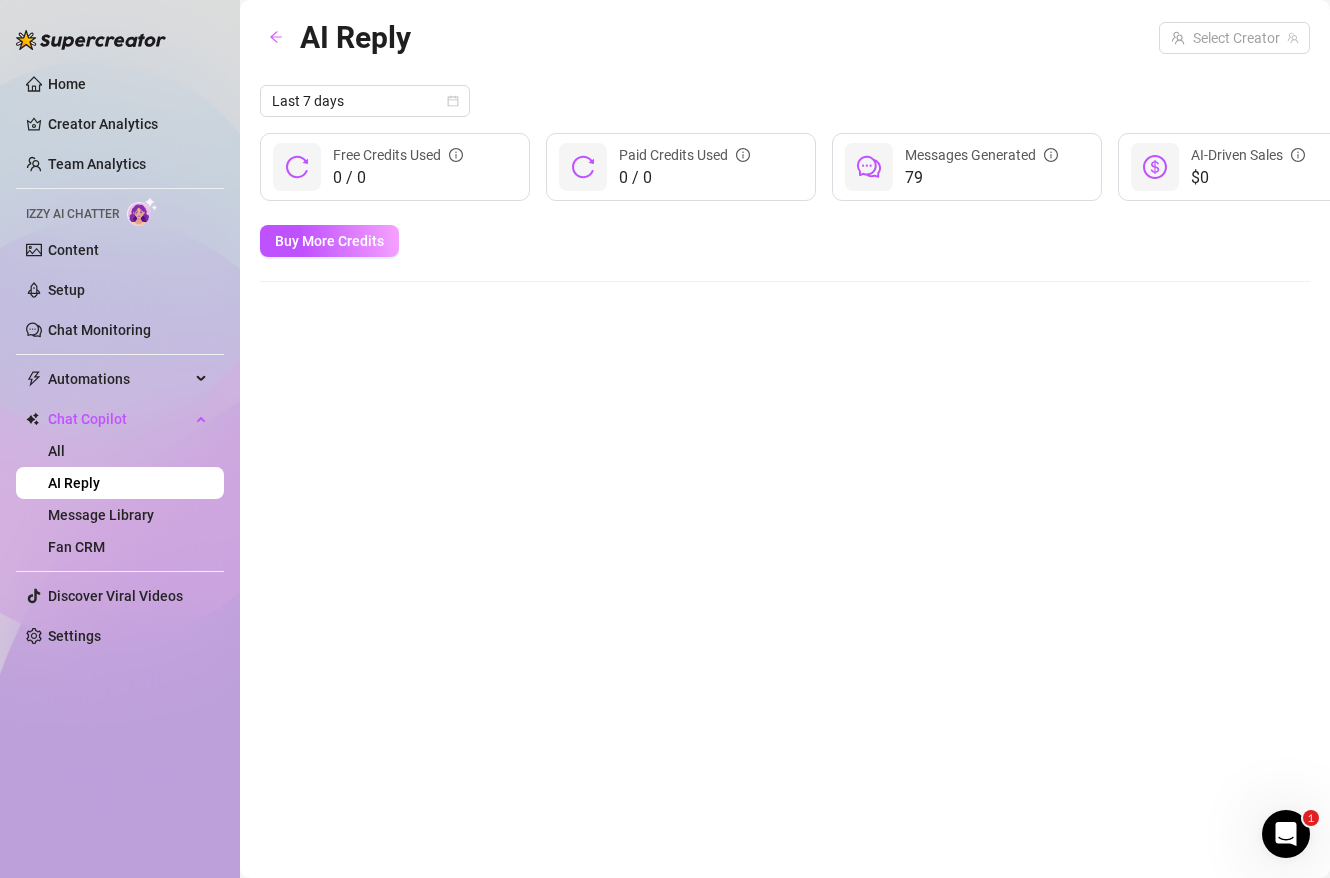click on "0 / 0" at bounding box center (398, 178) 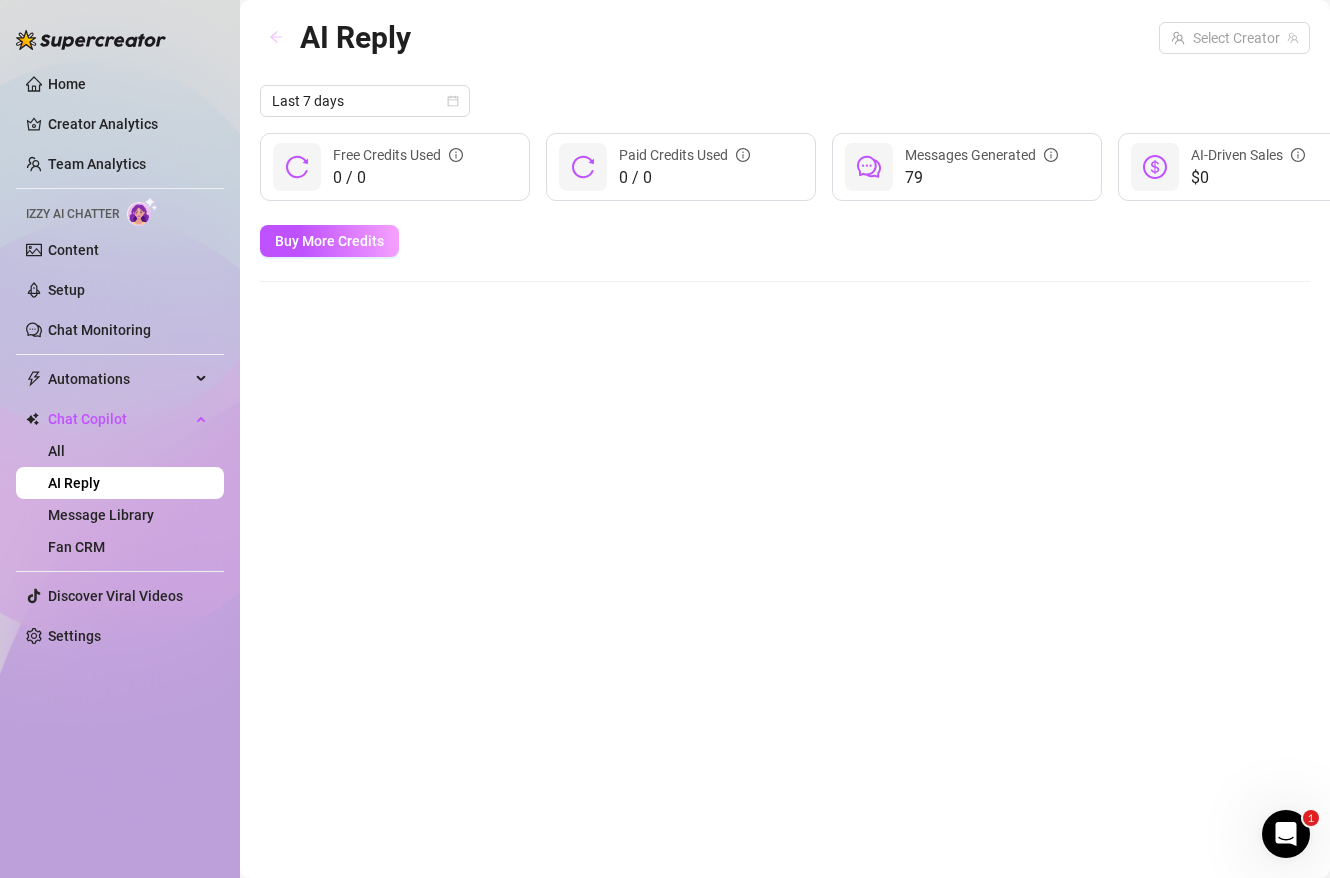 click 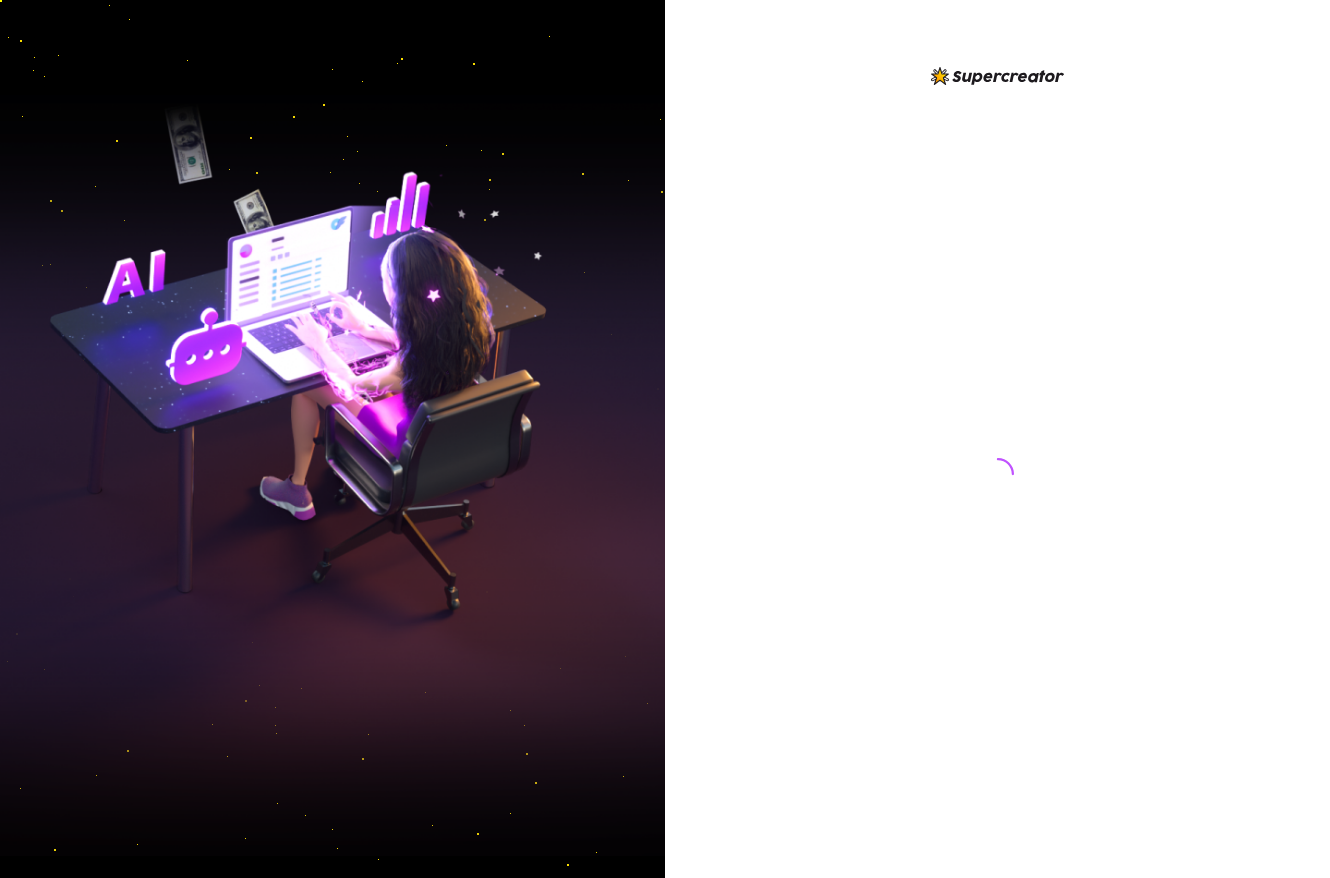 scroll, scrollTop: 0, scrollLeft: 0, axis: both 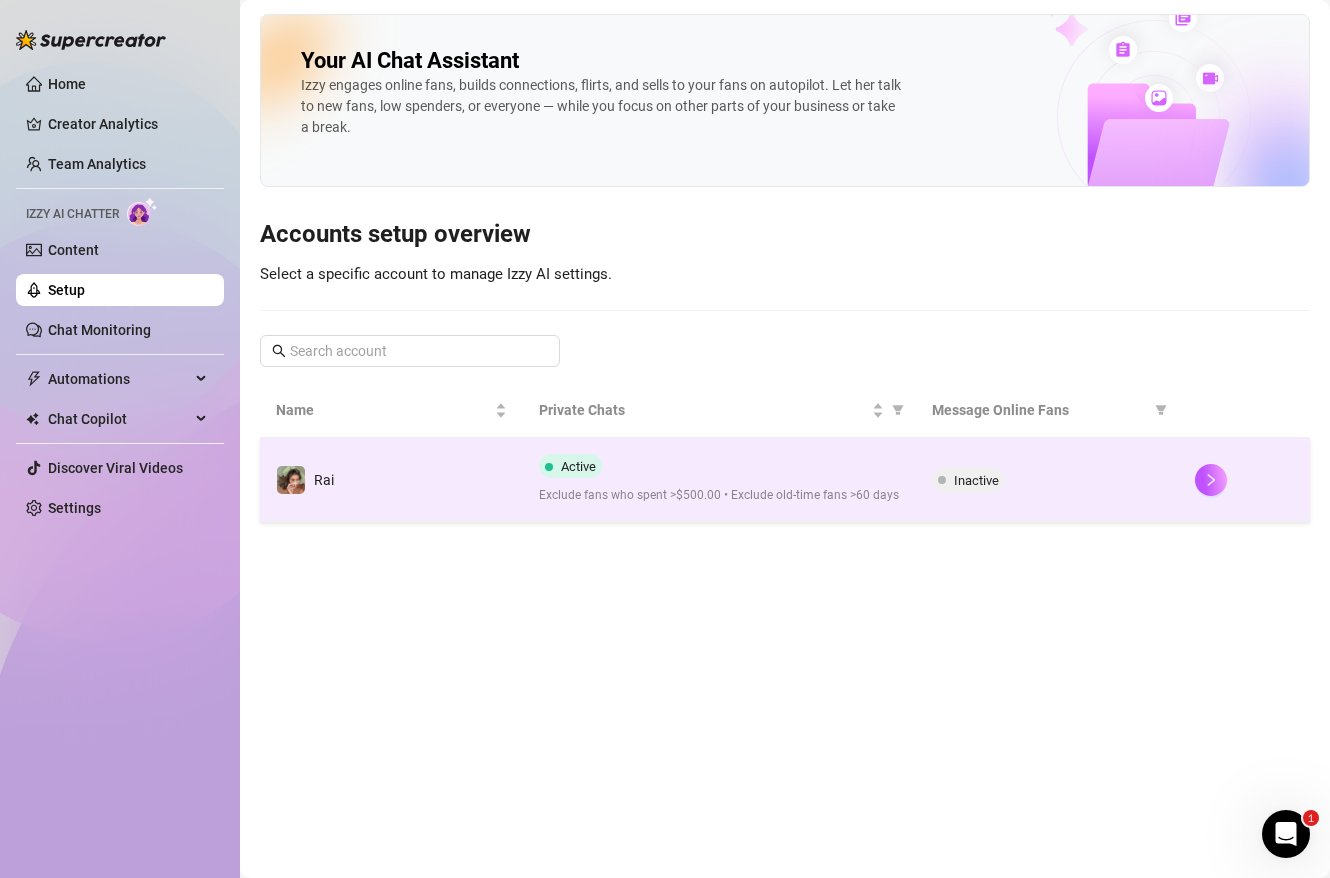 click on "Inactive" at bounding box center [968, 480] 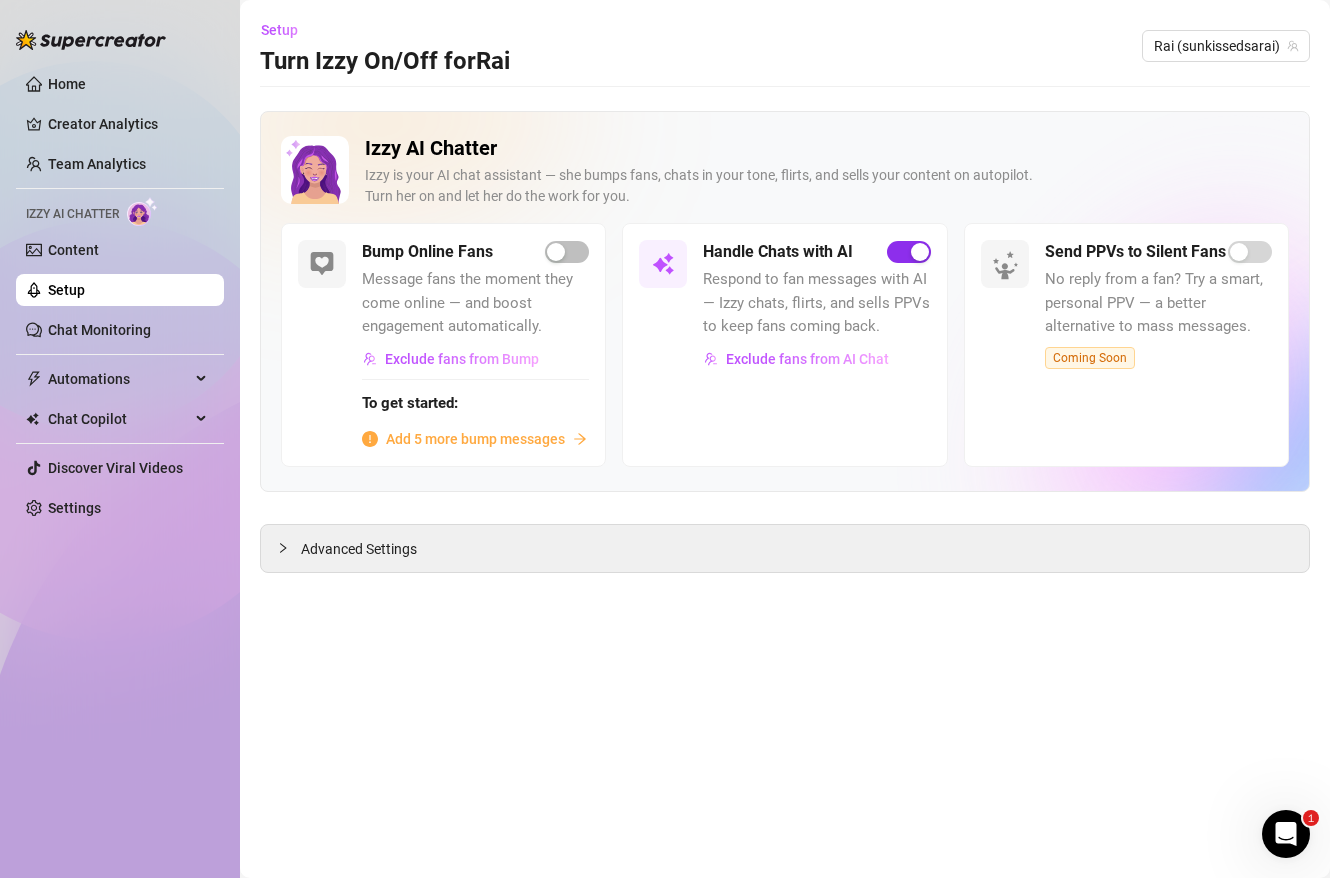 click at bounding box center (909, 252) 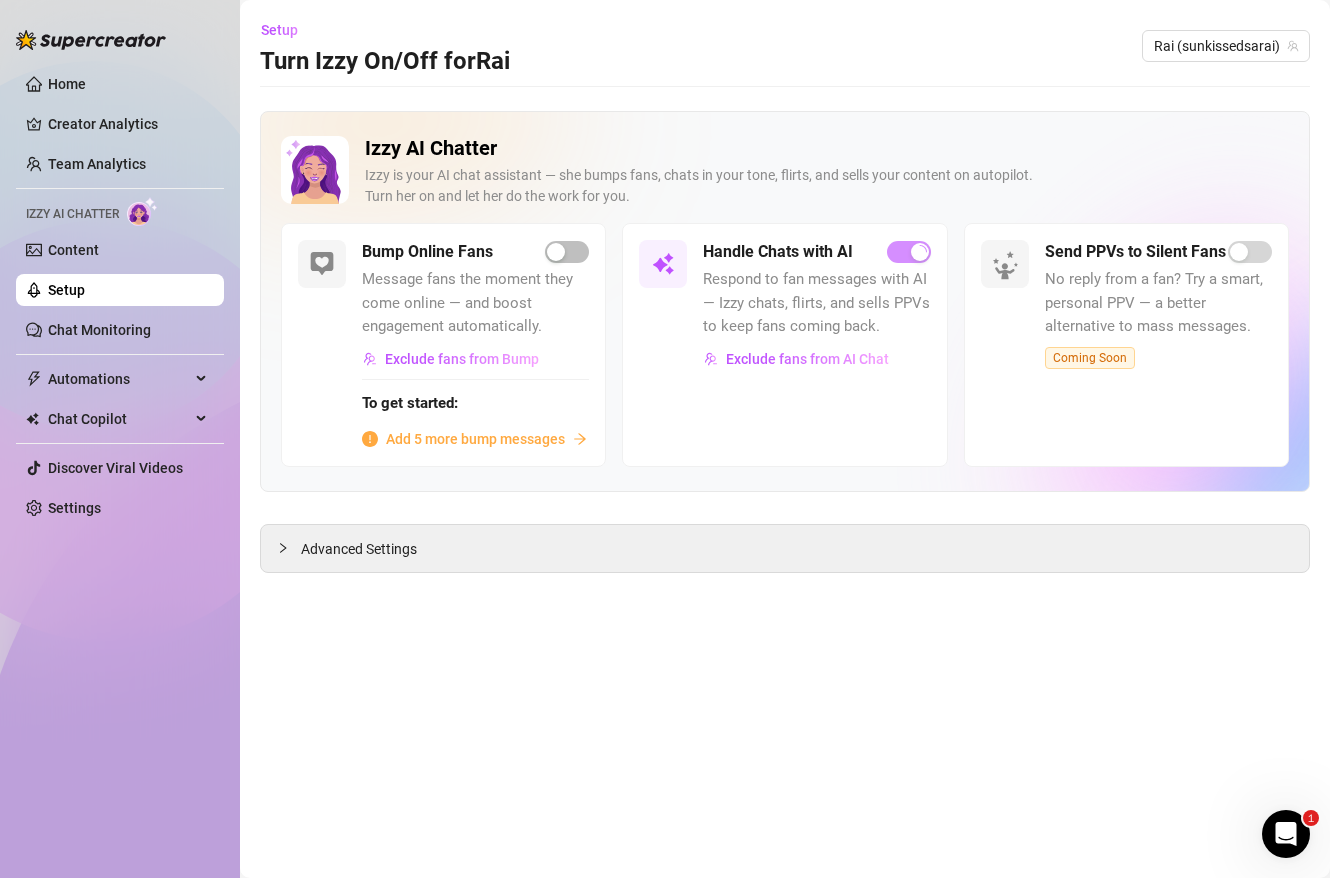 click at bounding box center (909, 252) 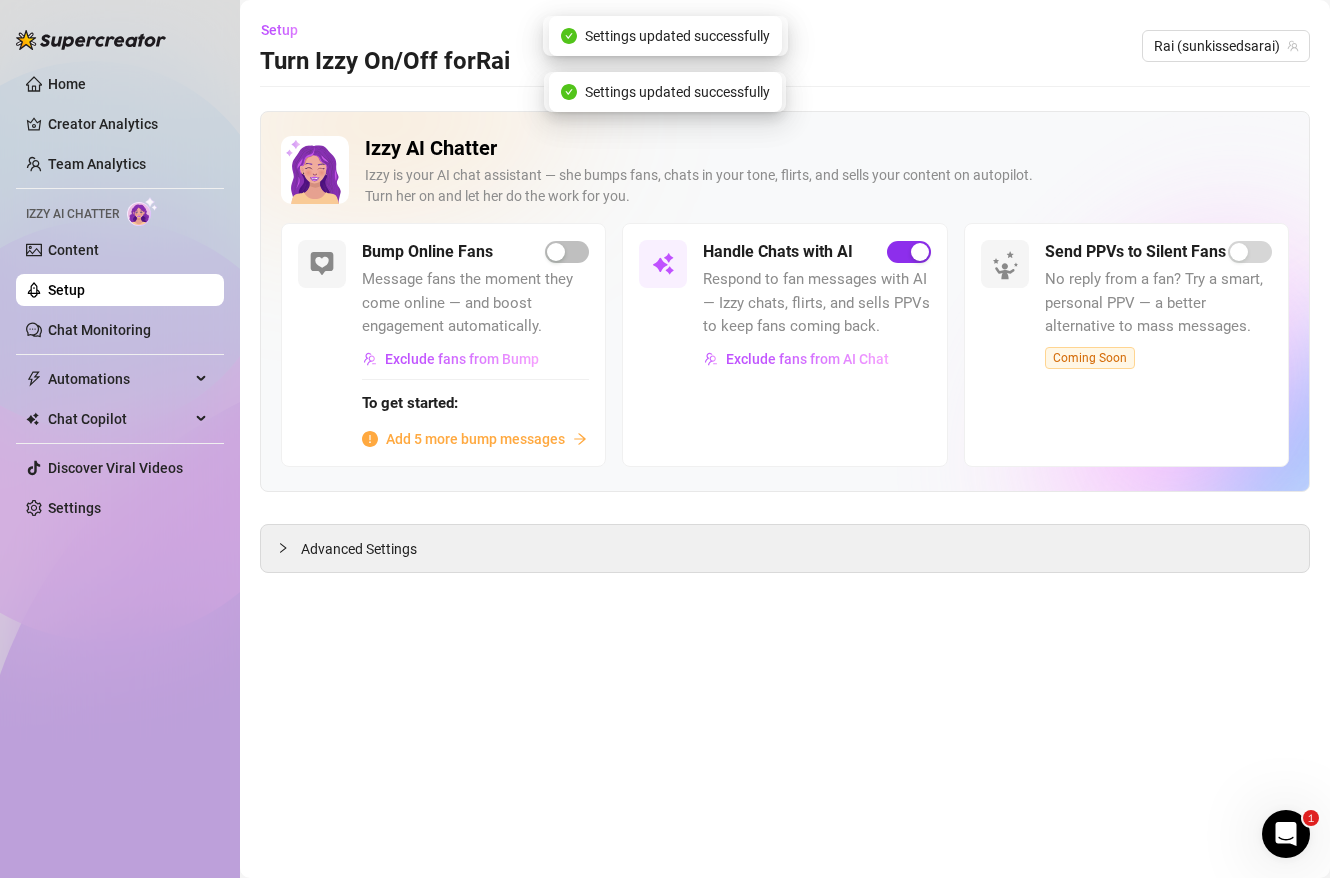 click at bounding box center [920, 252] 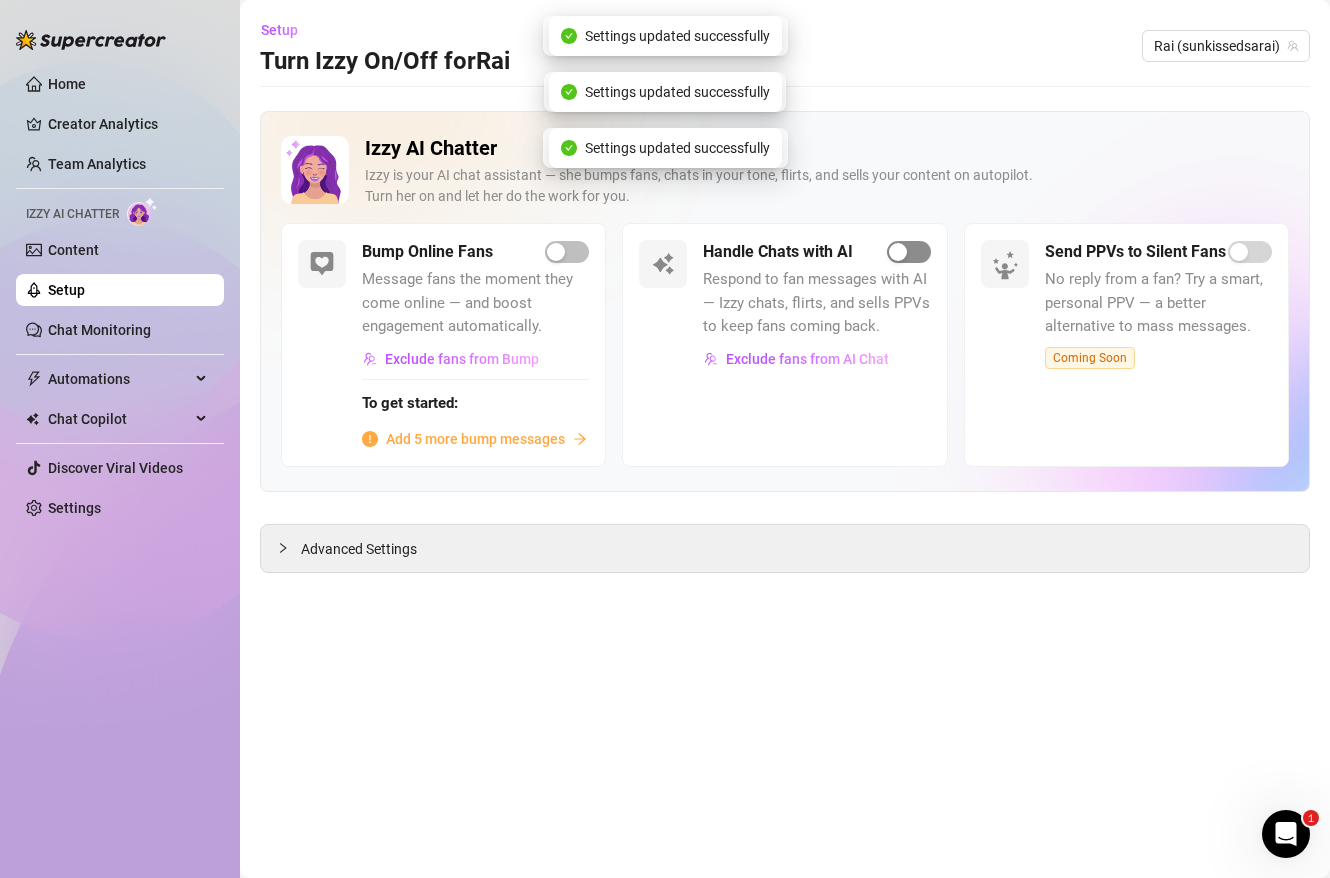 click at bounding box center [909, 252] 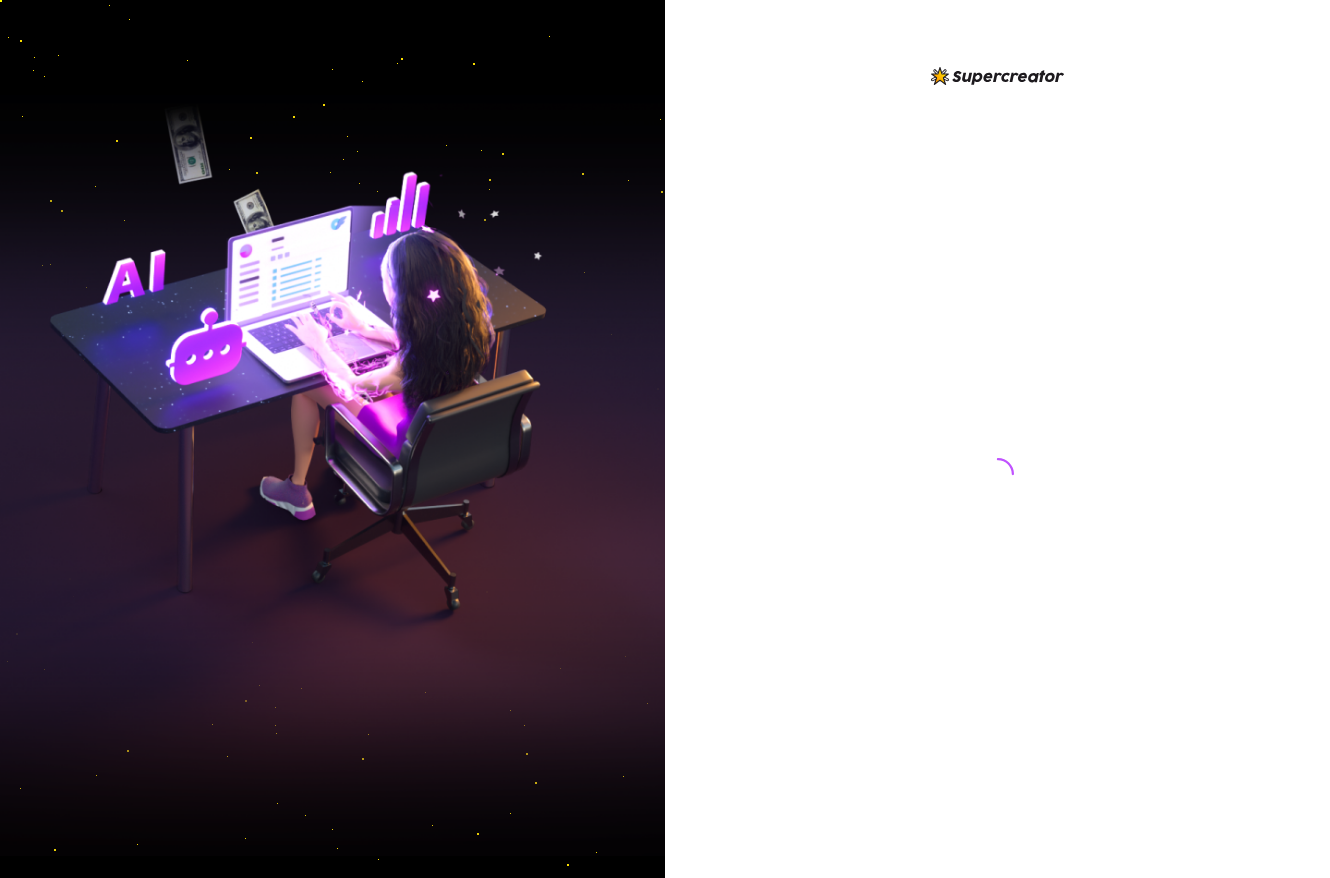 scroll, scrollTop: 0, scrollLeft: 0, axis: both 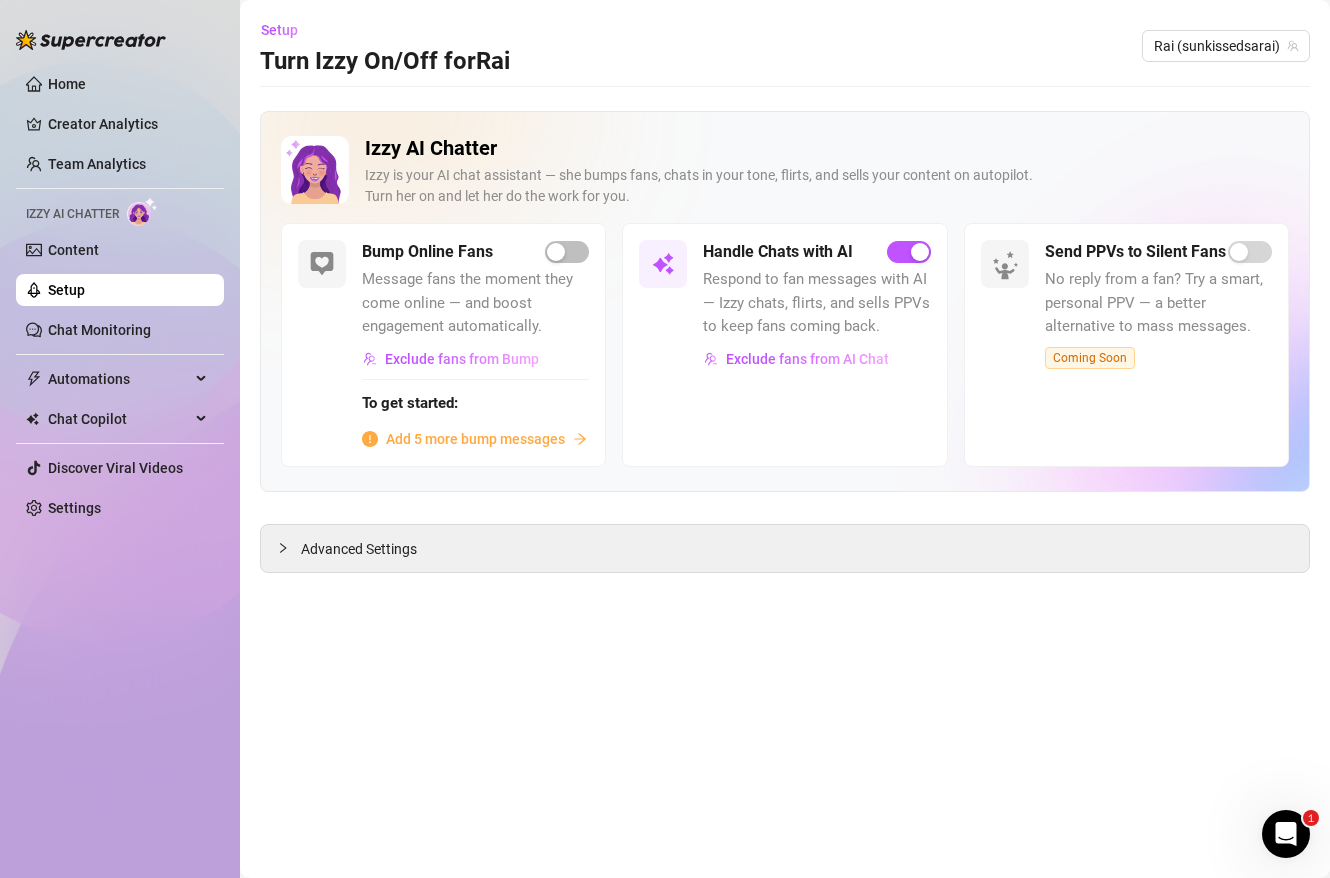 click 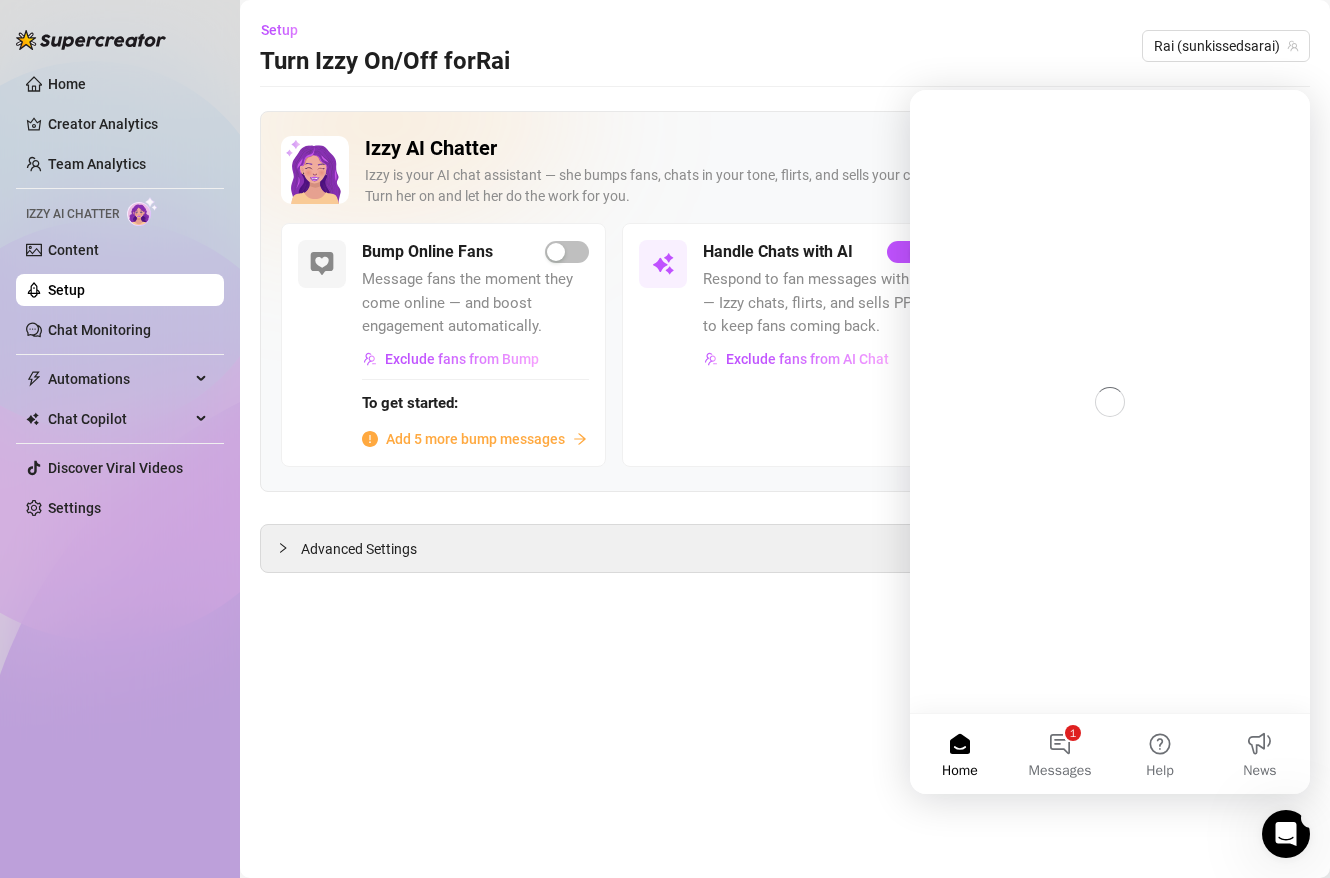 scroll, scrollTop: 0, scrollLeft: 0, axis: both 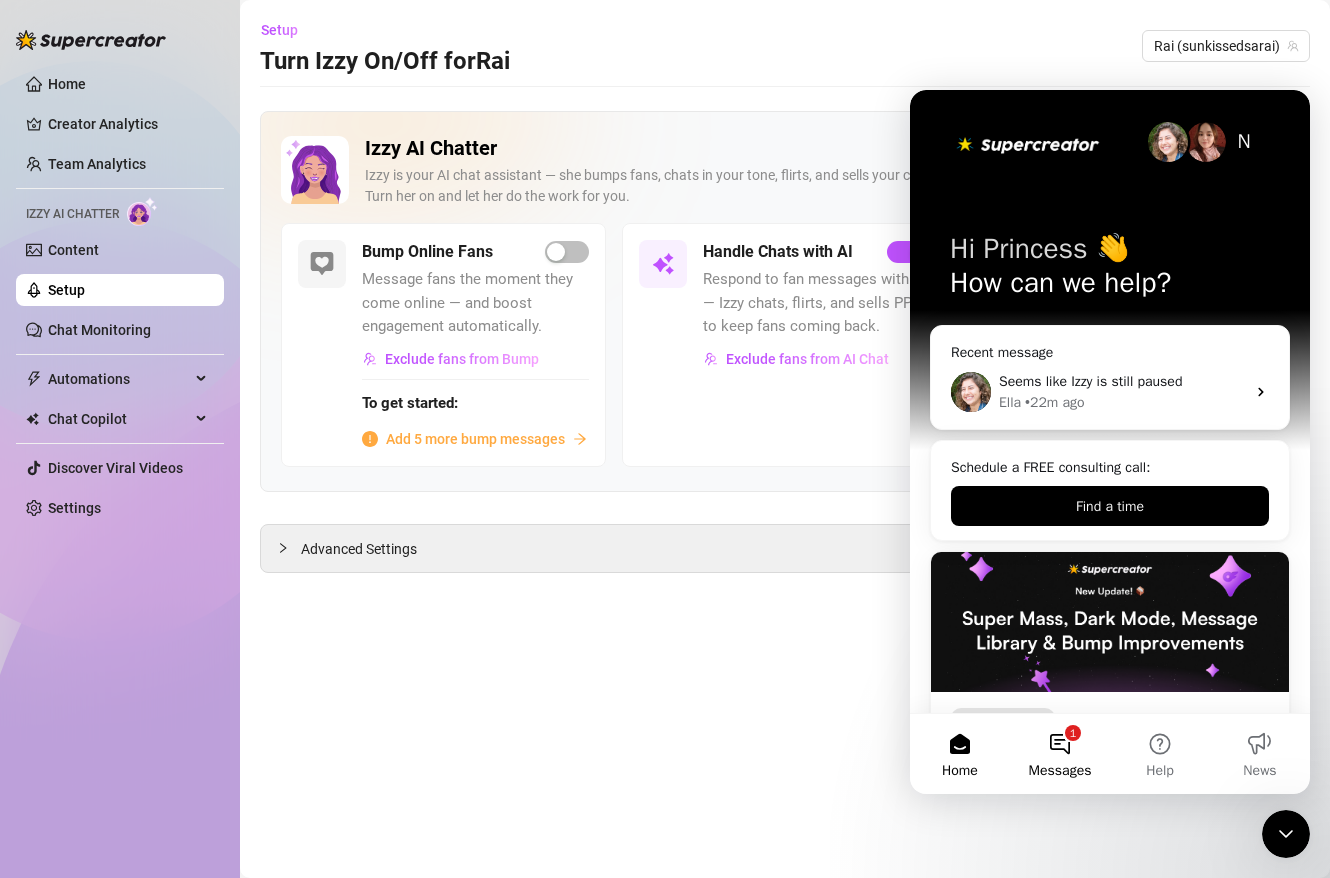 click on "1 Messages" at bounding box center (1060, 754) 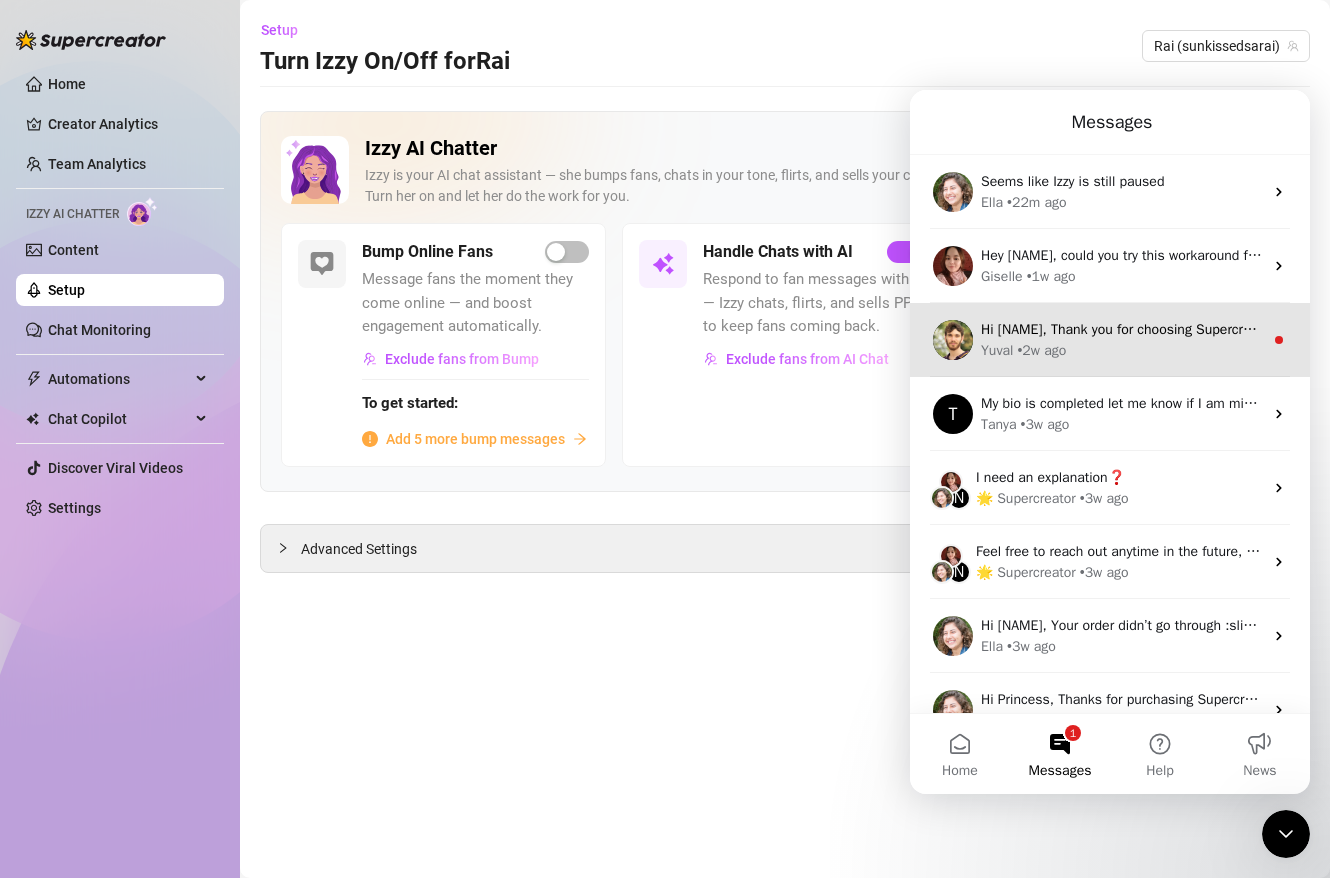 click on "Hi Princess, Thank you for choosing Supercreator to help grow your account!  You'll be charged according to your monthly plan (an invoice will be sent to your email). You can always track your billing breakdown on the billing page. We're here for you! Please don't hesitate to ask our team any questions or provide any suggestions that you may have. I would genuinely love to hear your thoughts! 💌  Look forward to building a prosperous relationship together! 🌟 All the best, Yuval, CEO Yuval •  2w ago" at bounding box center [1110, 340] 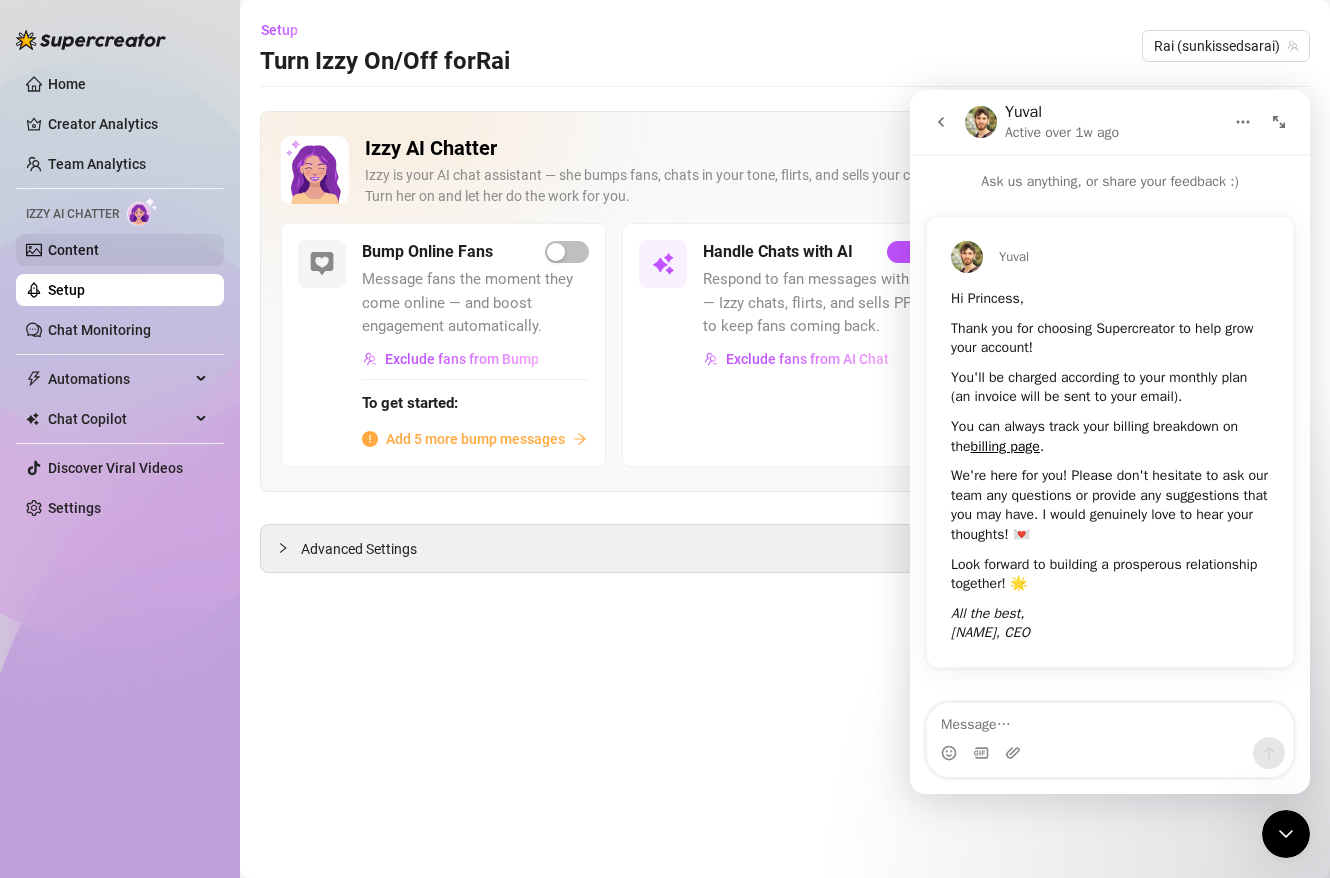 click on "Content" at bounding box center (73, 250) 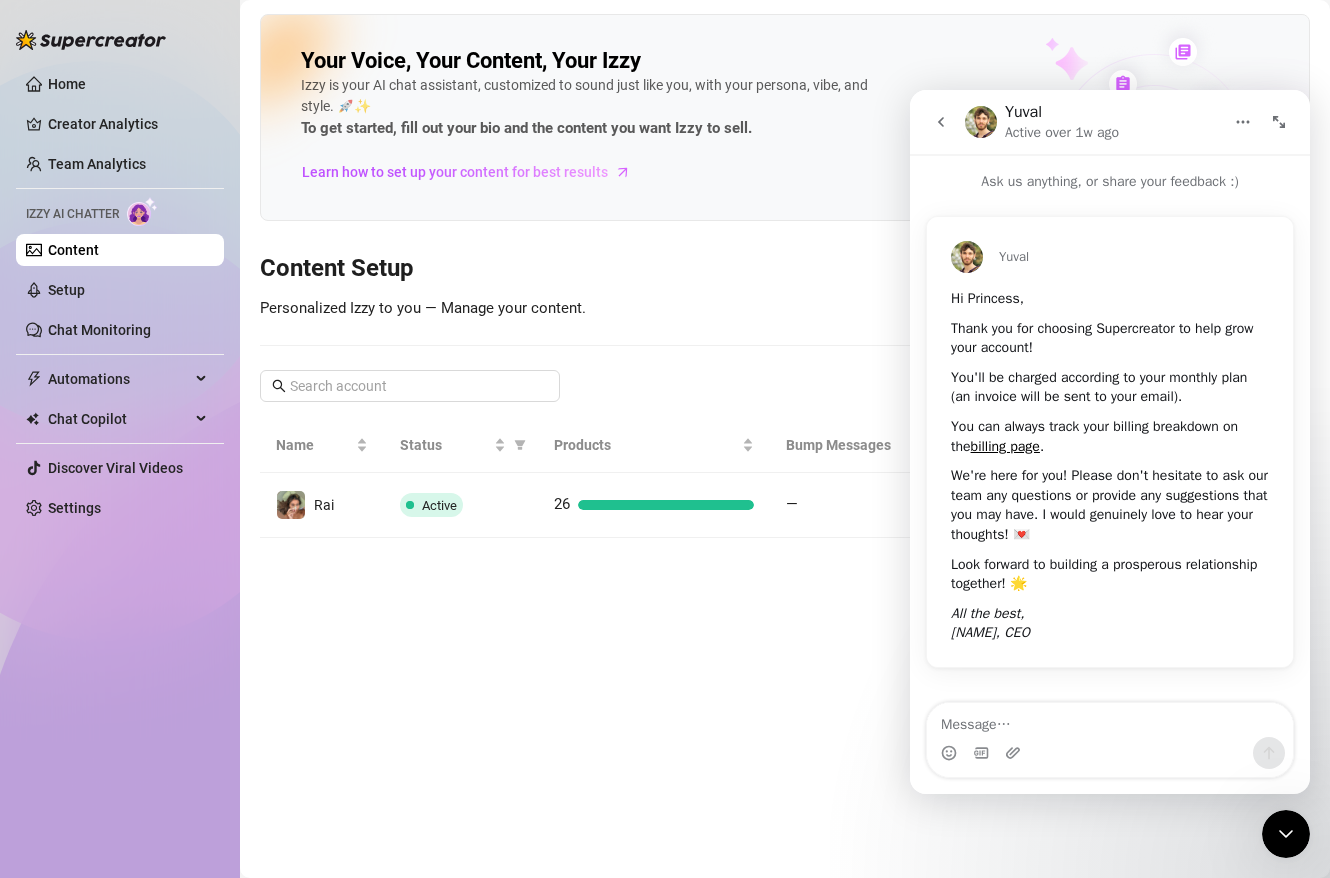 click on "Your Voice, Your Content, Your Izzy Izzy is your AI chat assistant, customized to sound just like you, with your persona, vibe, and style. 🚀✨ To get started, fill out your bio and the content you want Izzy to sell. Learn how to set up your content for best results Content Setup Personalized Izzy to you — Manage your content. Name Status Products Bump Messages Bio Rai Active 26 — 95%" at bounding box center (785, 276) 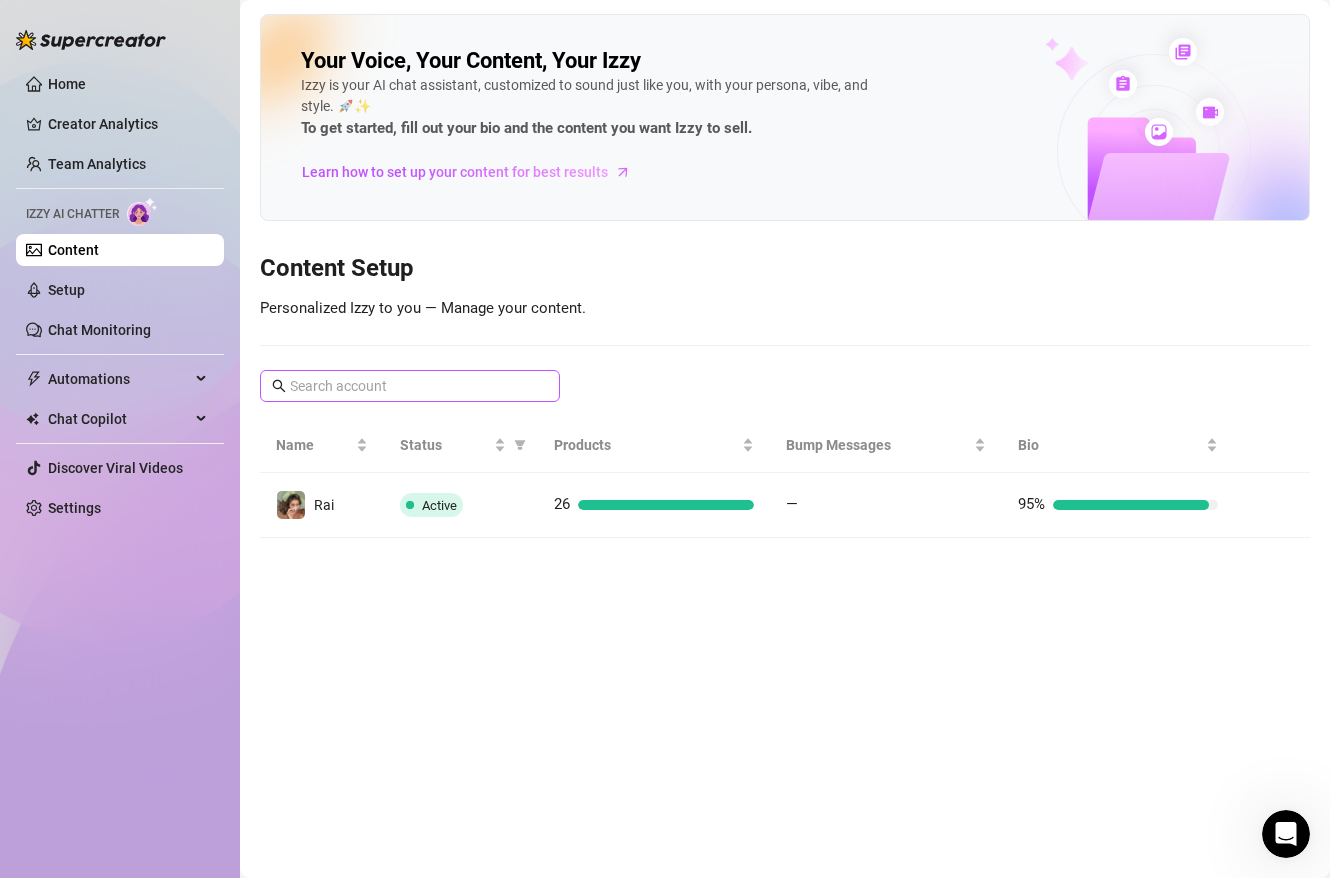 scroll, scrollTop: 0, scrollLeft: 0, axis: both 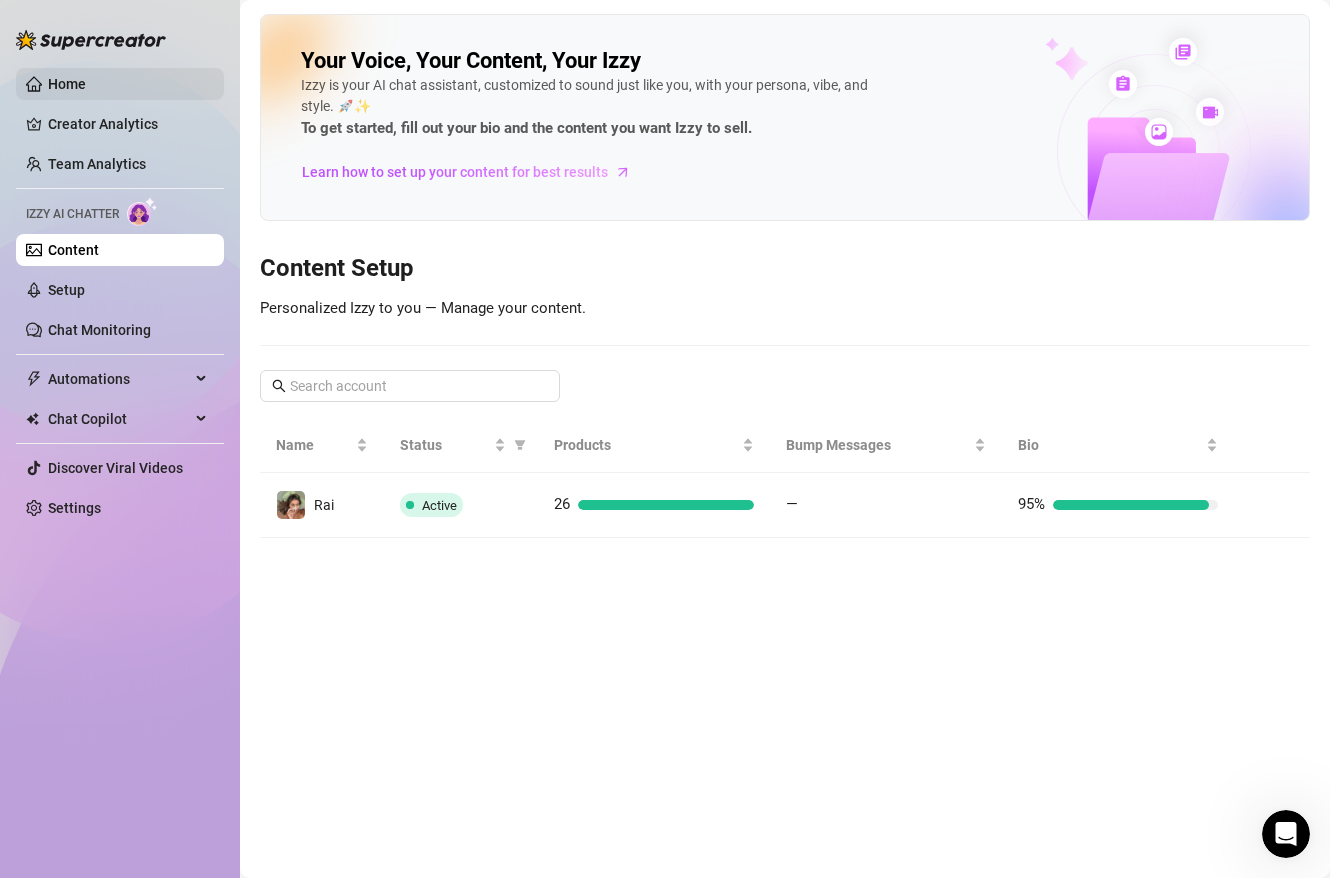 click on "Home" at bounding box center (67, 84) 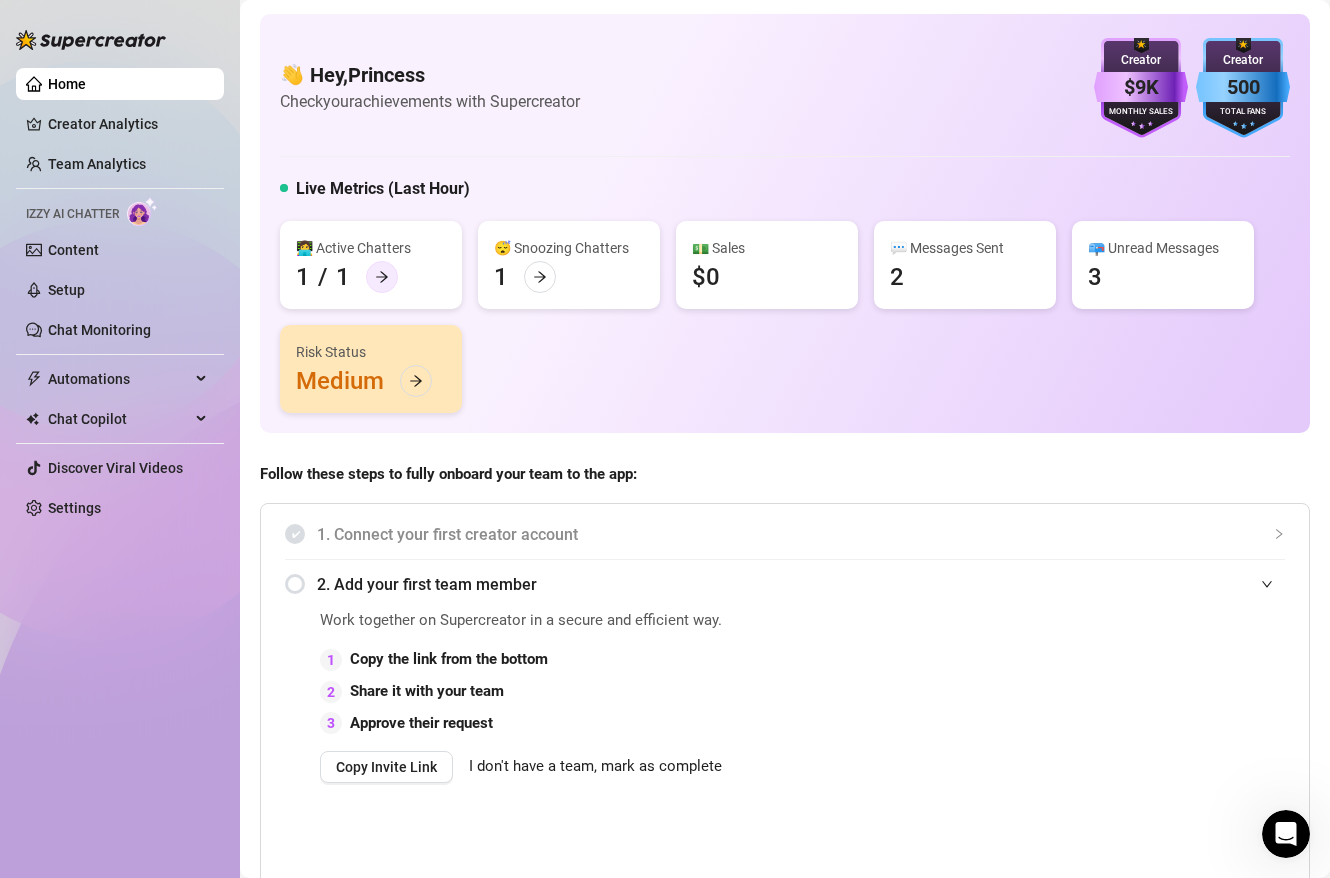 click at bounding box center [382, 277] 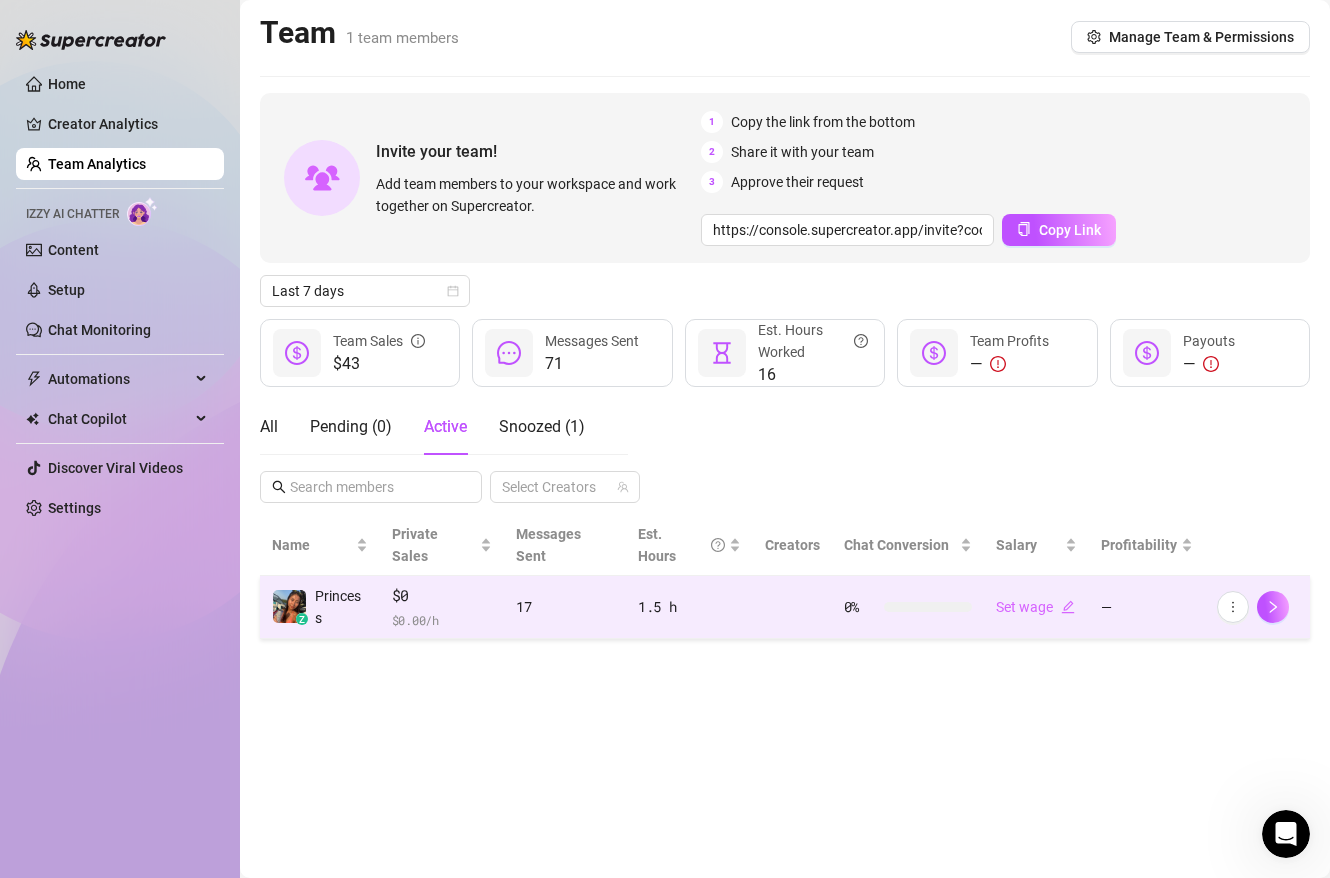 click on "$0 $ 0.00 /h" at bounding box center [442, 607] 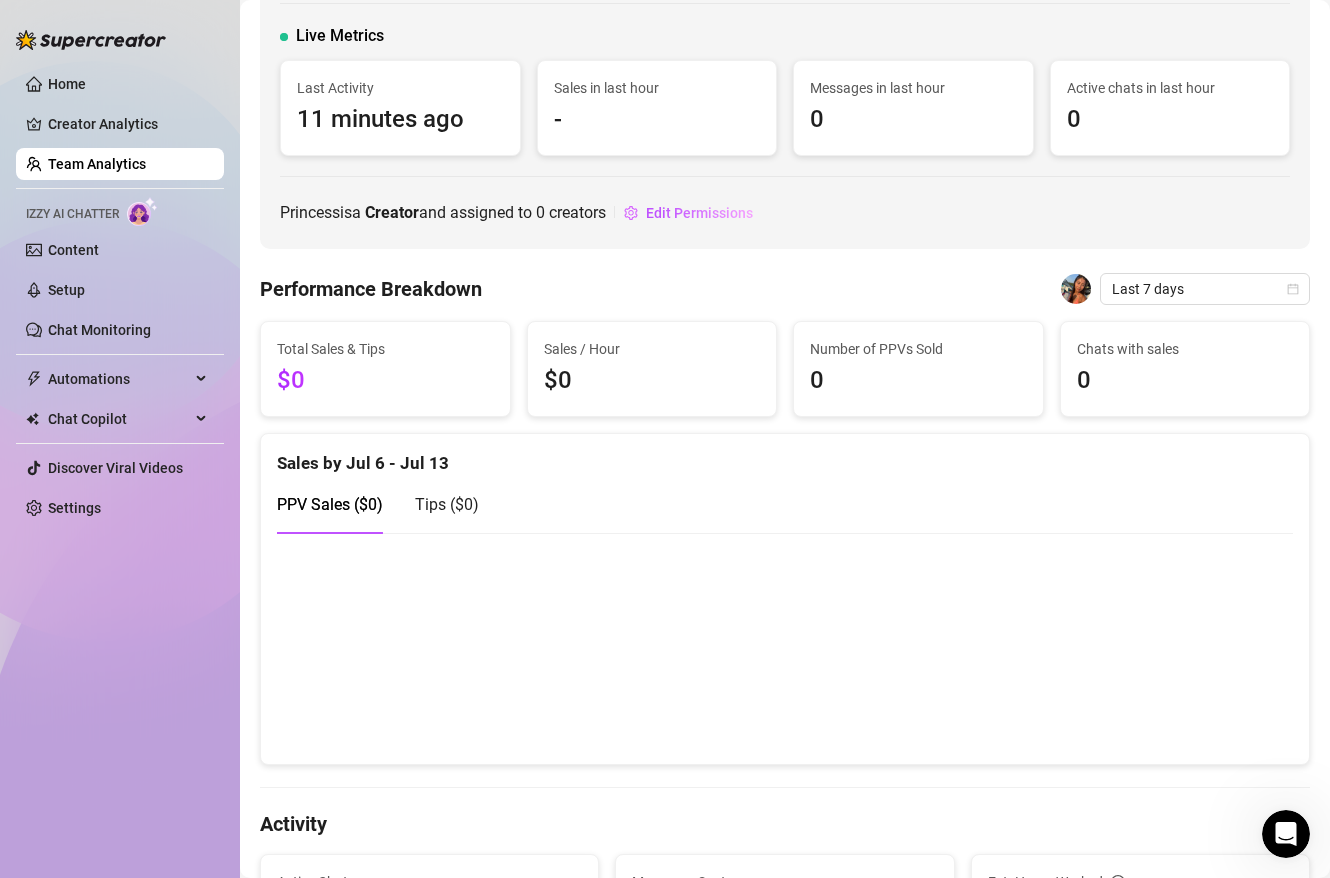 scroll, scrollTop: 120, scrollLeft: 0, axis: vertical 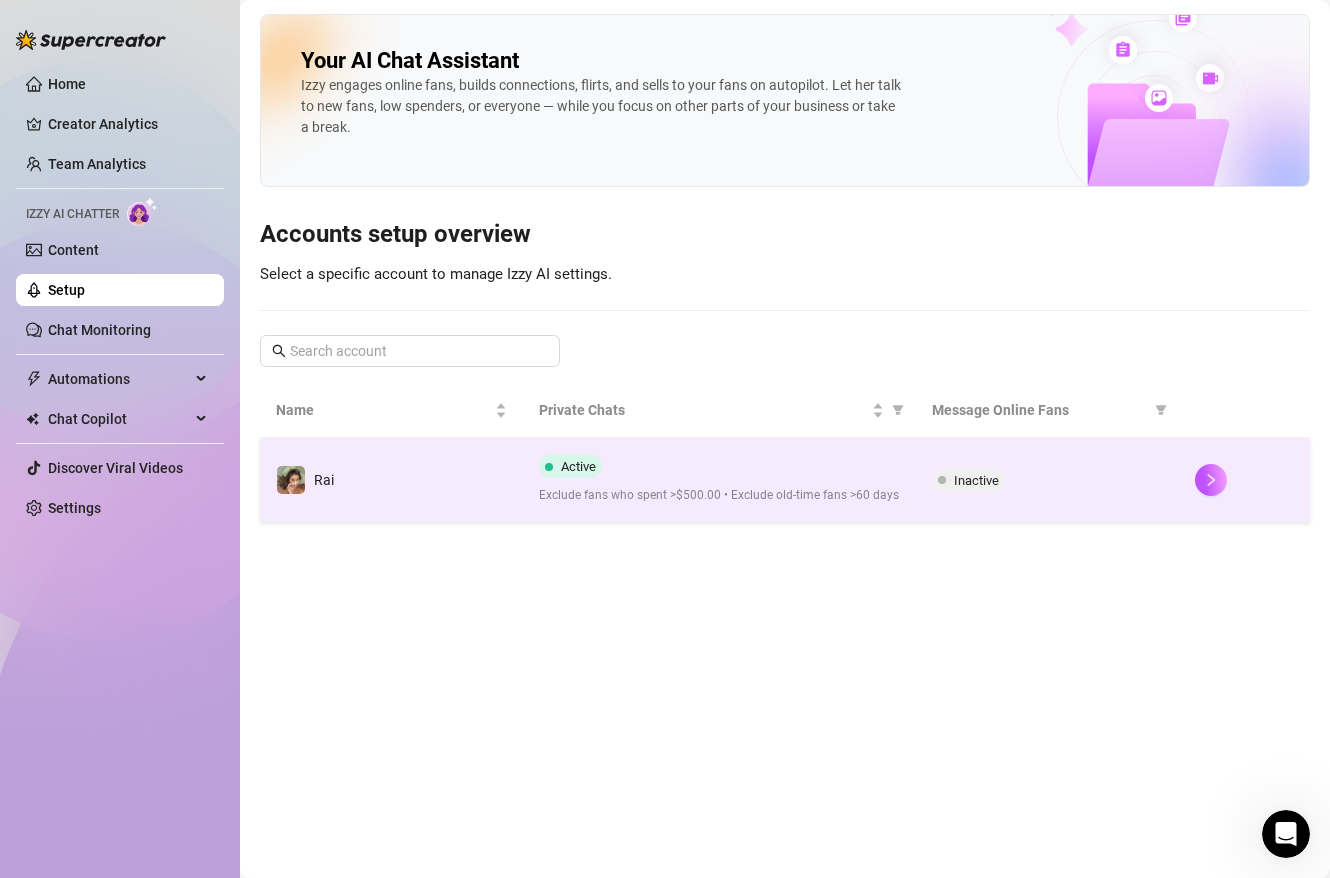 click on "Inactive" at bounding box center (968, 480) 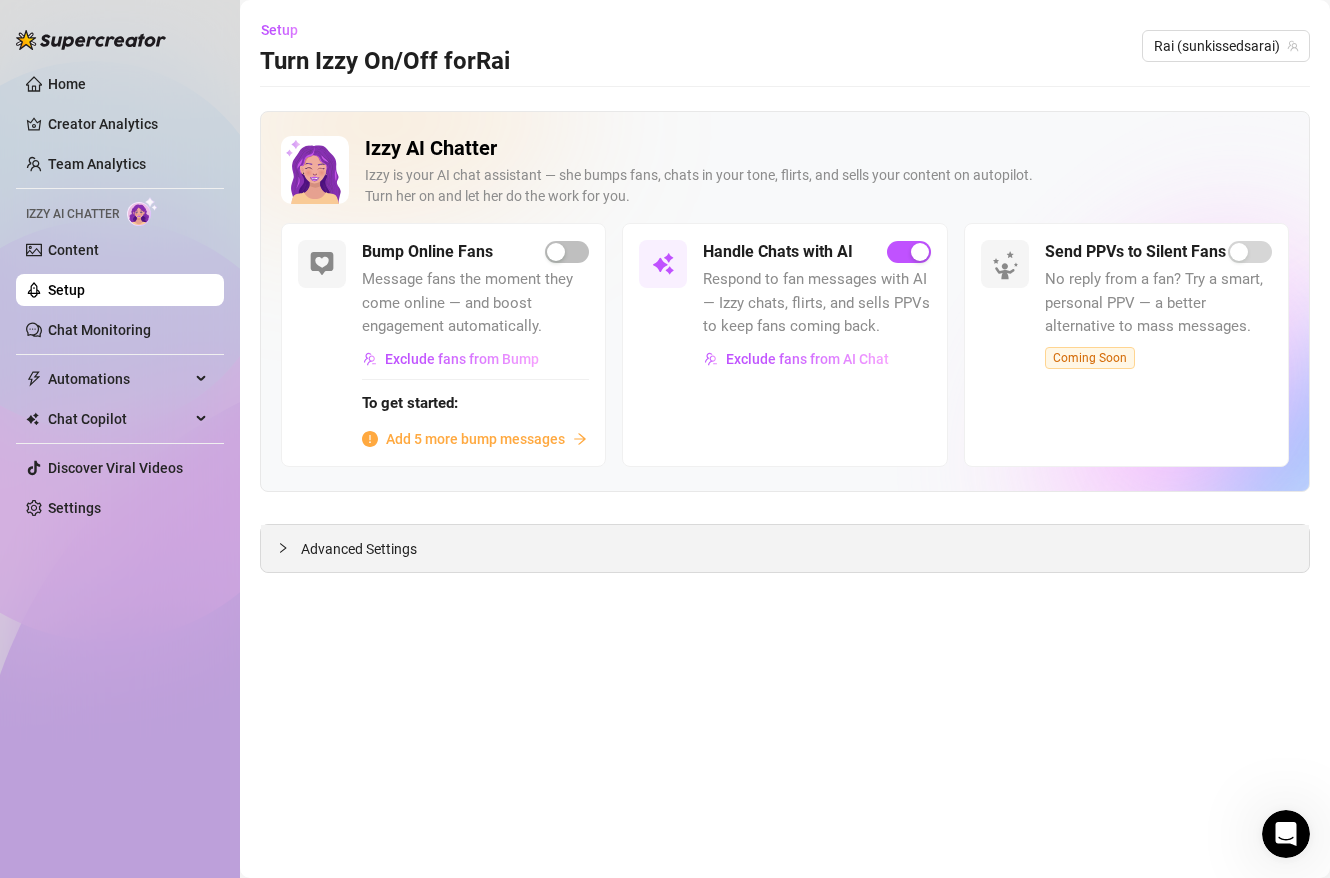 click on "Advanced Settings" at bounding box center (785, 548) 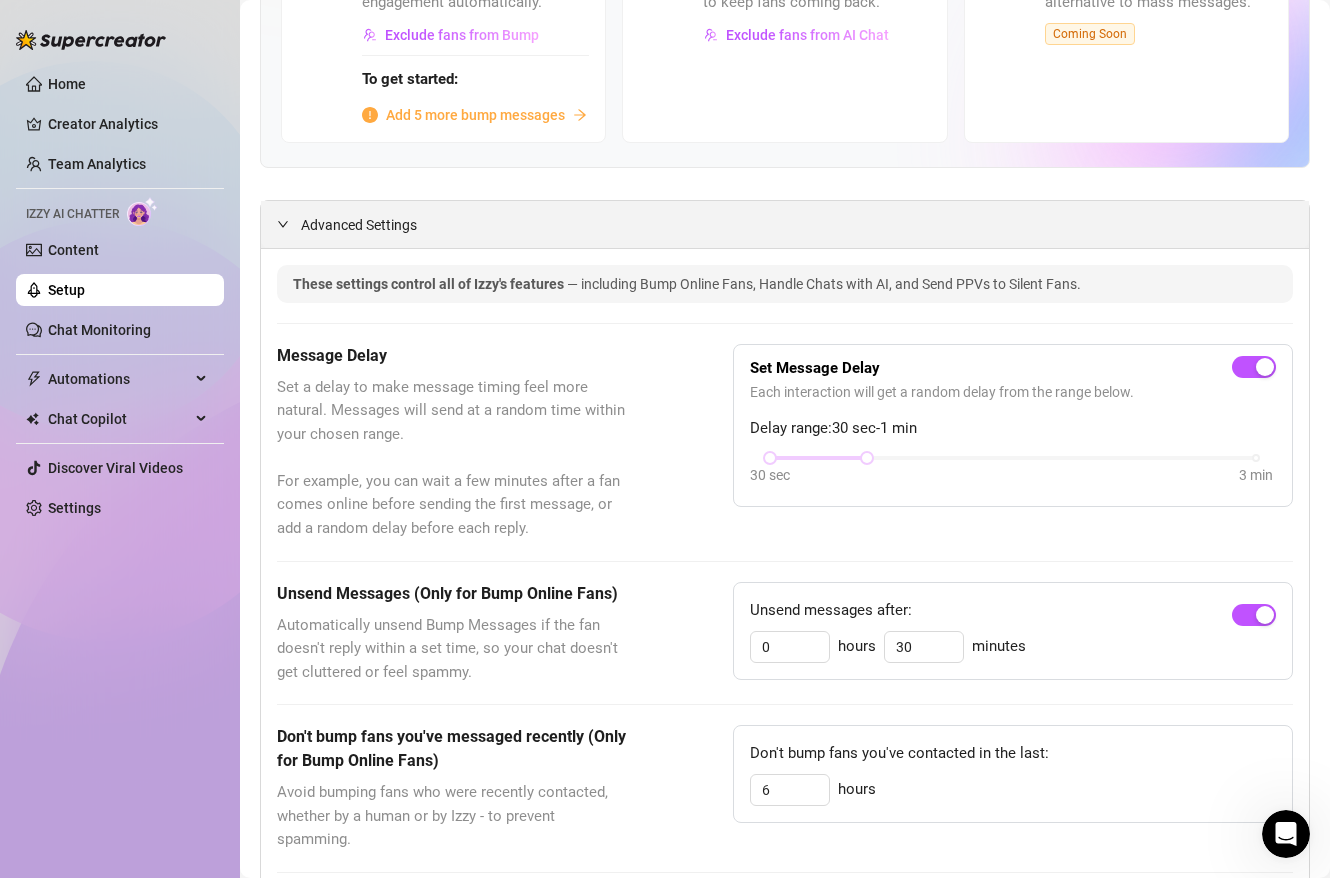 scroll, scrollTop: 0, scrollLeft: 0, axis: both 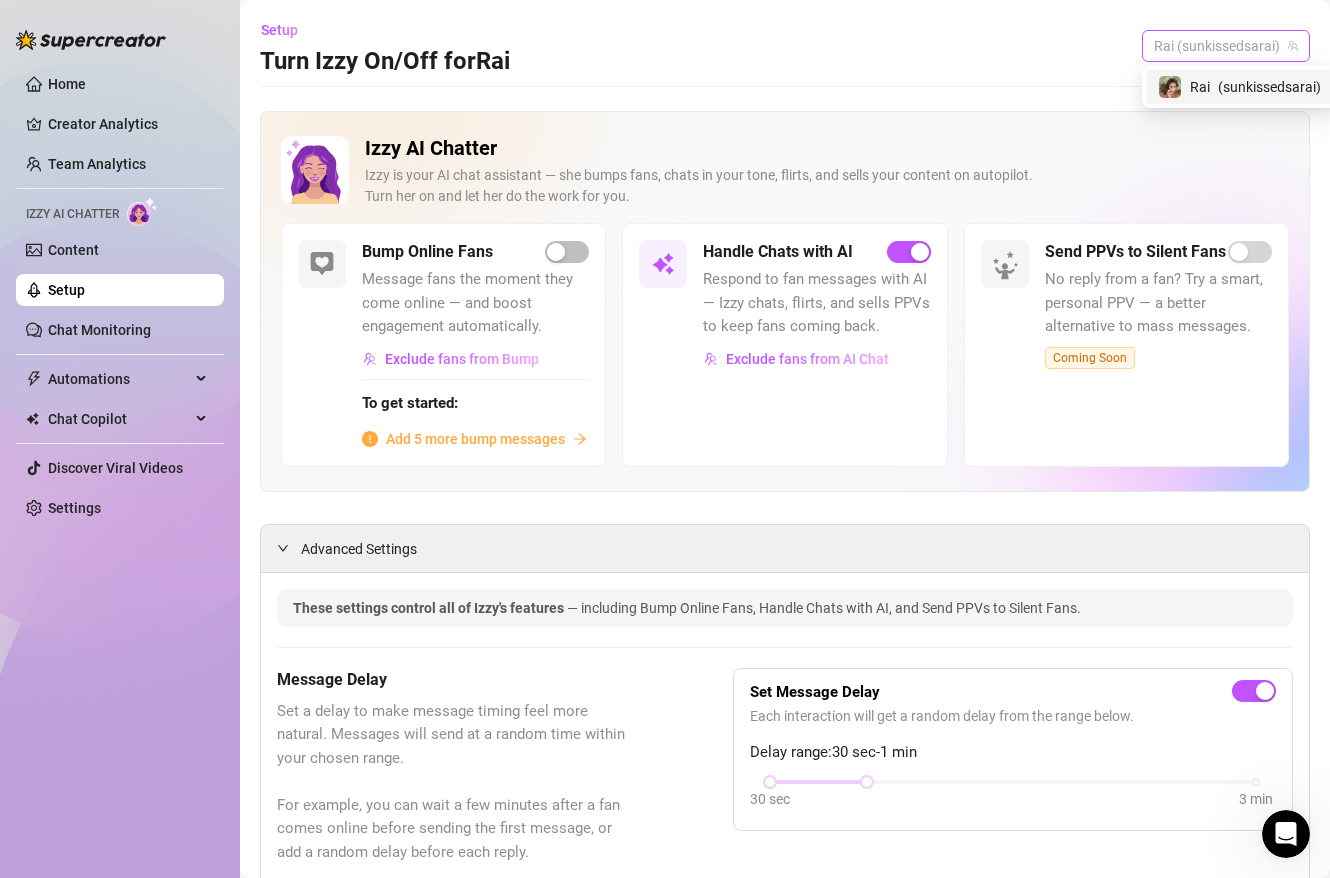 click on "Rai (sunkissedsarai)" at bounding box center [1226, 46] 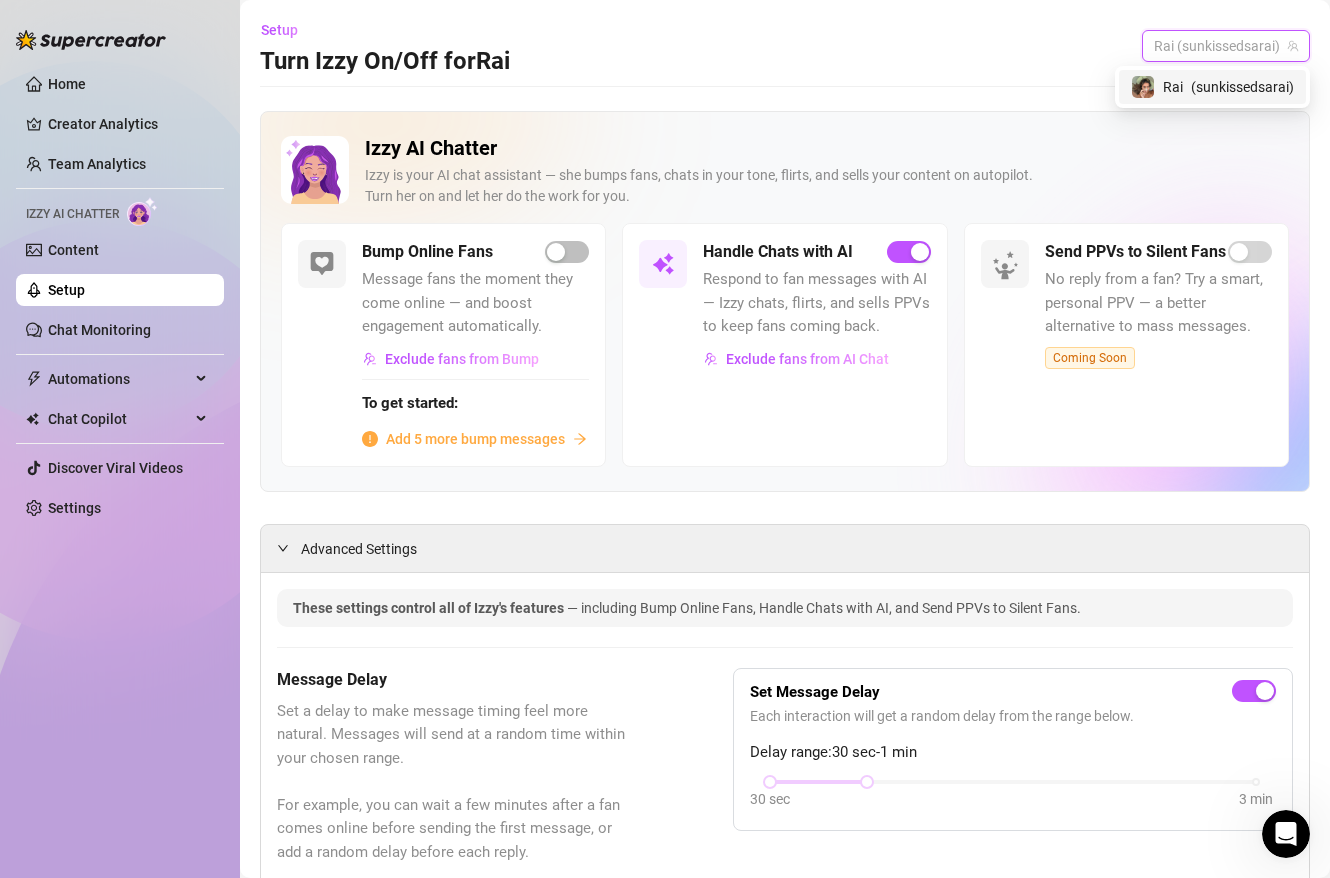 click on "Rai (sunkissedsarai)" at bounding box center [1226, 46] 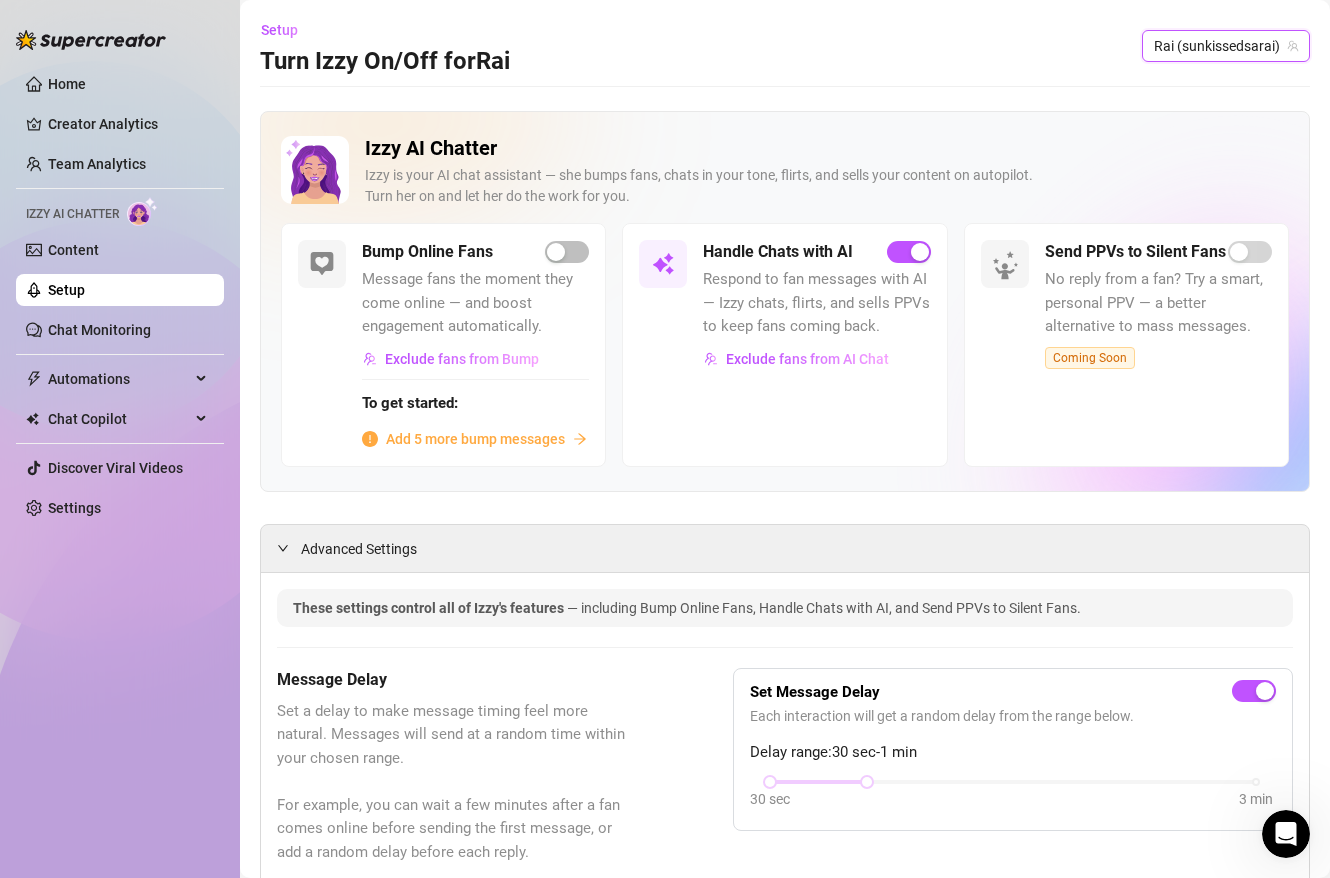 click on "Rai (sunkissedsarai)" at bounding box center (1226, 46) 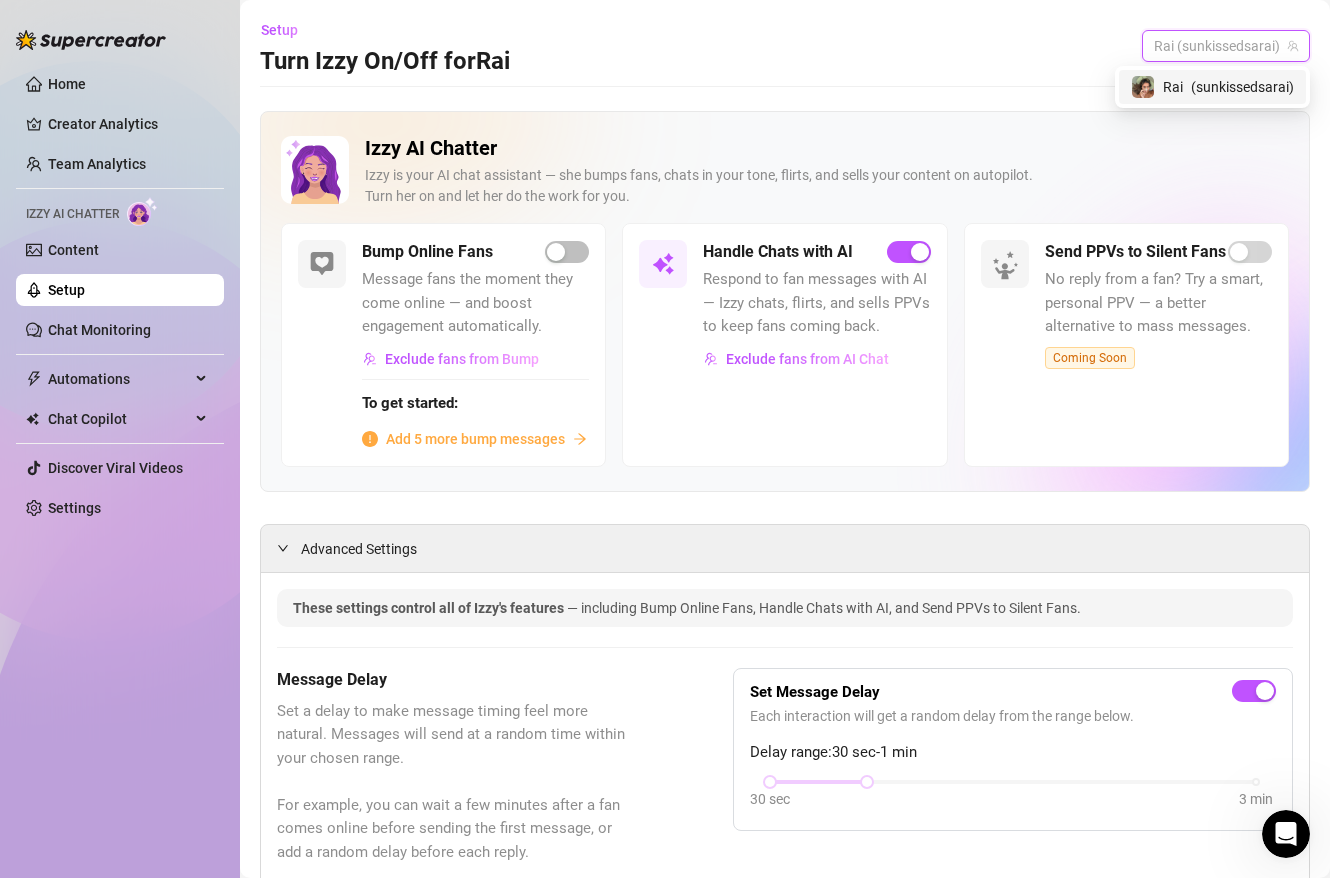 click on "Rai   ( sunkissedsarai )" at bounding box center [1212, 87] 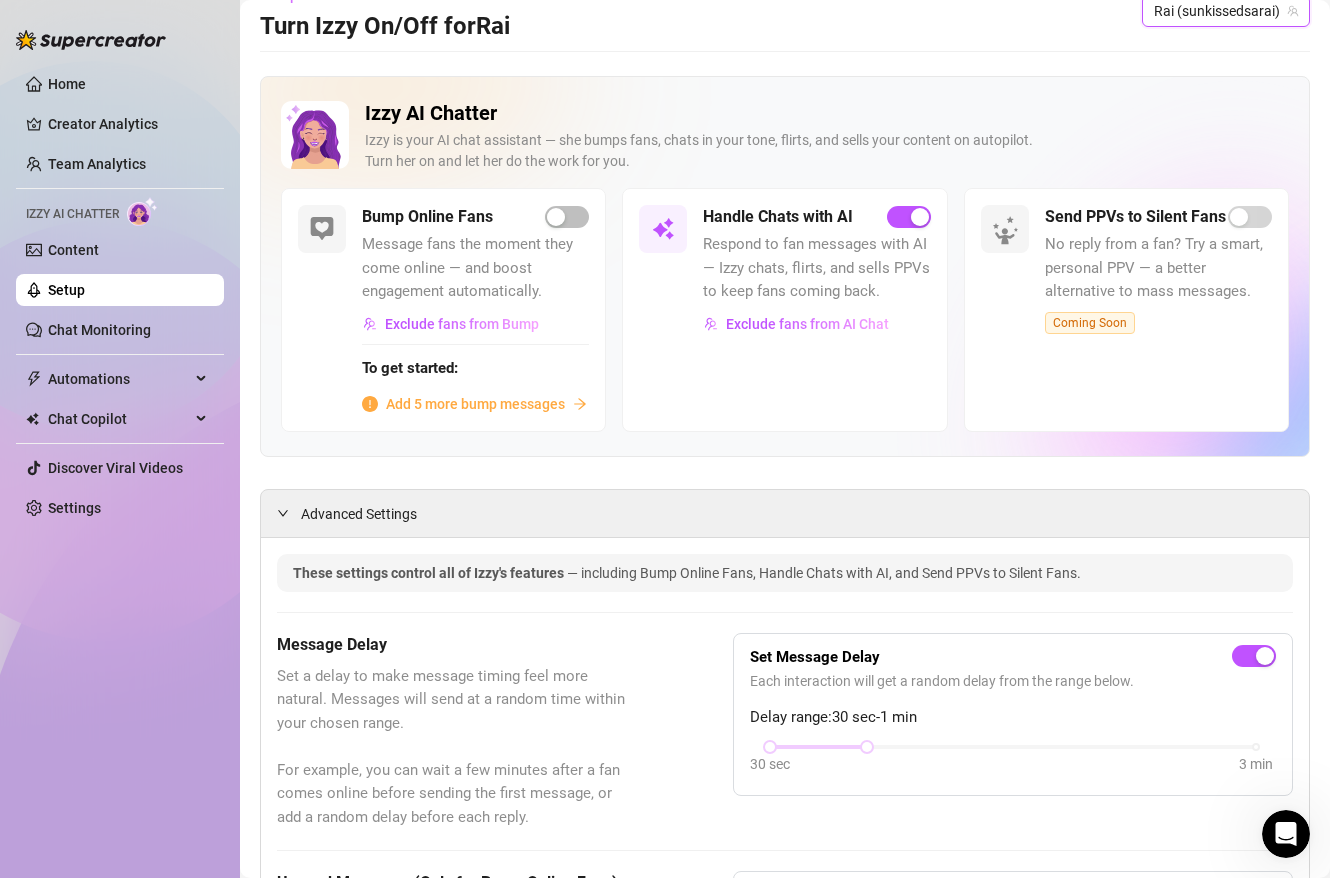 scroll, scrollTop: 0, scrollLeft: 0, axis: both 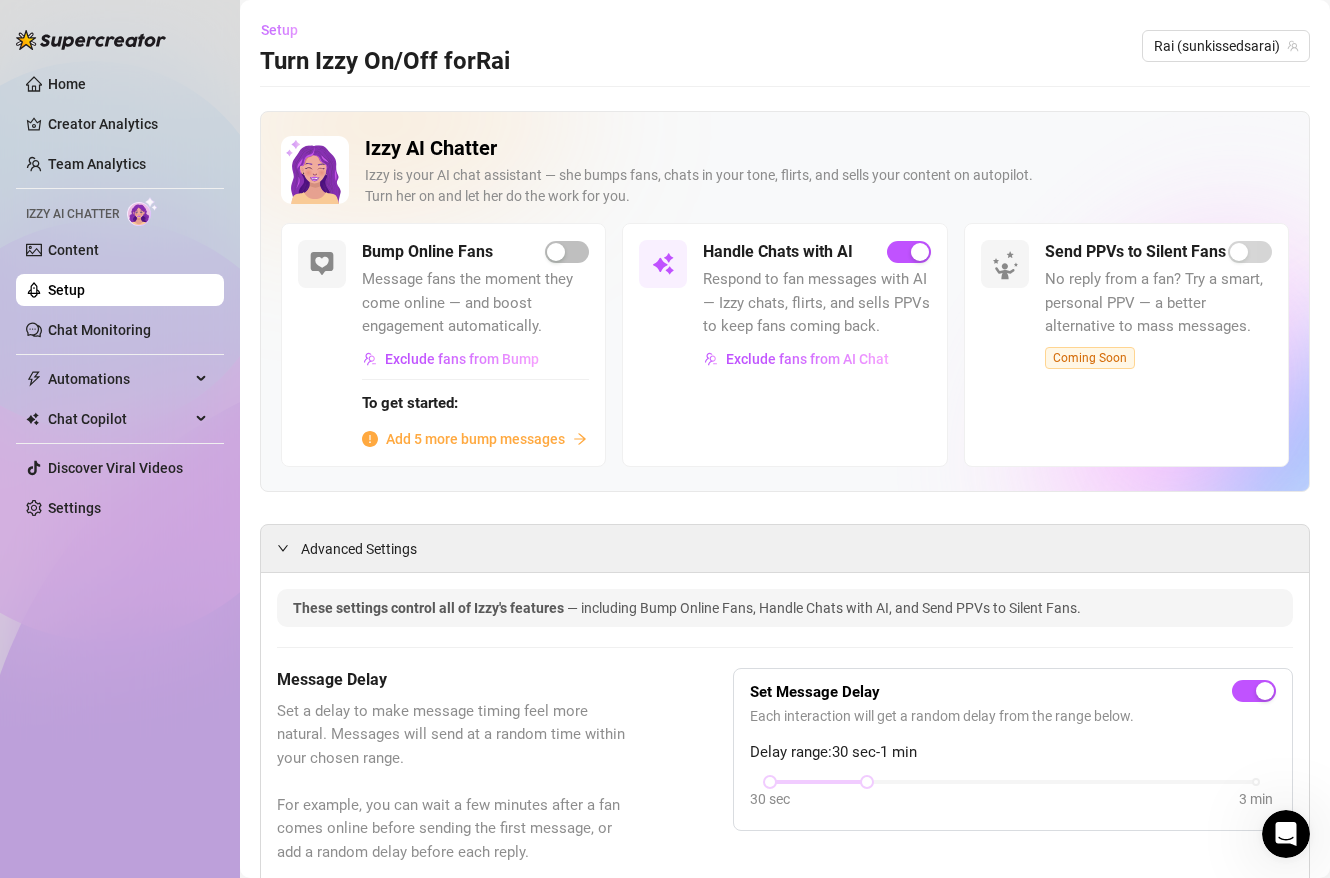 click on "Setup" at bounding box center [279, 30] 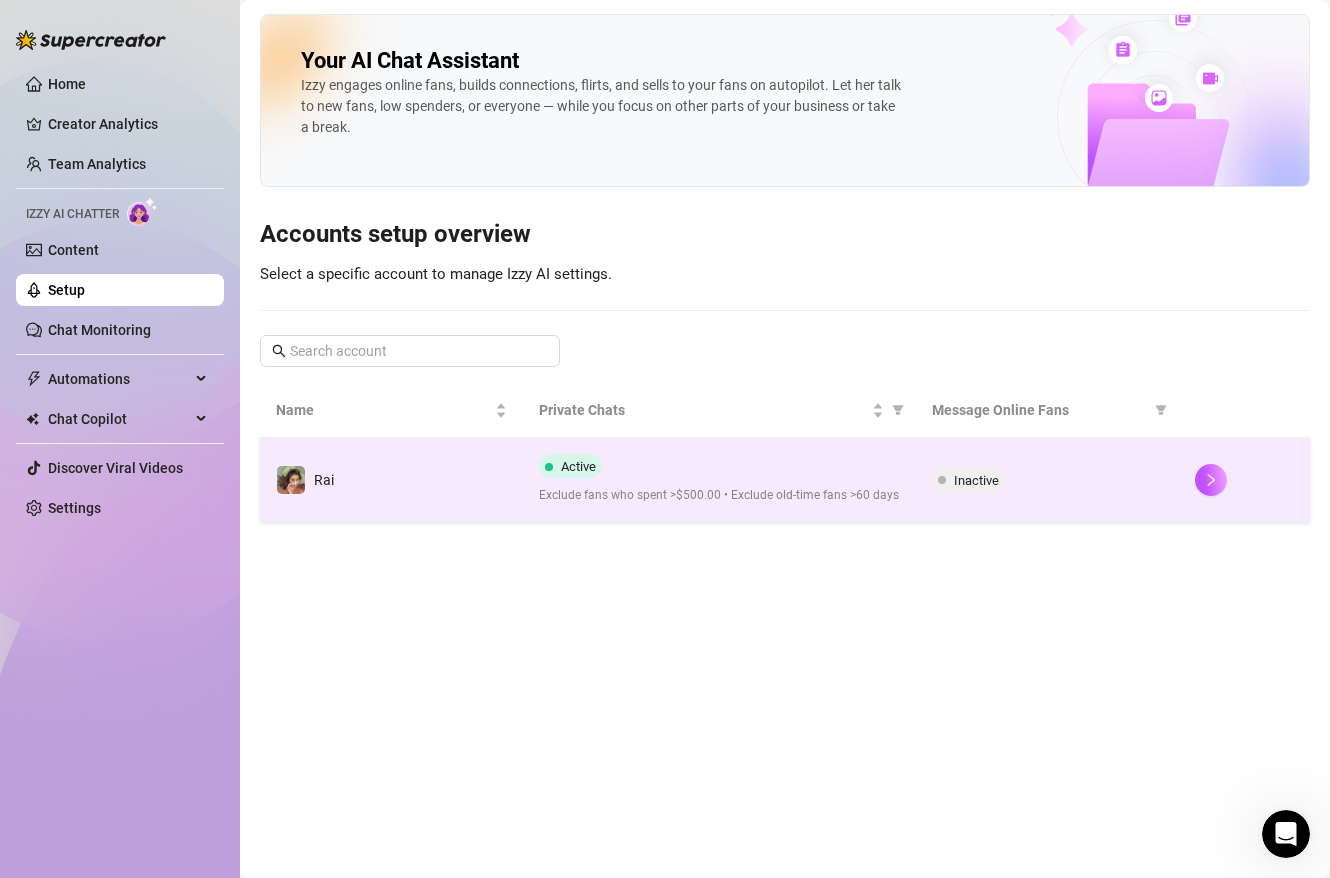 click on "Inactive" at bounding box center [1047, 480] 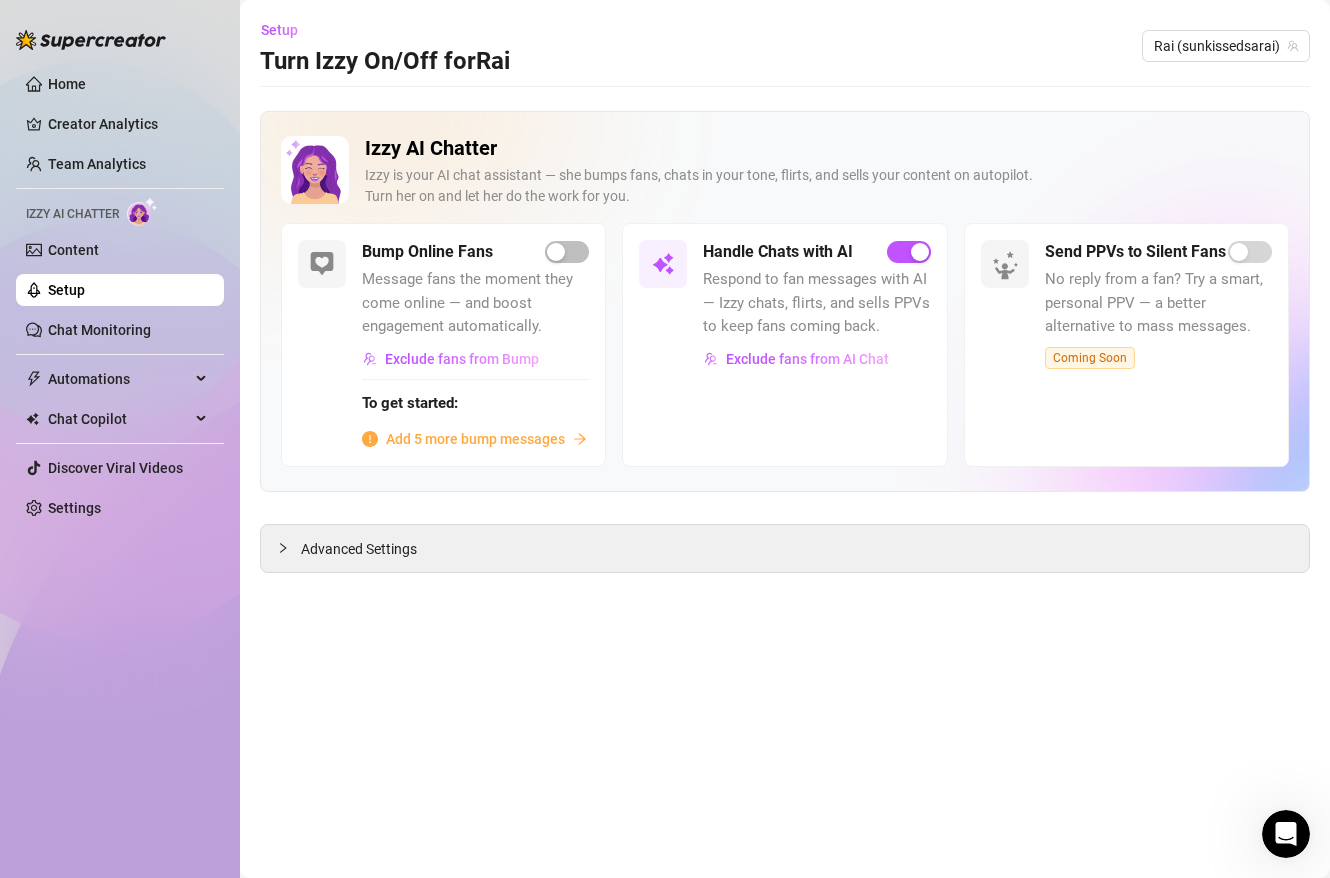 click on "Turn Izzy On/Off for  Rai" at bounding box center (385, 62) 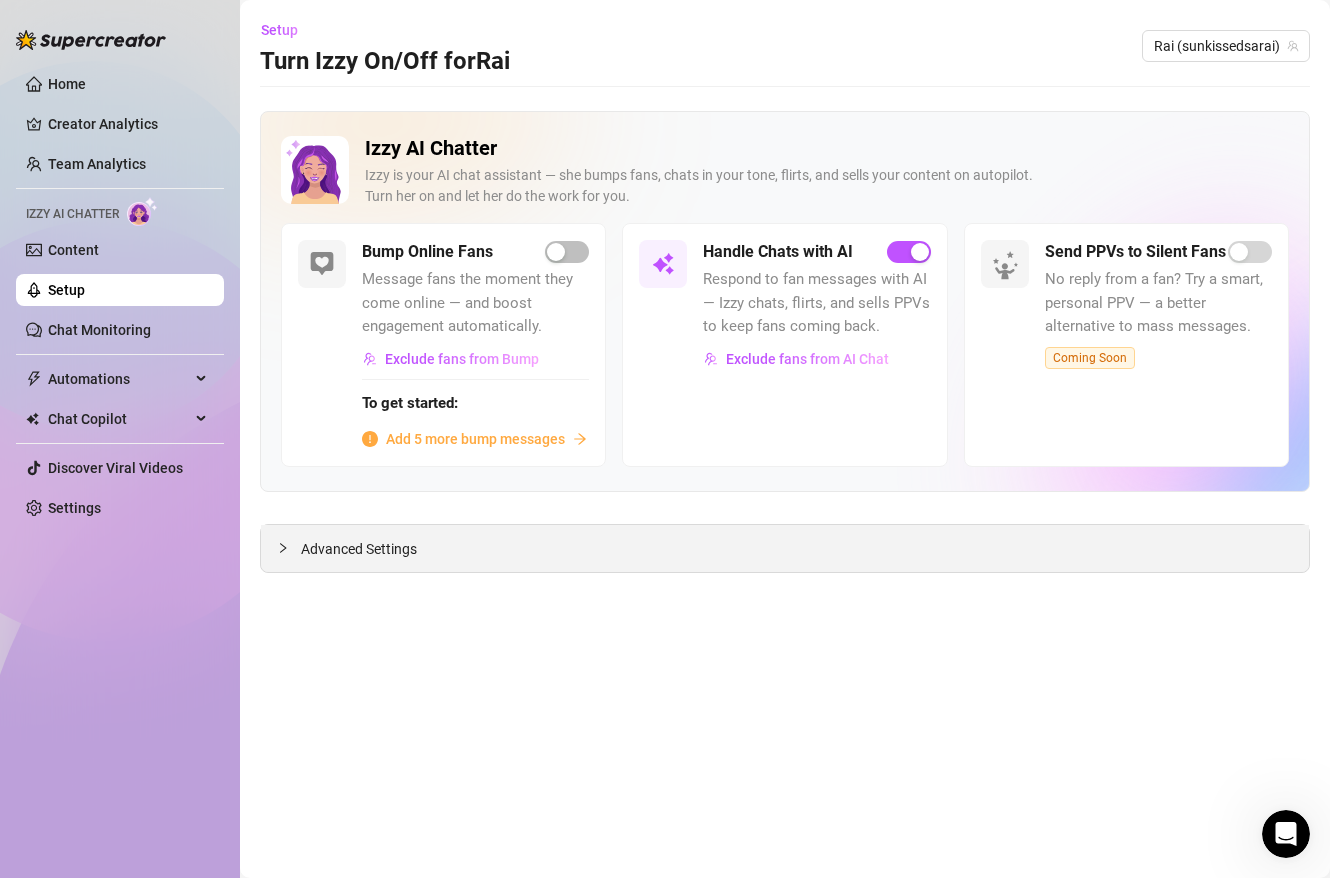 click on "Advanced Settings" at bounding box center (785, 548) 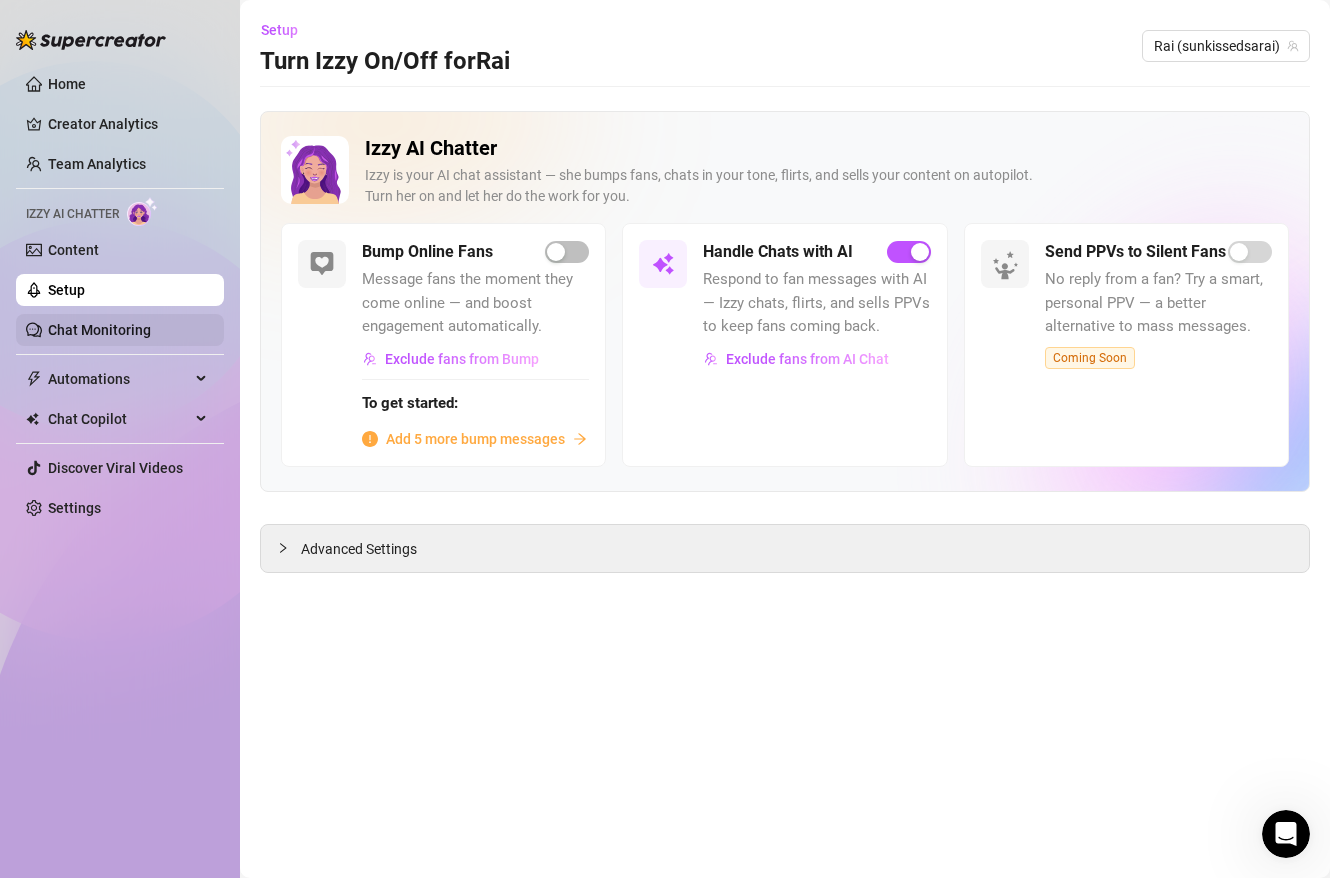 click on "Chat Monitoring" at bounding box center (99, 330) 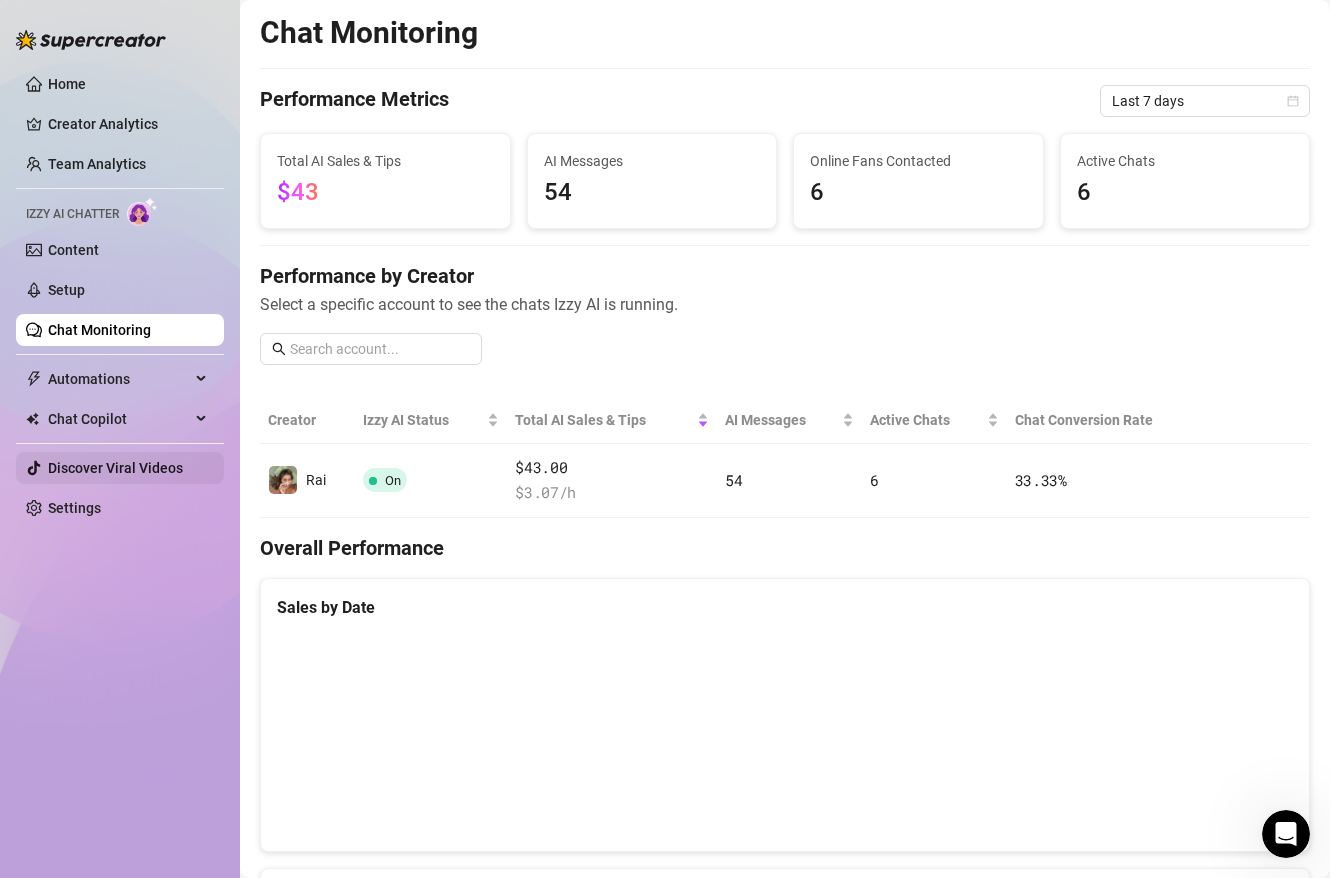 click on "Discover Viral Videos" at bounding box center [115, 468] 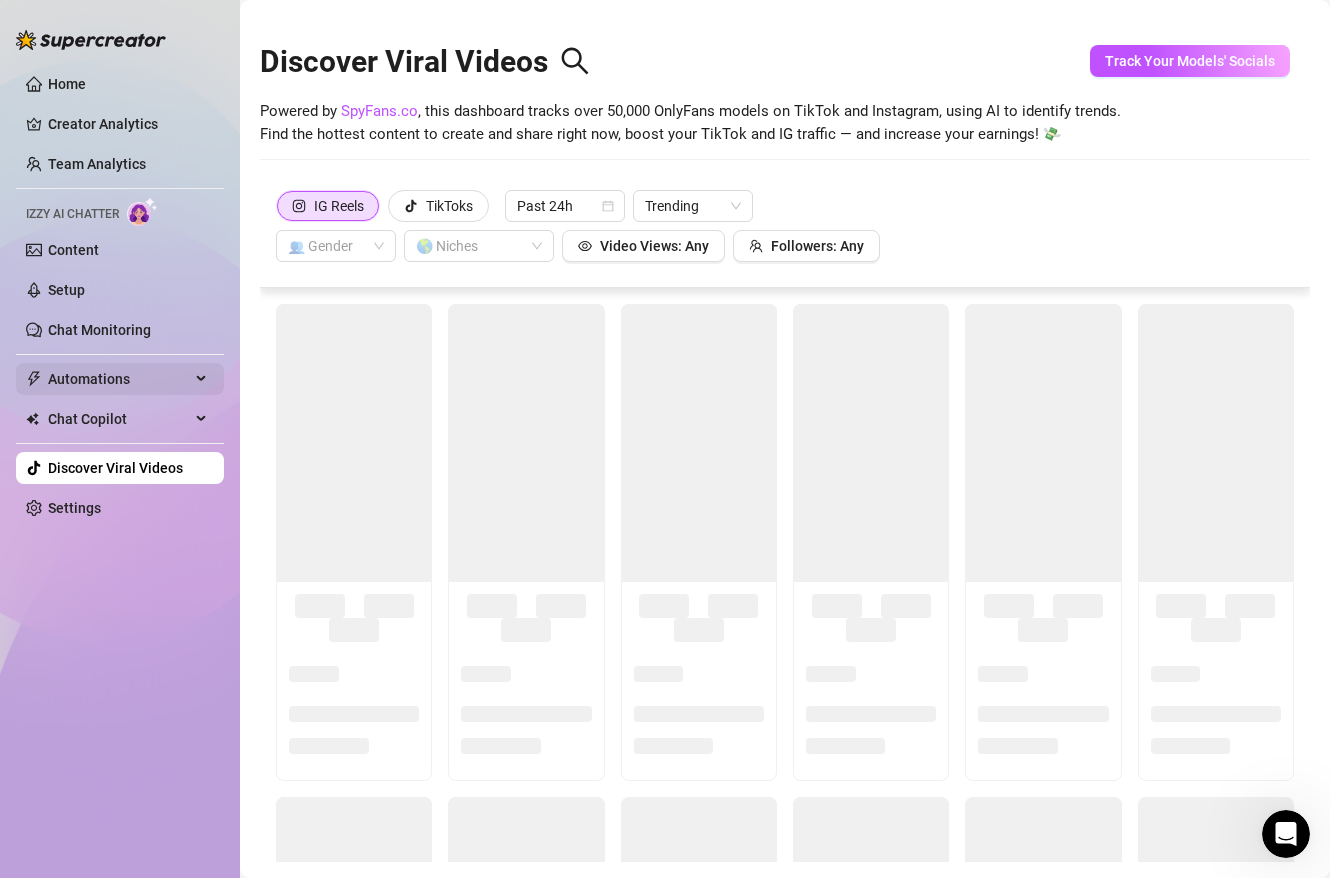 click on "Automations" at bounding box center [119, 379] 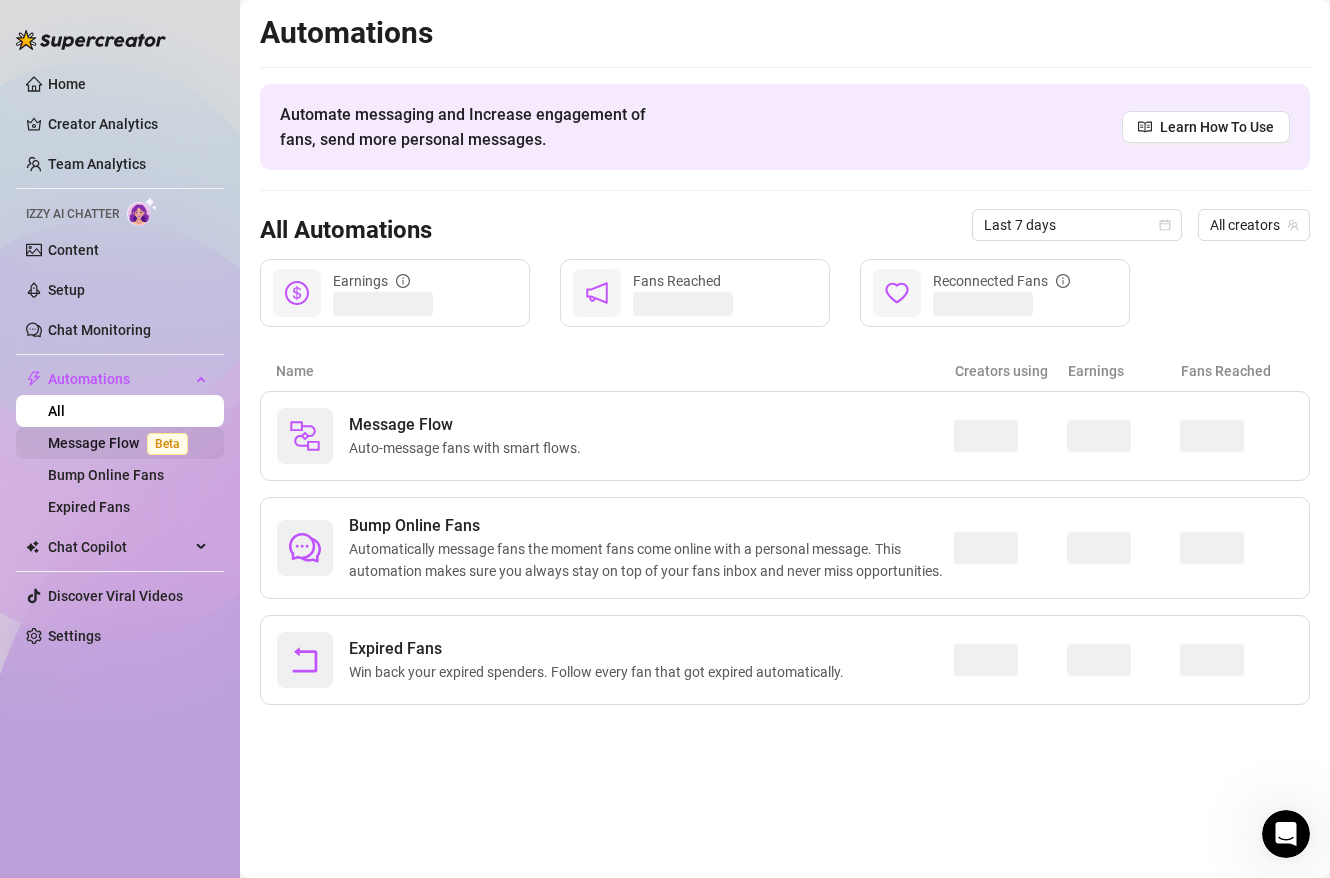 click on "Message Flow Beta" at bounding box center [122, 443] 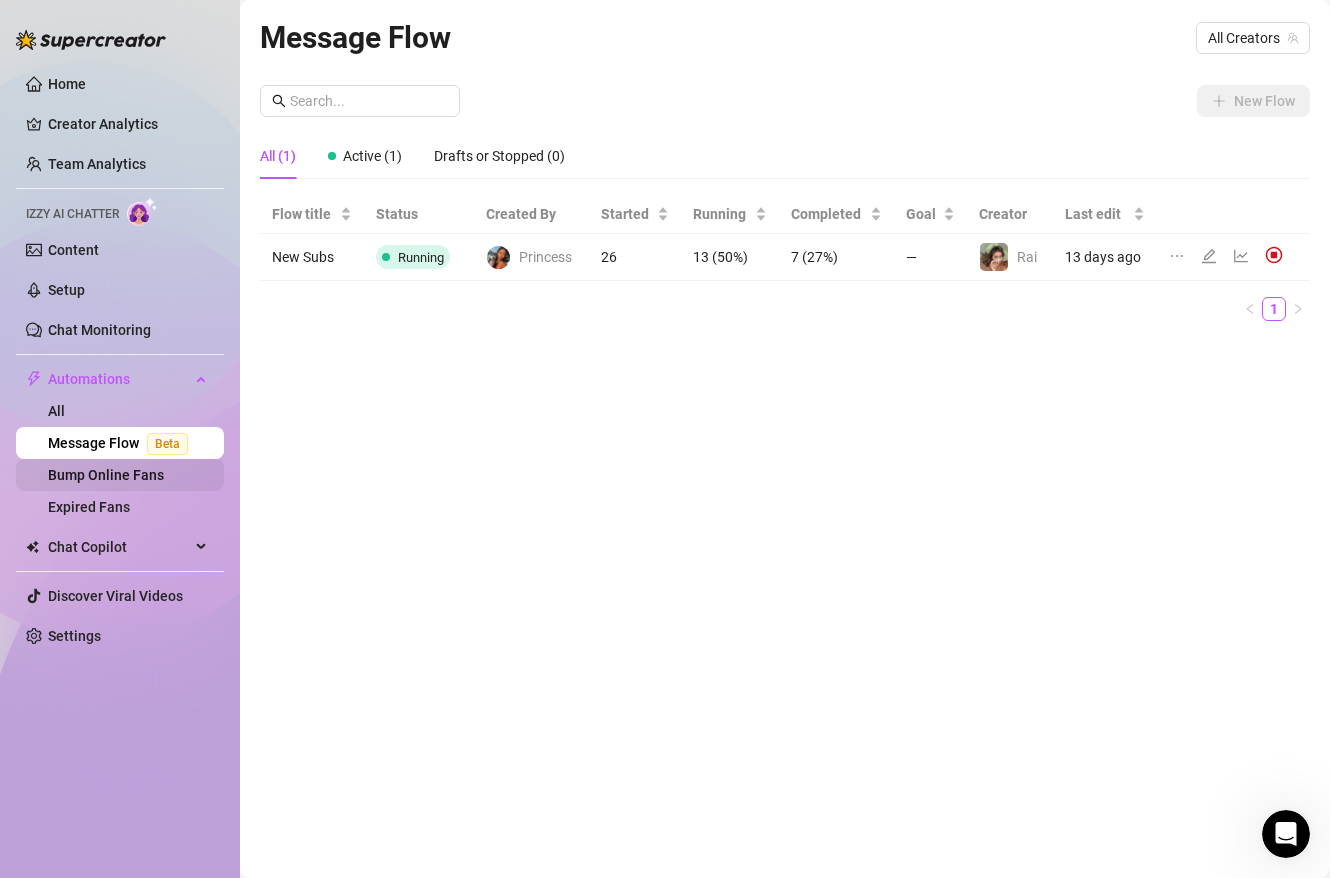 click on "Bump Online Fans" at bounding box center (106, 475) 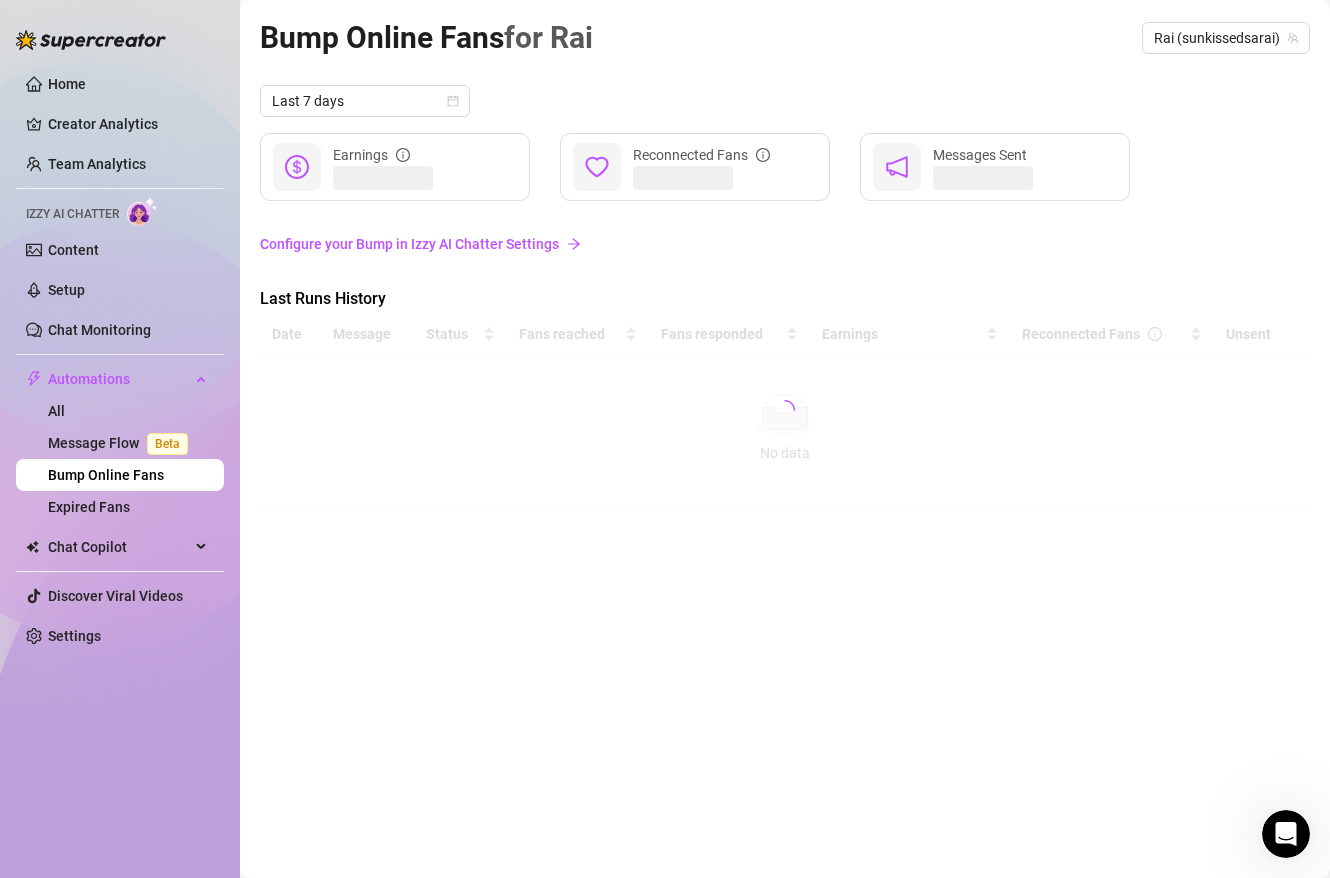 click on "Home Creator Analytics   Team Analytics Izzy AI Chatter Content Setup Chat Monitoring Automations All Message Flow Beta Bump Online Fans Expired Fans Chat Copilot Discover Viral Videos Settings" at bounding box center (120, 360) 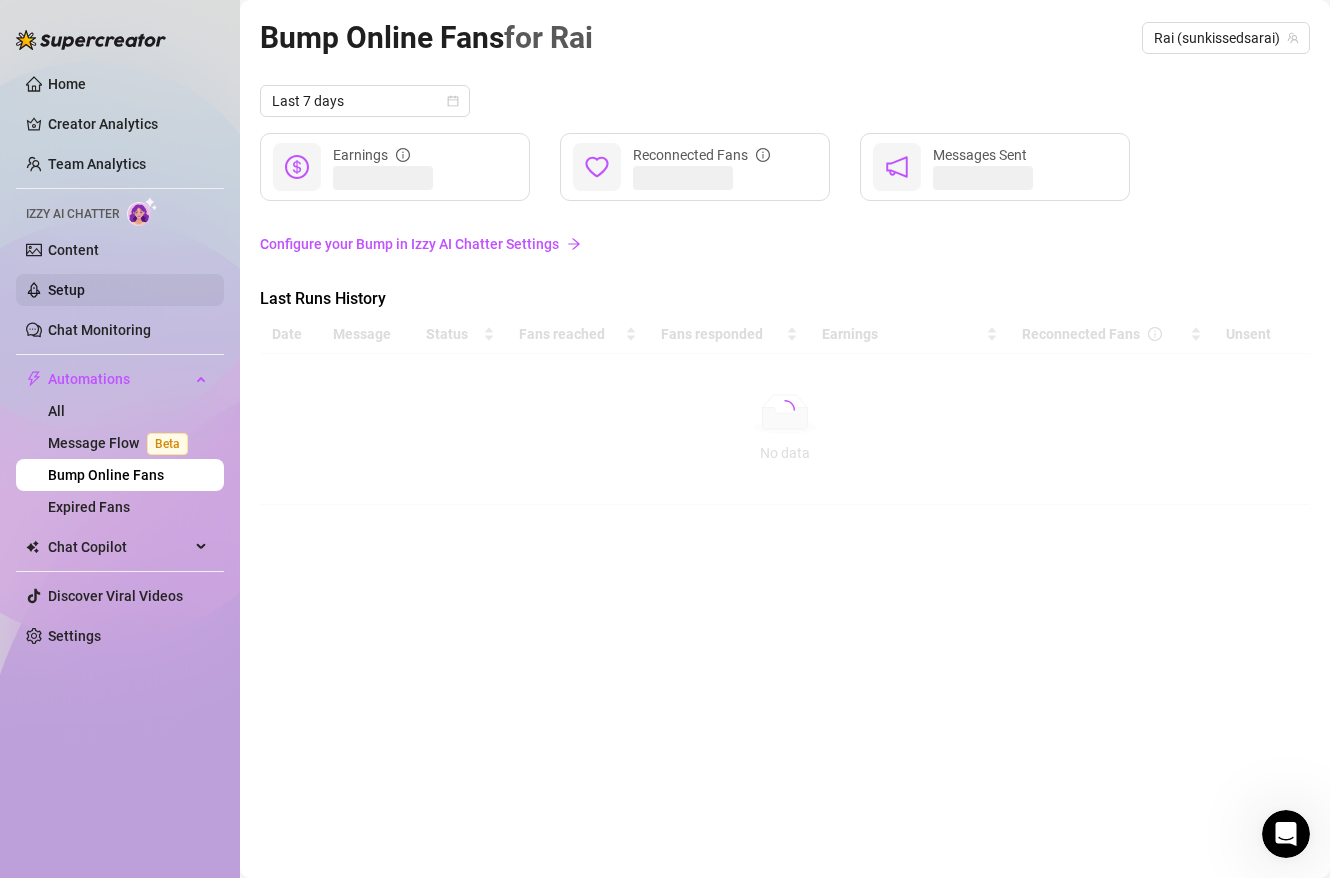 click on "Setup" at bounding box center (66, 290) 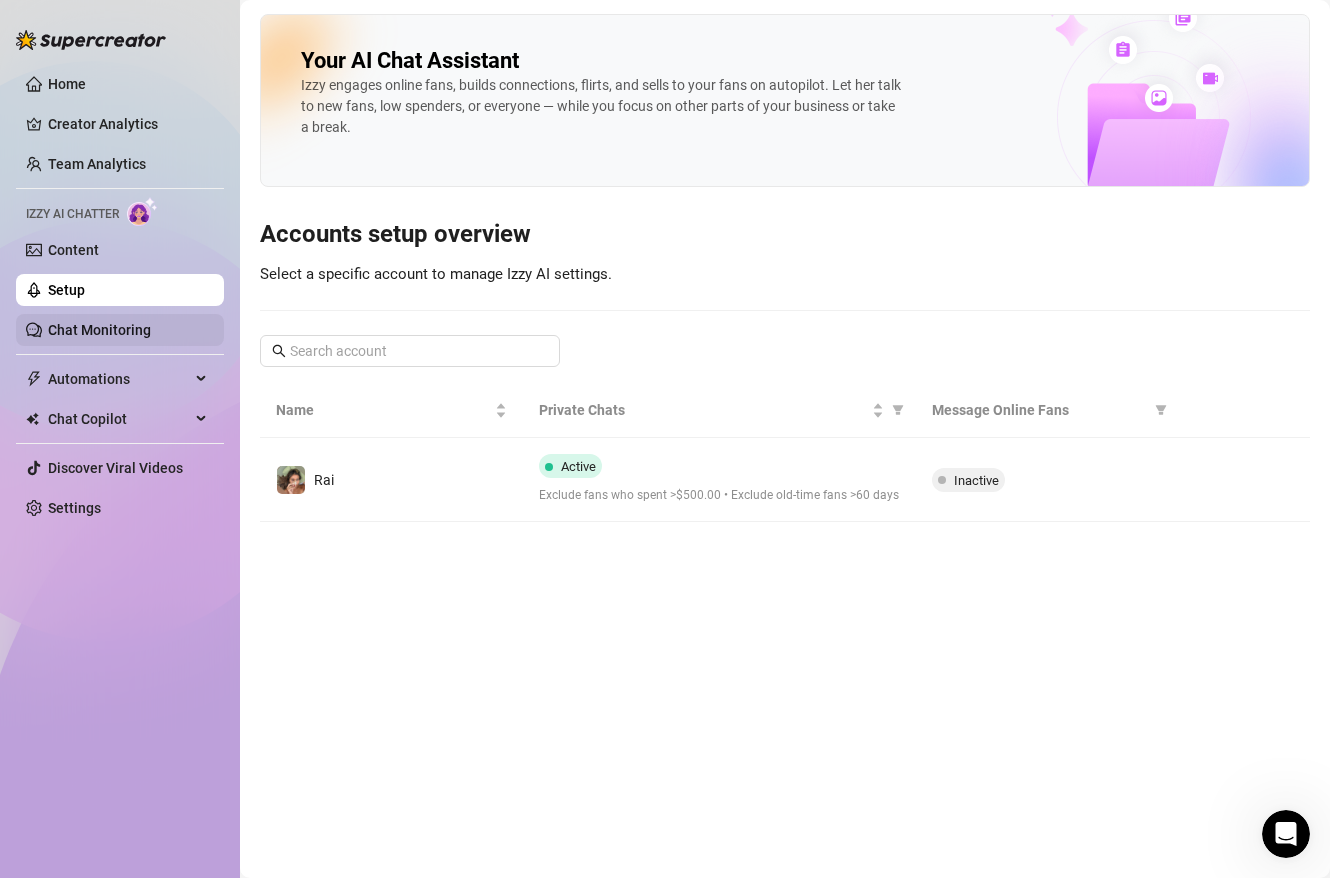 click on "Chat Monitoring" at bounding box center [99, 330] 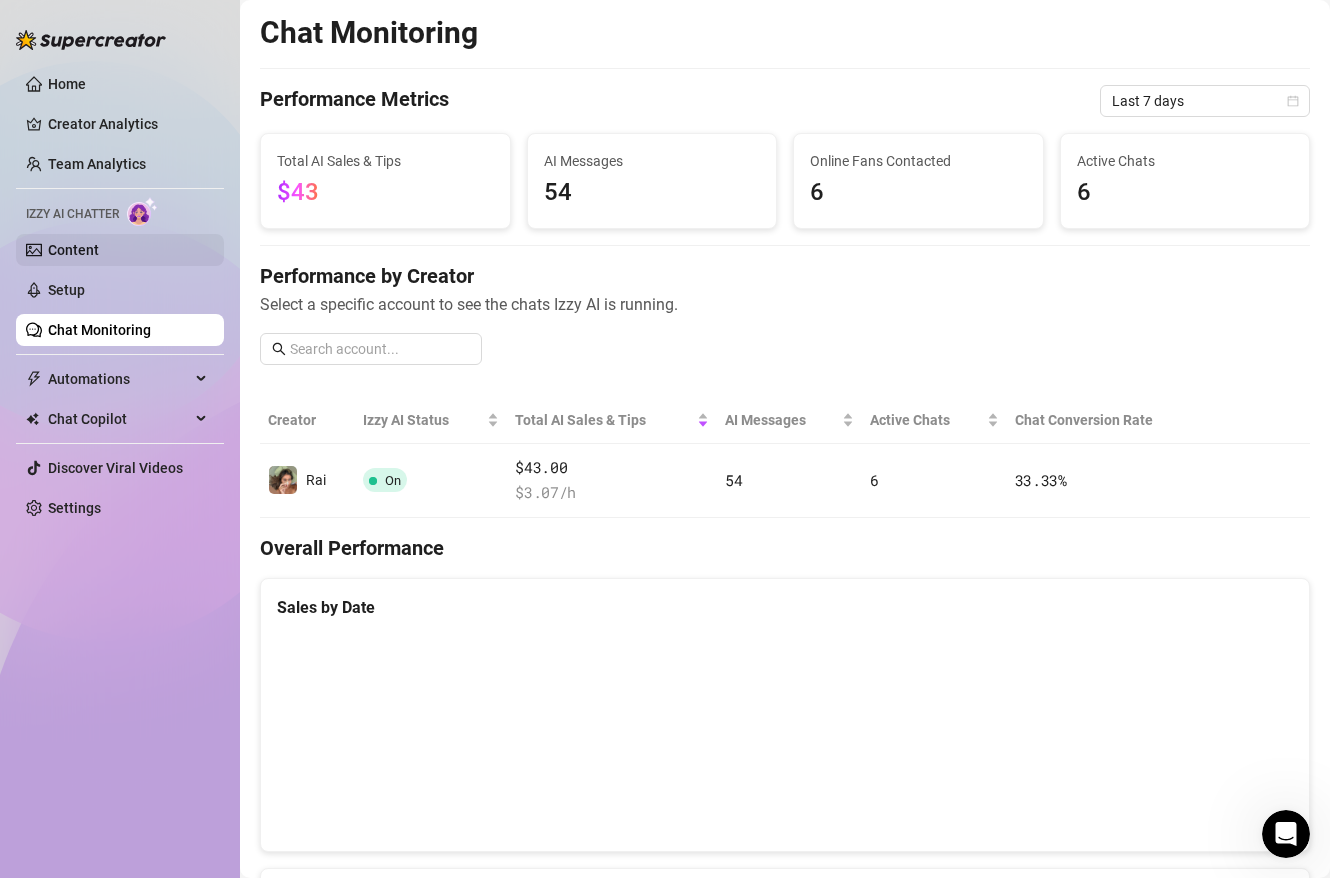 click on "Content" at bounding box center (73, 250) 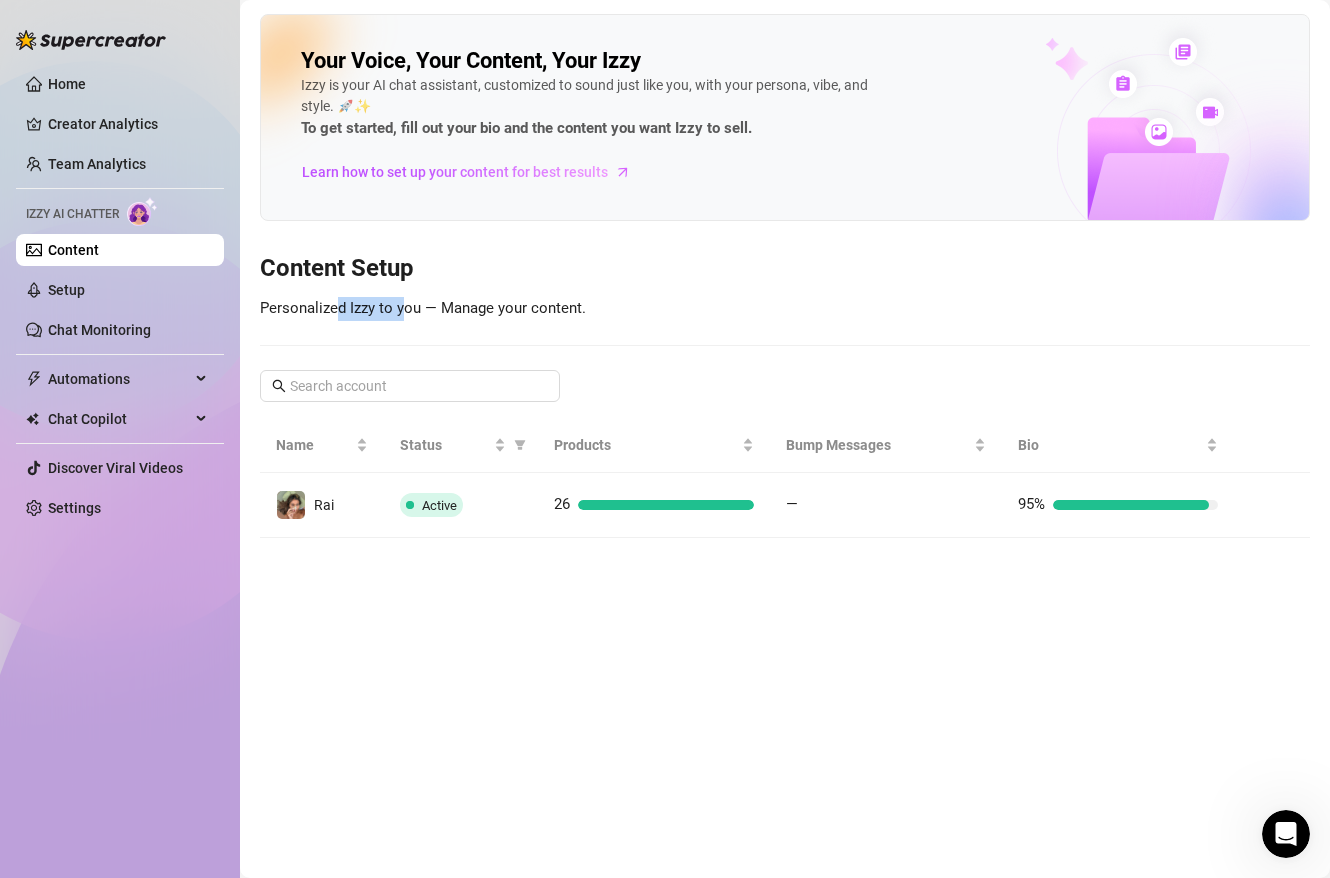 drag, startPoint x: 406, startPoint y: 301, endPoint x: 324, endPoint y: 300, distance: 82.006096 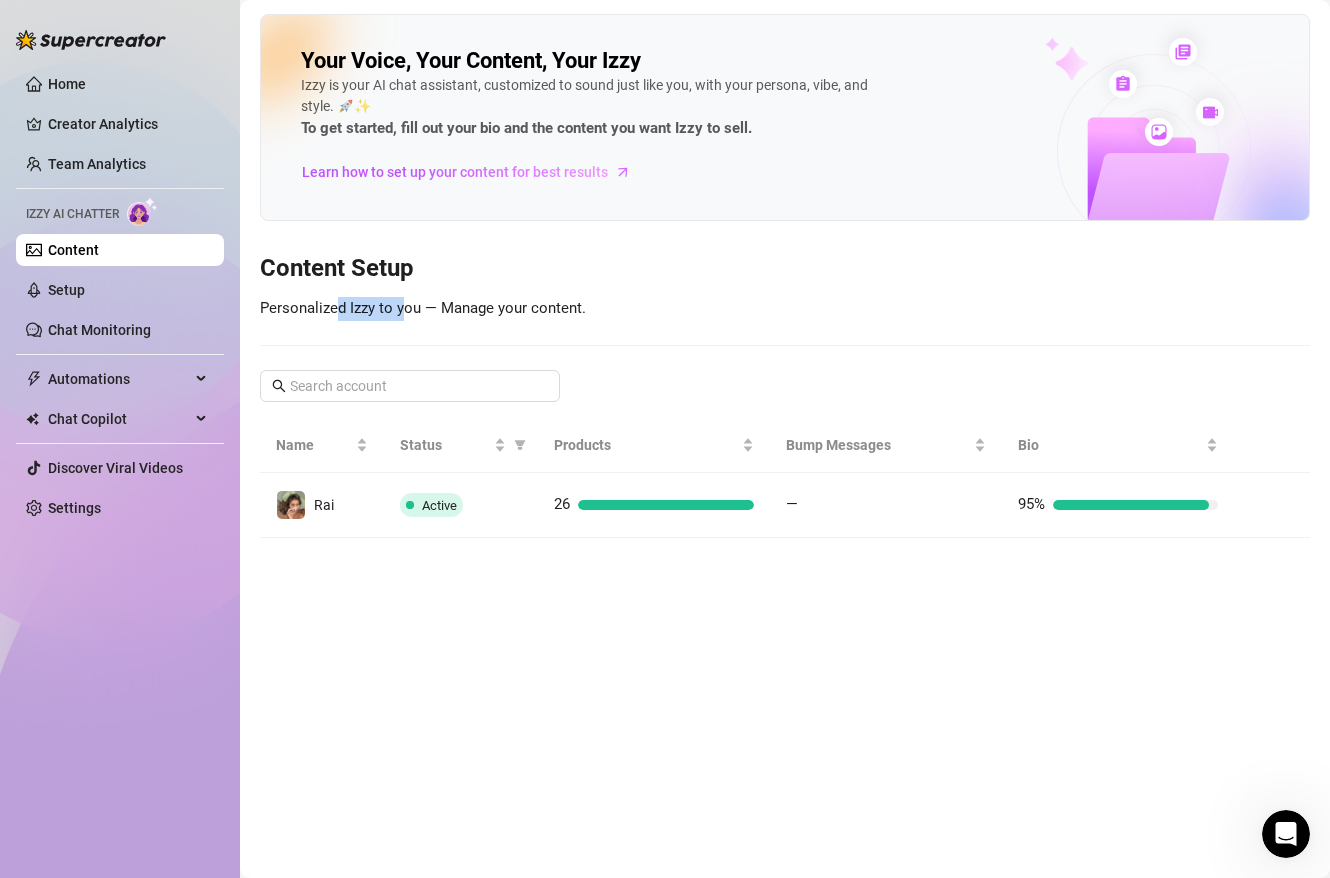 click on "Personalized Izzy to you — Manage your content." at bounding box center (423, 308) 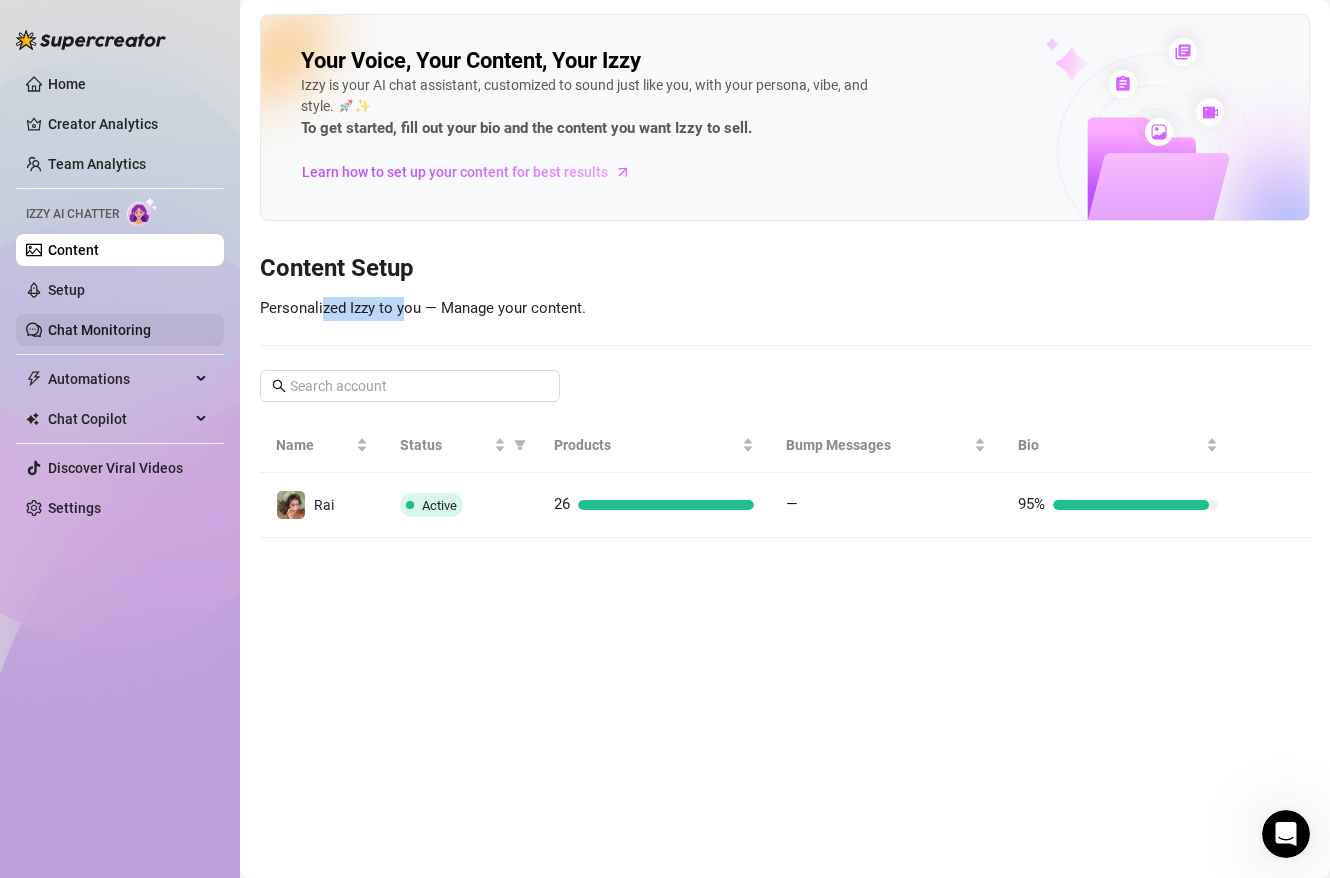click on "Chat Monitoring" at bounding box center (99, 330) 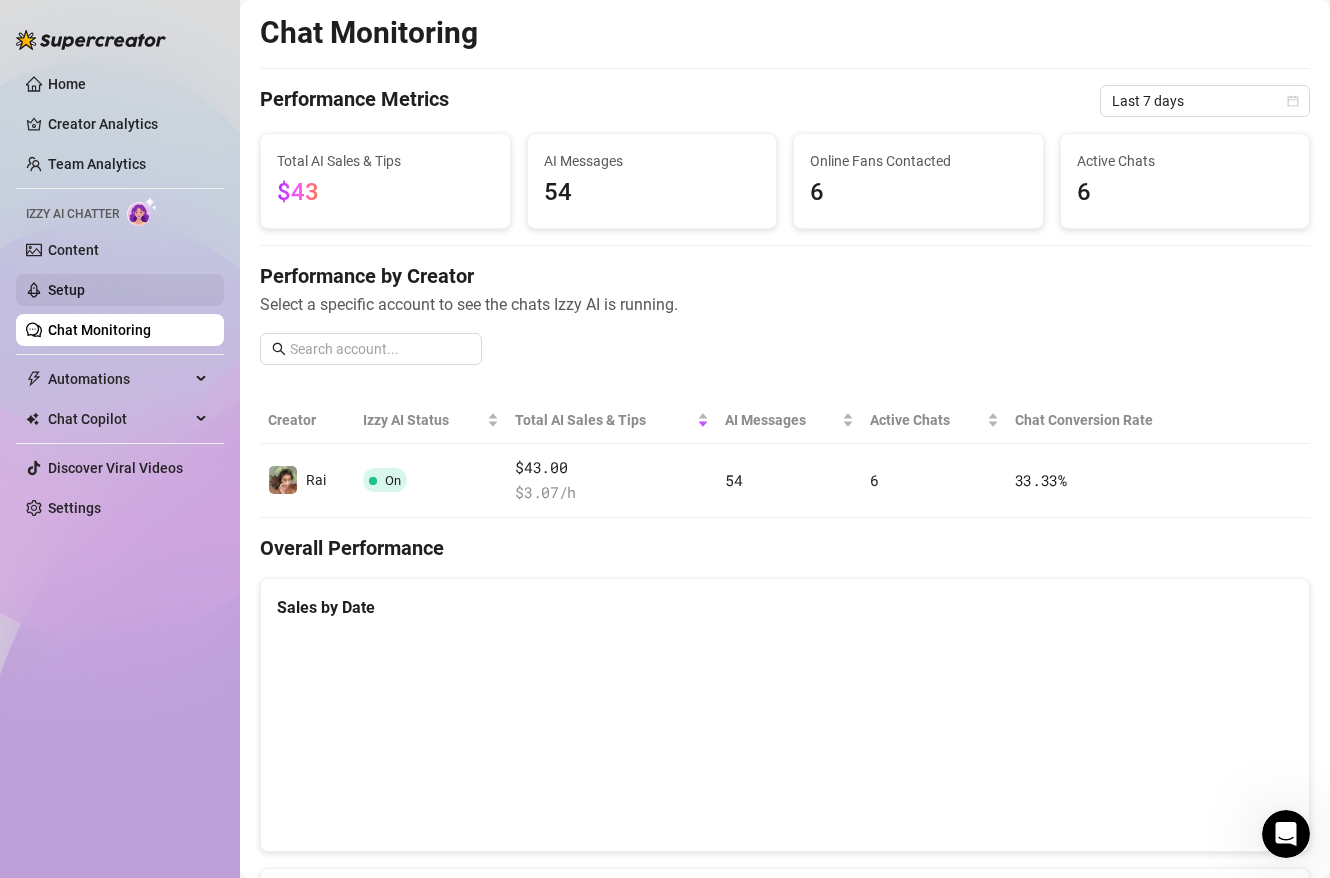 click on "Setup" at bounding box center [66, 290] 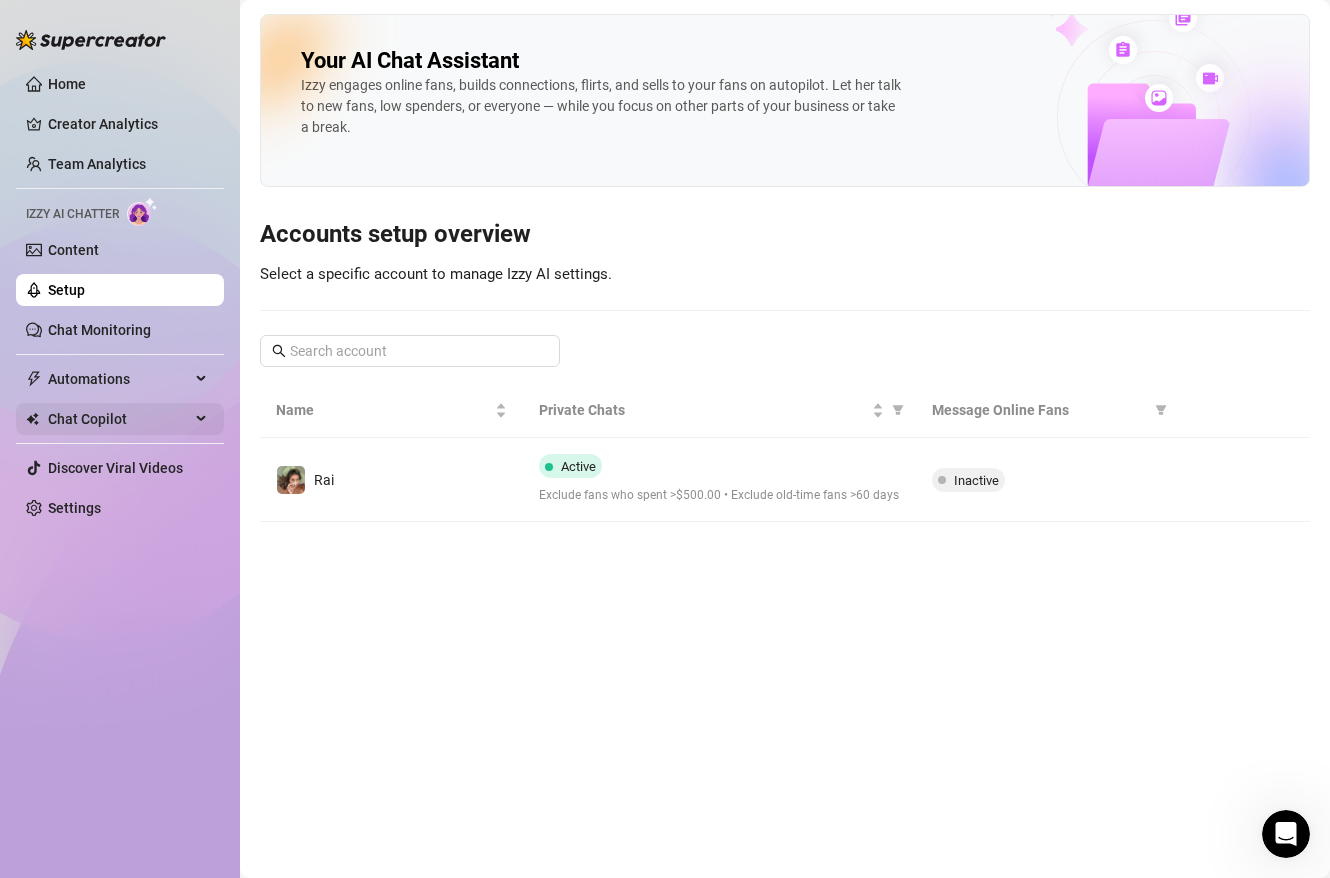 click on "Chat Copilot" at bounding box center [119, 419] 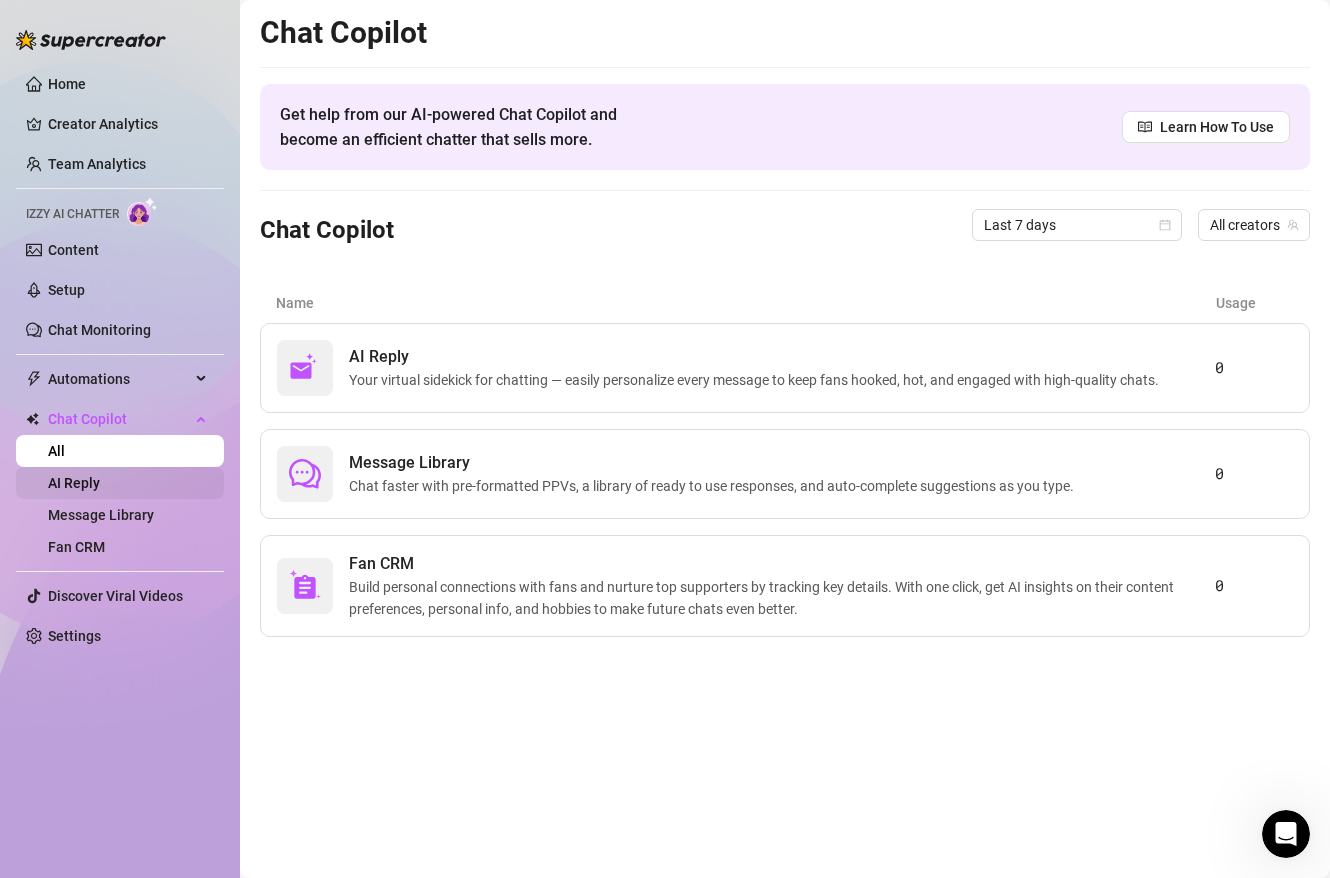 click on "AI Reply" at bounding box center (74, 483) 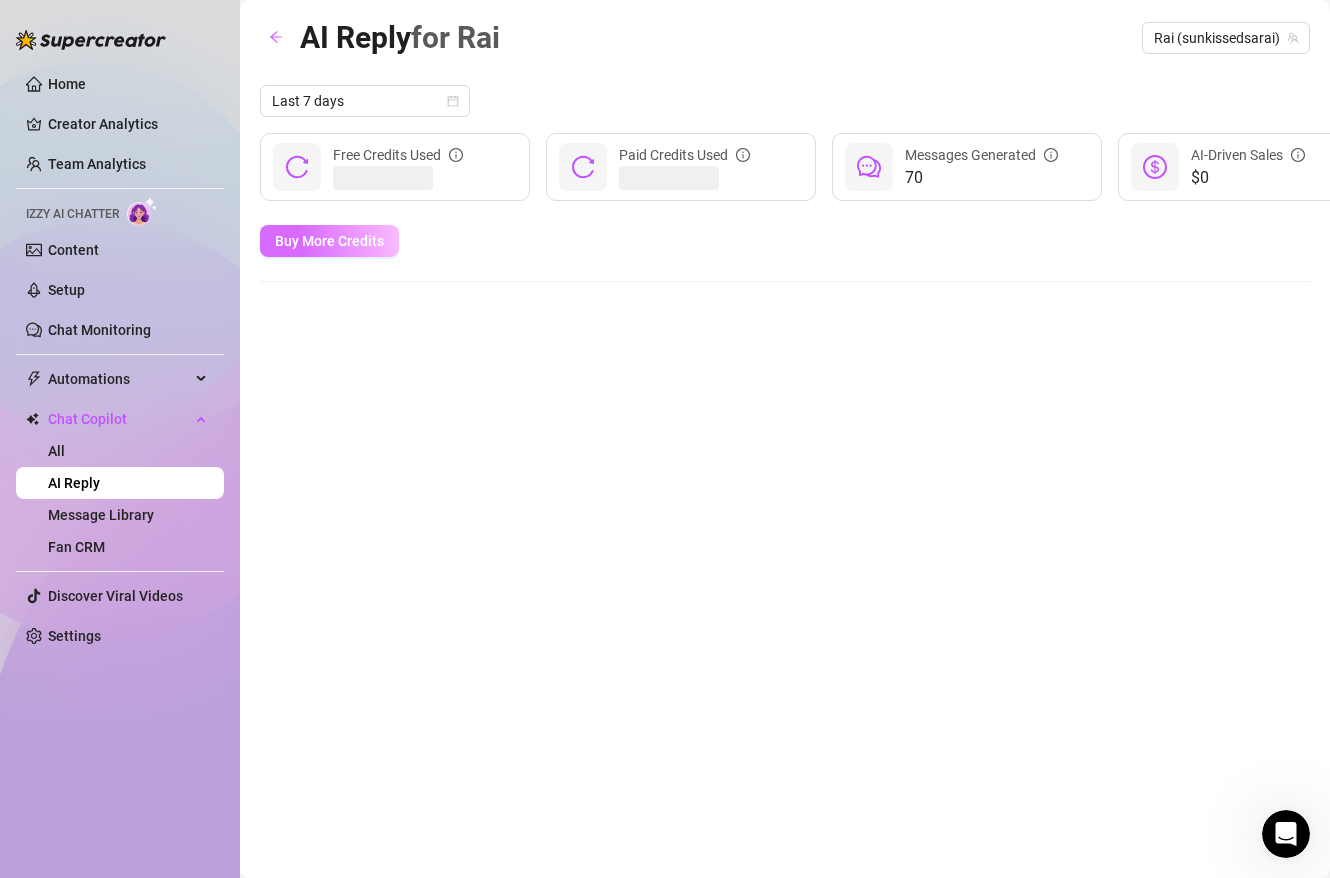 click on "Buy More Credits" at bounding box center [329, 241] 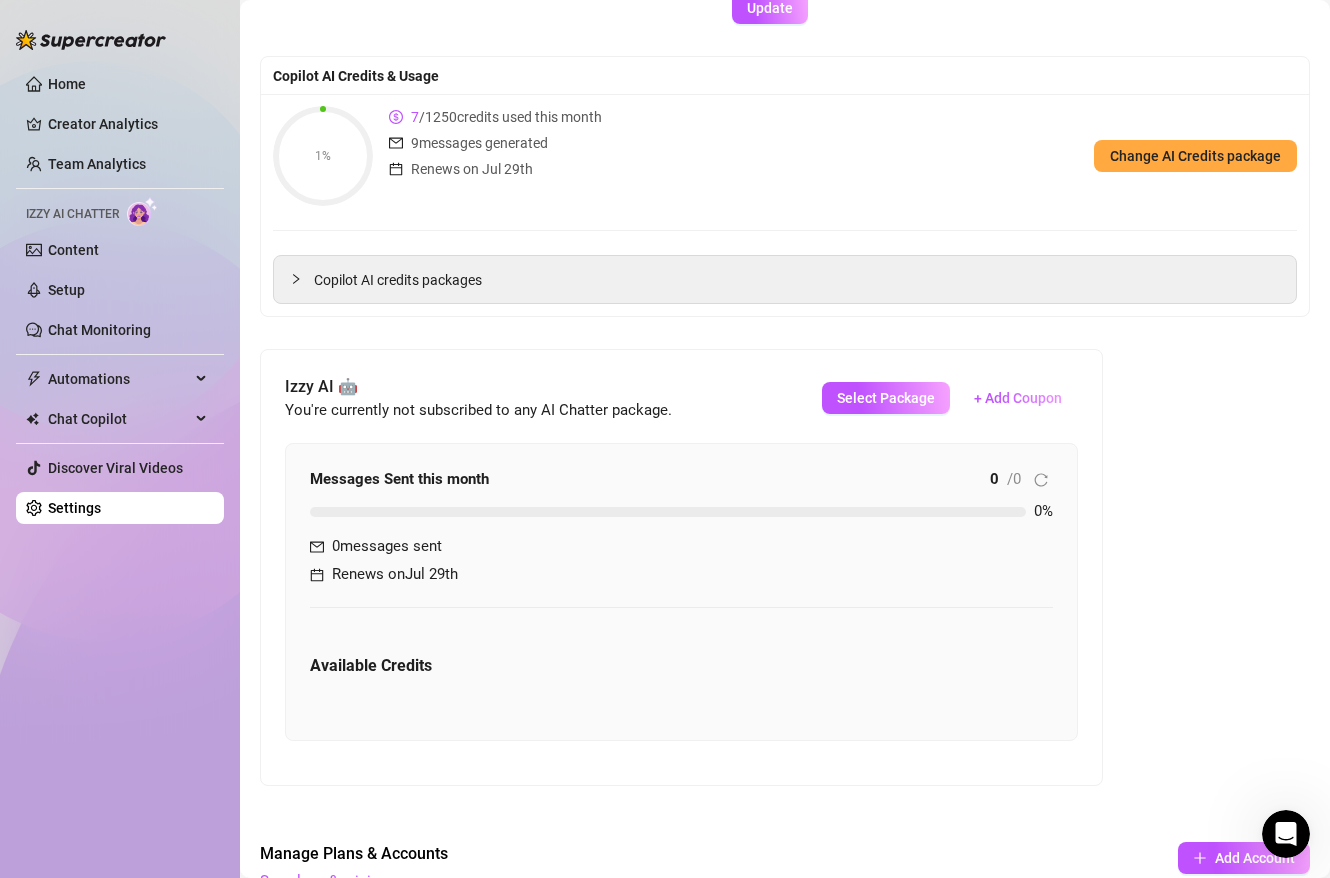 scroll, scrollTop: 201, scrollLeft: 0, axis: vertical 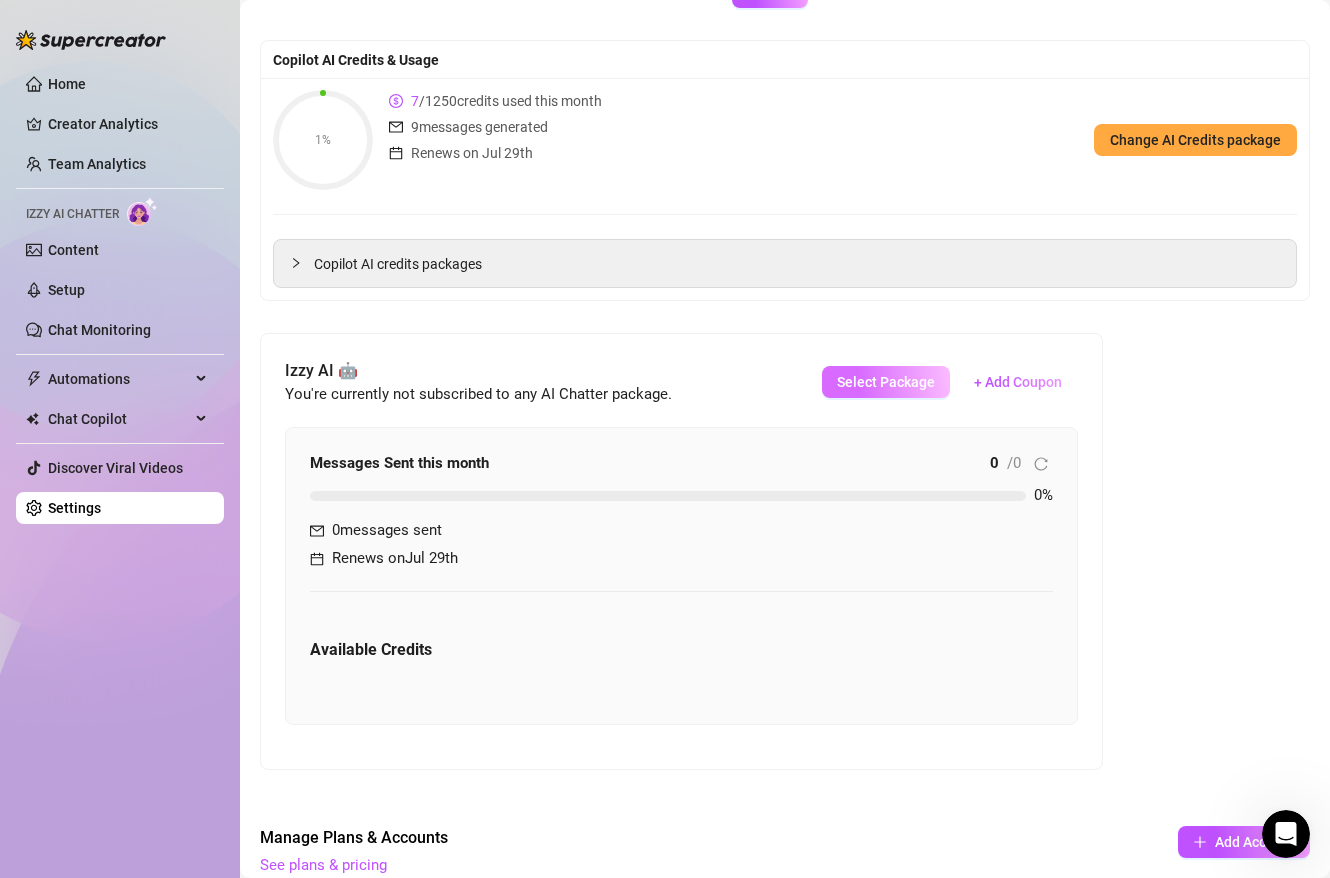click on "Select Package" at bounding box center (886, 382) 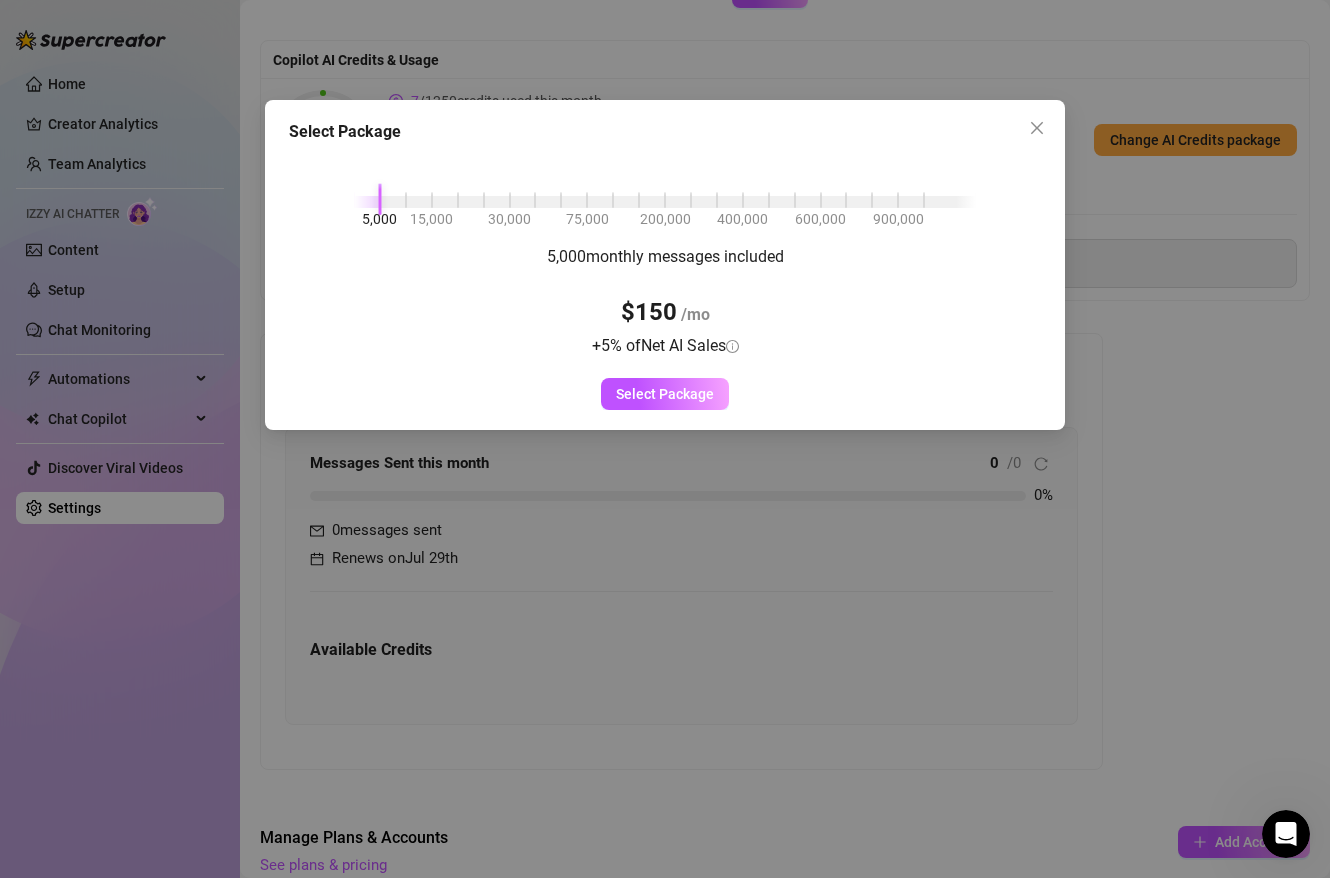 click on "Select Package 5,000 15,000 30,000 75,000 200,000 400,000 600,000 900,000 5,000  monthly messages included $150   /mo   +  5 % of  Net AI Sales  Select Package" at bounding box center (665, 439) 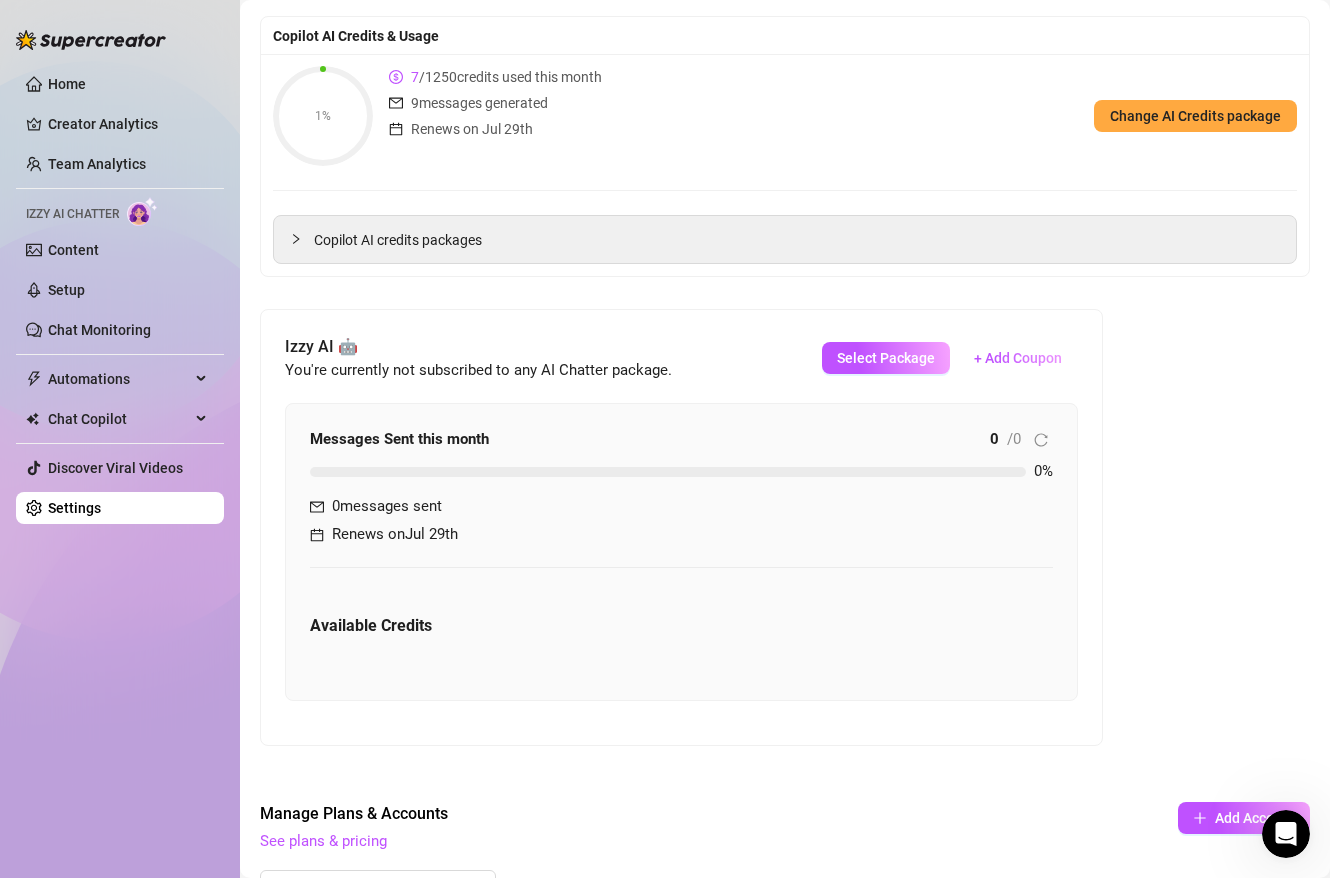 scroll, scrollTop: 0, scrollLeft: 0, axis: both 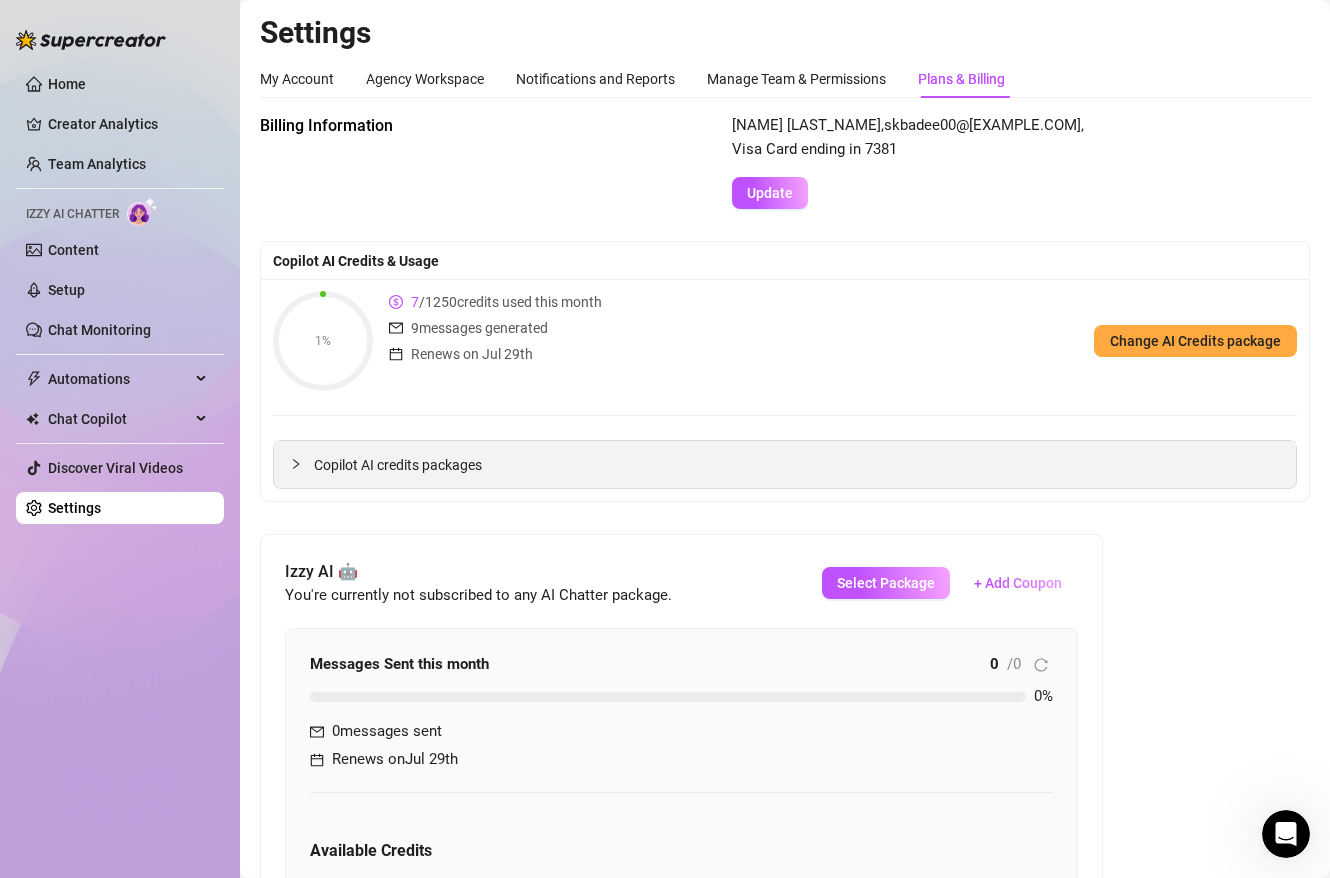 click on "Copilot AI credits packages" at bounding box center [797, 465] 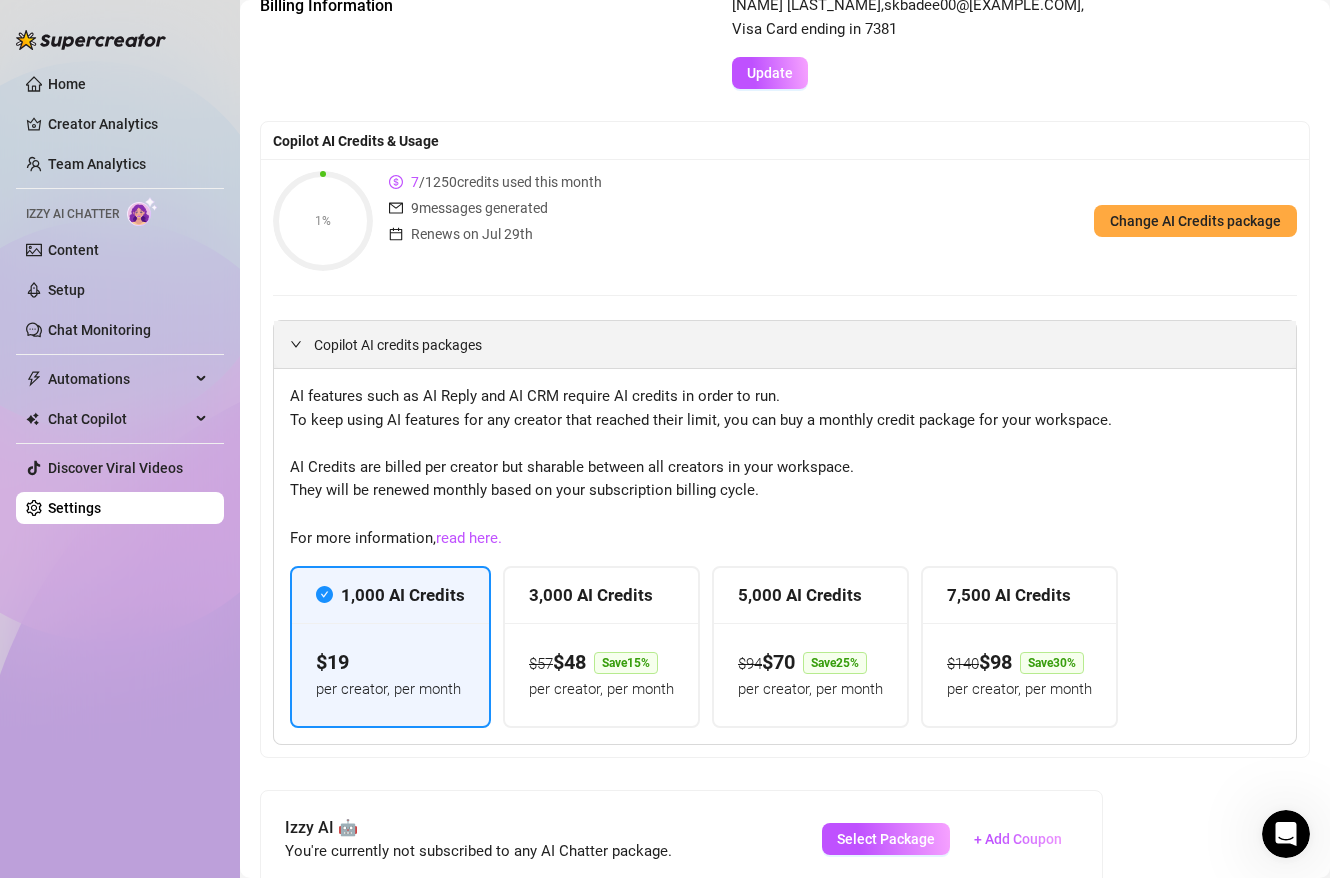 scroll, scrollTop: 133, scrollLeft: 0, axis: vertical 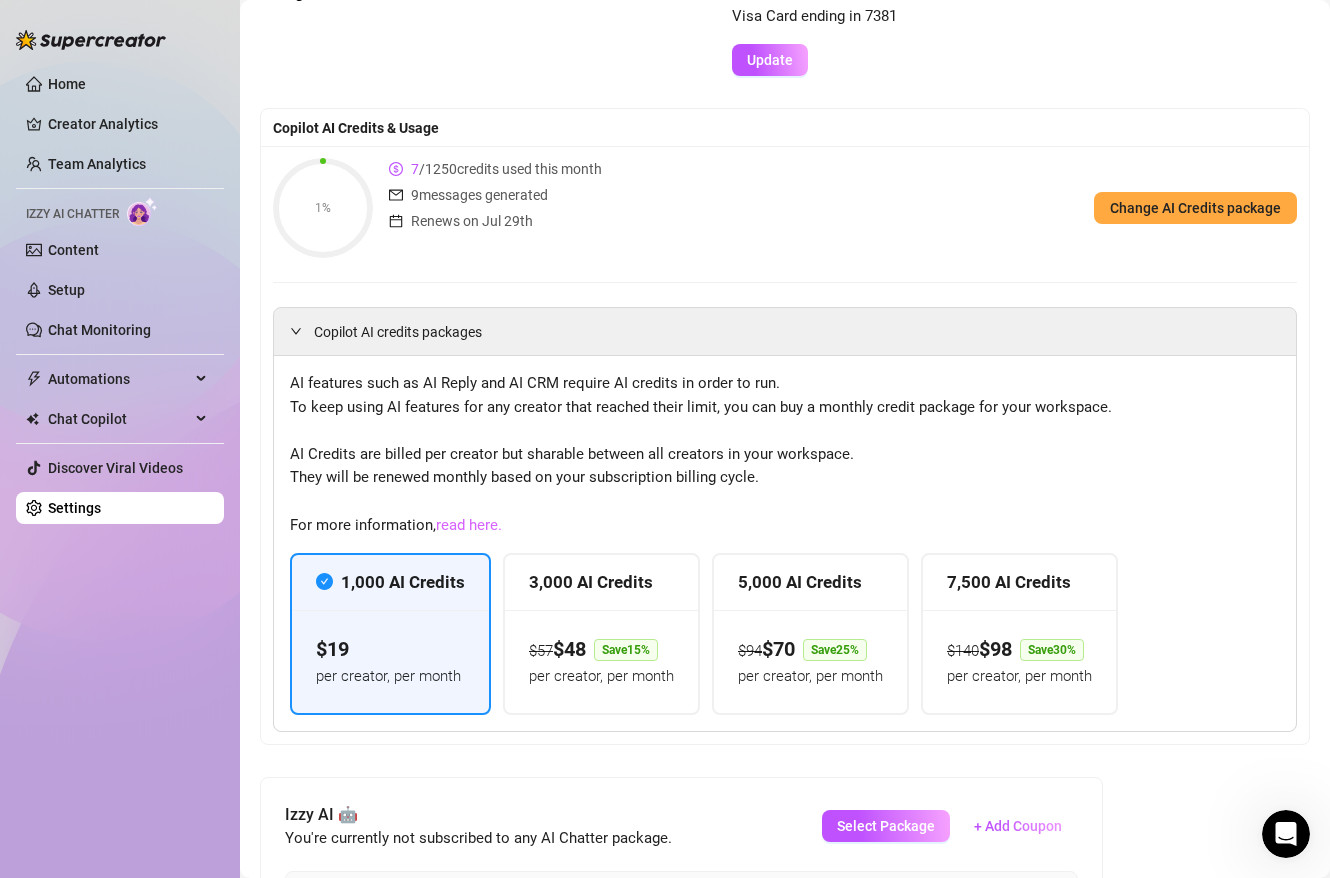 click on "read here." at bounding box center [469, 525] 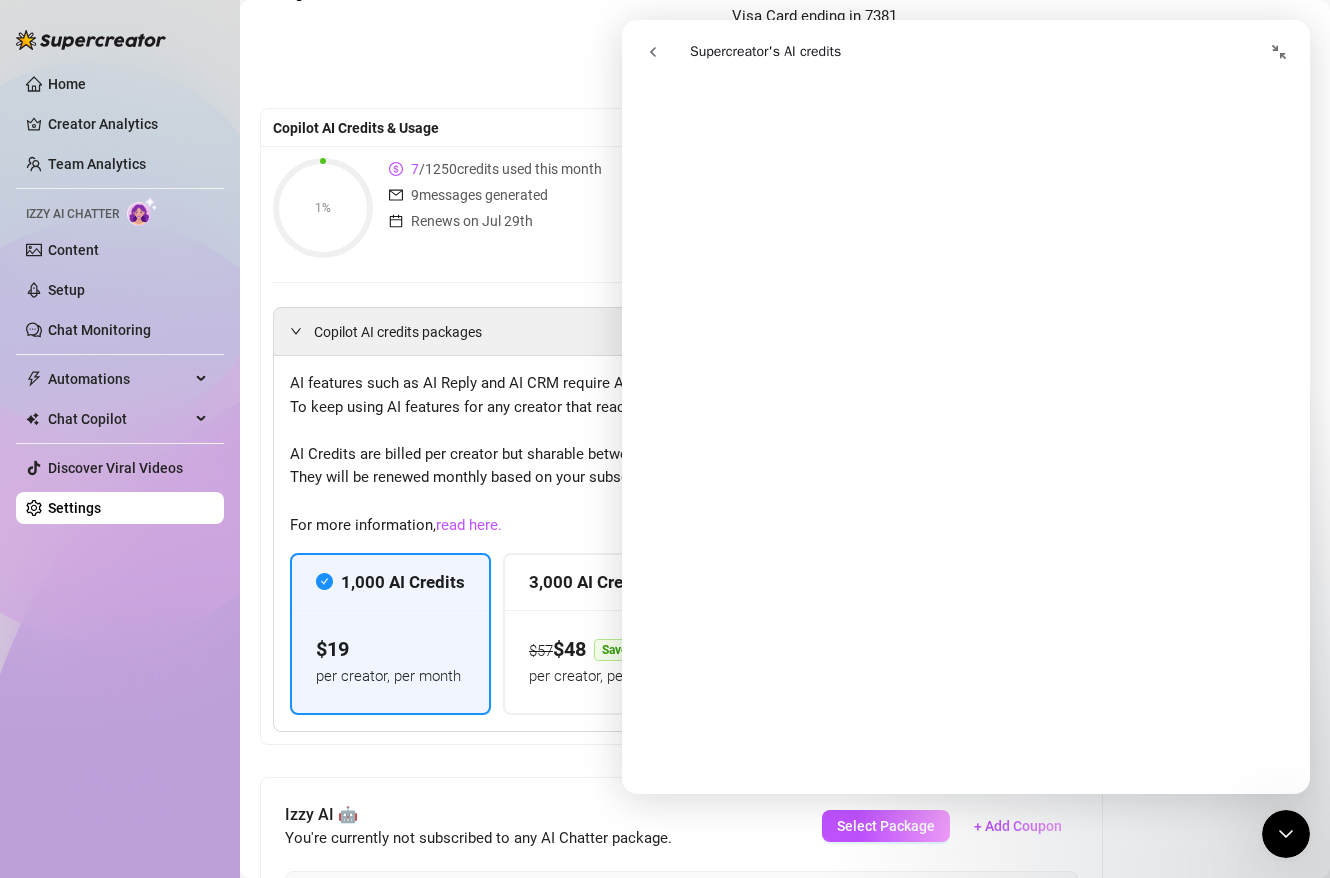scroll, scrollTop: 1277, scrollLeft: 0, axis: vertical 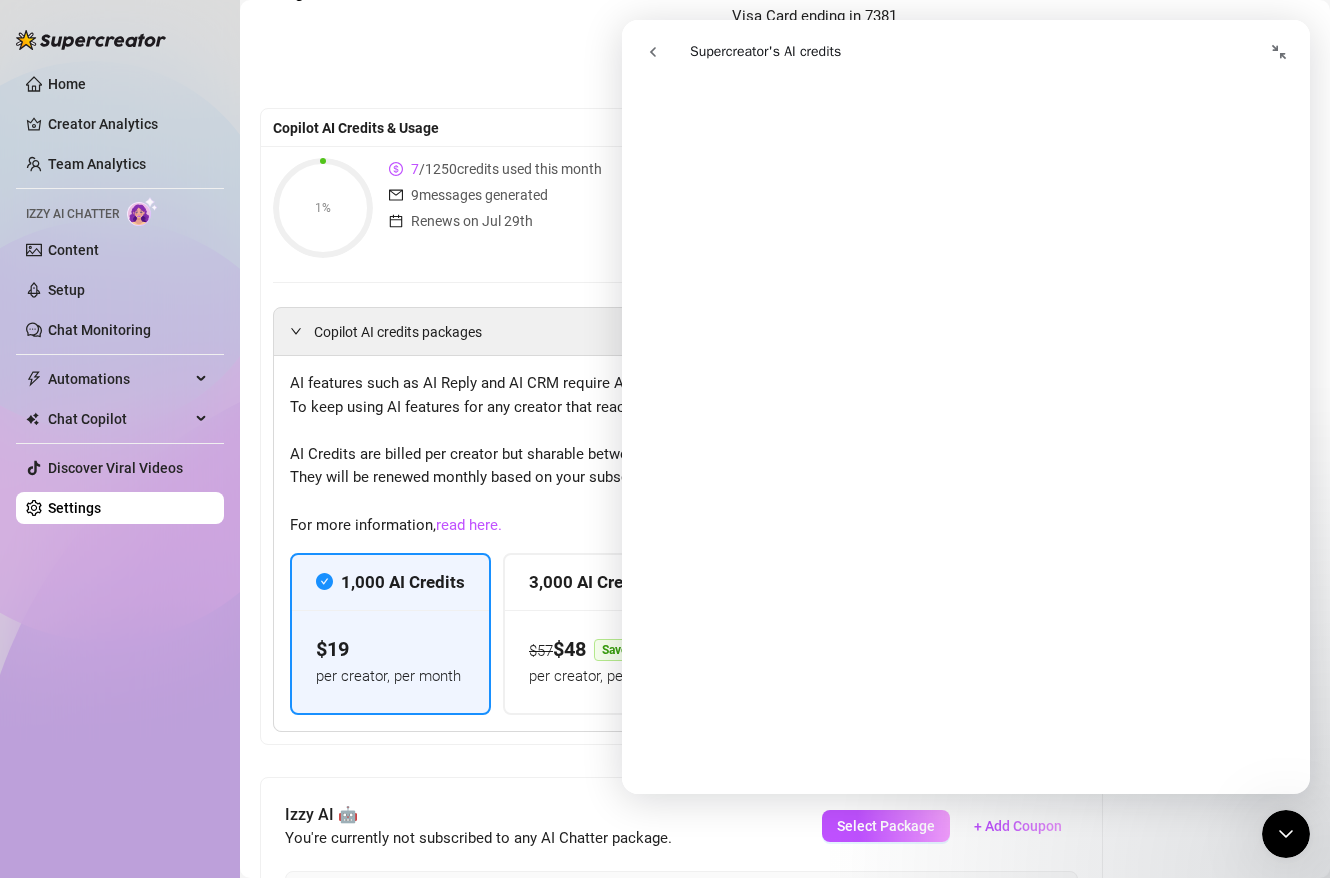 click on "AI features such as AI Reply and AI CRM require AI credits in order to run. To keep using AI features for any creator that reached their limit, you can buy a monthly credit package for your workspace. AI Credits are billed per creator but sharable between all creators in your workspace. They will be renewed monthly based on your subscription billing cycle. For more information,  read here." at bounding box center (785, 454) 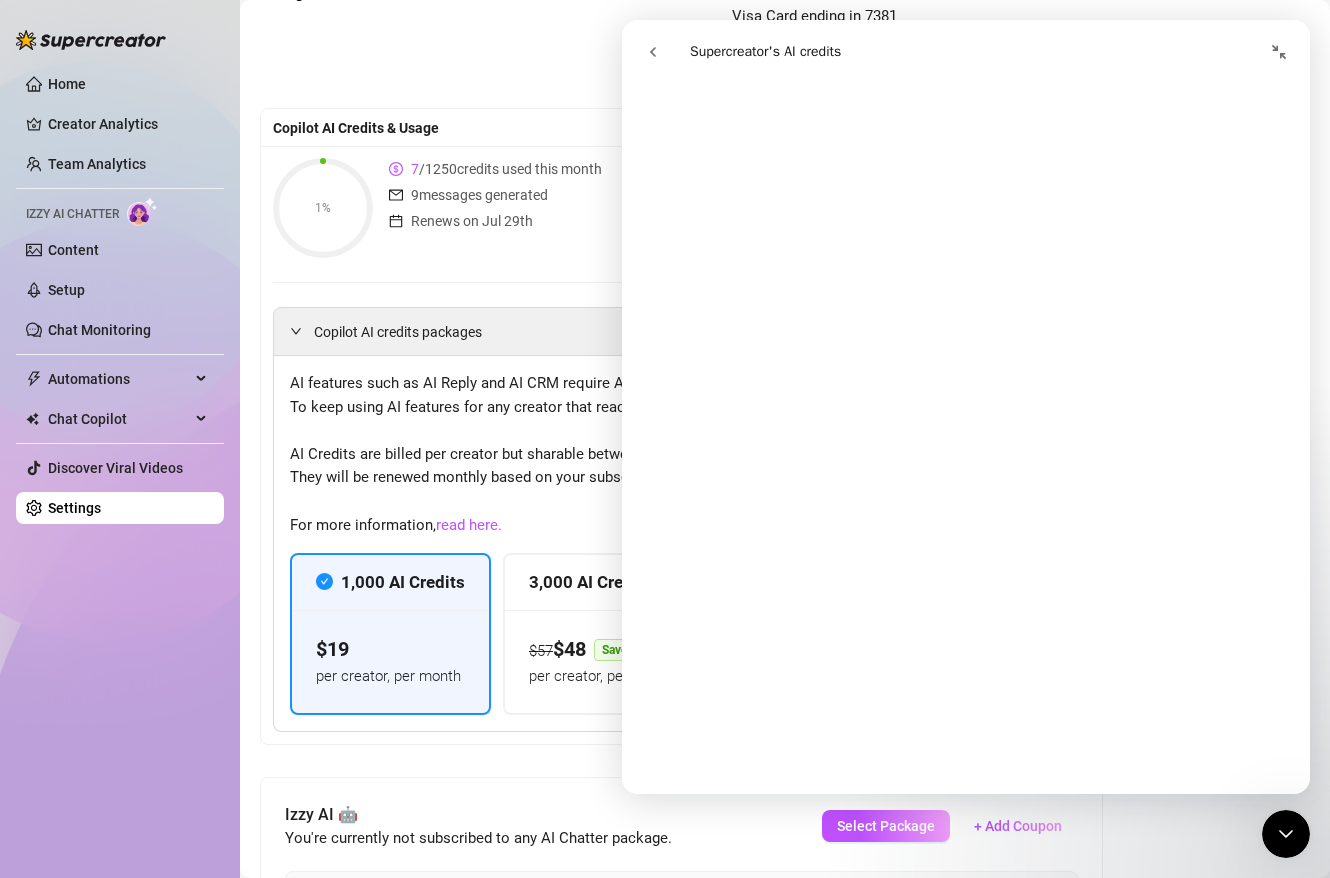 click 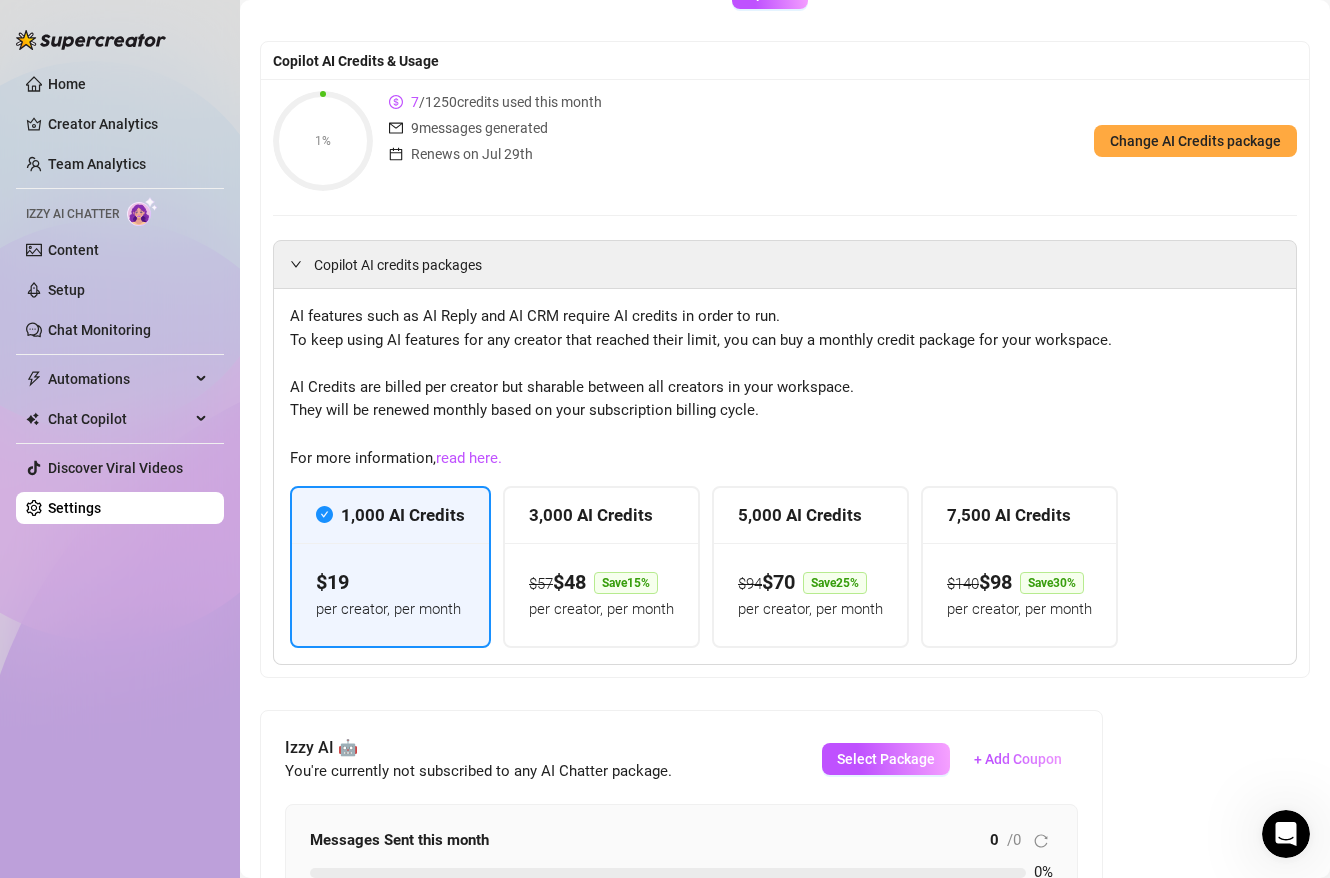 scroll, scrollTop: 198, scrollLeft: 0, axis: vertical 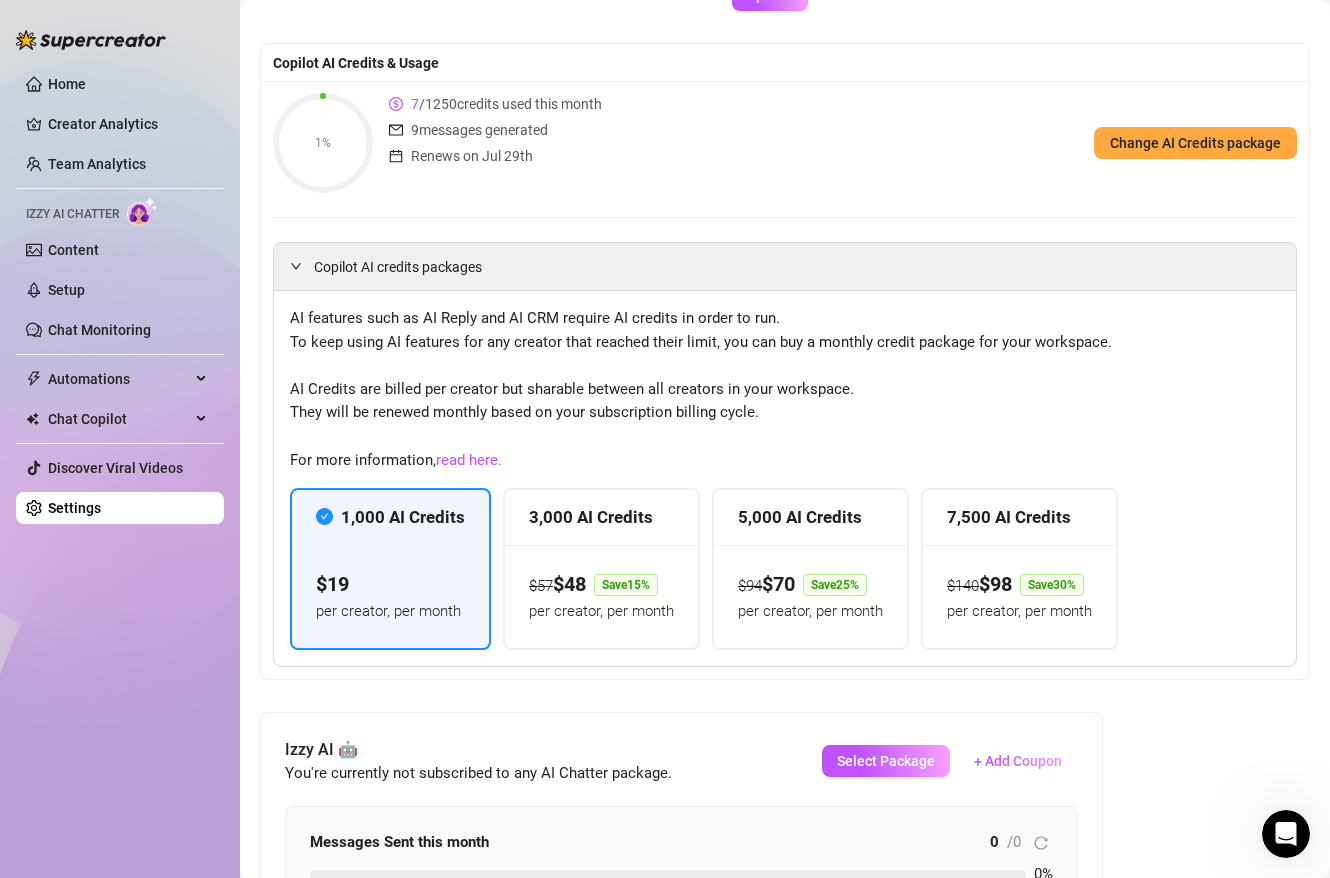click on "7" at bounding box center [415, 104] 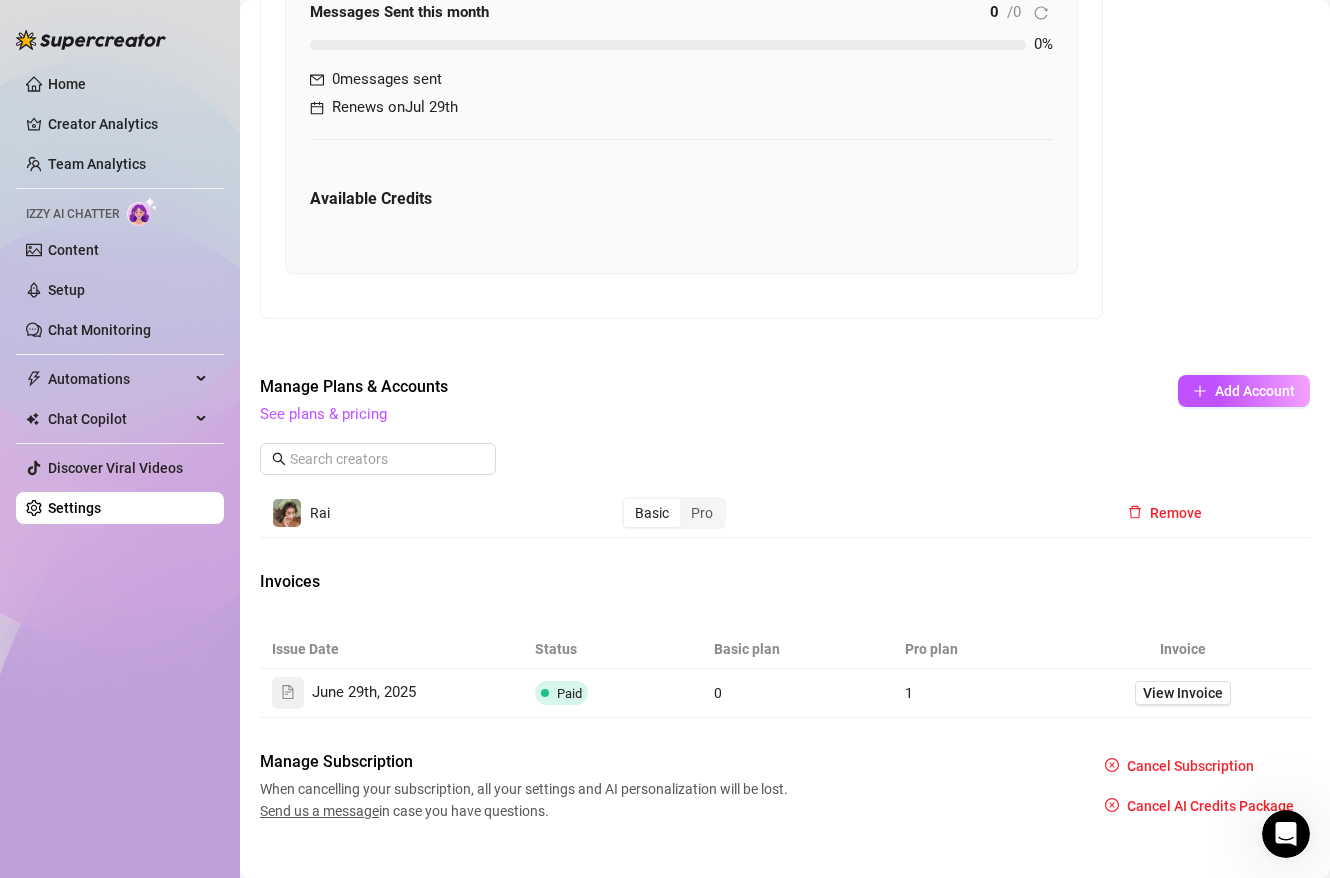 scroll, scrollTop: 1056, scrollLeft: 0, axis: vertical 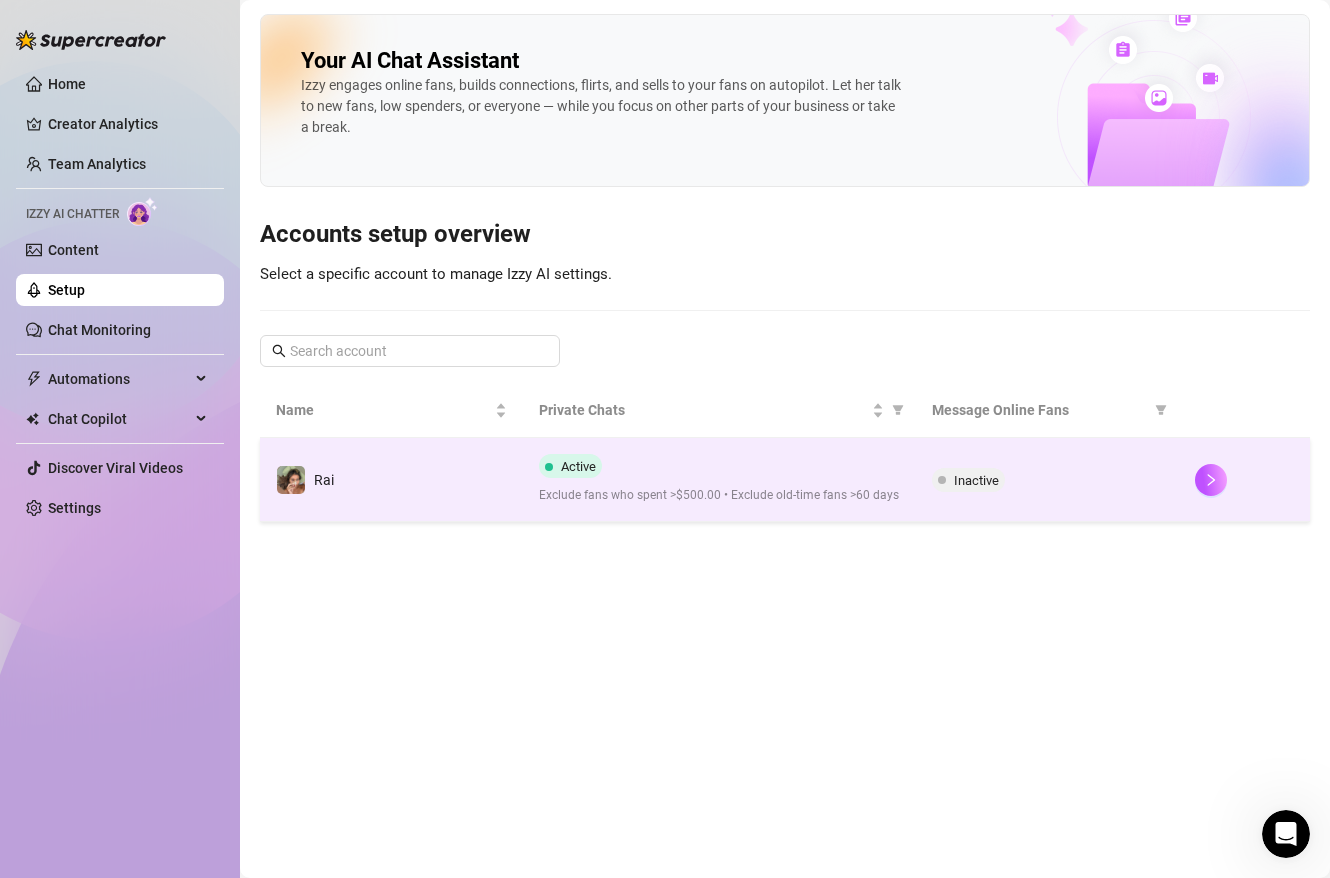 click on "Exclude fans who spent >$500.00 • Exclude old-time fans >60 days" at bounding box center (720, 495) 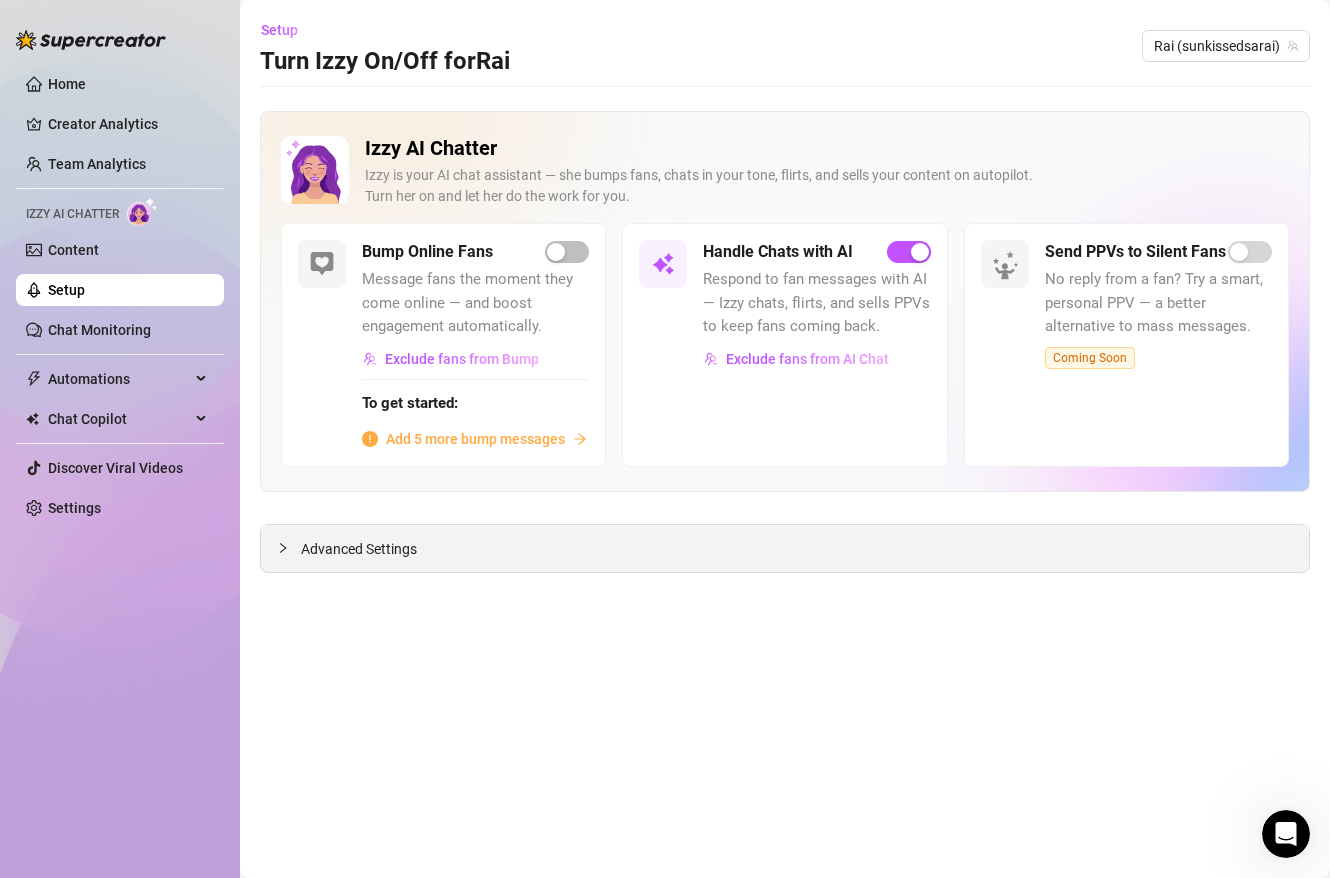 click on "Advanced Settings" at bounding box center (785, 548) 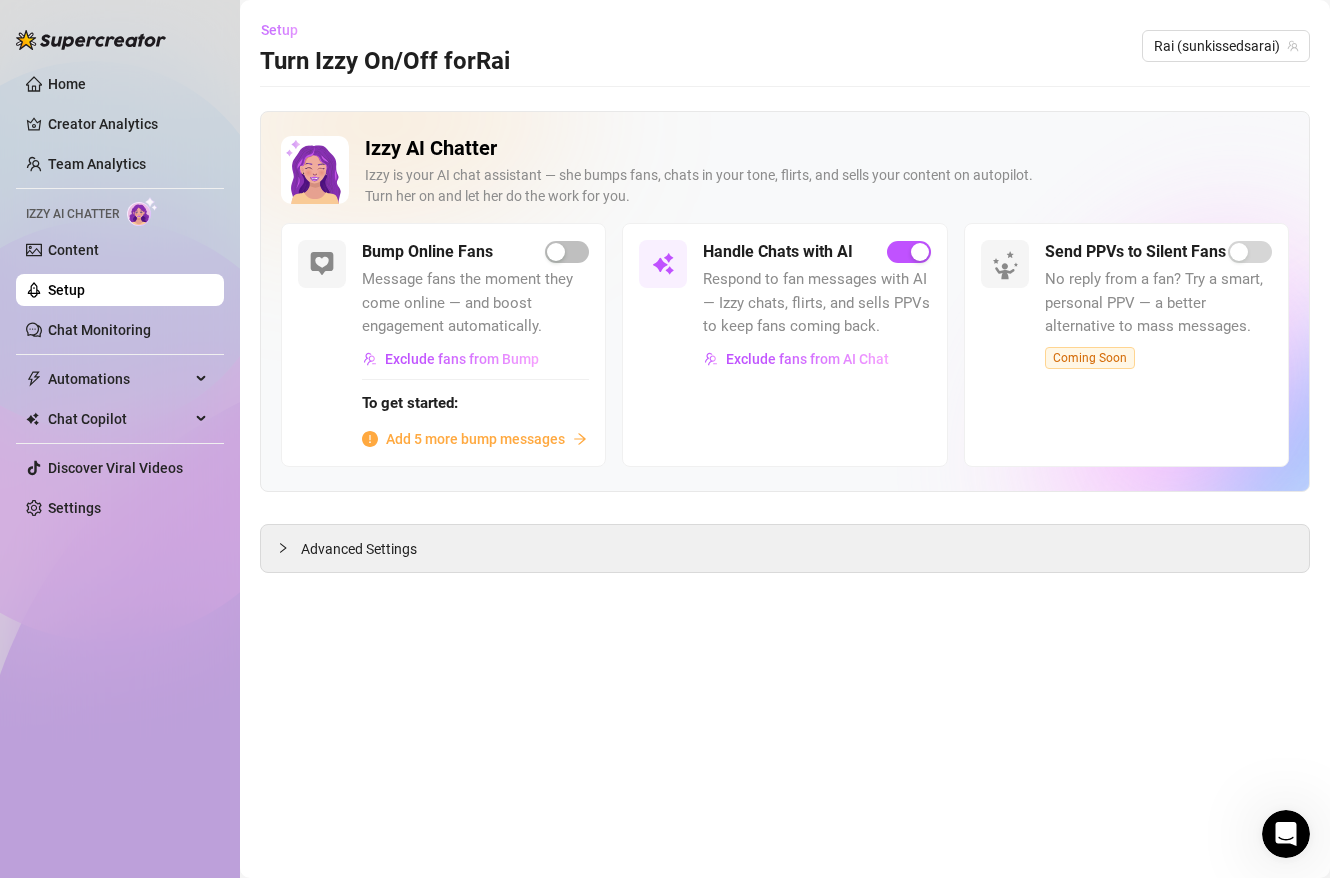 click on "Setup" at bounding box center [279, 30] 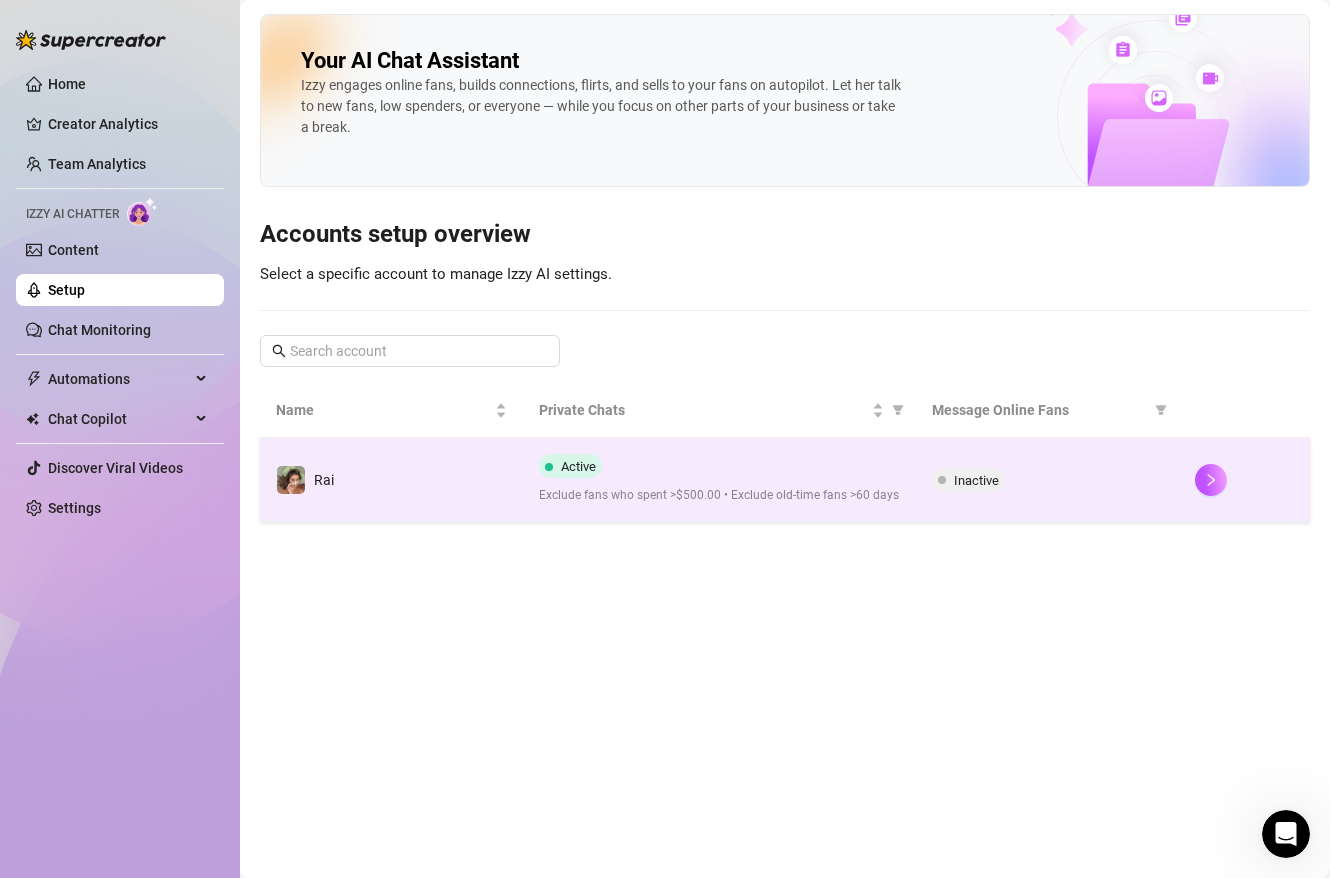 click on "Rai" at bounding box center (391, 480) 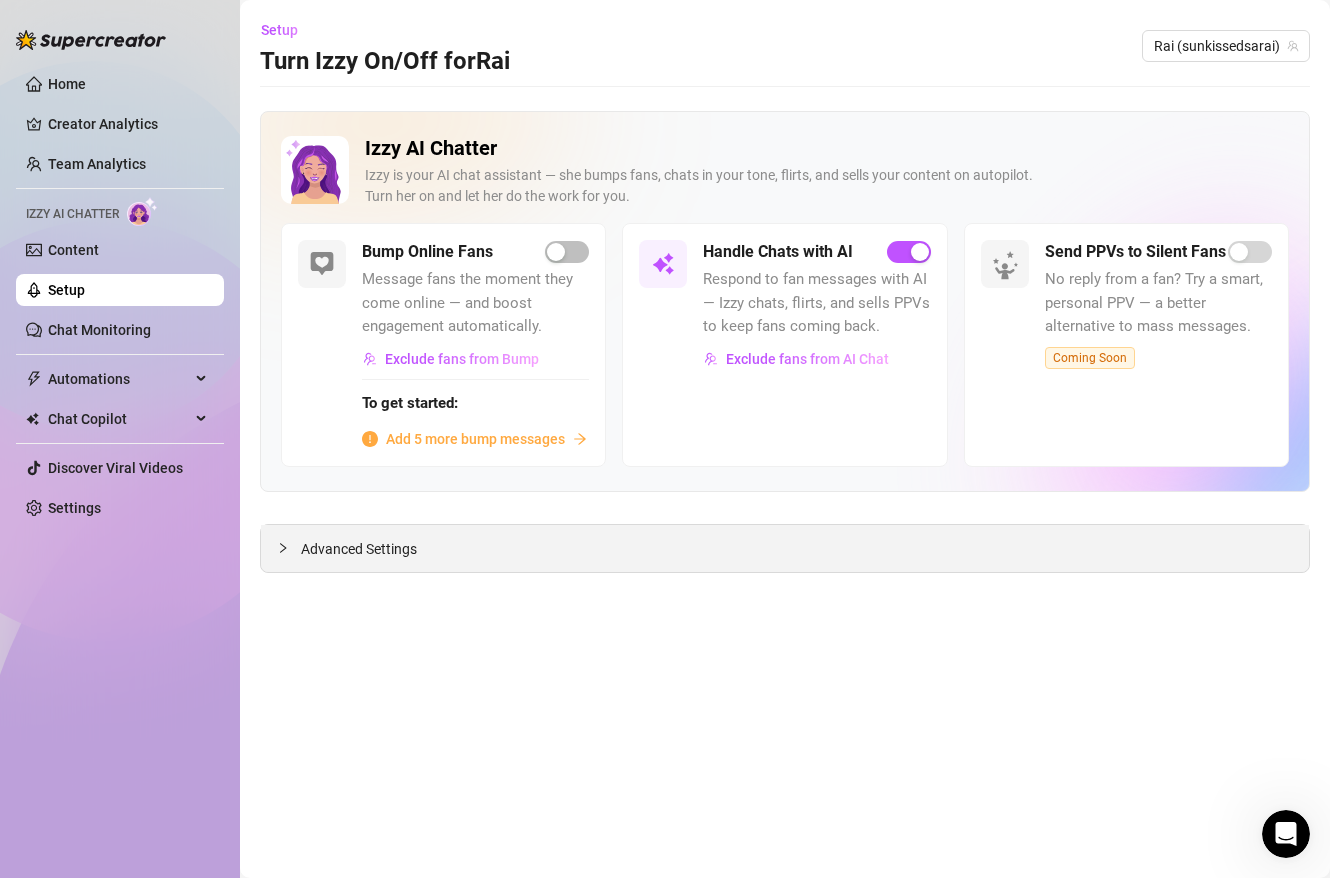 click on "Advanced Settings" at bounding box center [785, 548] 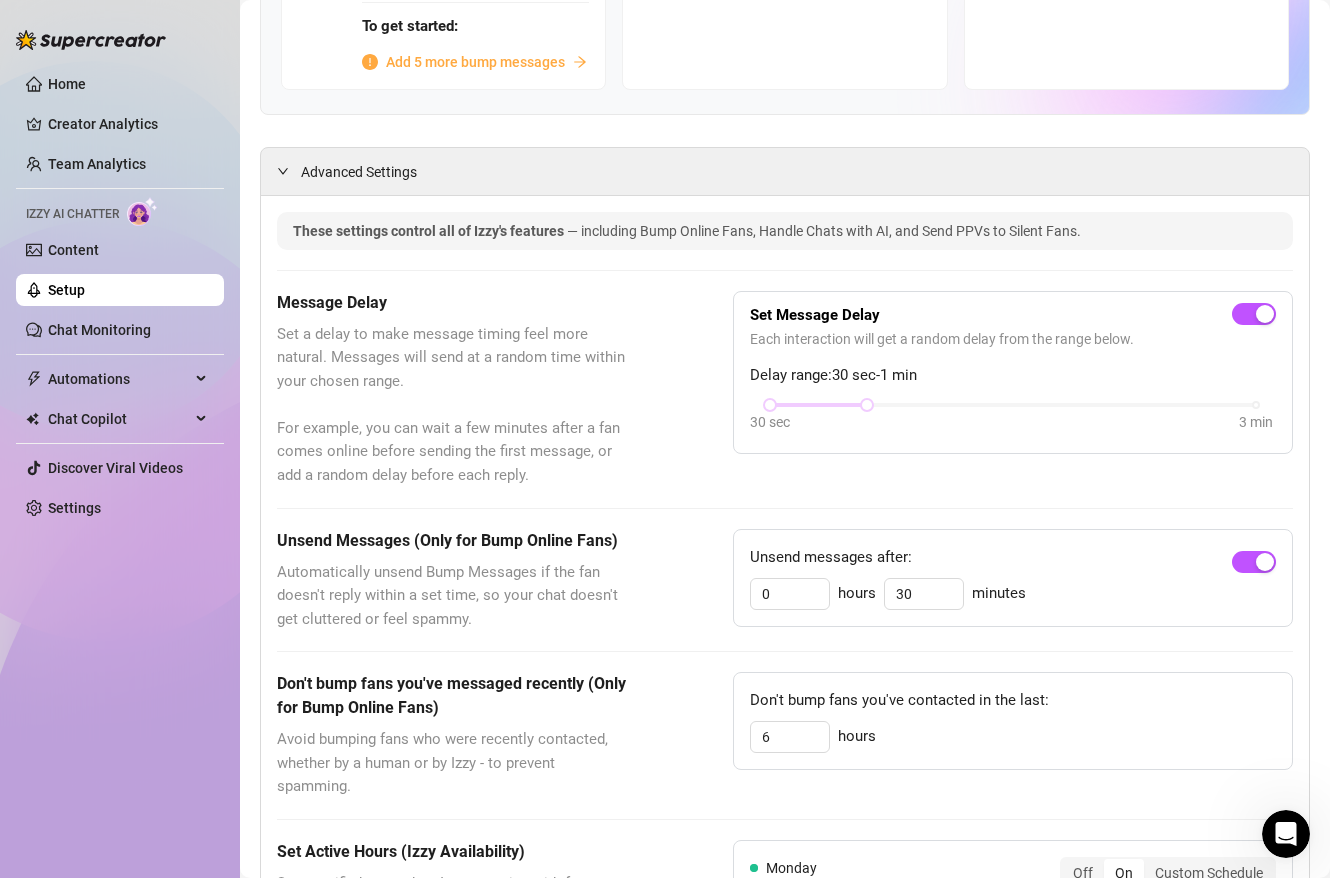 scroll, scrollTop: 0, scrollLeft: 0, axis: both 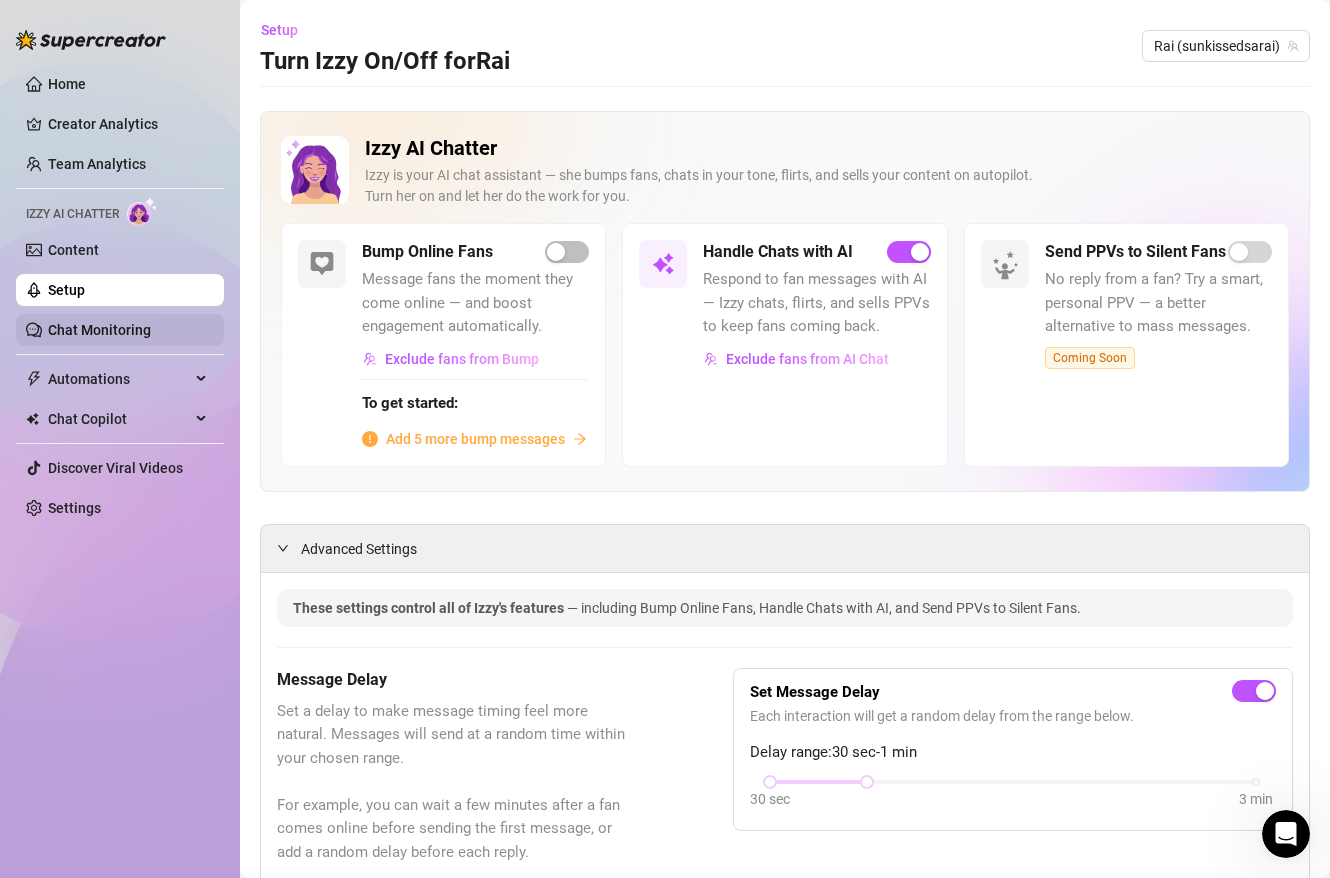 click on "Chat Monitoring" at bounding box center [99, 330] 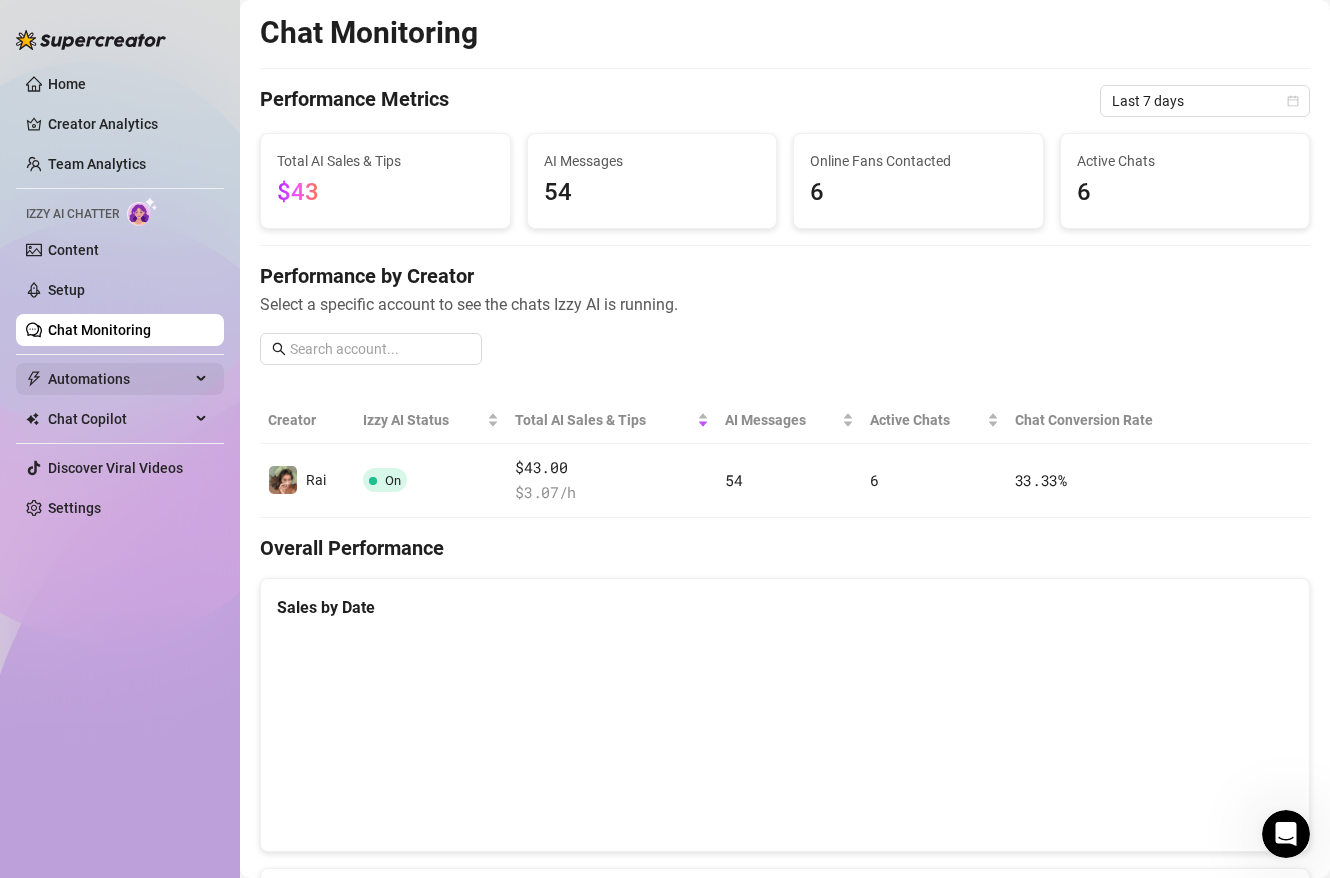 click on "Automations" at bounding box center [119, 379] 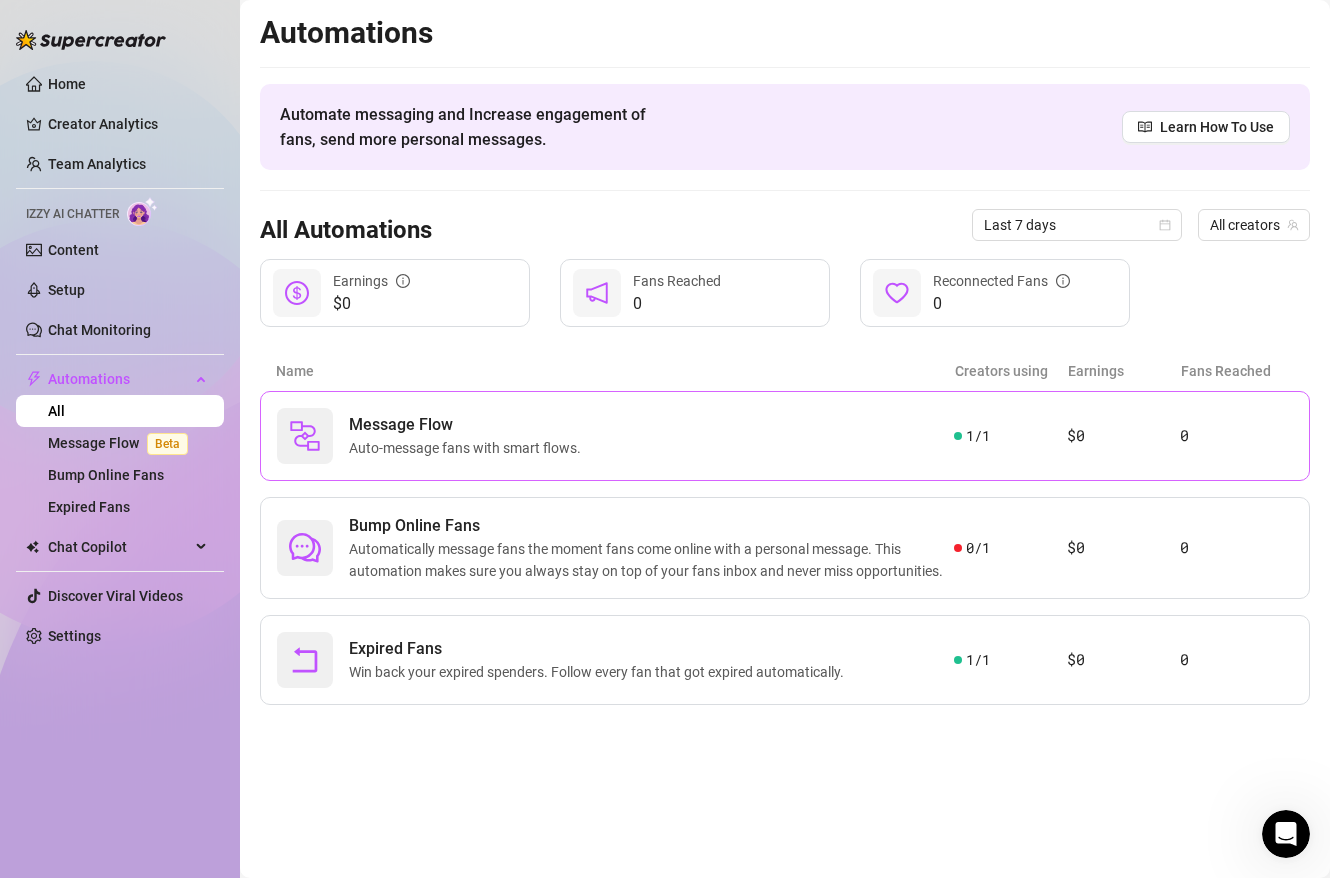 click on "Message Flow" at bounding box center [469, 425] 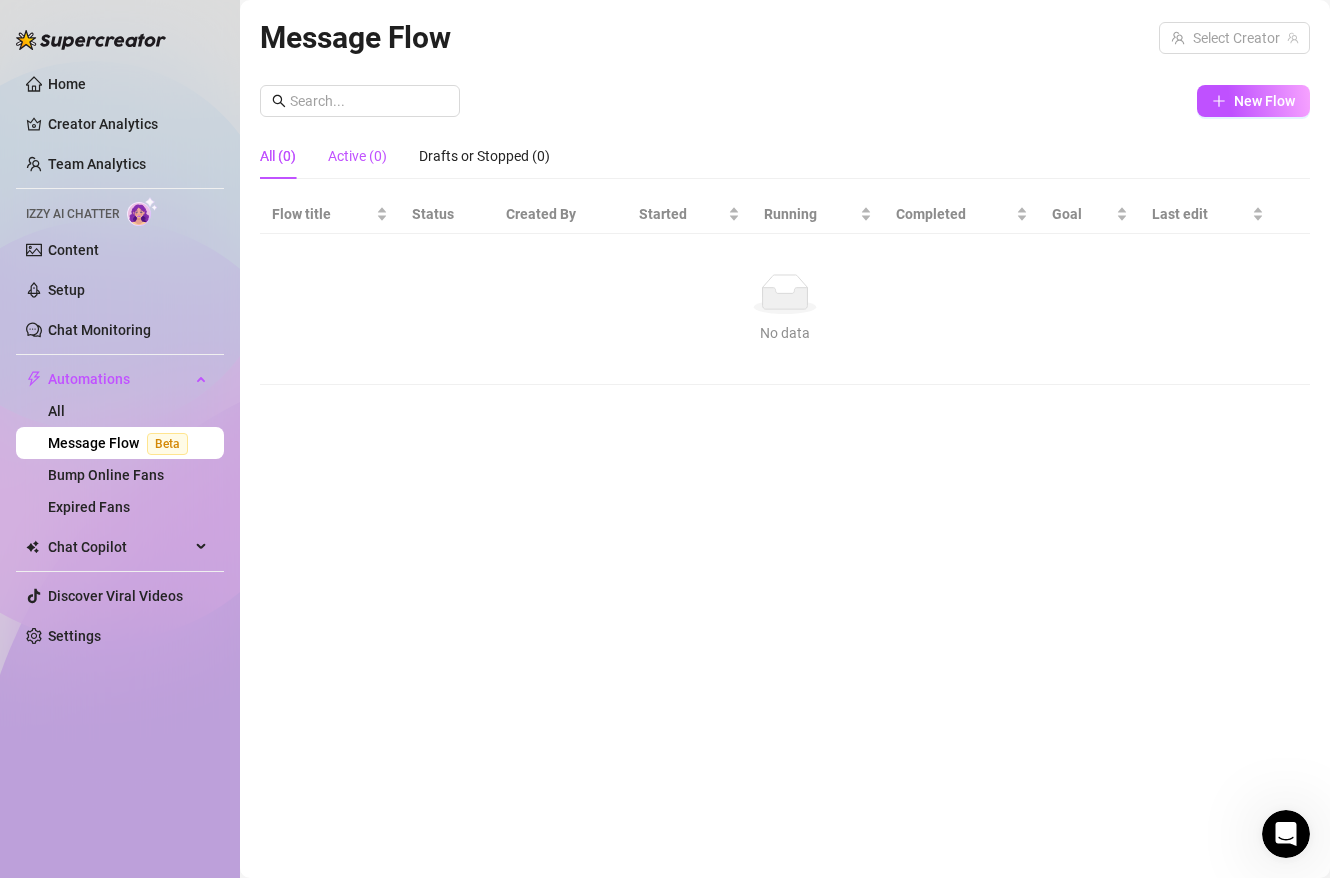 click on "Active (0)" at bounding box center [357, 156] 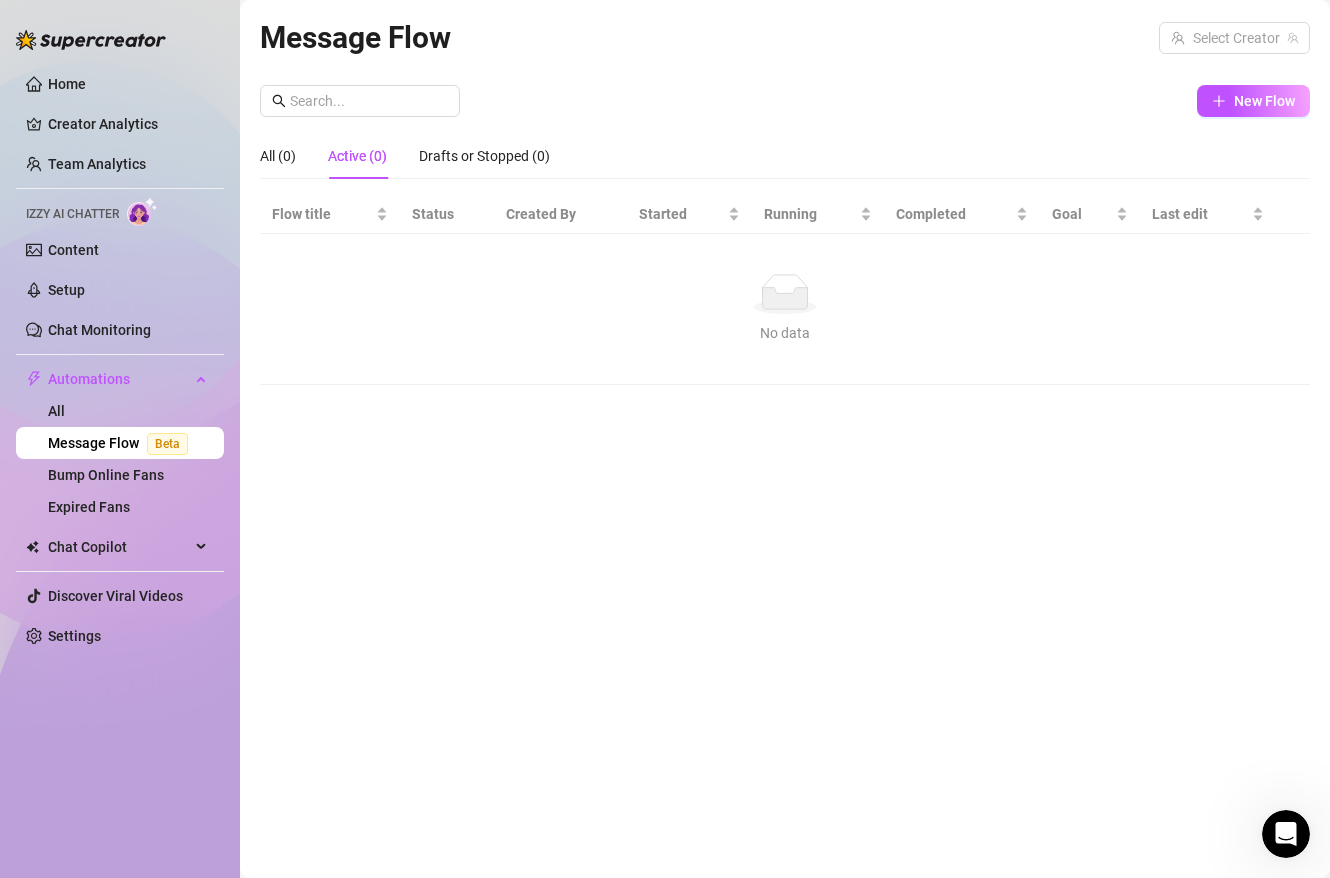 click on "All (0) Active (0) Drafts or Stopped (0)" at bounding box center [405, 156] 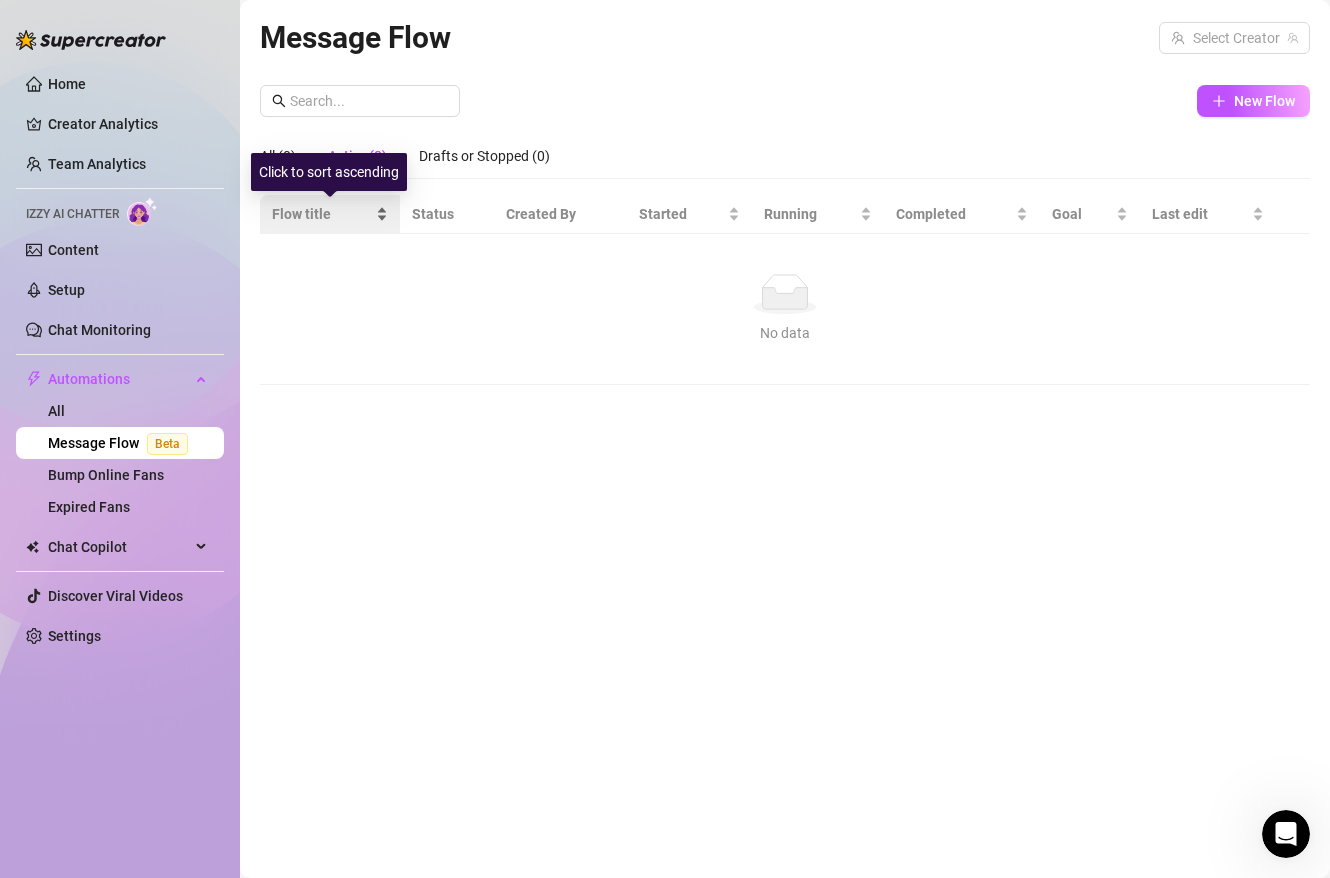 click on "Flow title" at bounding box center [330, 214] 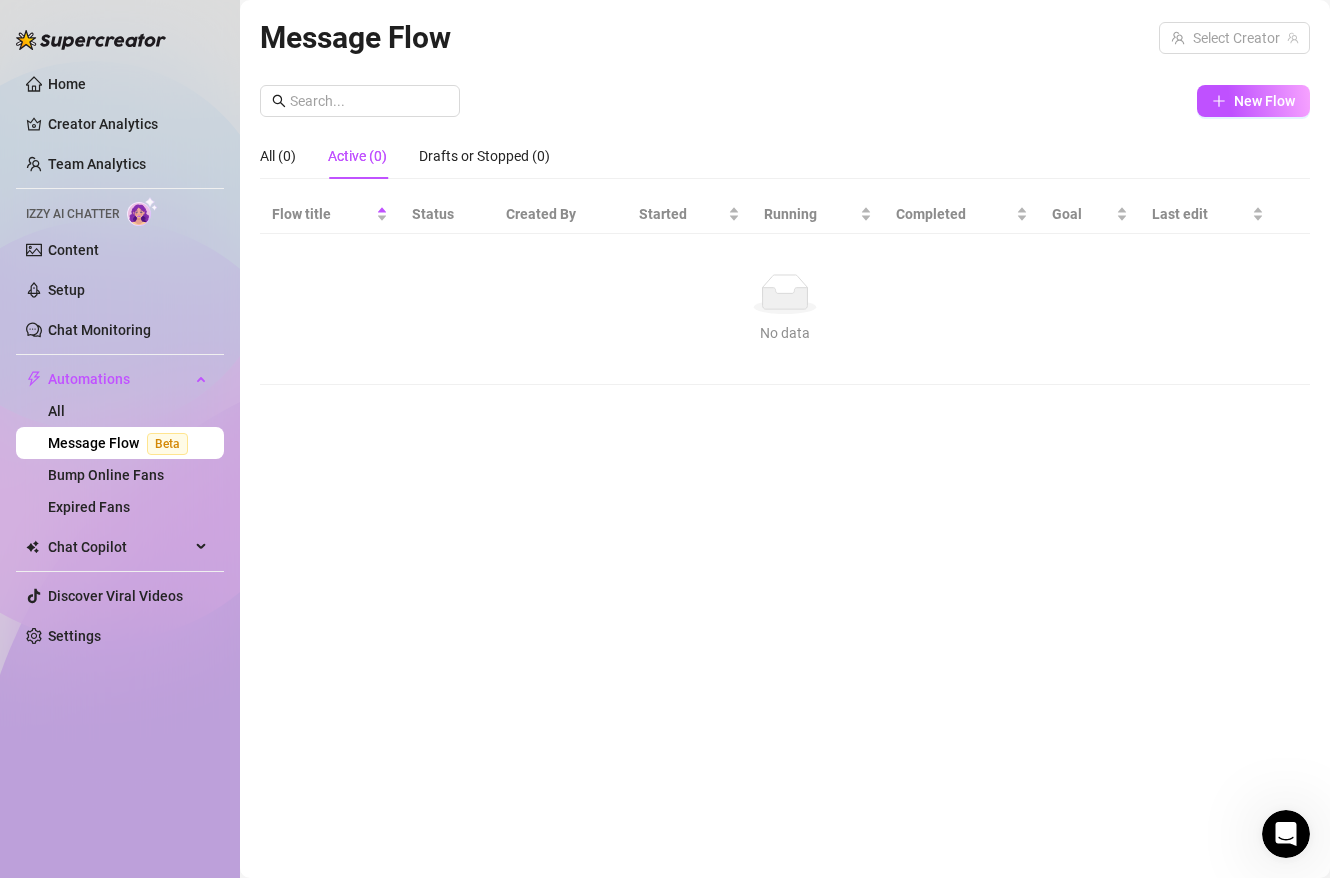 click on "New Flow All (0) Active (0) Drafts or Stopped (0) Flow title Status Created By Started Running Completed Goal Last edit No data No data" at bounding box center [785, 235] 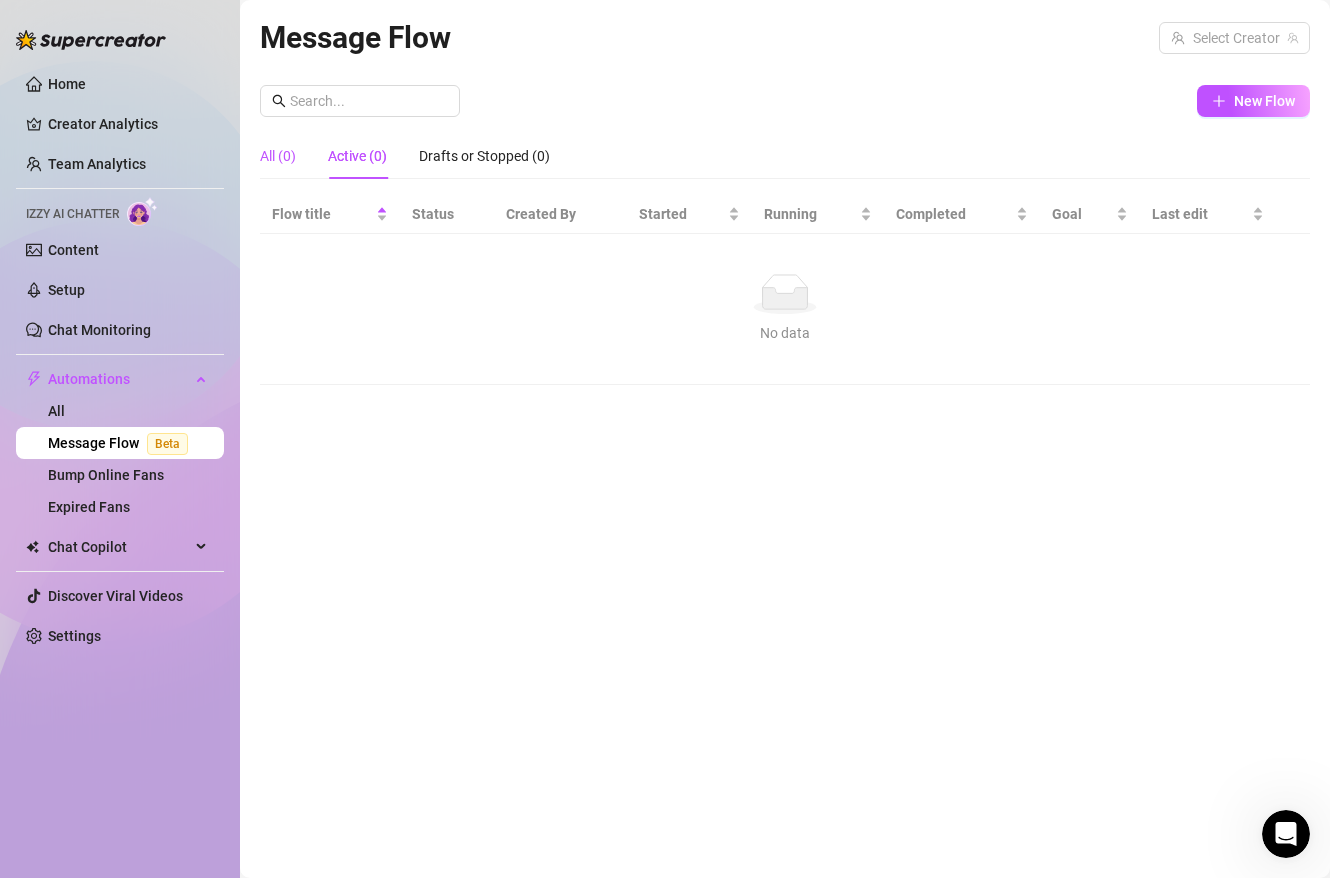 click on "All (0)" at bounding box center [278, 156] 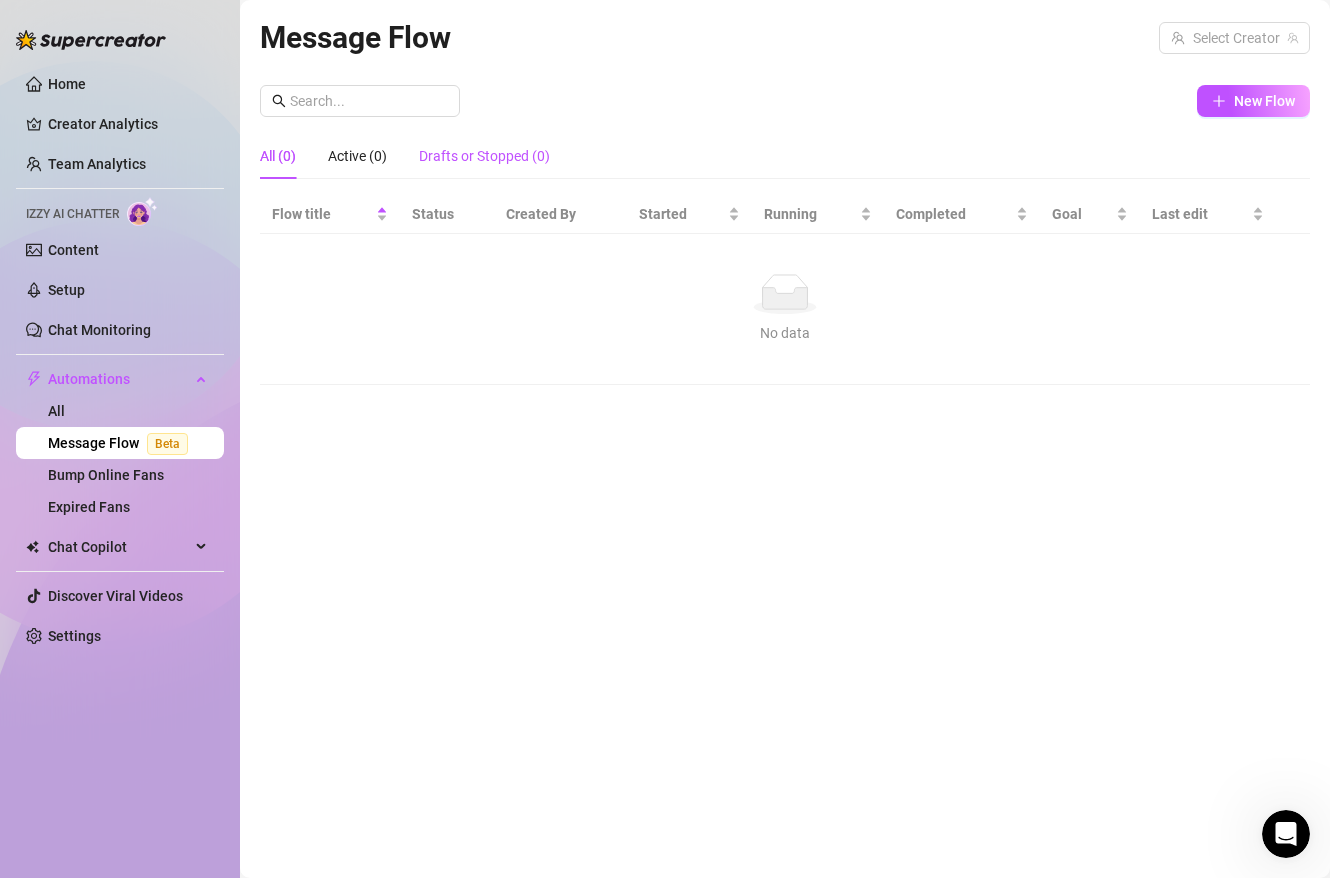 click on "Drafts or Stopped (0)" at bounding box center [484, 156] 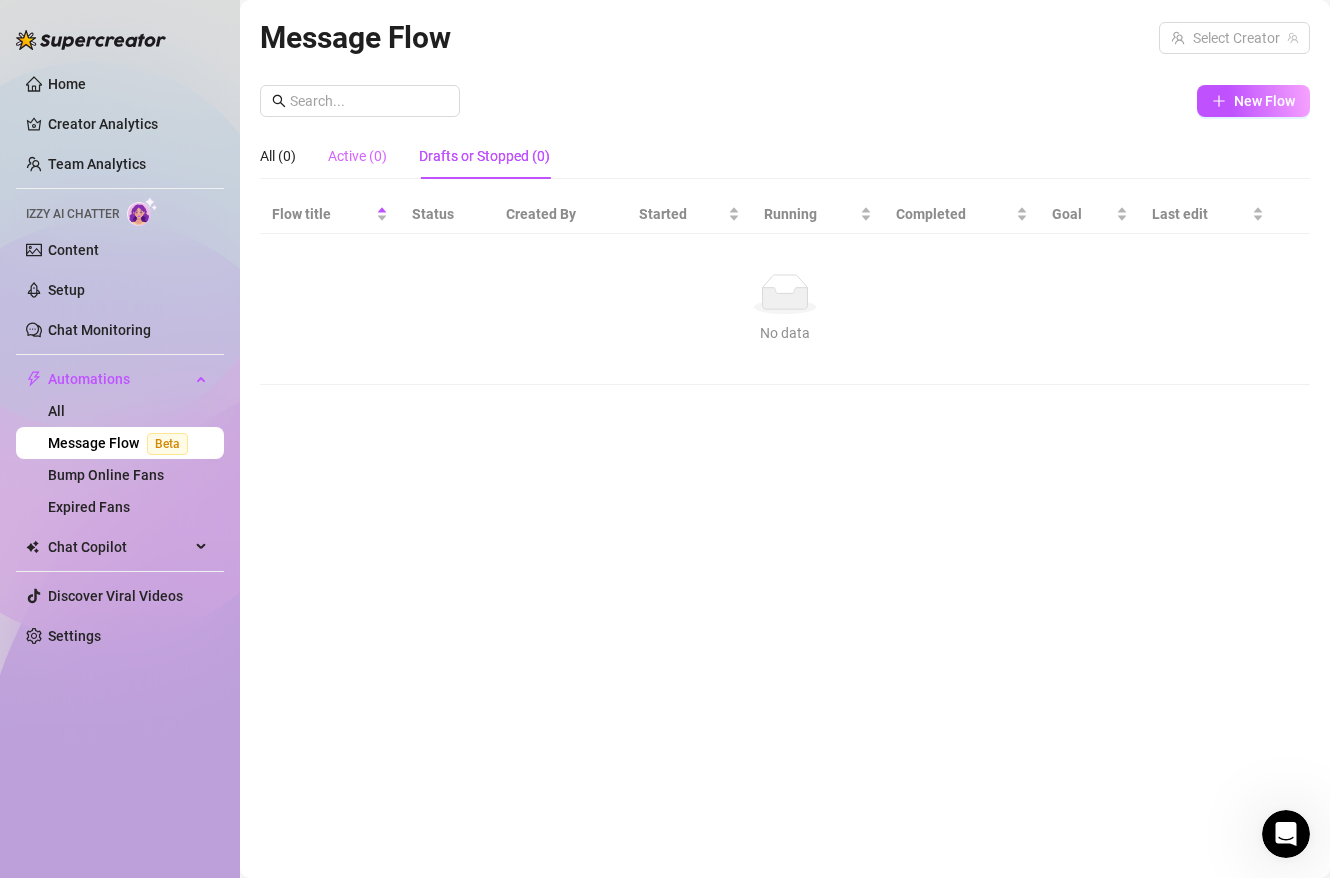 click on "Active (0)" at bounding box center (357, 156) 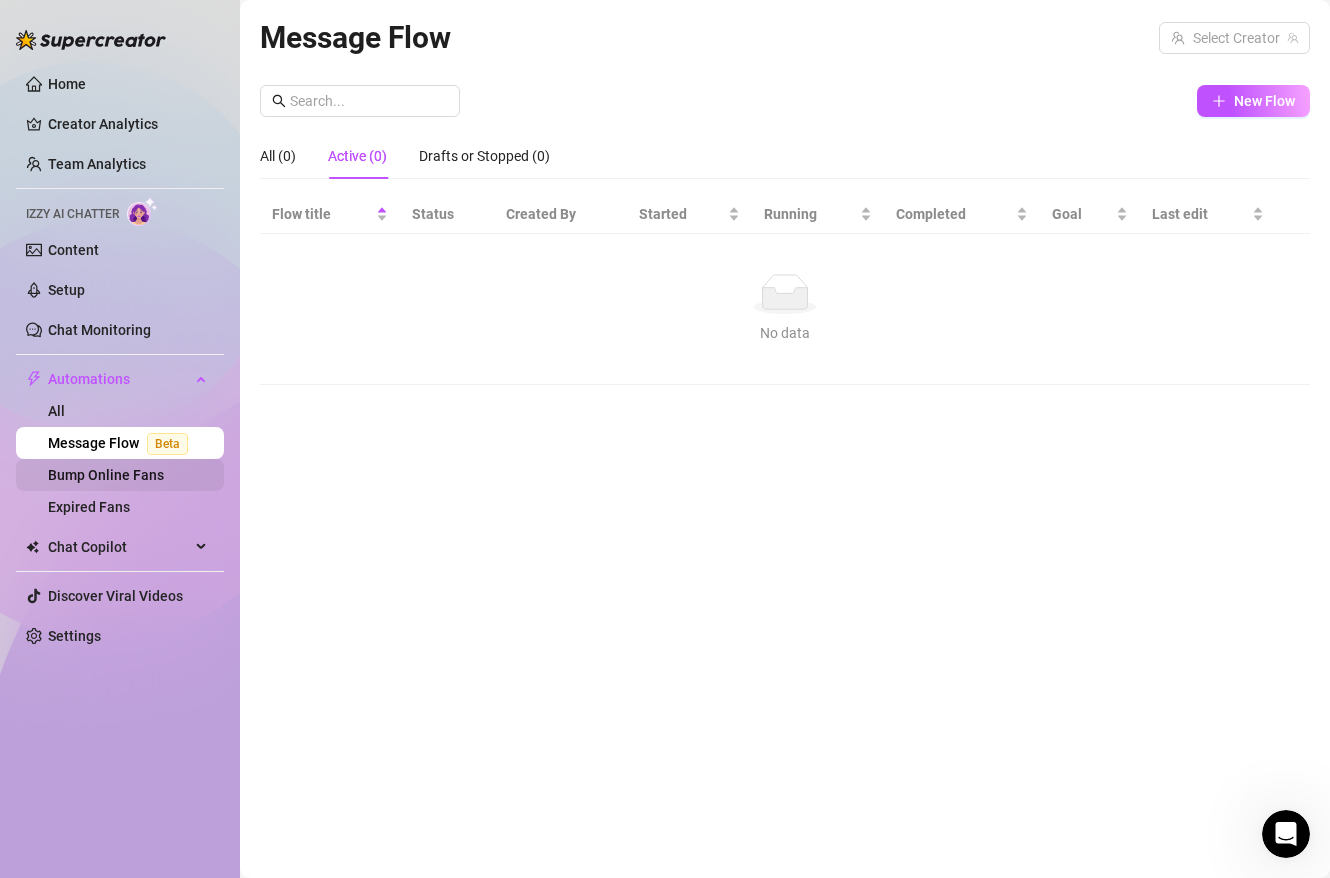 click on "Bump Online Fans" at bounding box center (106, 475) 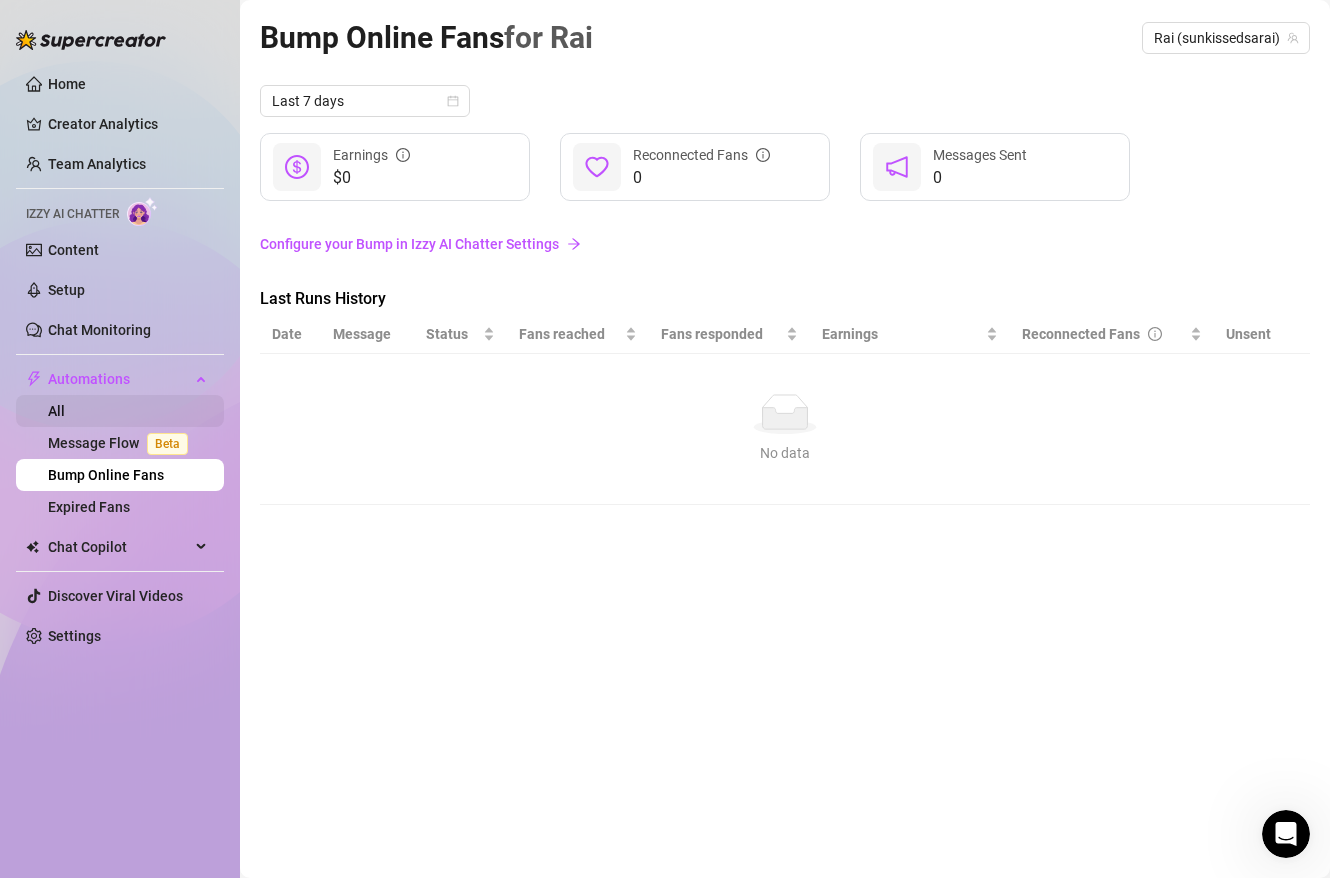 click on "All" at bounding box center [56, 411] 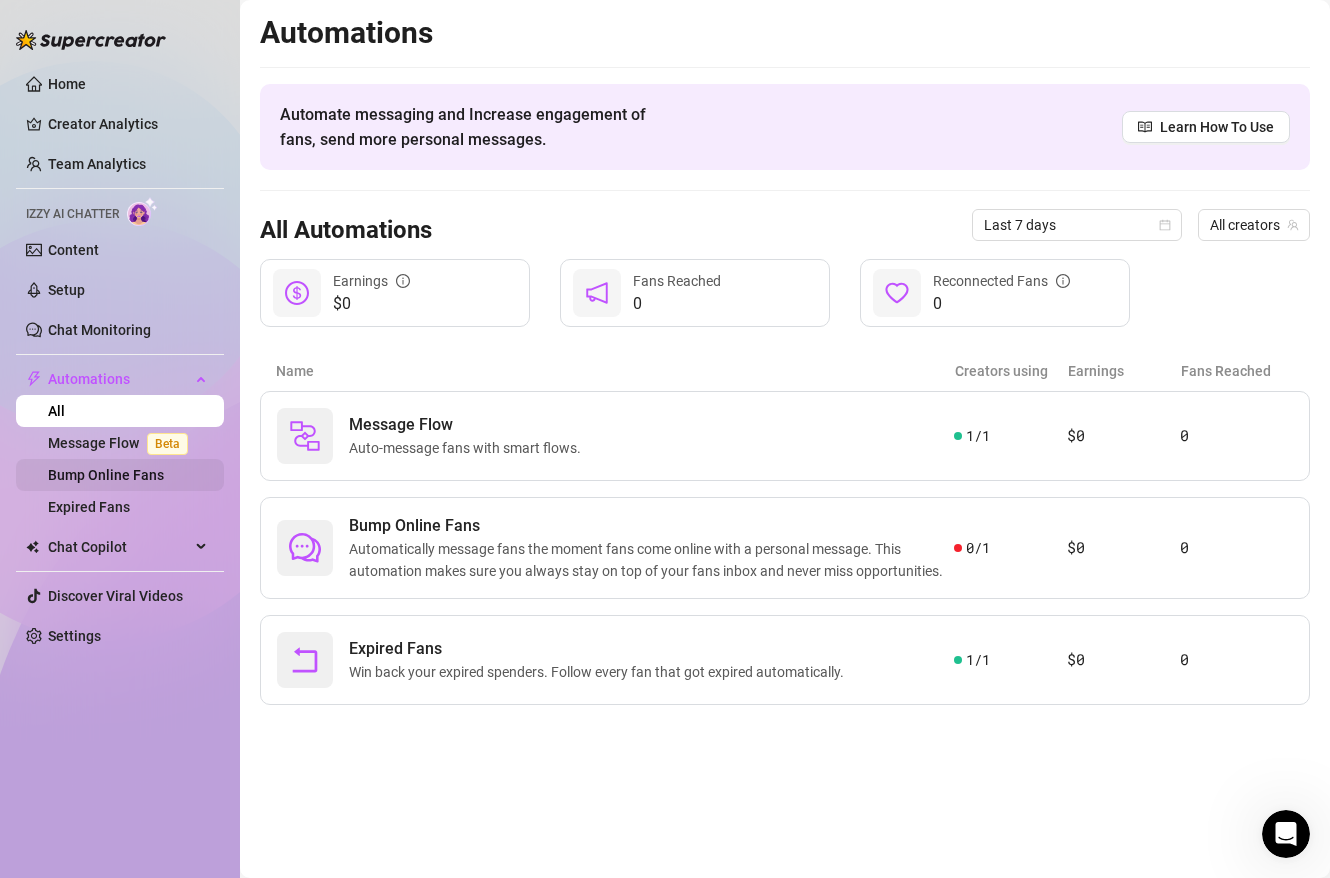 click on "Bump Online Fans" at bounding box center [106, 475] 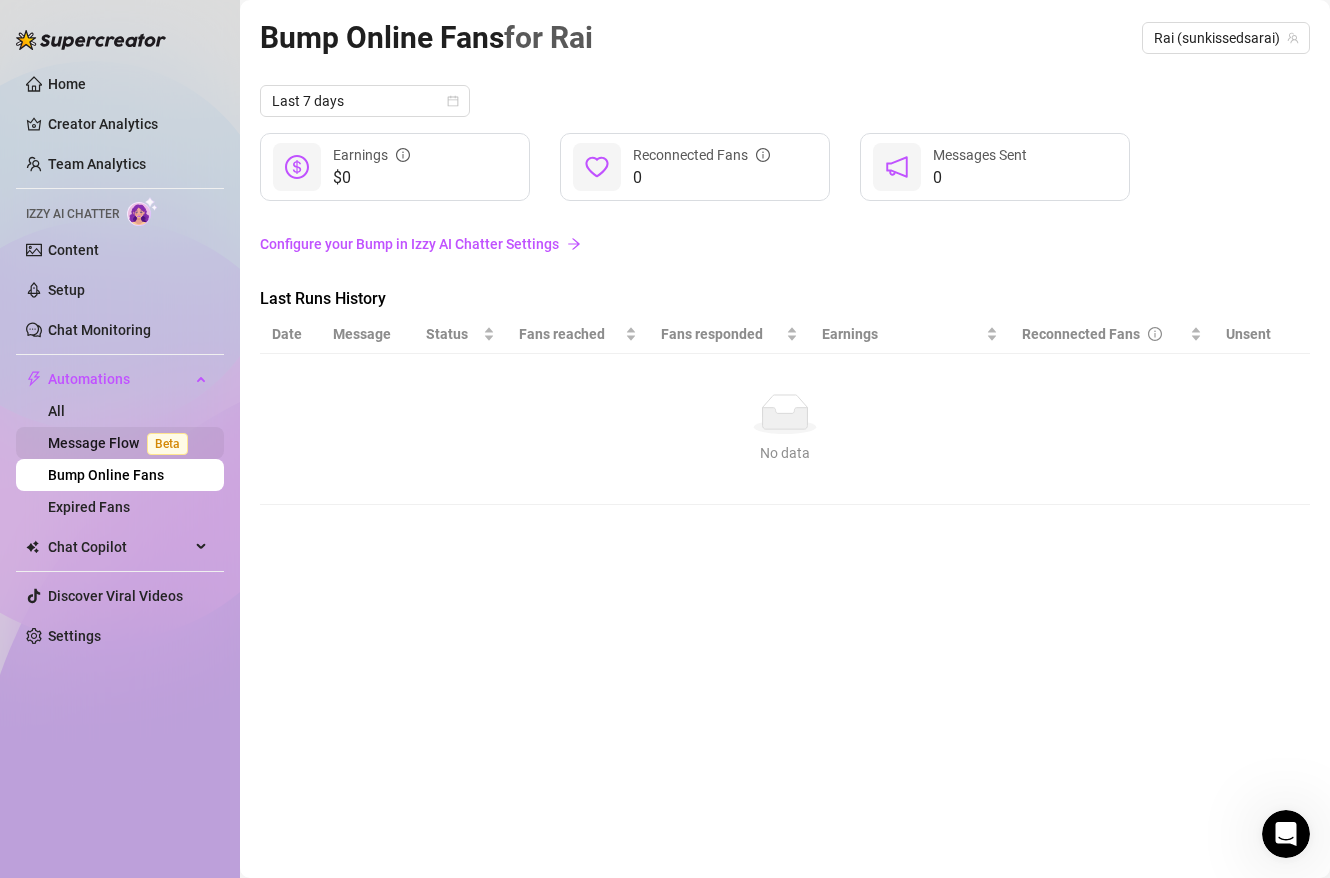 click on "Message Flow Beta" at bounding box center (122, 443) 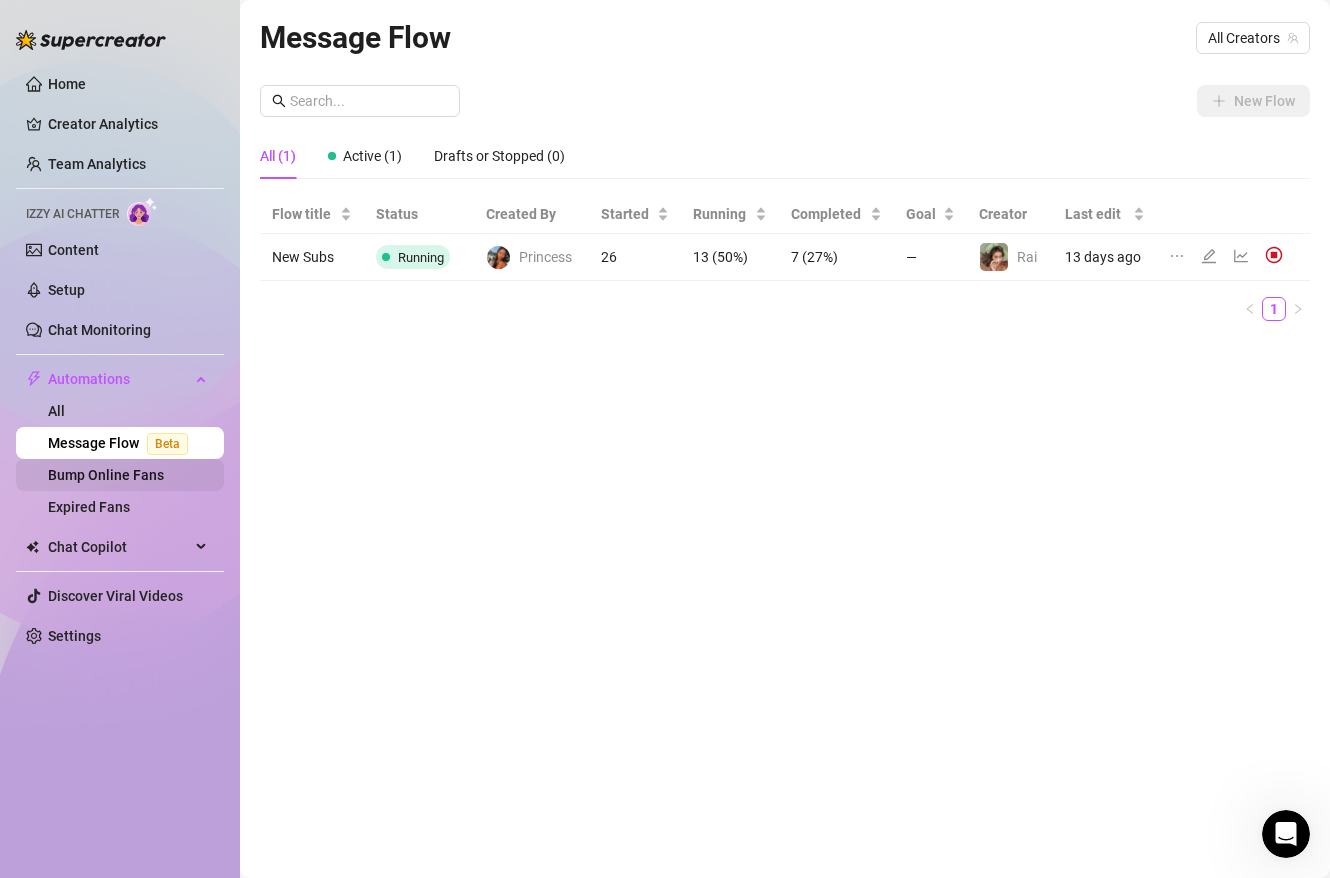 click on "Bump Online Fans" at bounding box center [106, 475] 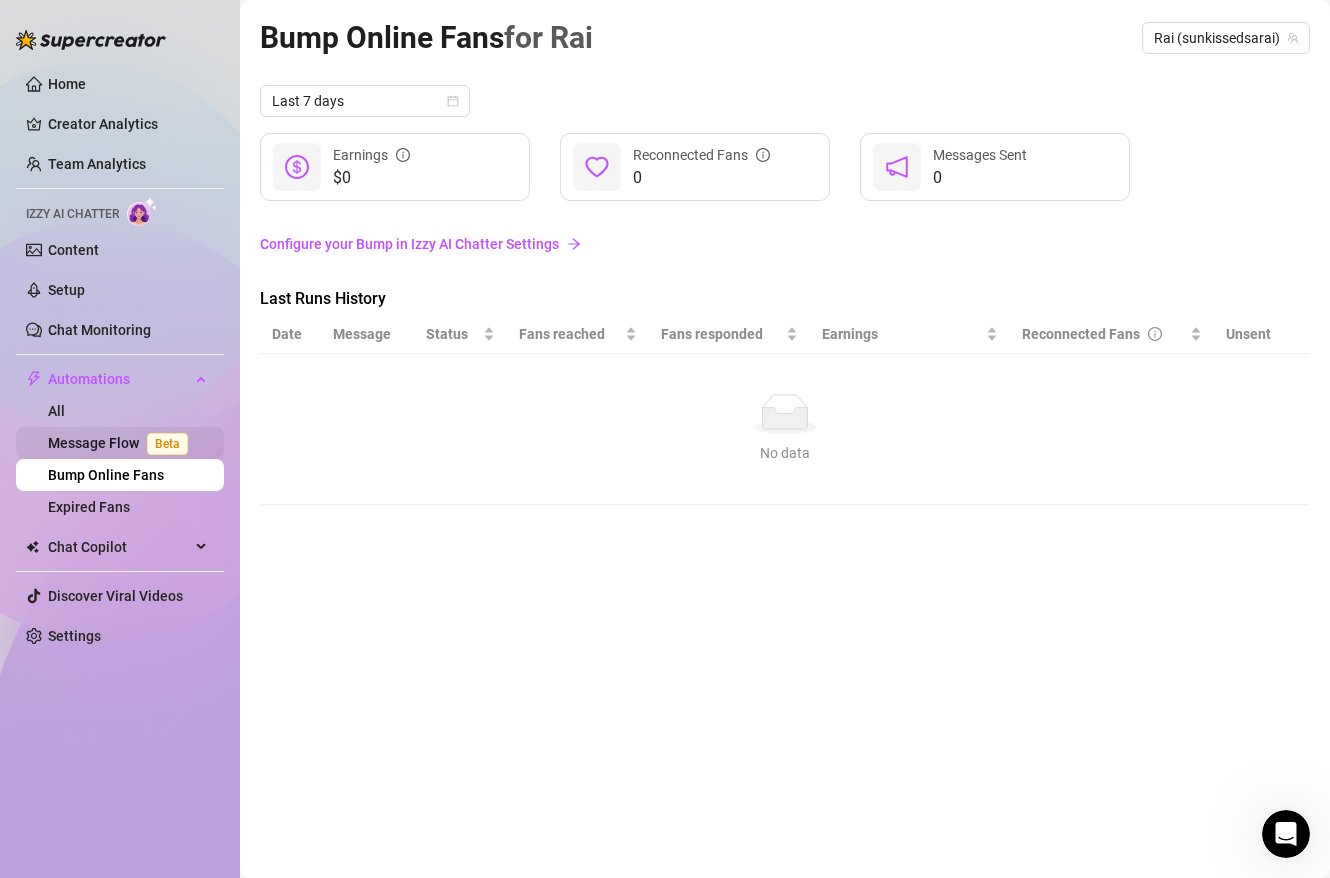 click on "Message Flow Beta" at bounding box center [122, 443] 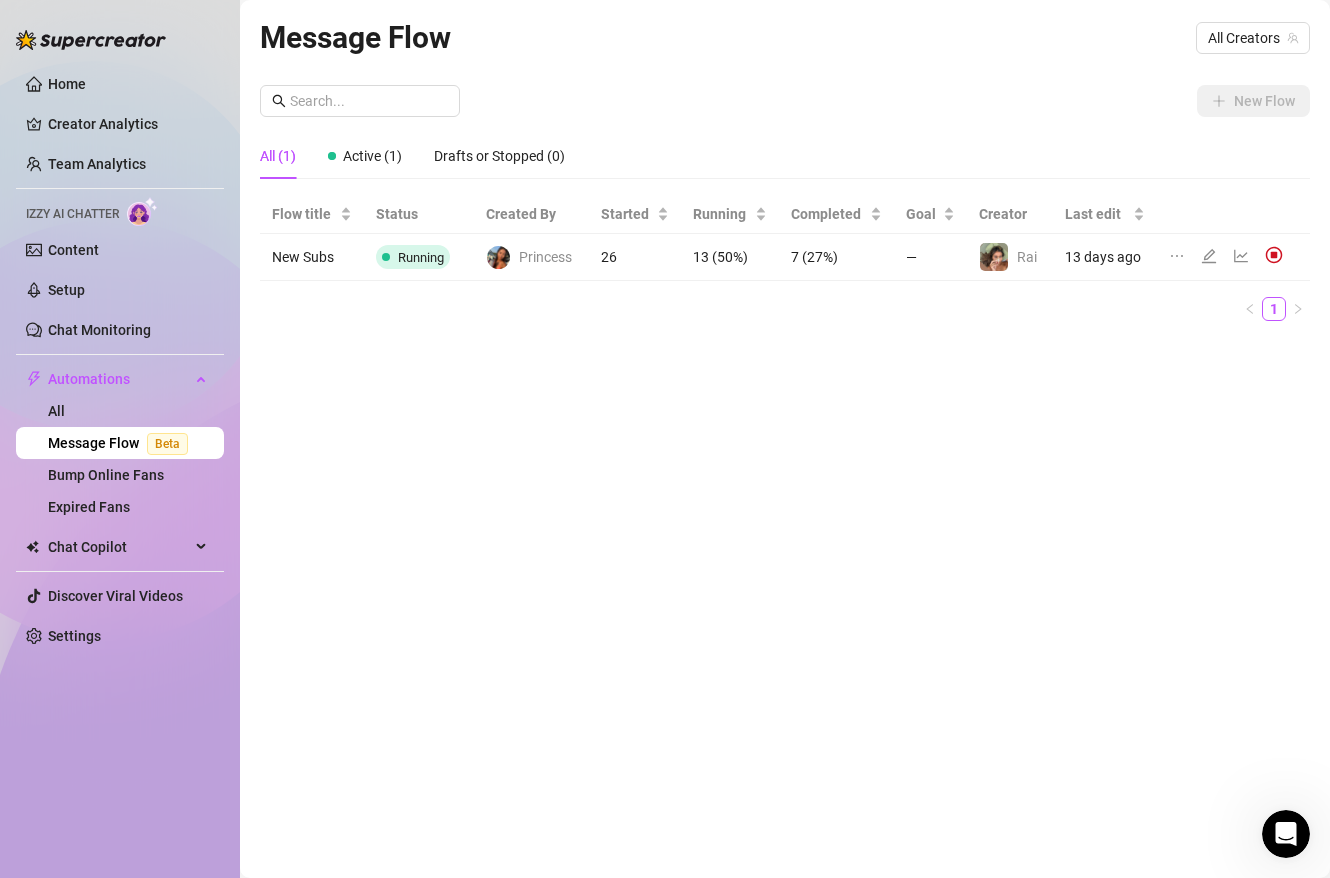 click on "Running" at bounding box center (419, 257) 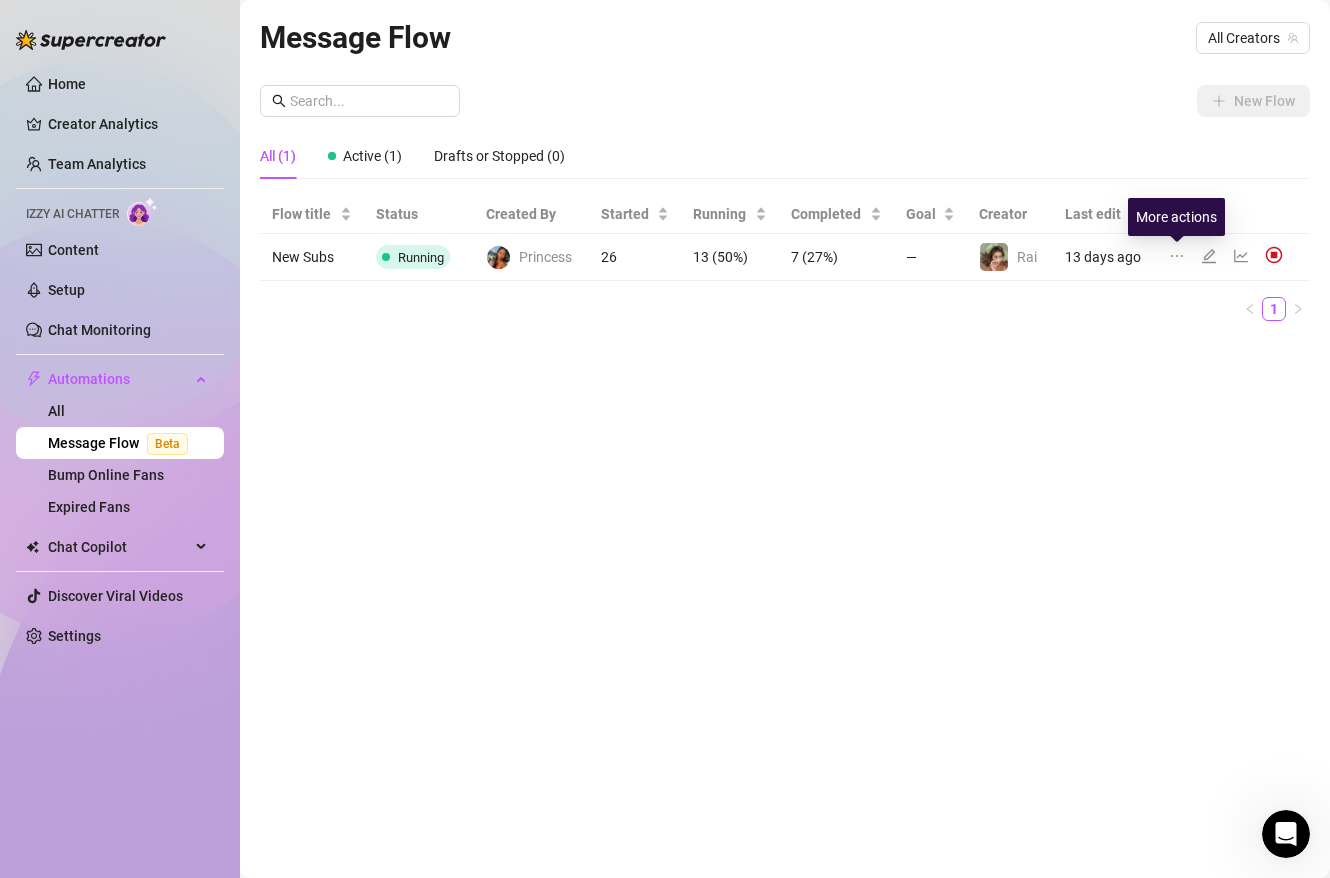 click 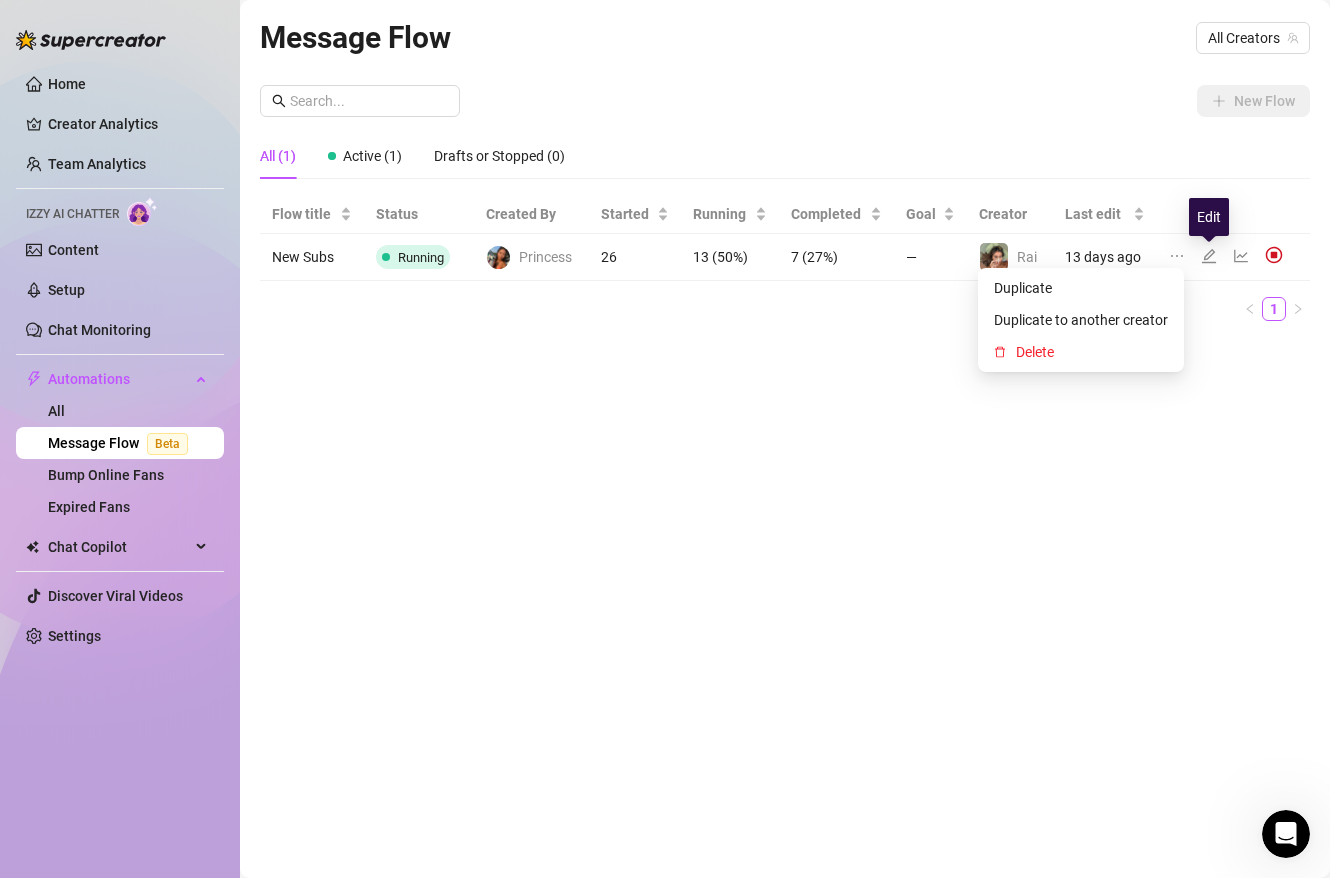 click 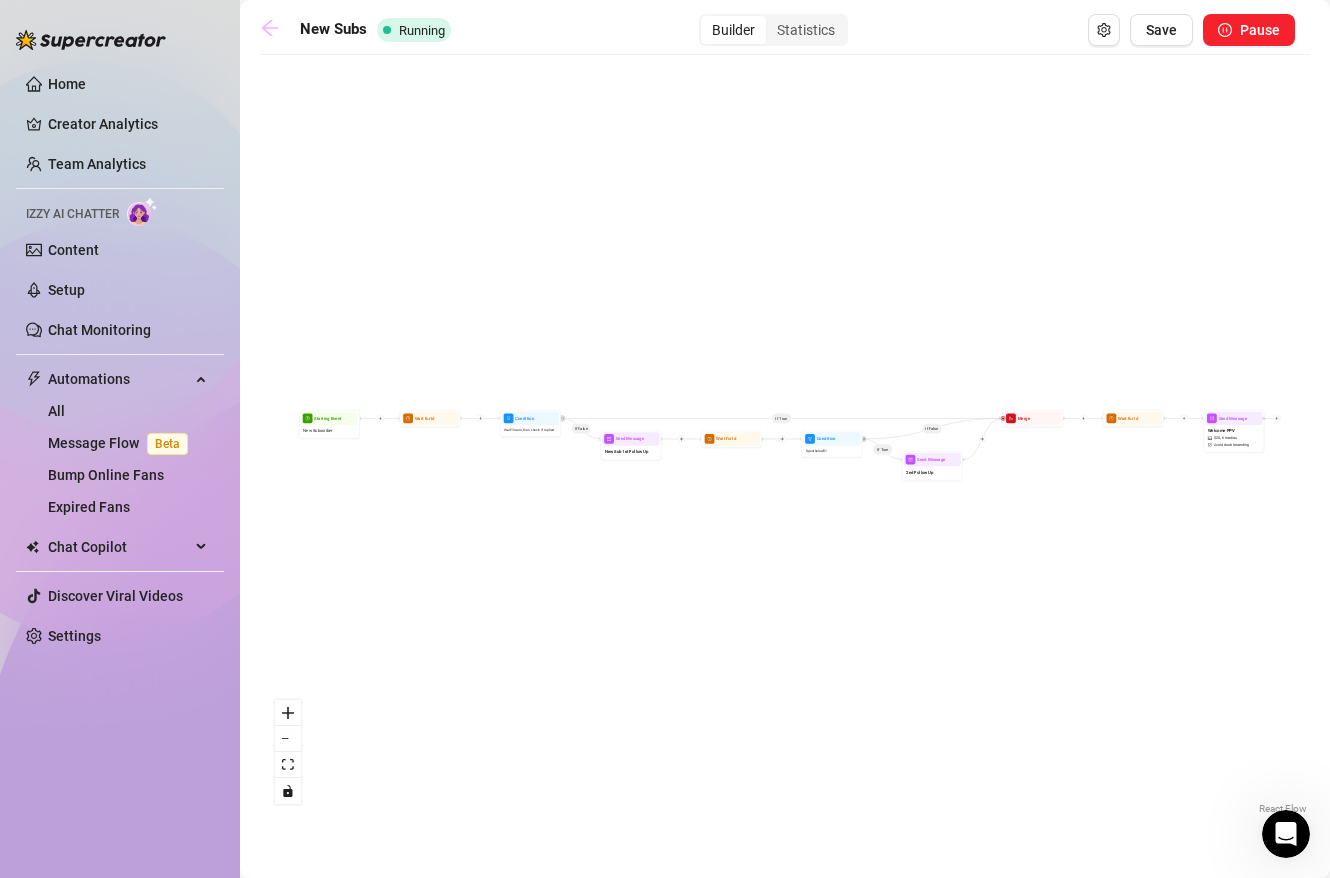 click 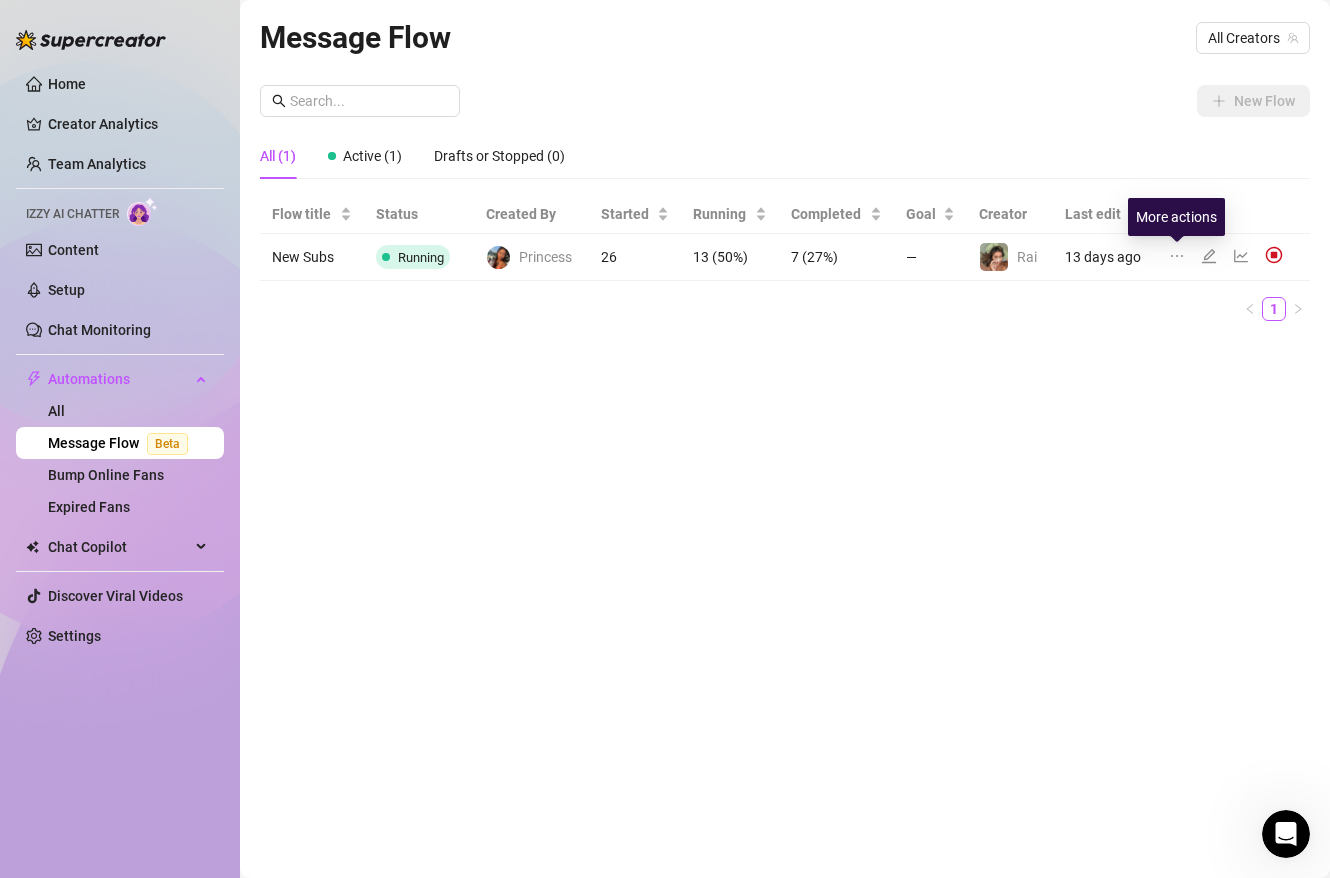 click 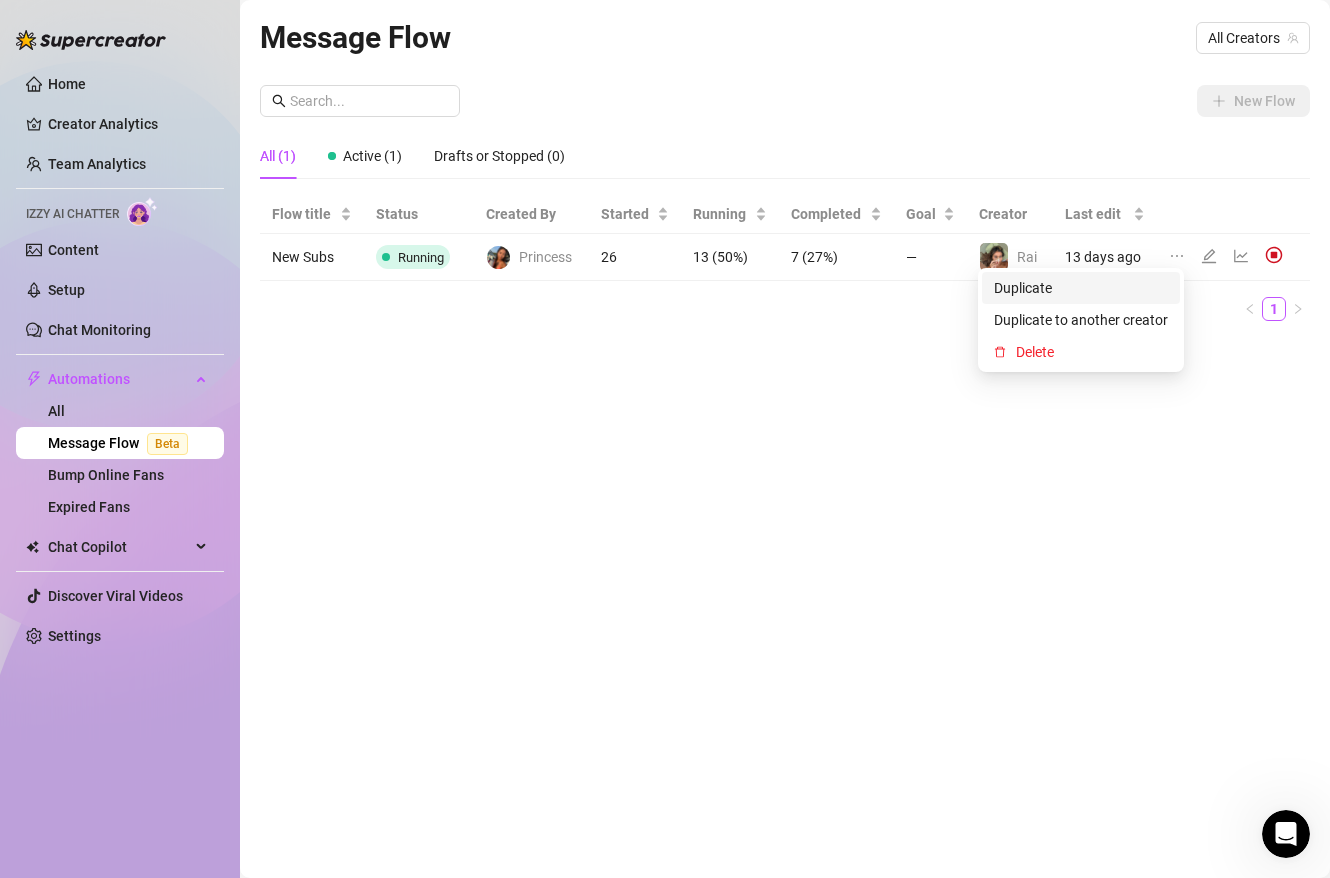 click on "Duplicate" at bounding box center (1081, 288) 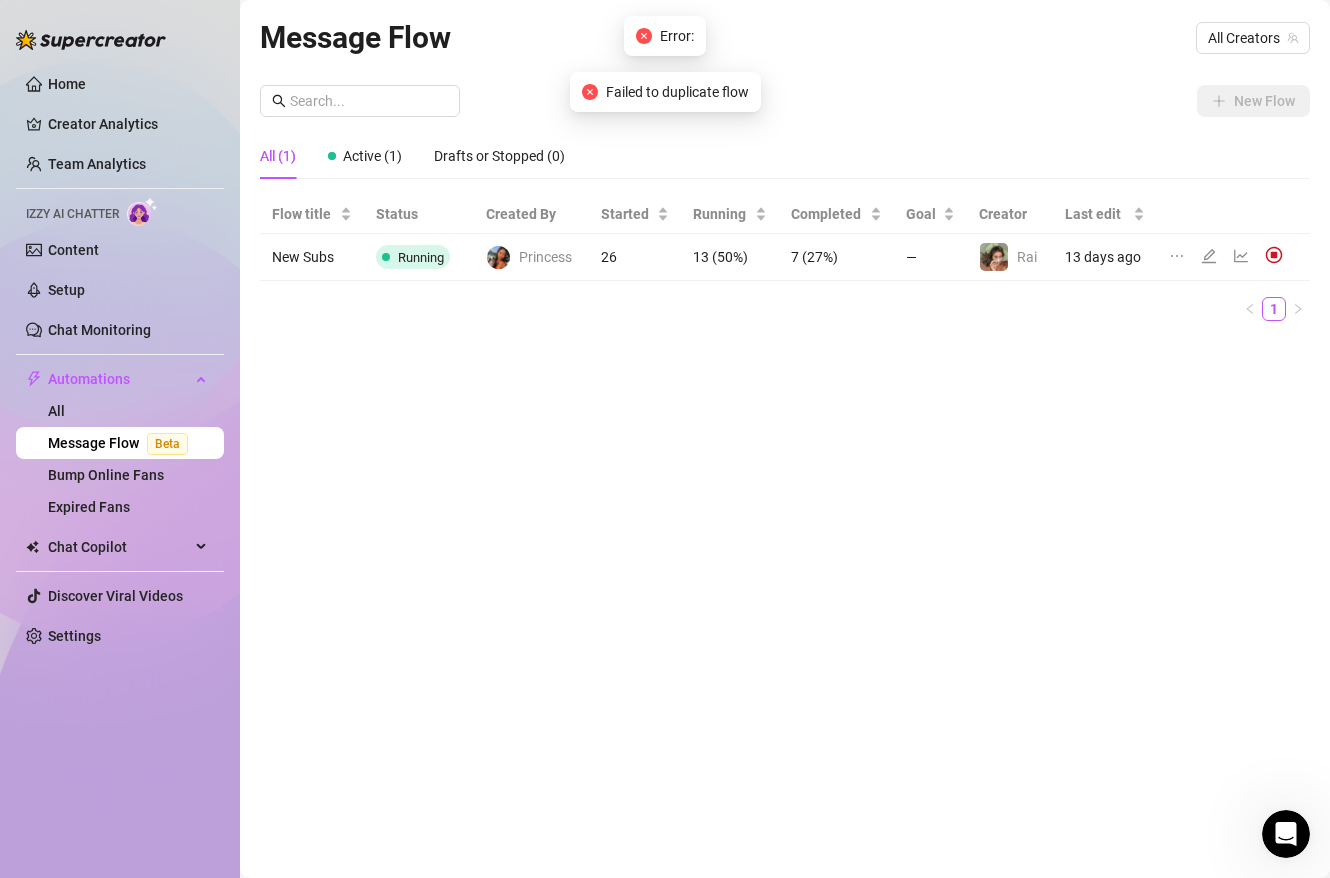 click on "1" at bounding box center (785, 309) 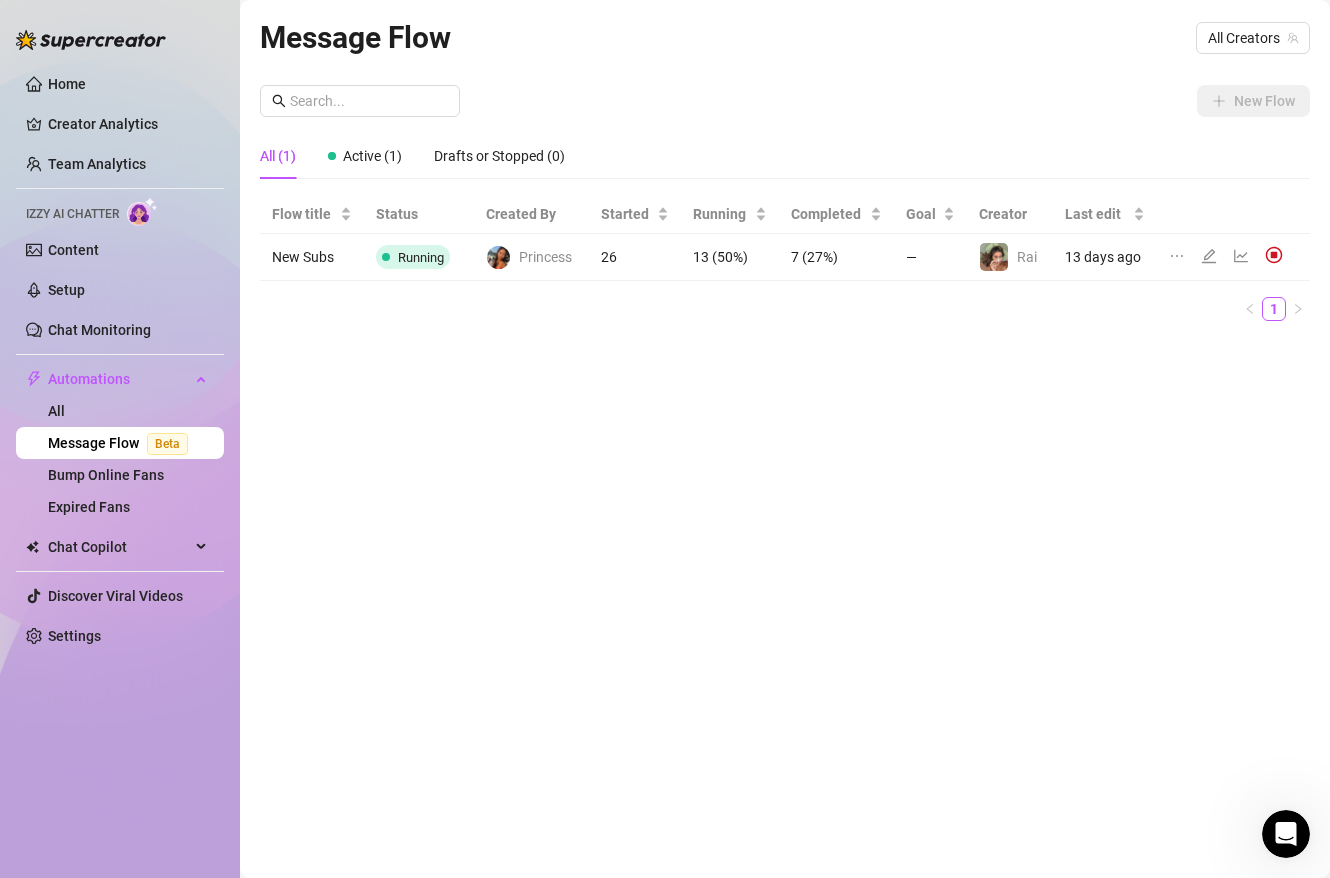 click on "New Subs" at bounding box center [312, 257] 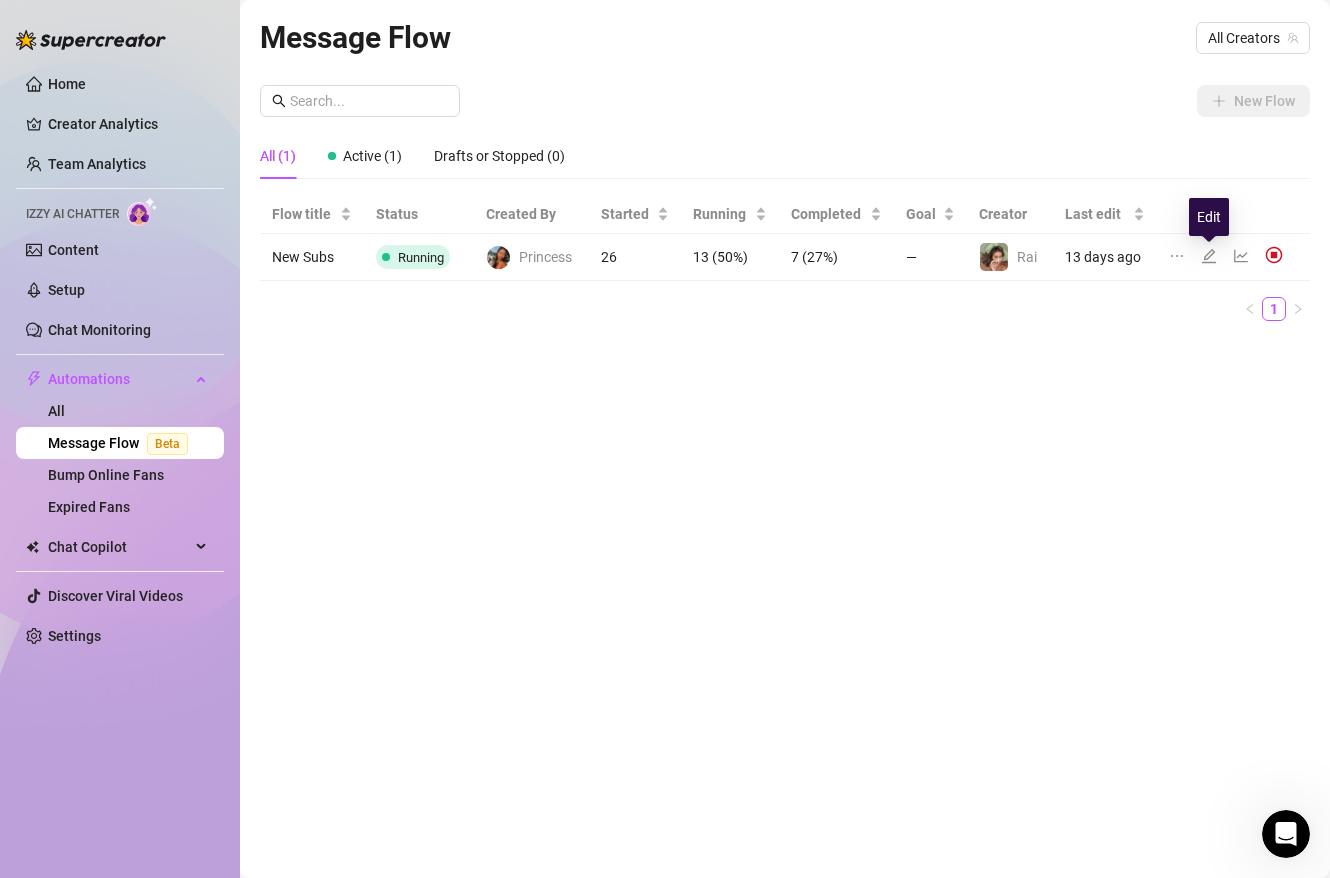 click 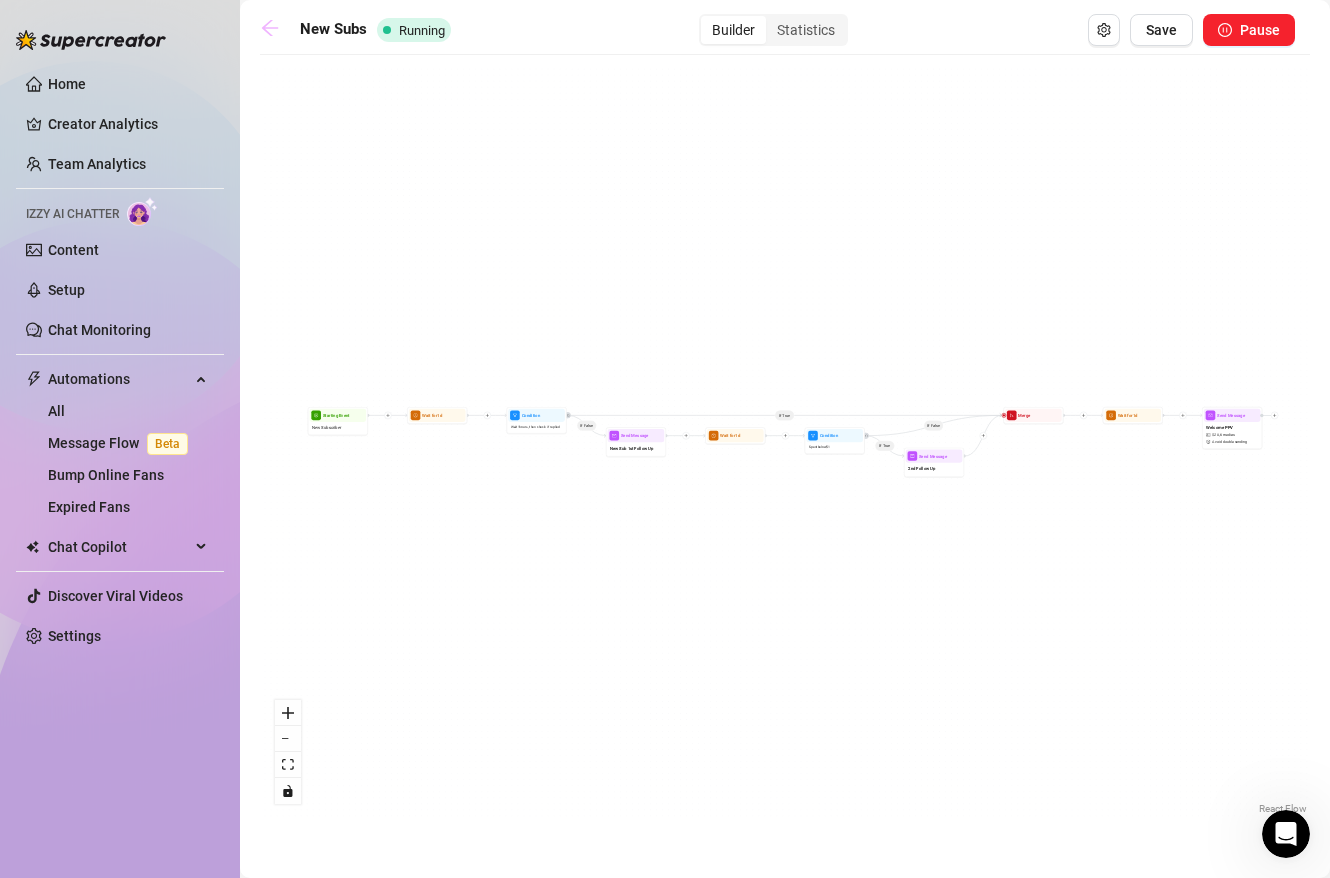 click 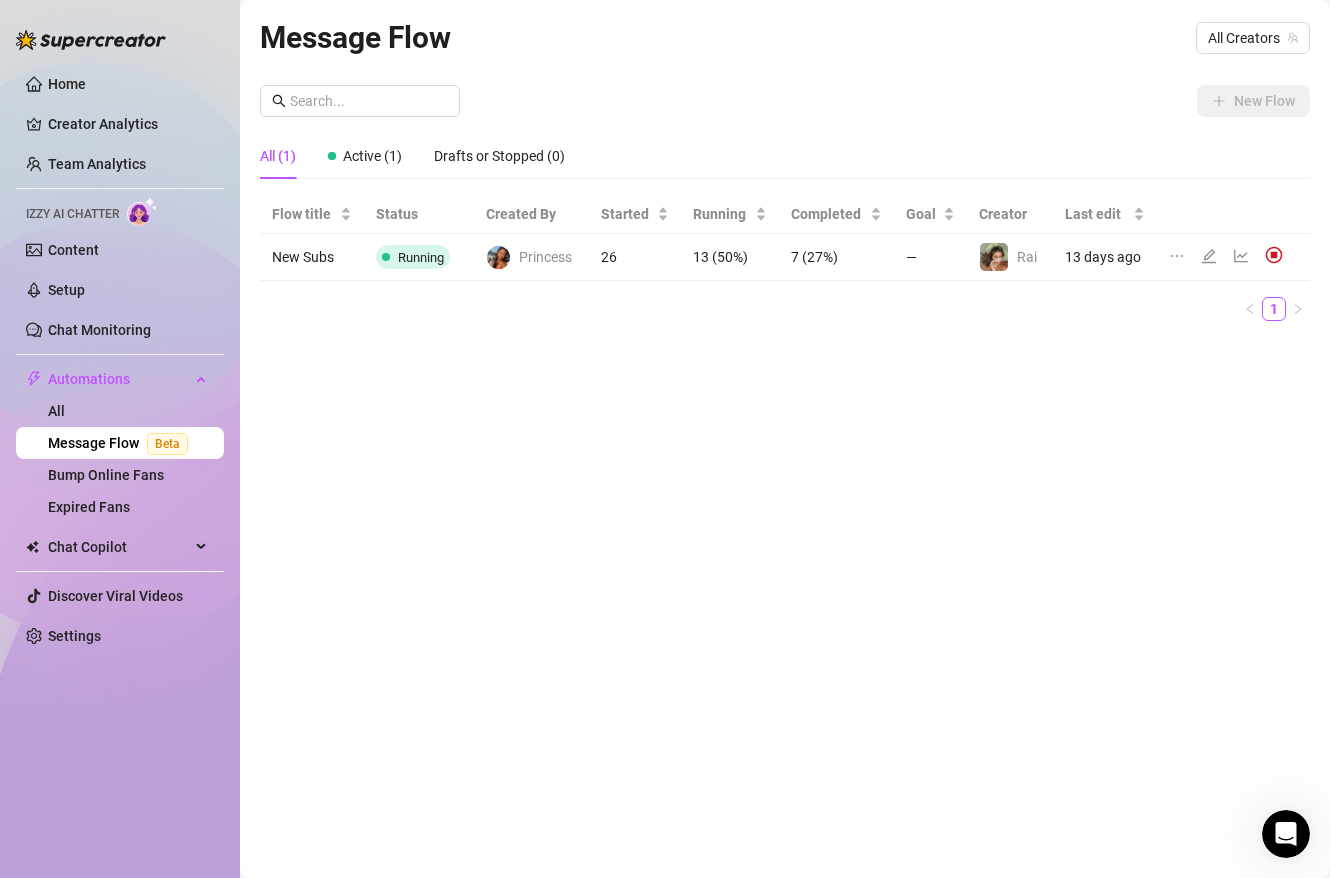 click on "26" at bounding box center [635, 257] 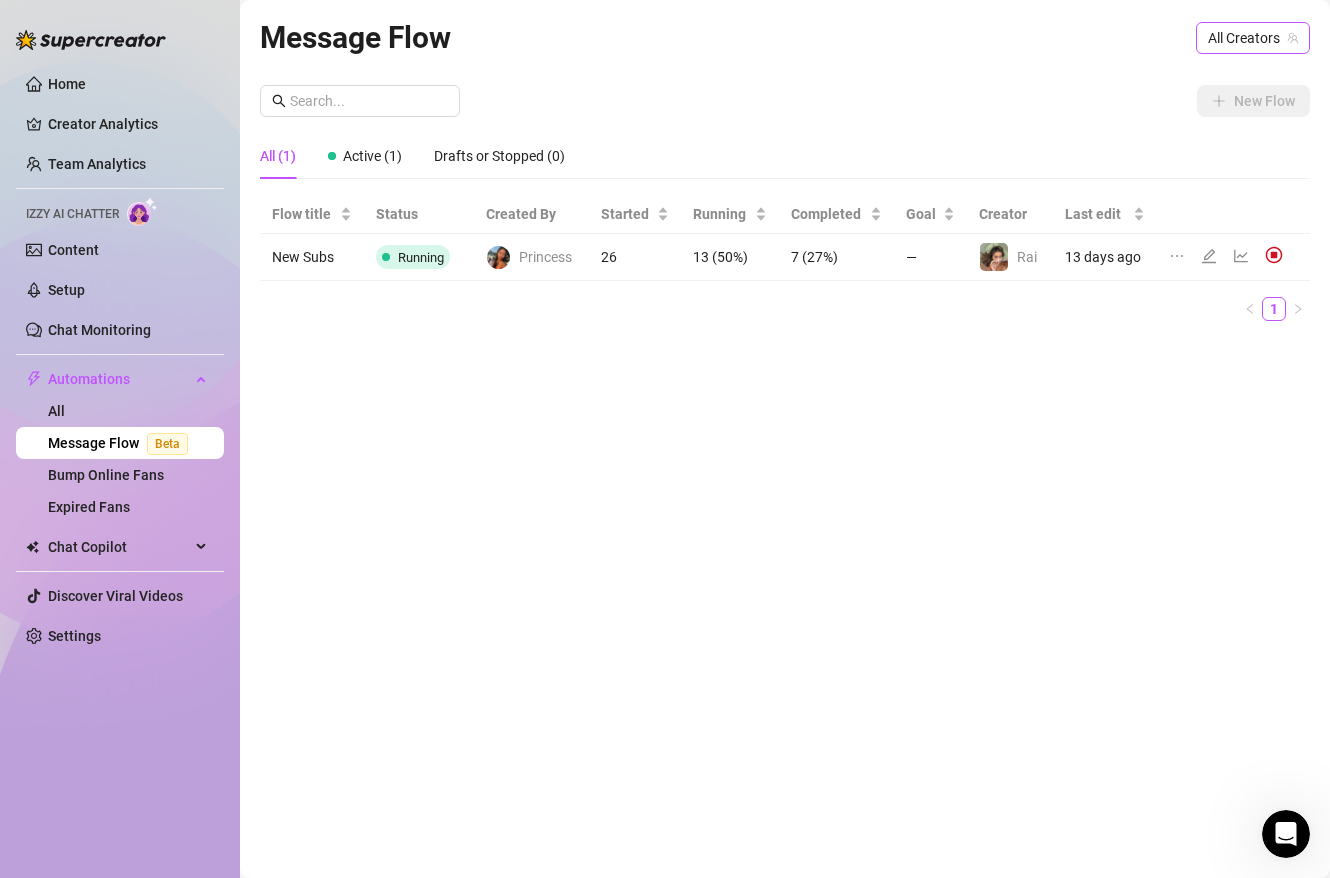 click on "All Creators" at bounding box center [1253, 38] 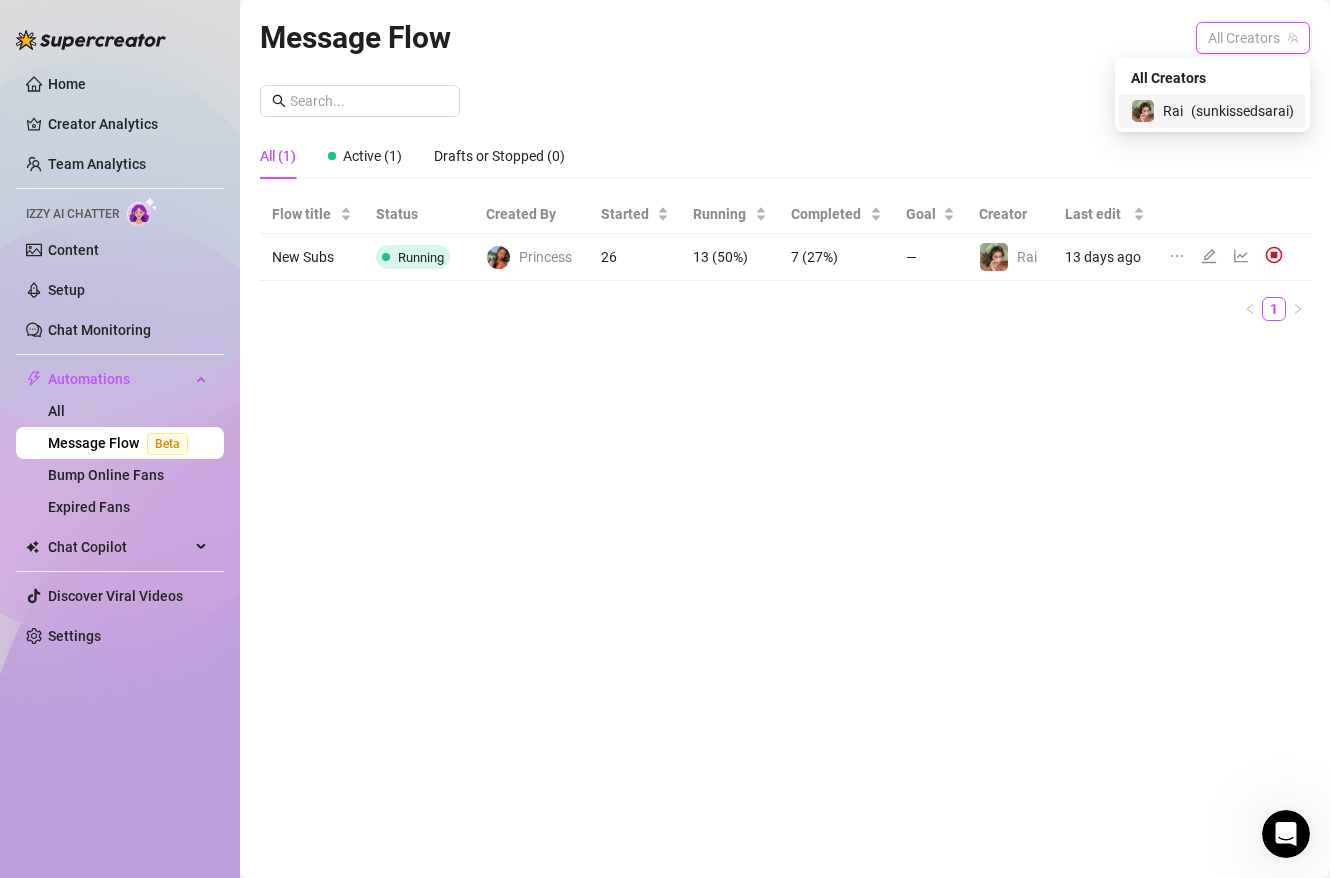 click on "( sunkissedsarai )" at bounding box center (1242, 111) 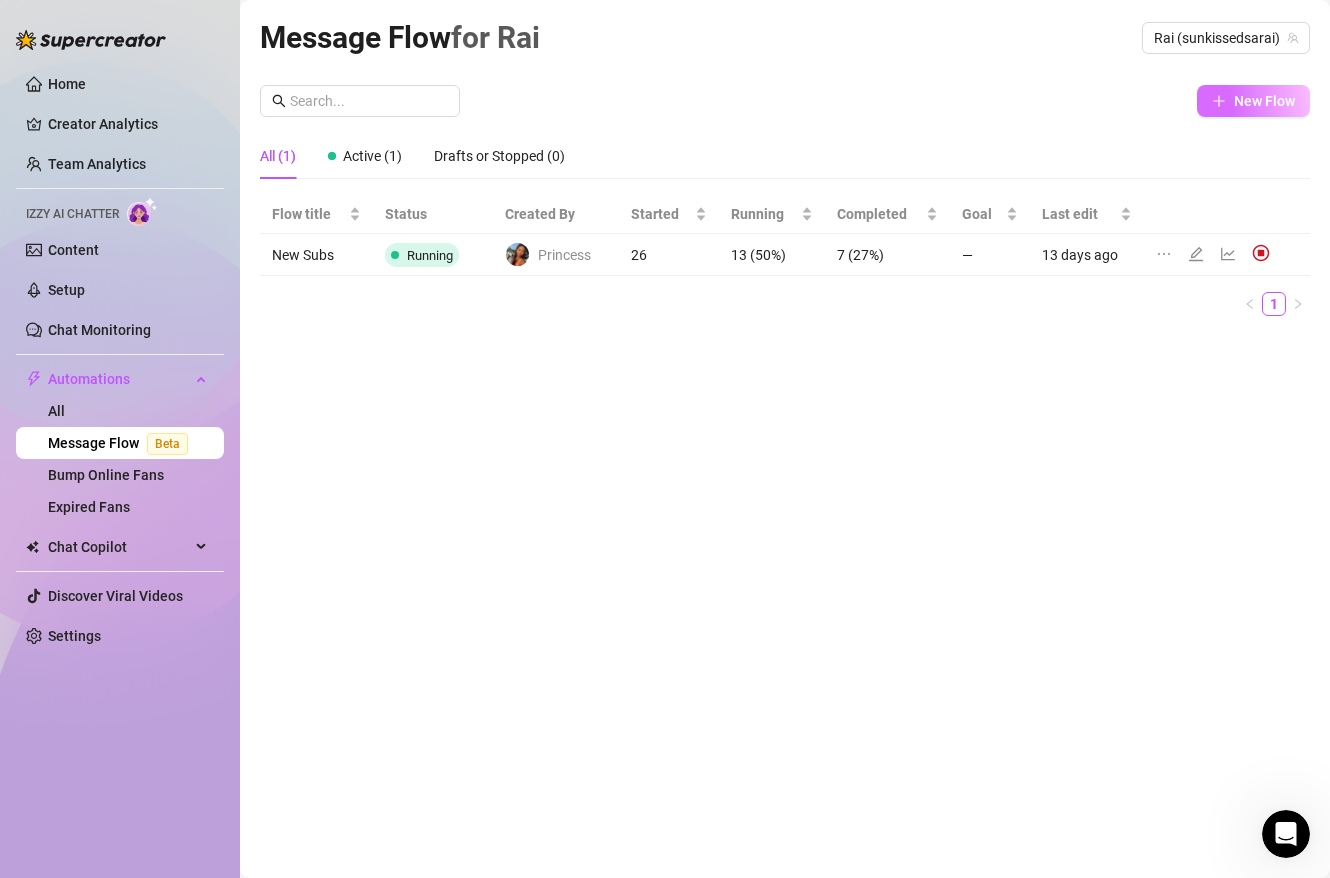 click on "New Flow" at bounding box center [1264, 101] 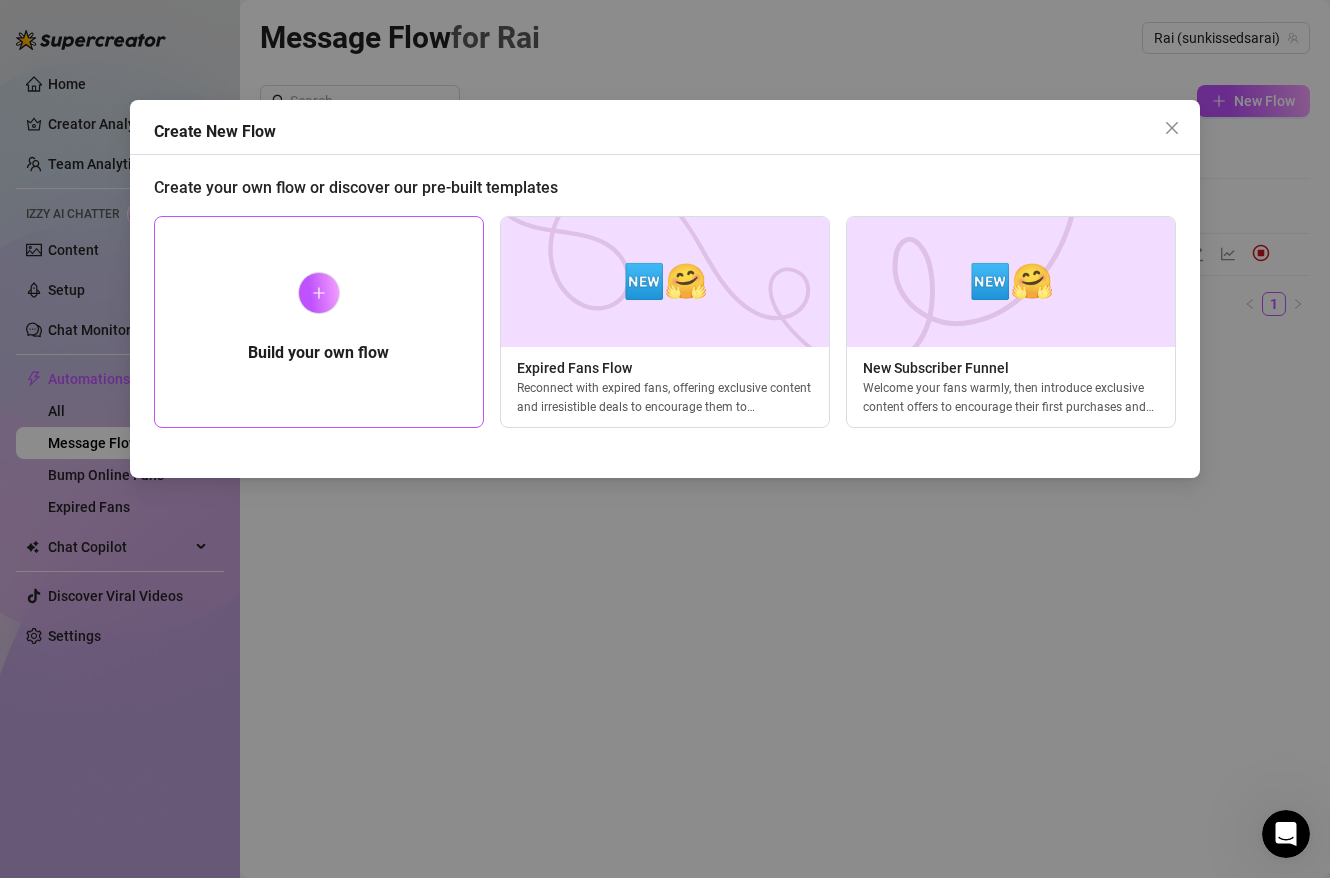 click on "Build your own flow" at bounding box center [319, 322] 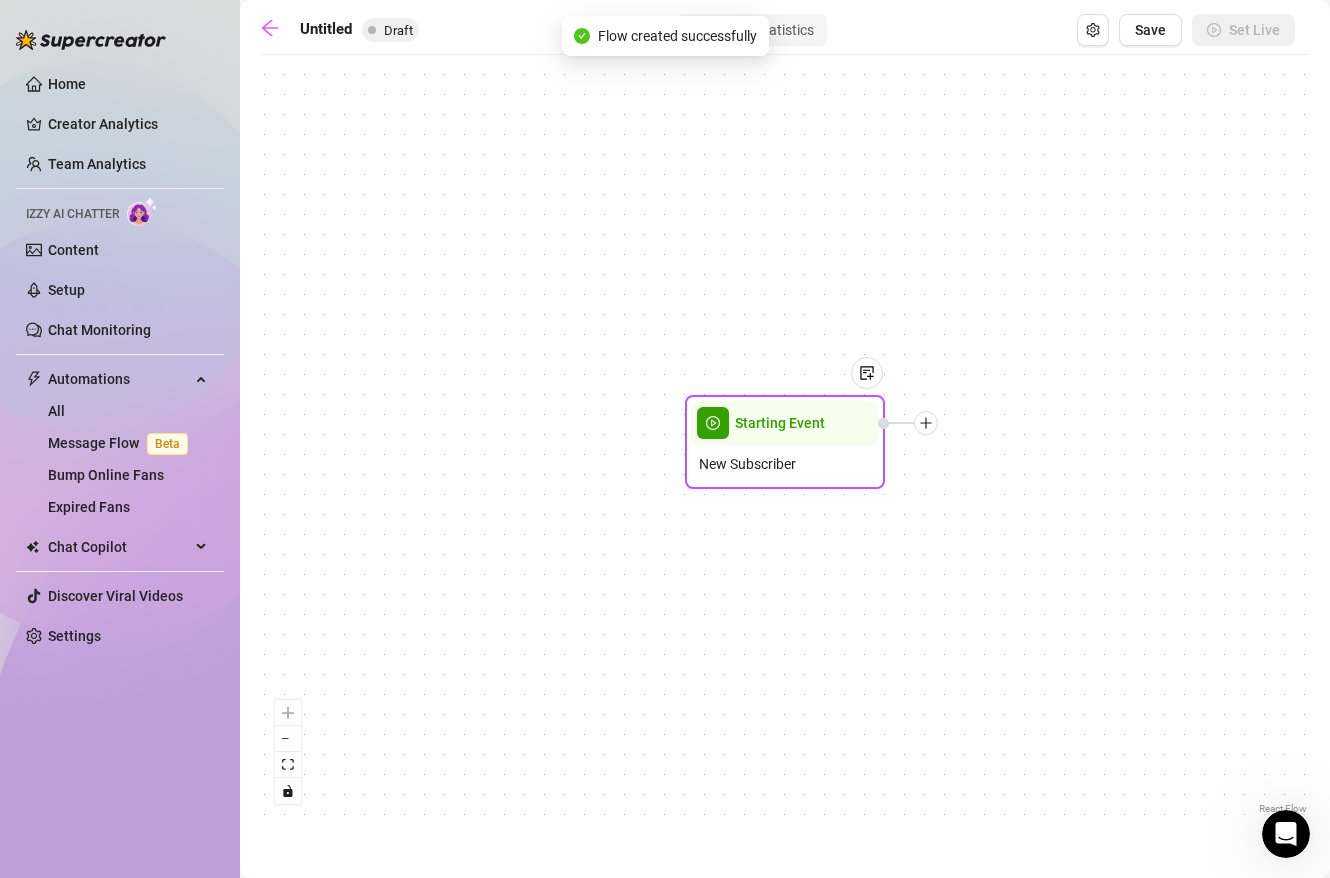 click at bounding box center [926, 423] 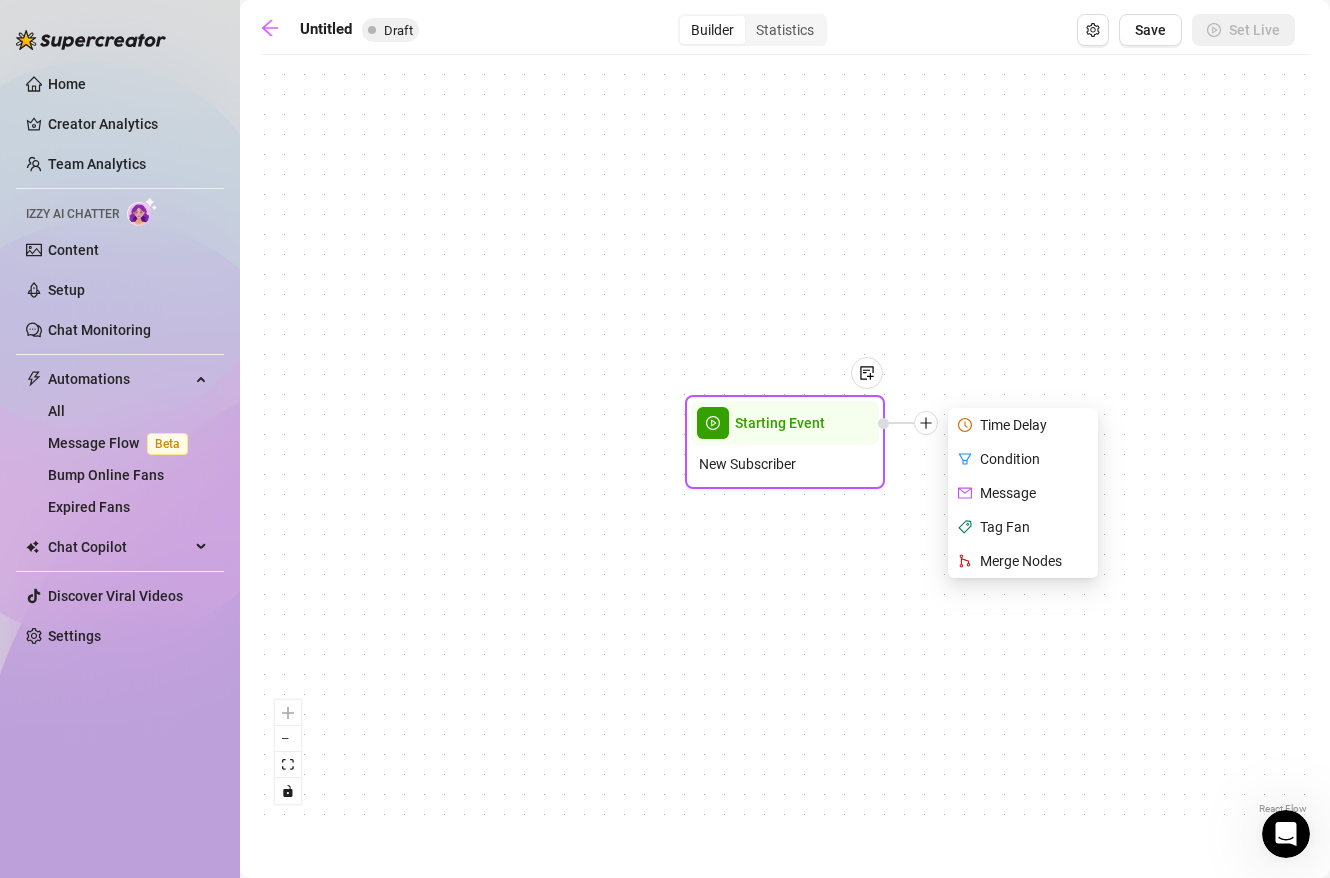 click on "Condition" at bounding box center (1025, 459) 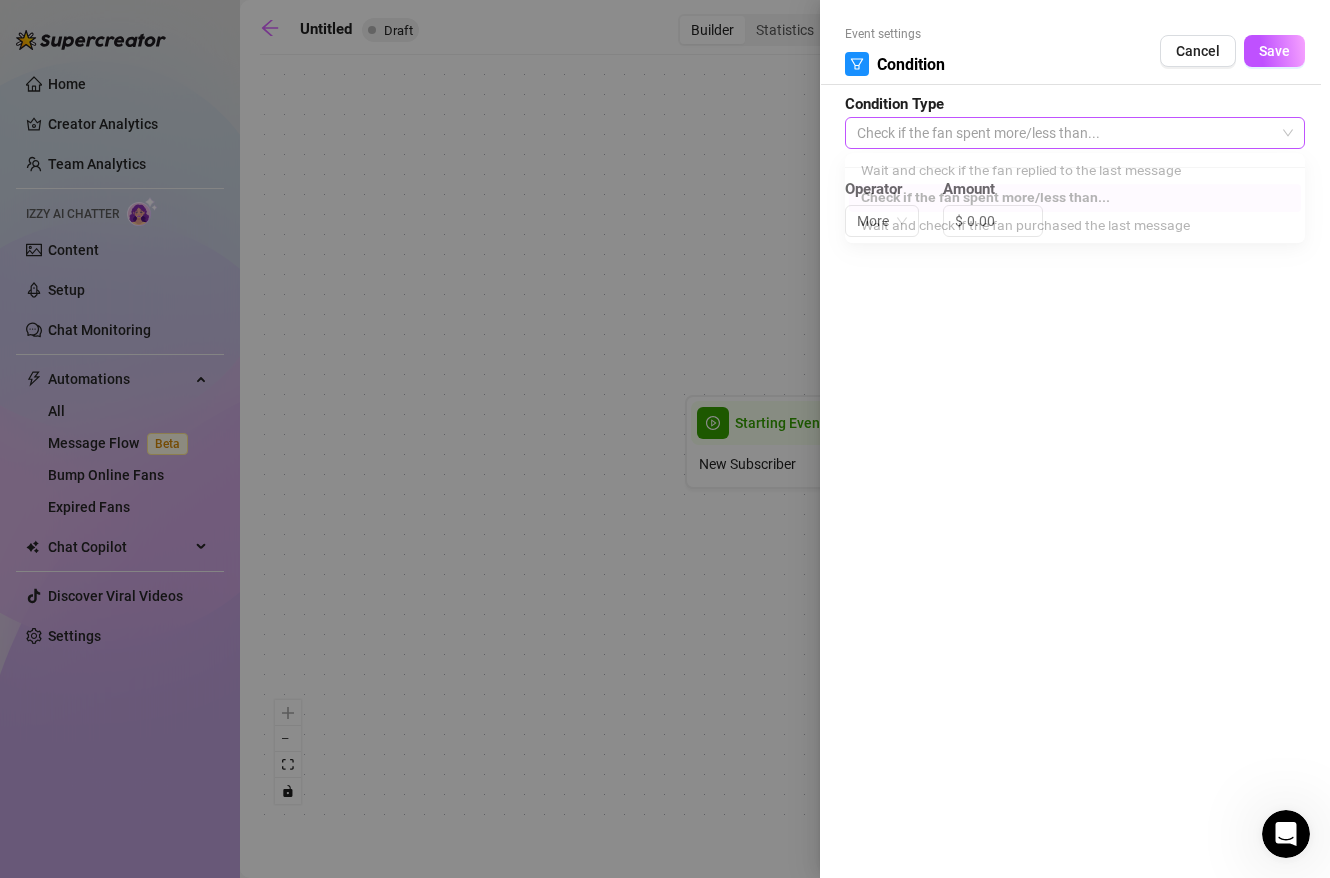 click on "Check if the fan spent more/less than..." at bounding box center (1075, 133) 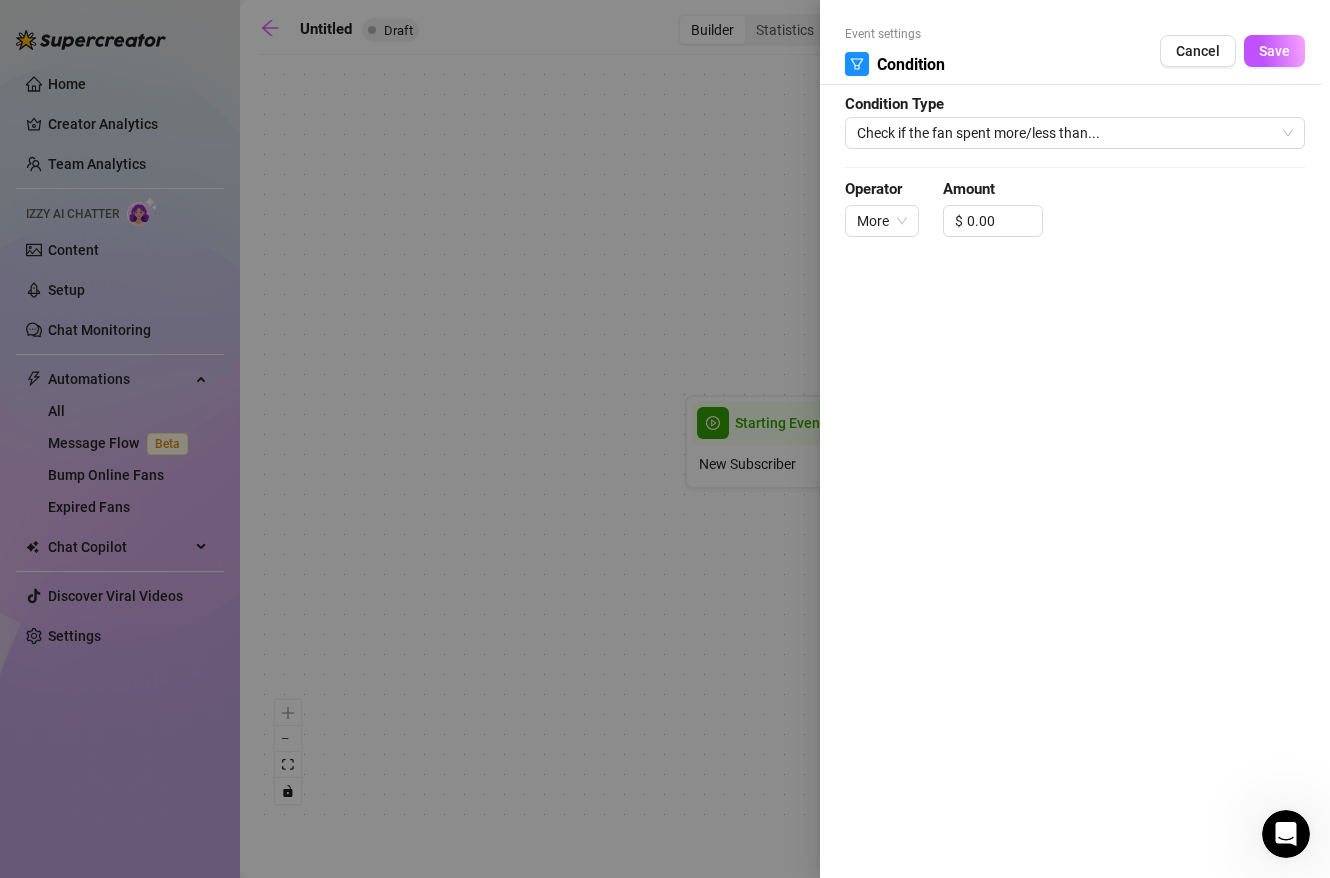 click on "Event settings Condition Cancel Save Condition Type Check if the fan spent more/less than... Operator More Amount $ 0.00" at bounding box center [1075, 140] 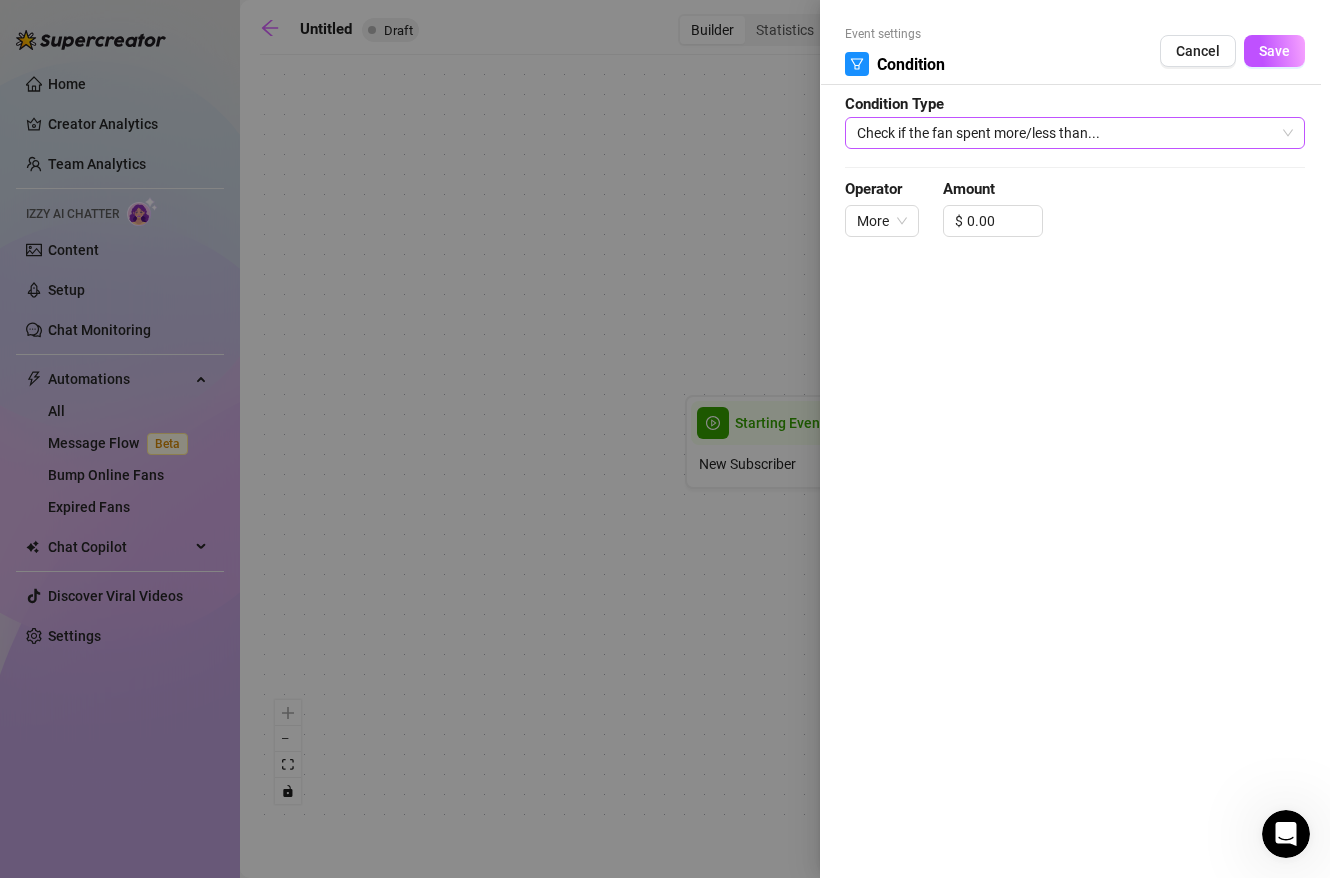 click on "Check if the fan spent more/less than..." at bounding box center [1075, 133] 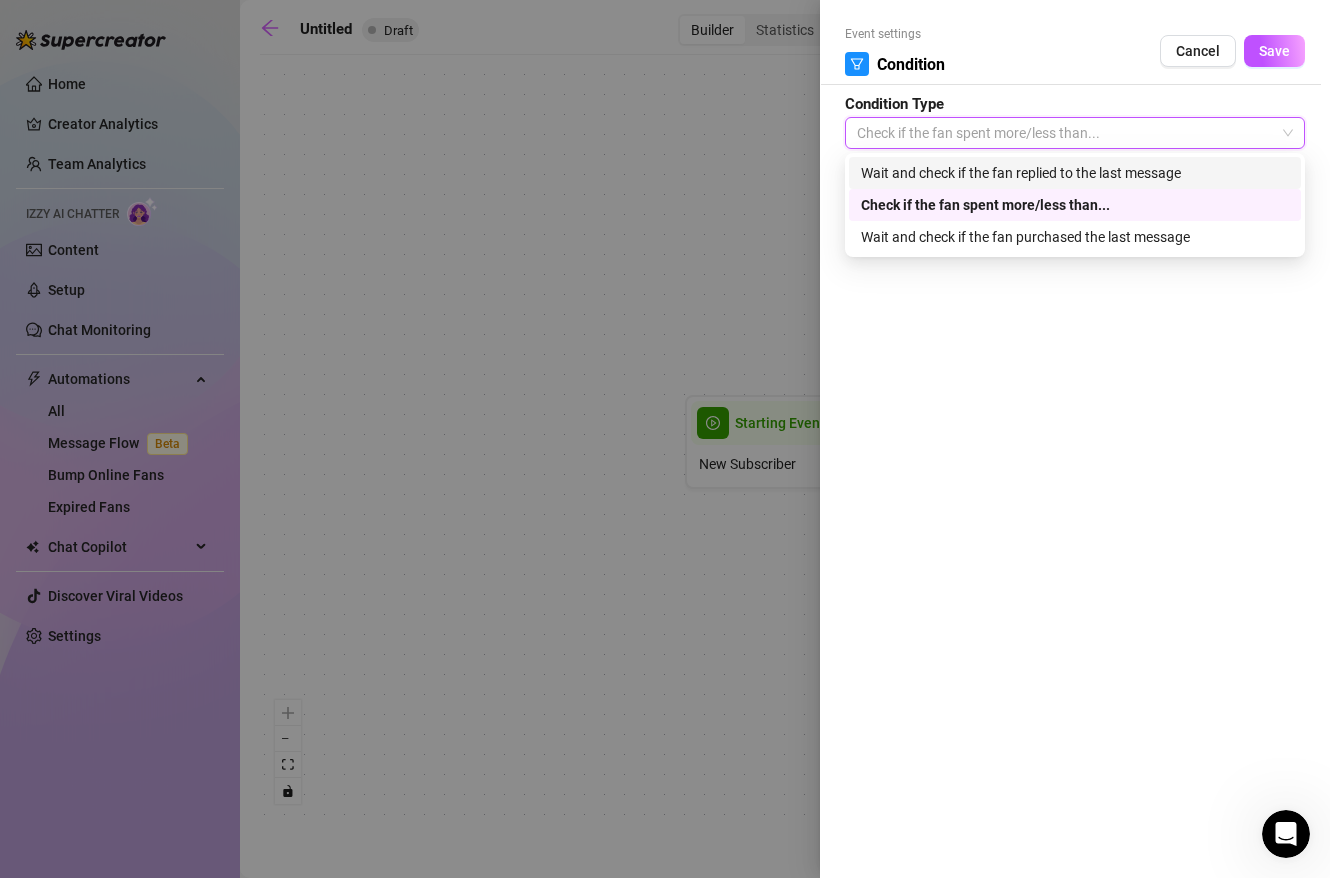click on "Wait and check if the fan replied to the last message" at bounding box center (1075, 173) 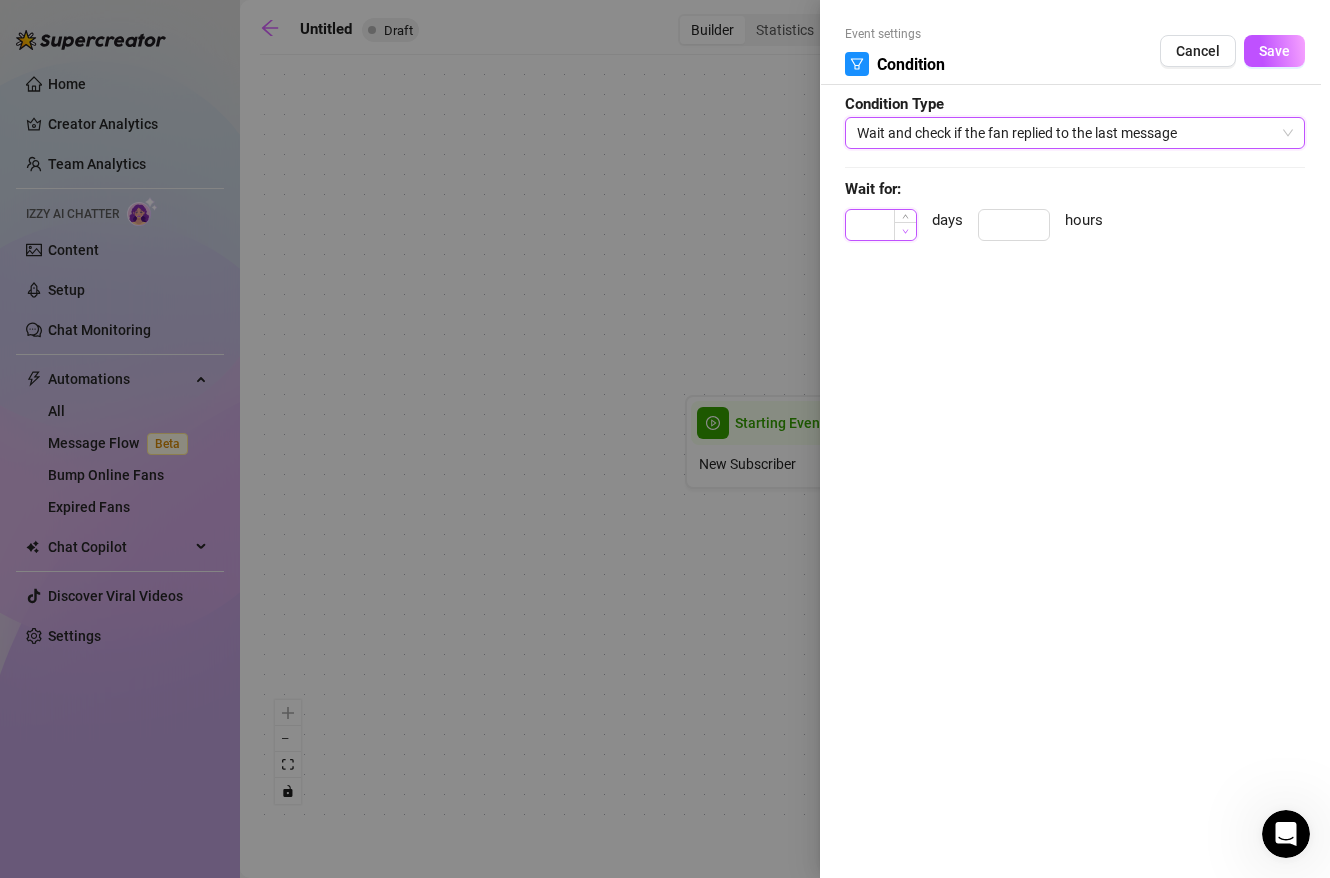 type on "0" 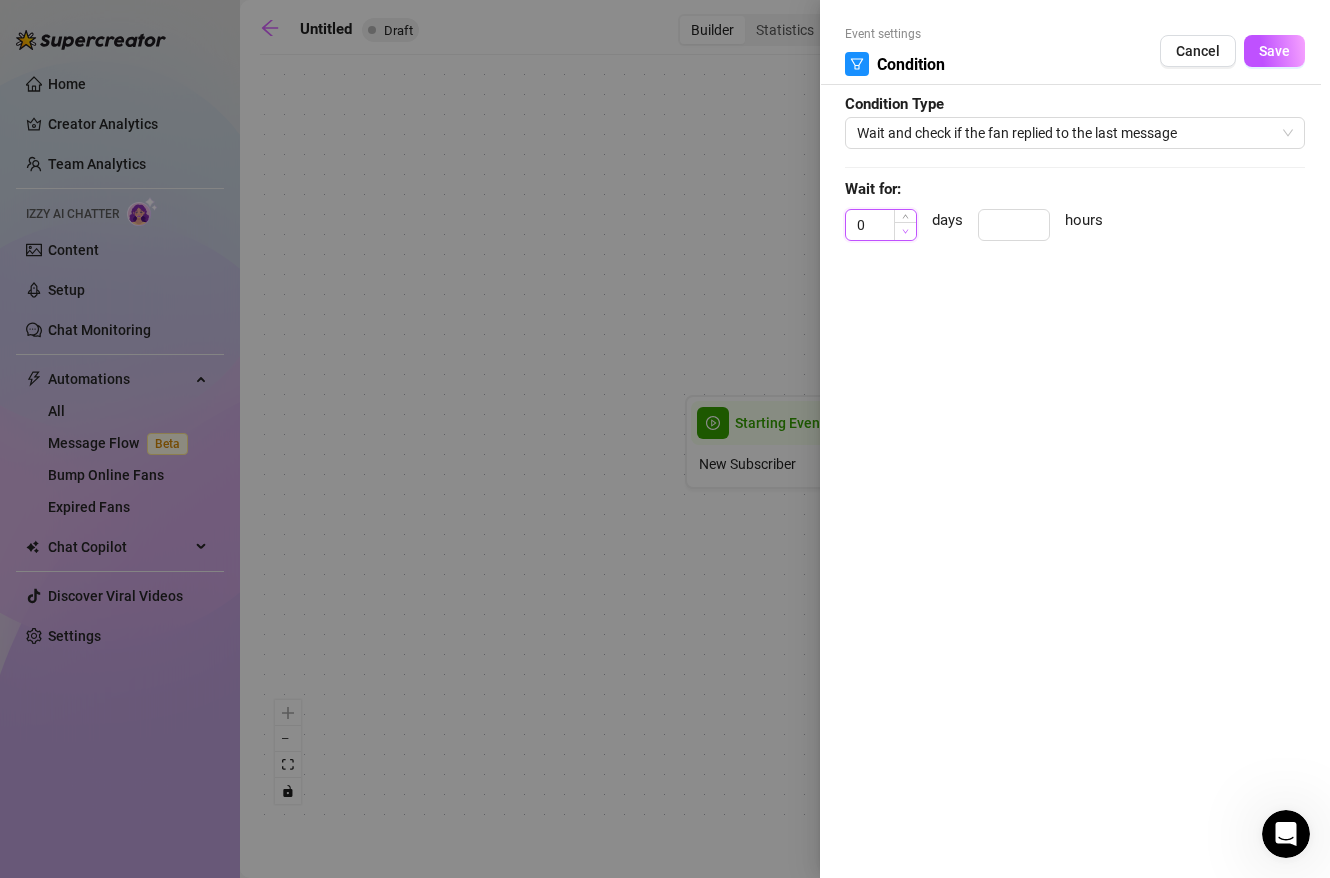 click 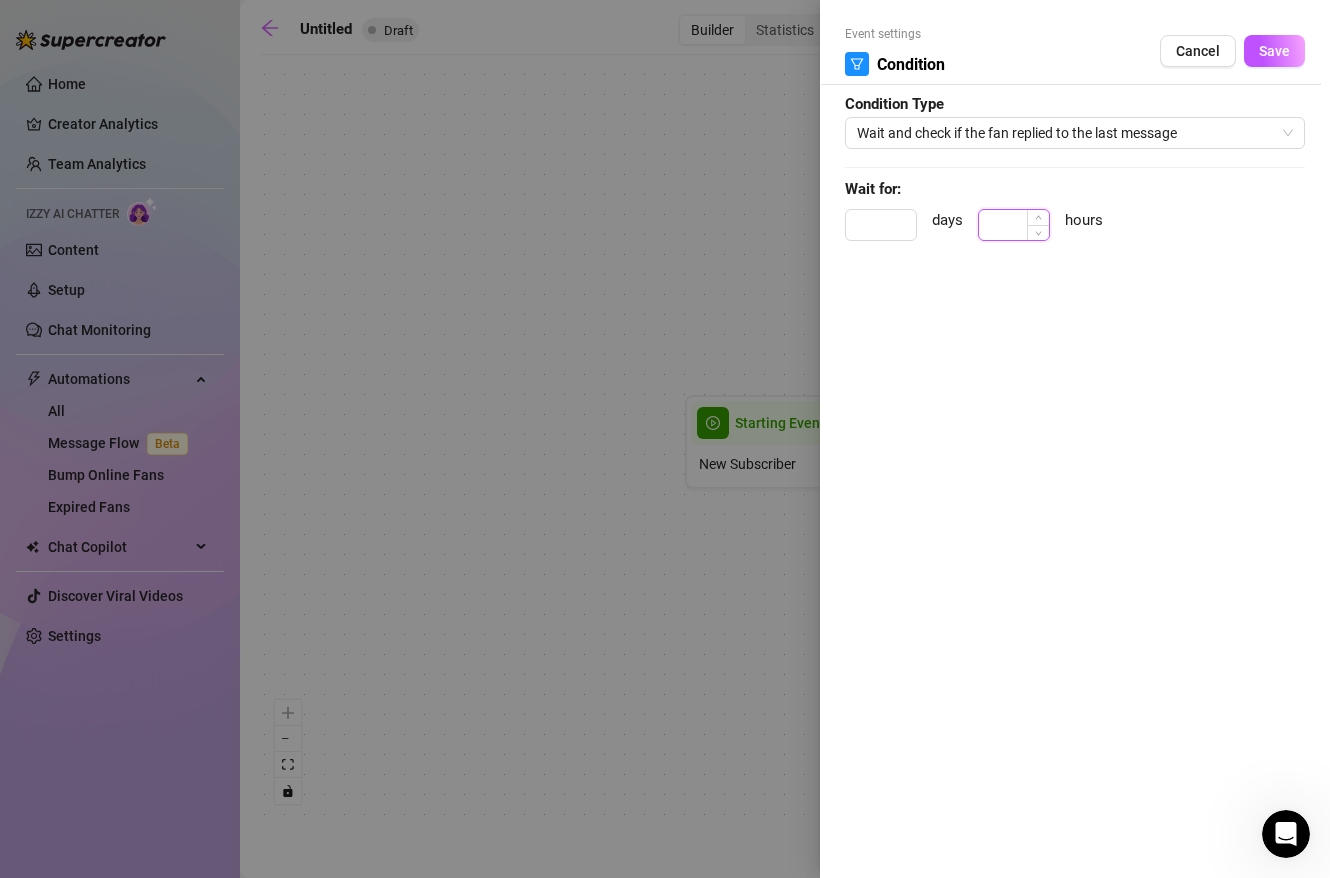 click at bounding box center (1014, 225) 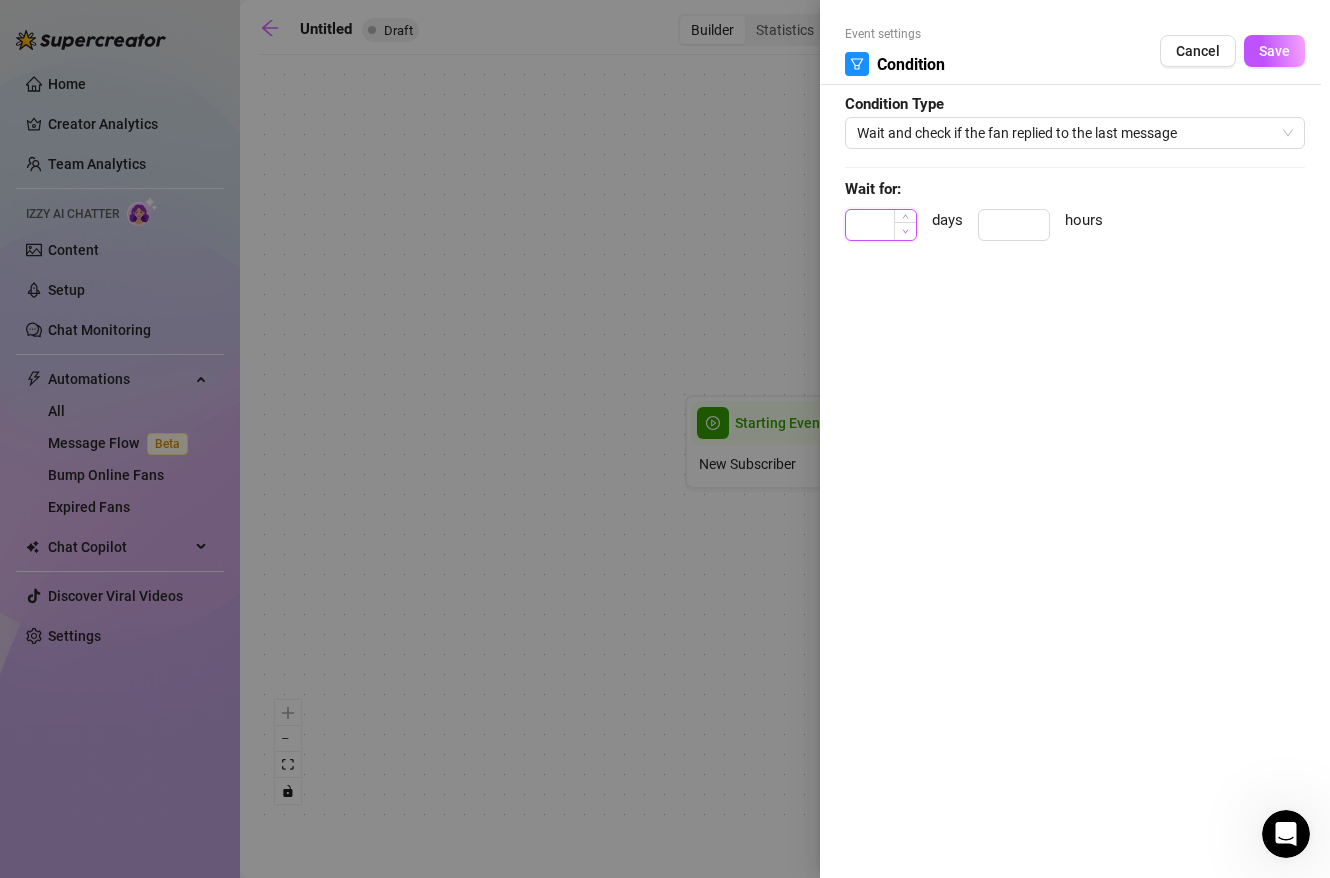 type on "0" 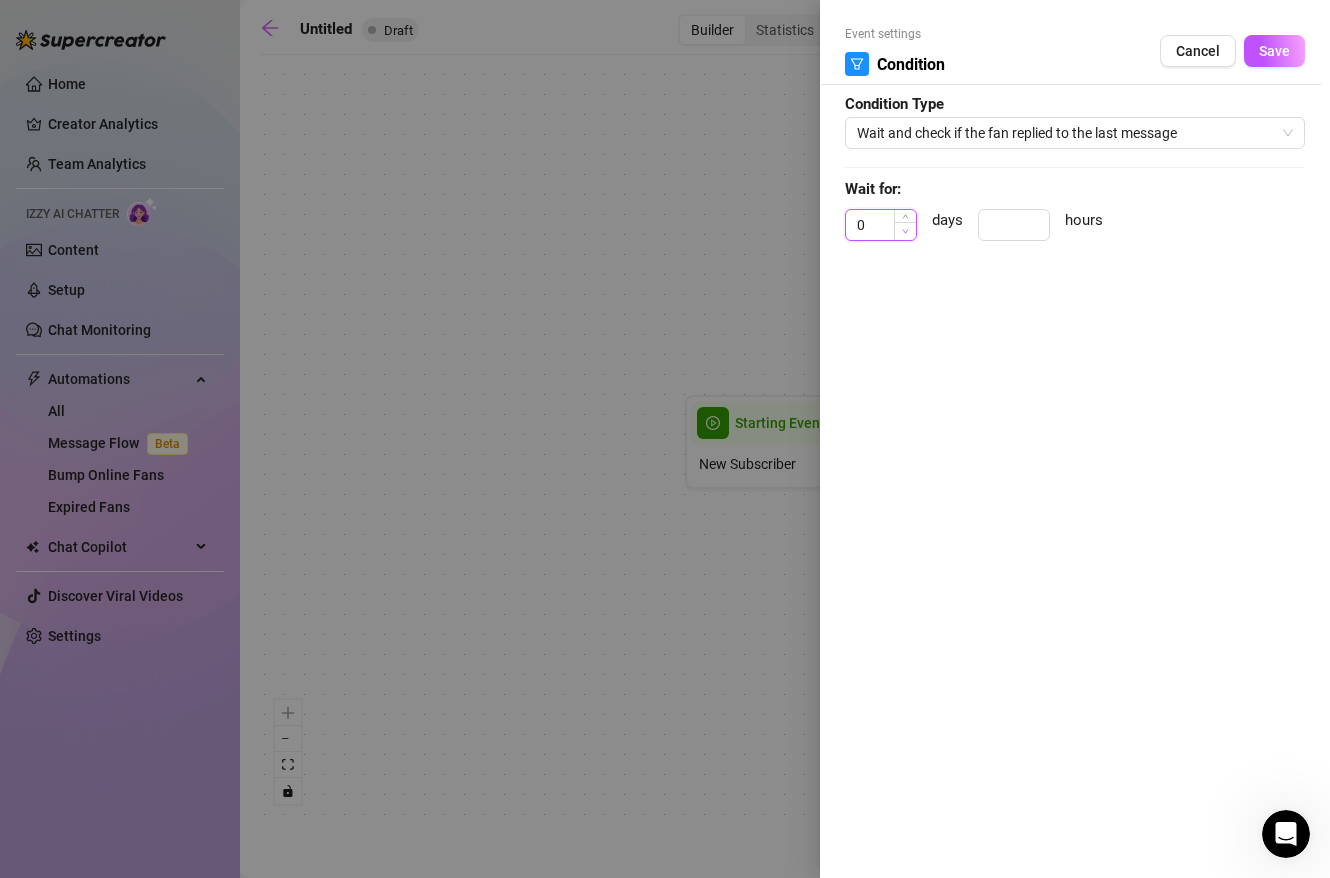 click 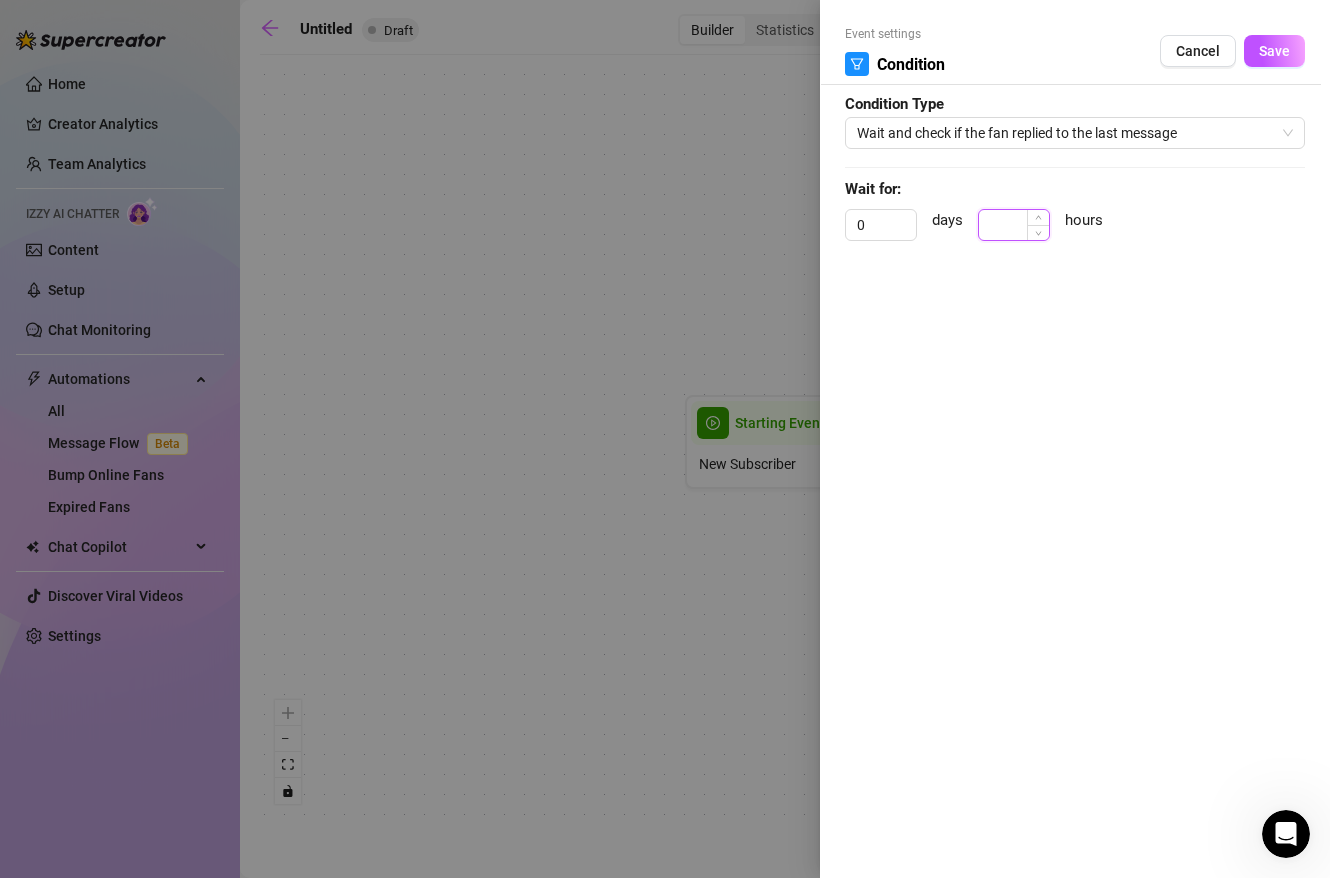 click at bounding box center (1014, 225) 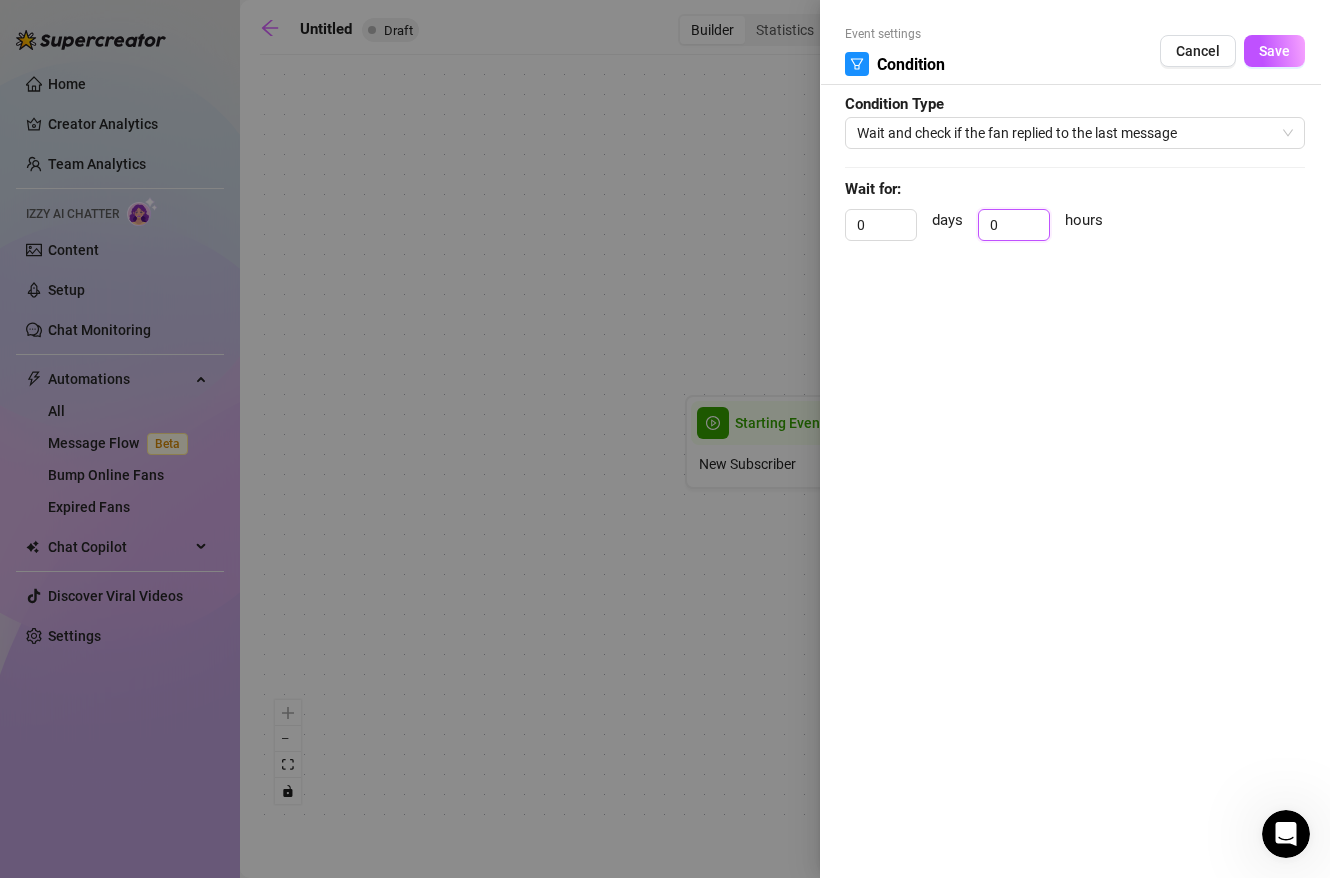 type on "0" 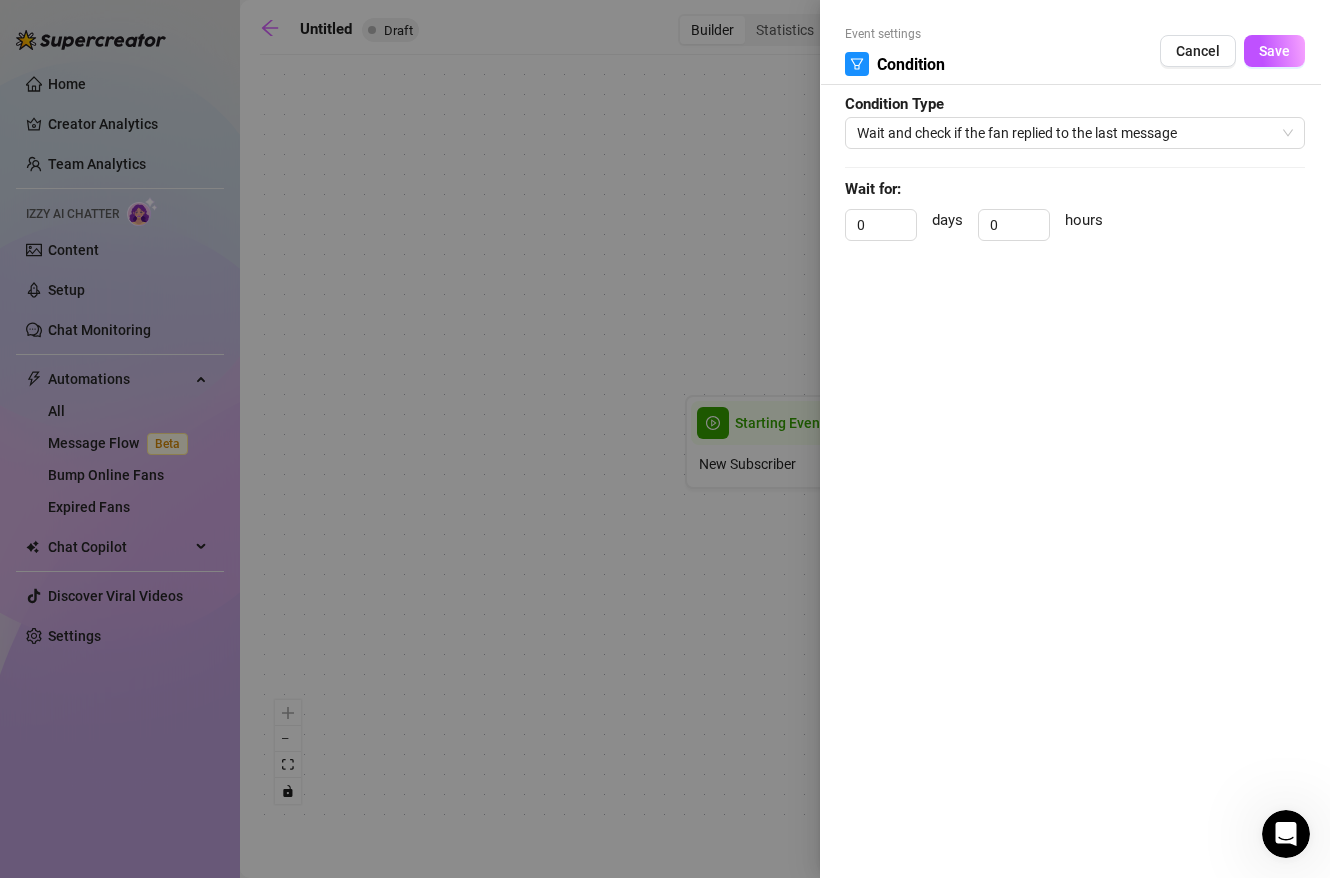 click on "Event settings Condition Cancel Save Condition Type Wait and check if the fan replied to the last message Wait for: 0 days 0 hours" at bounding box center (1075, 439) 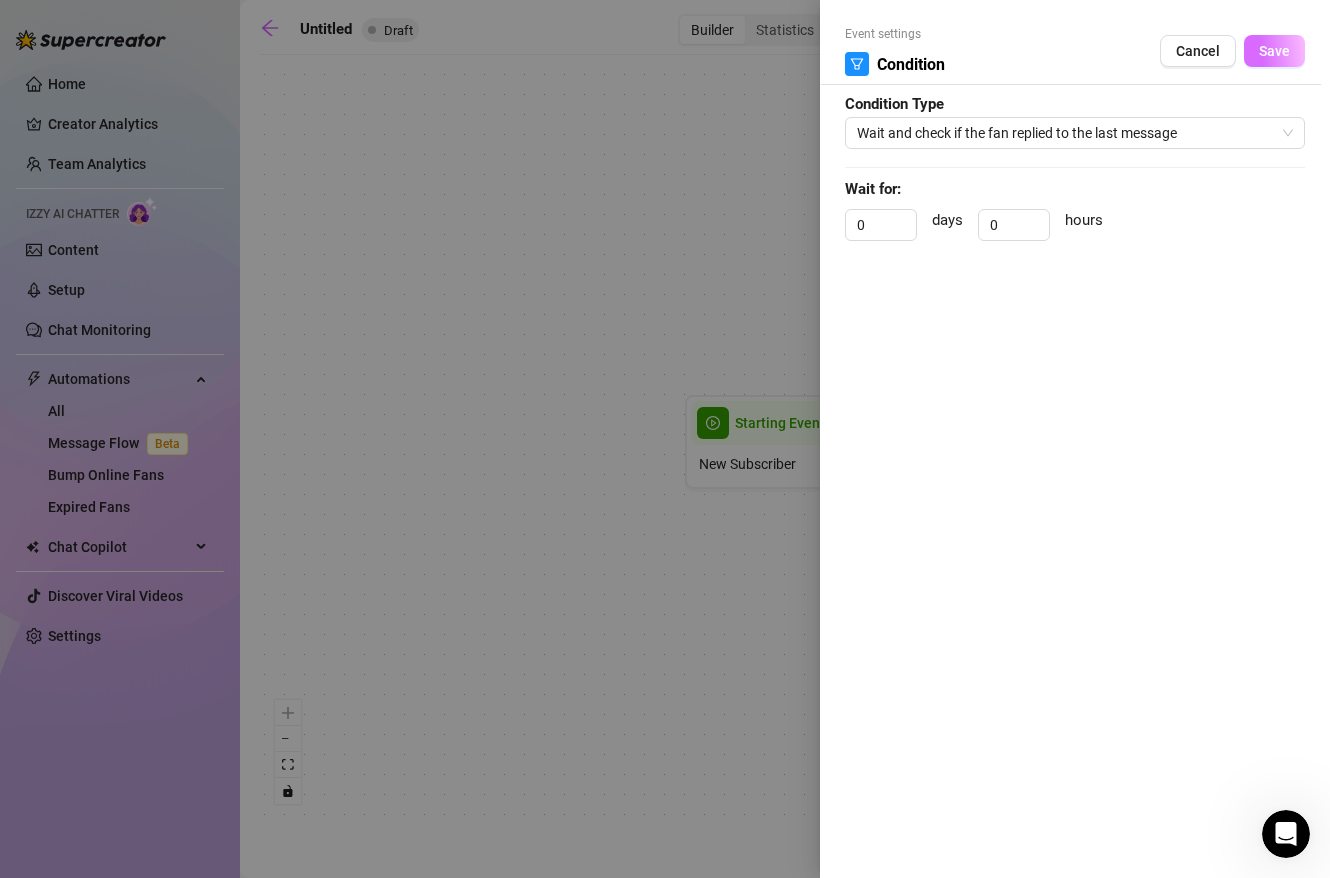 click on "Save" at bounding box center [1274, 51] 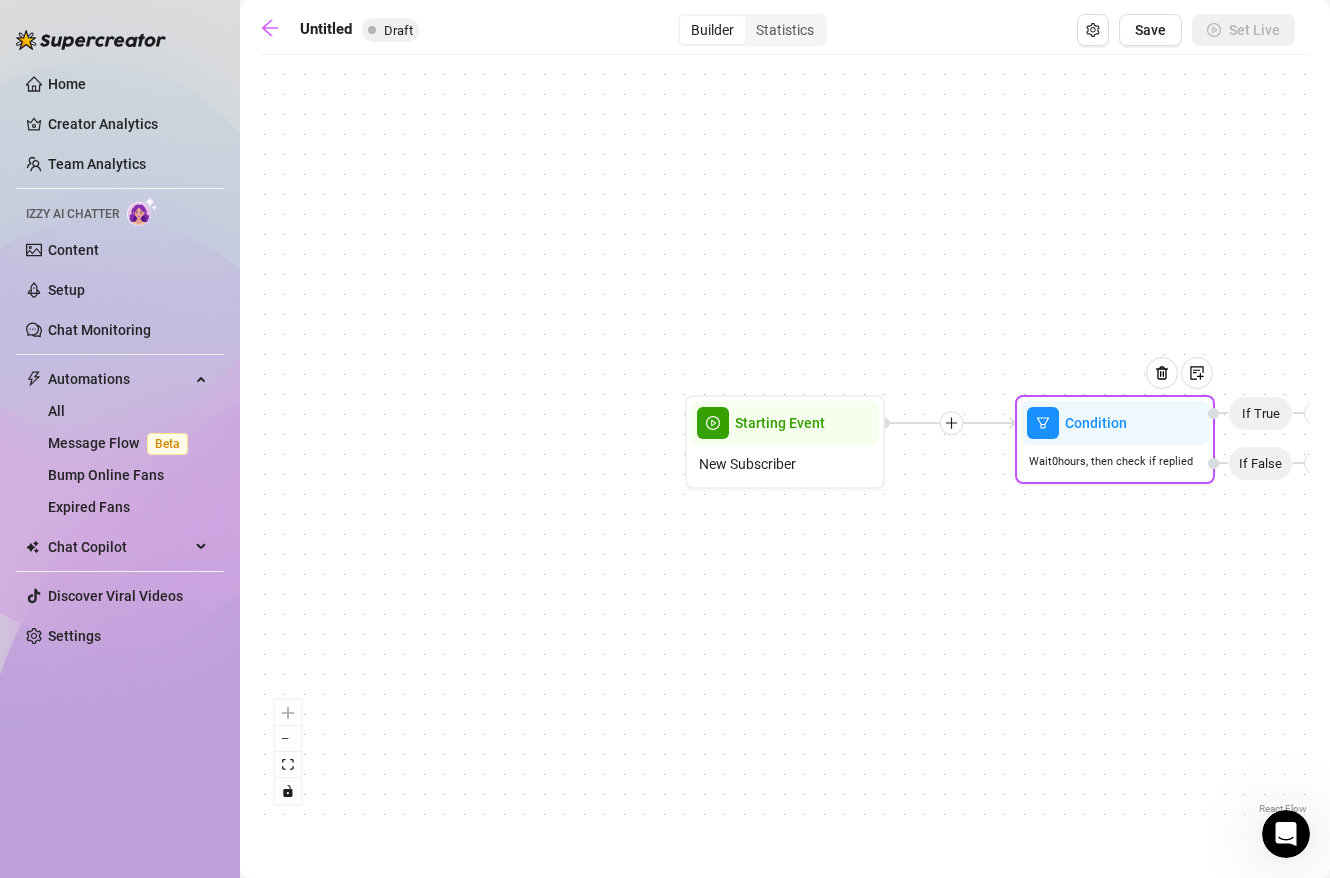click on "Wait  0  hours, then check if replied" at bounding box center [1111, 461] 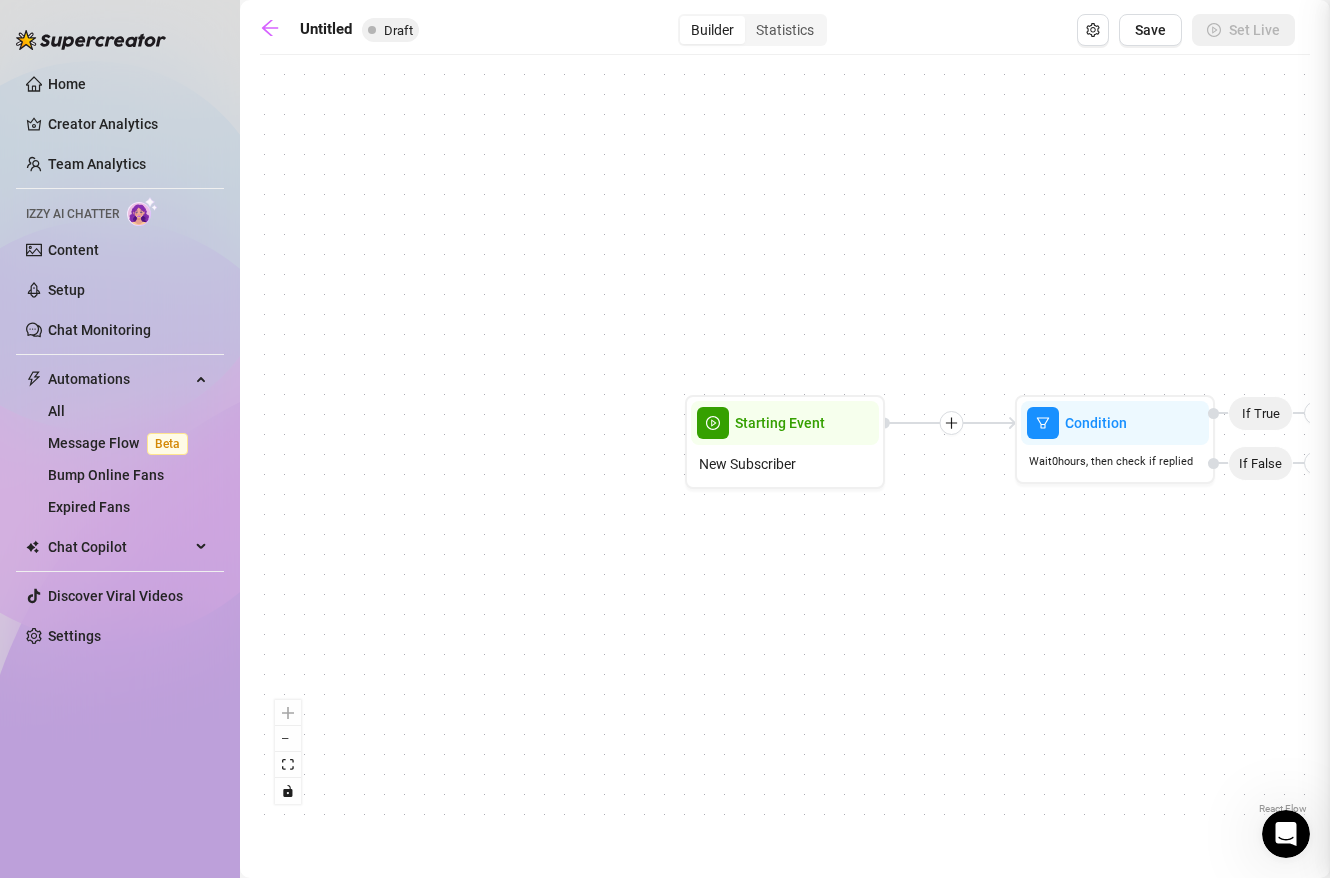 click on "Event settings Condition Cancel Save Condition Type Wait and check if the fan replied to the last message Wait for: days hours" at bounding box center [665, 439] 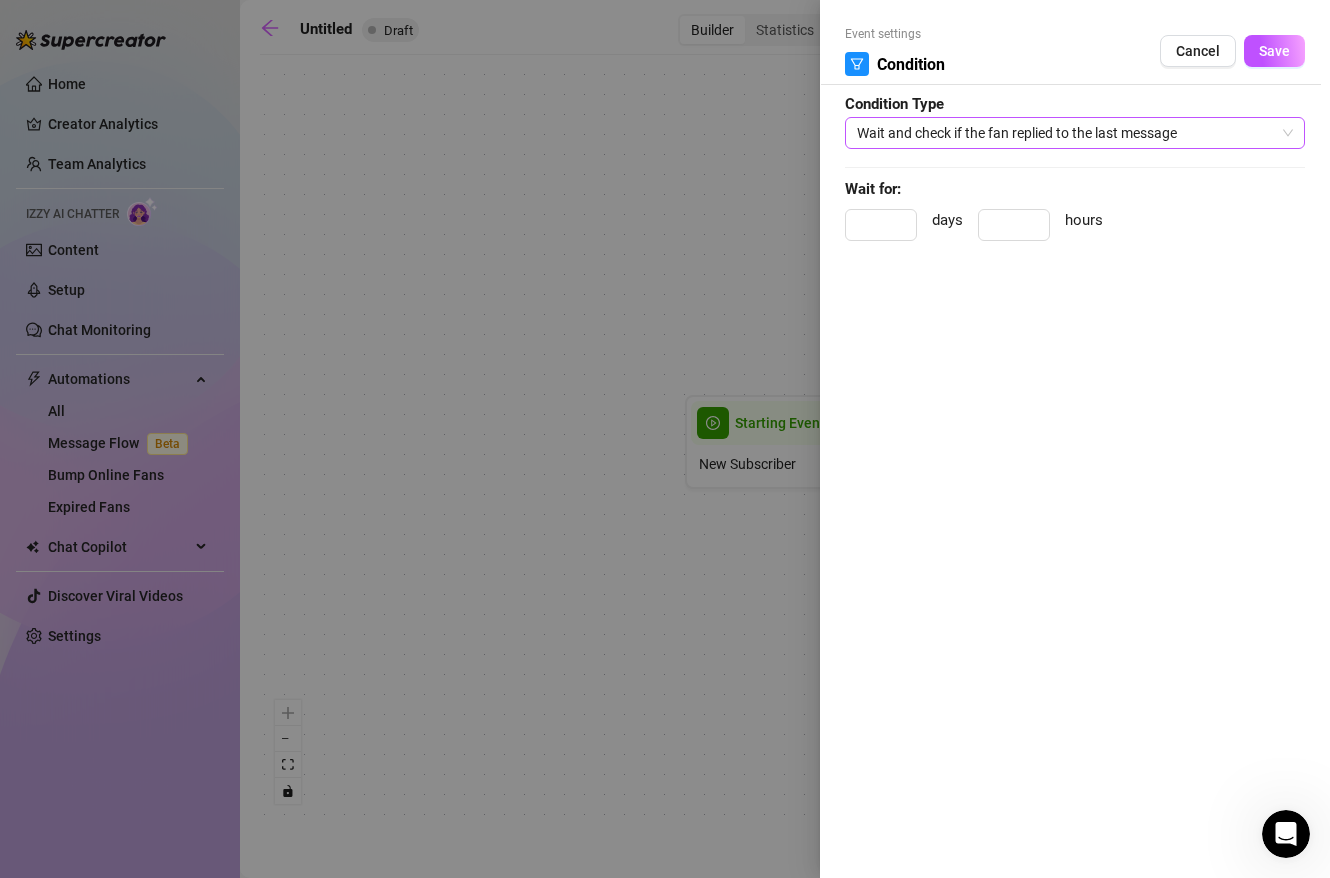 click on "Wait and check if the fan replied to the last message" at bounding box center [1075, 133] 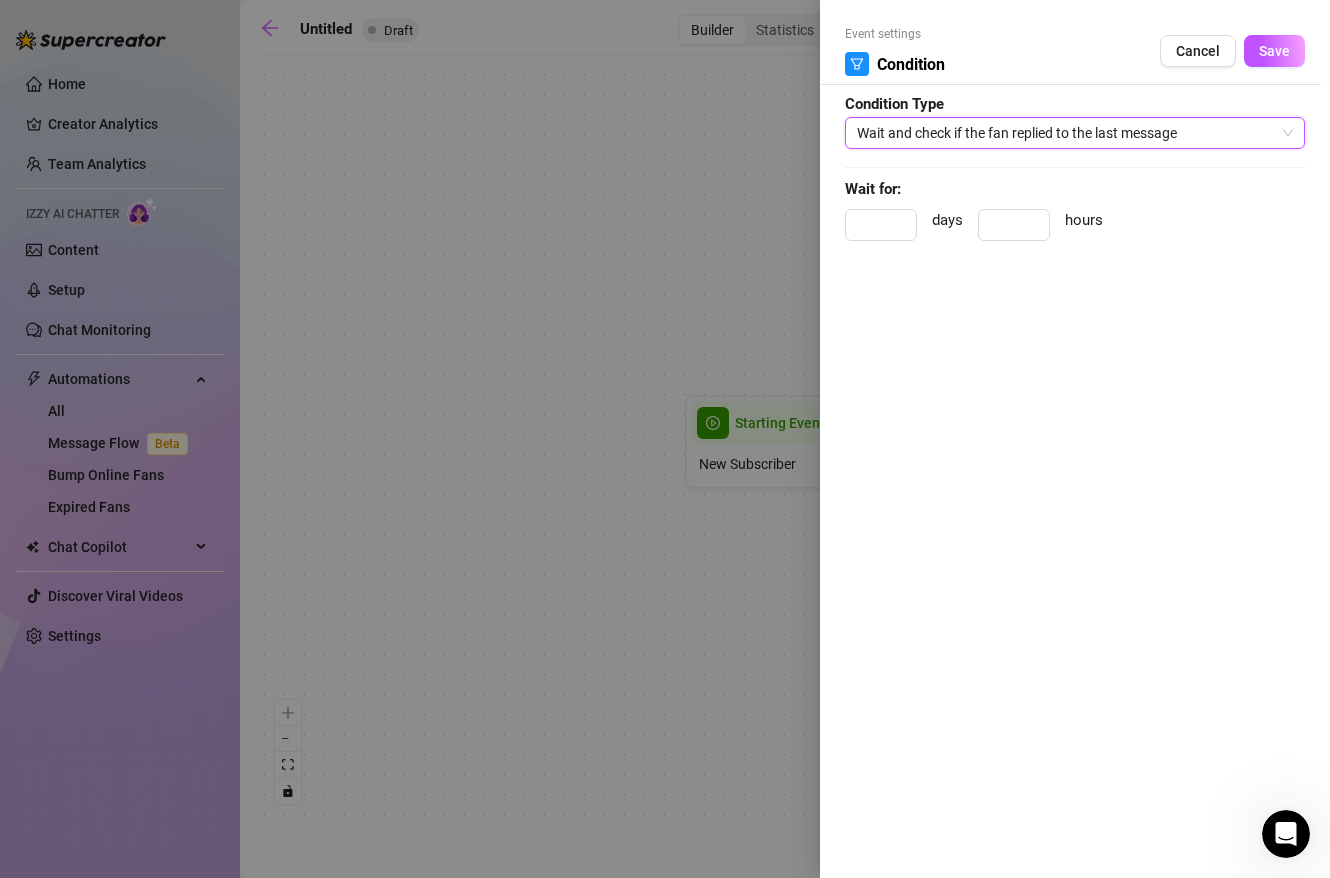 click on "Wait and check if the fan replied to the last message" at bounding box center (1075, 133) 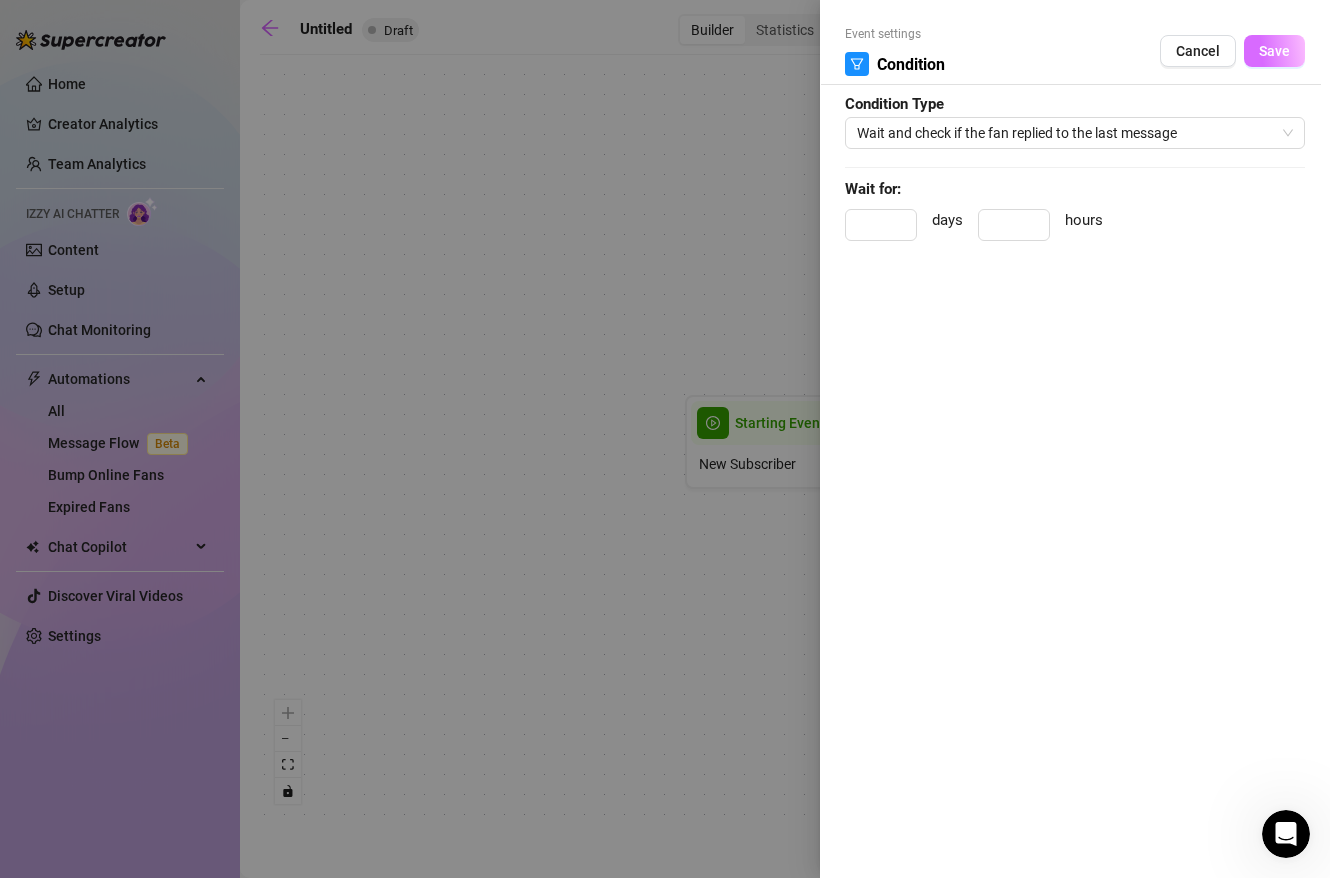 click on "Save" at bounding box center (1274, 51) 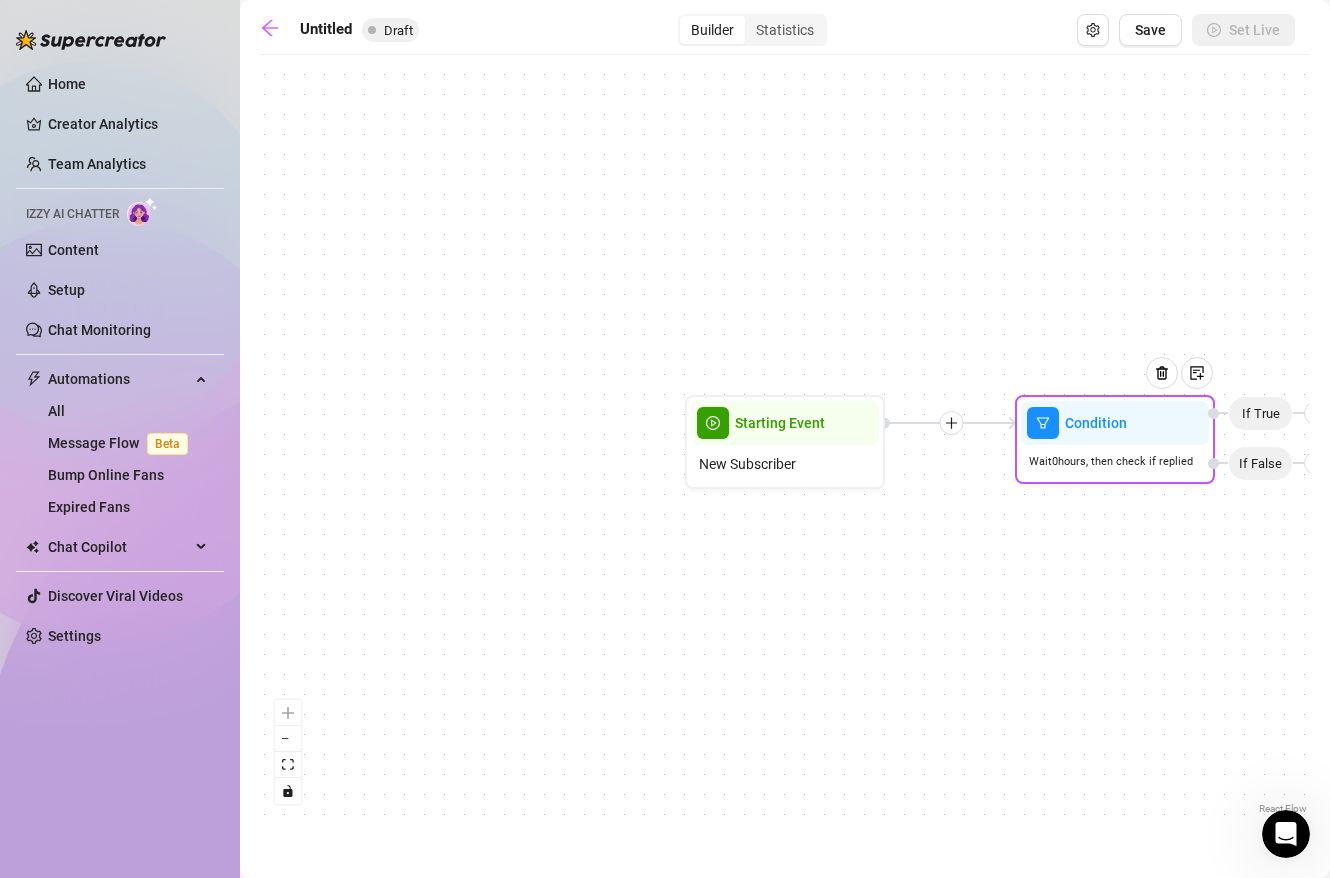 click on "If True" at bounding box center (1260, 413) 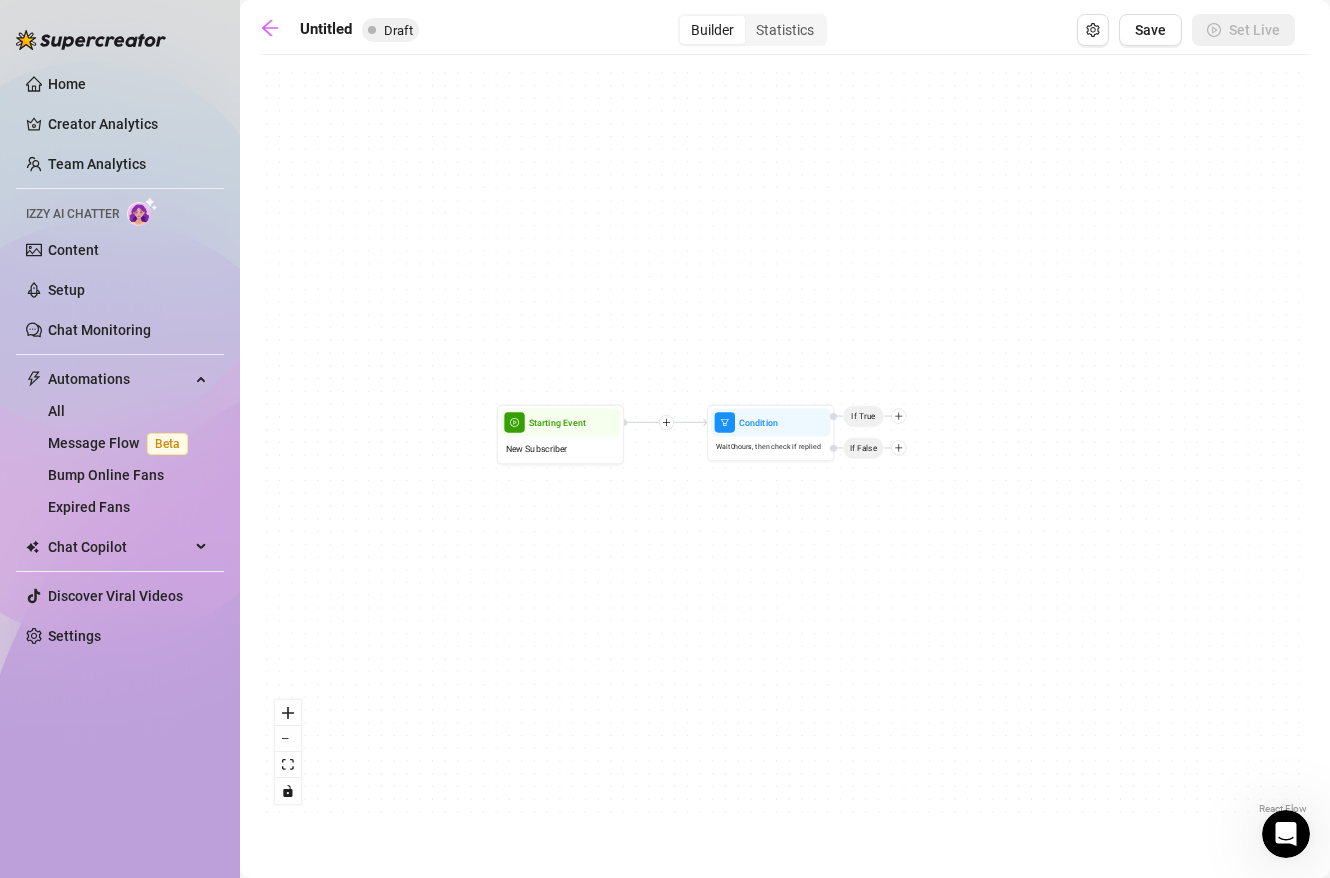 drag, startPoint x: 1162, startPoint y: 339, endPoint x: 761, endPoint y: 317, distance: 401.60303 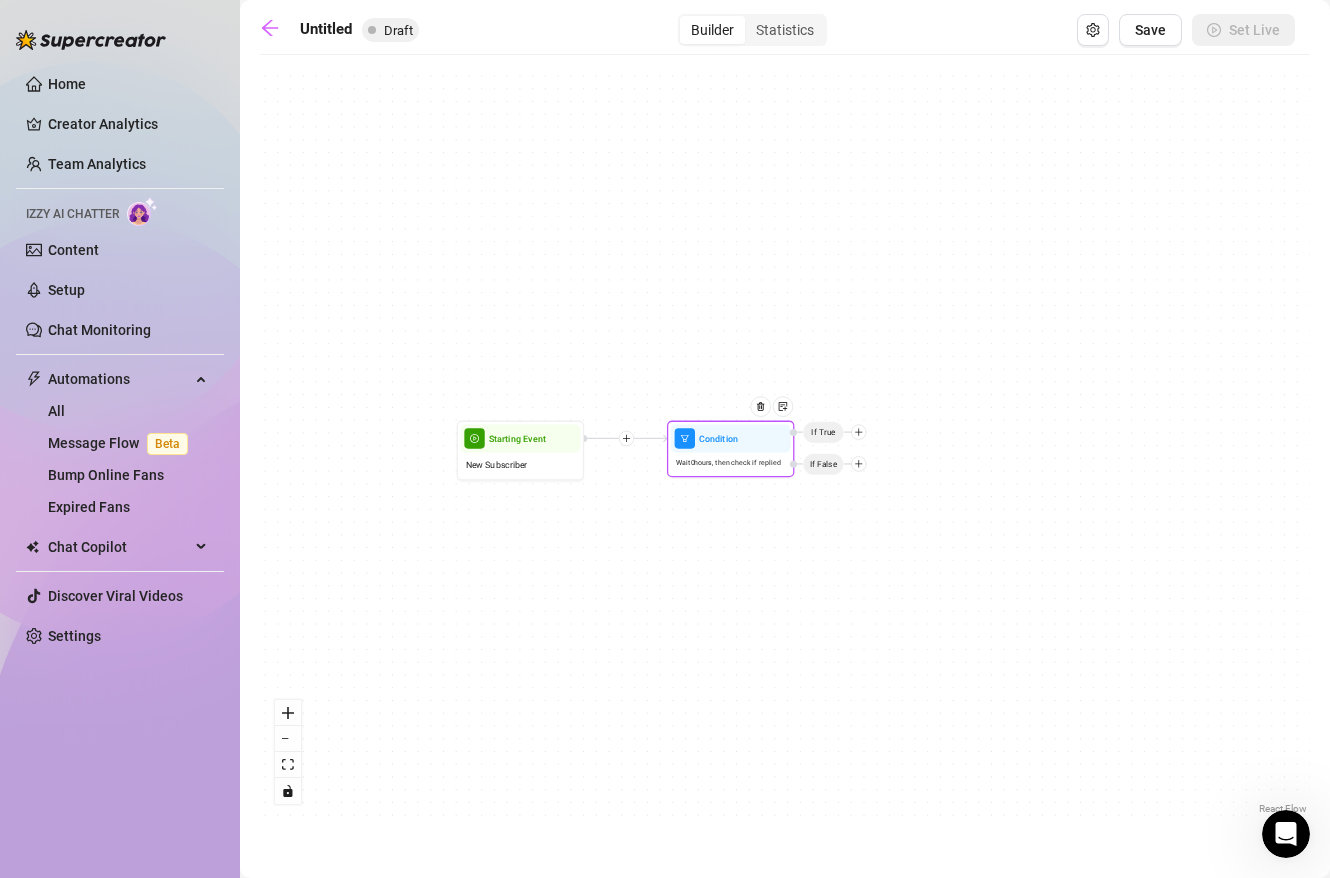 click on "If True" at bounding box center (823, 432) 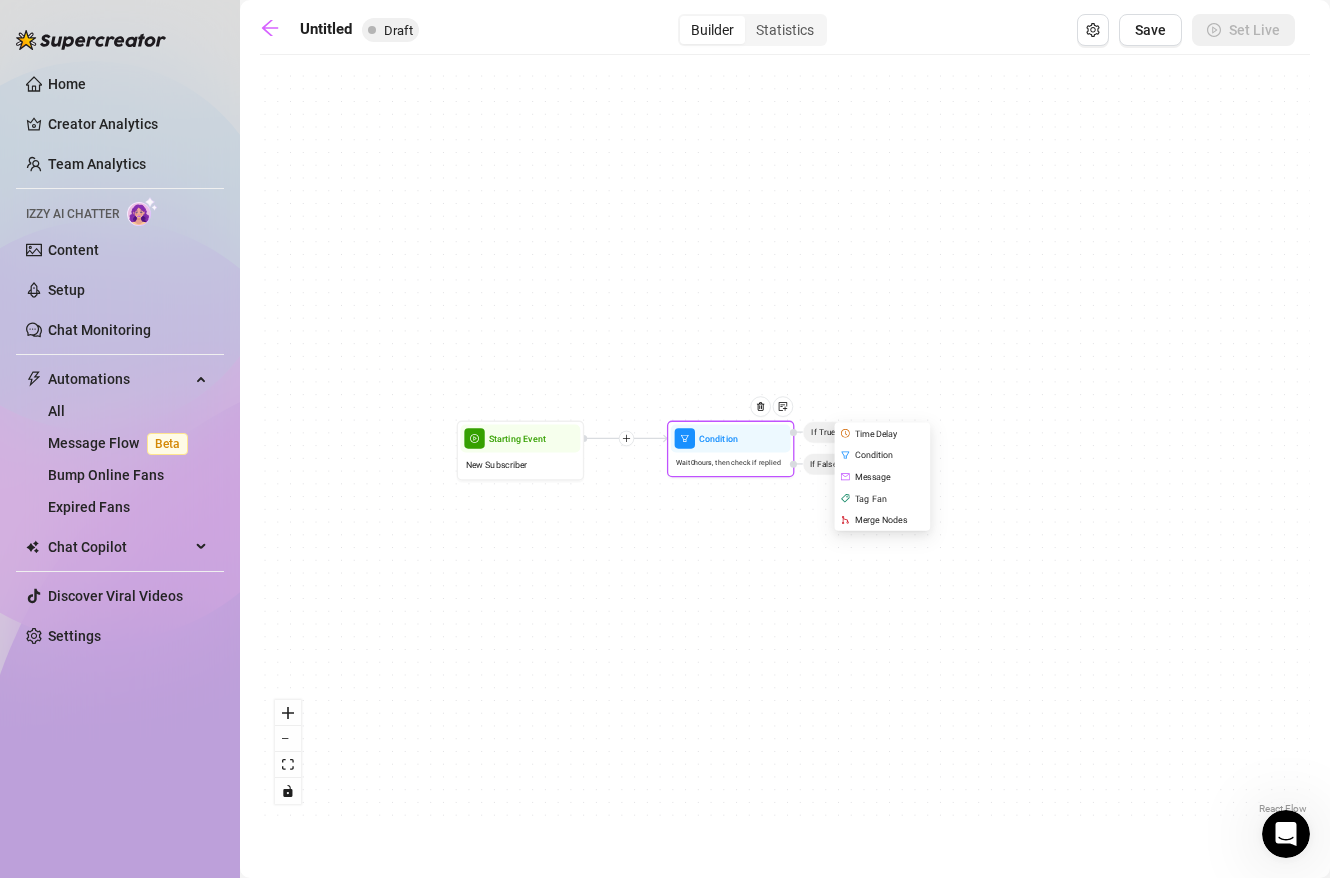 click on "Message" at bounding box center (883, 477) 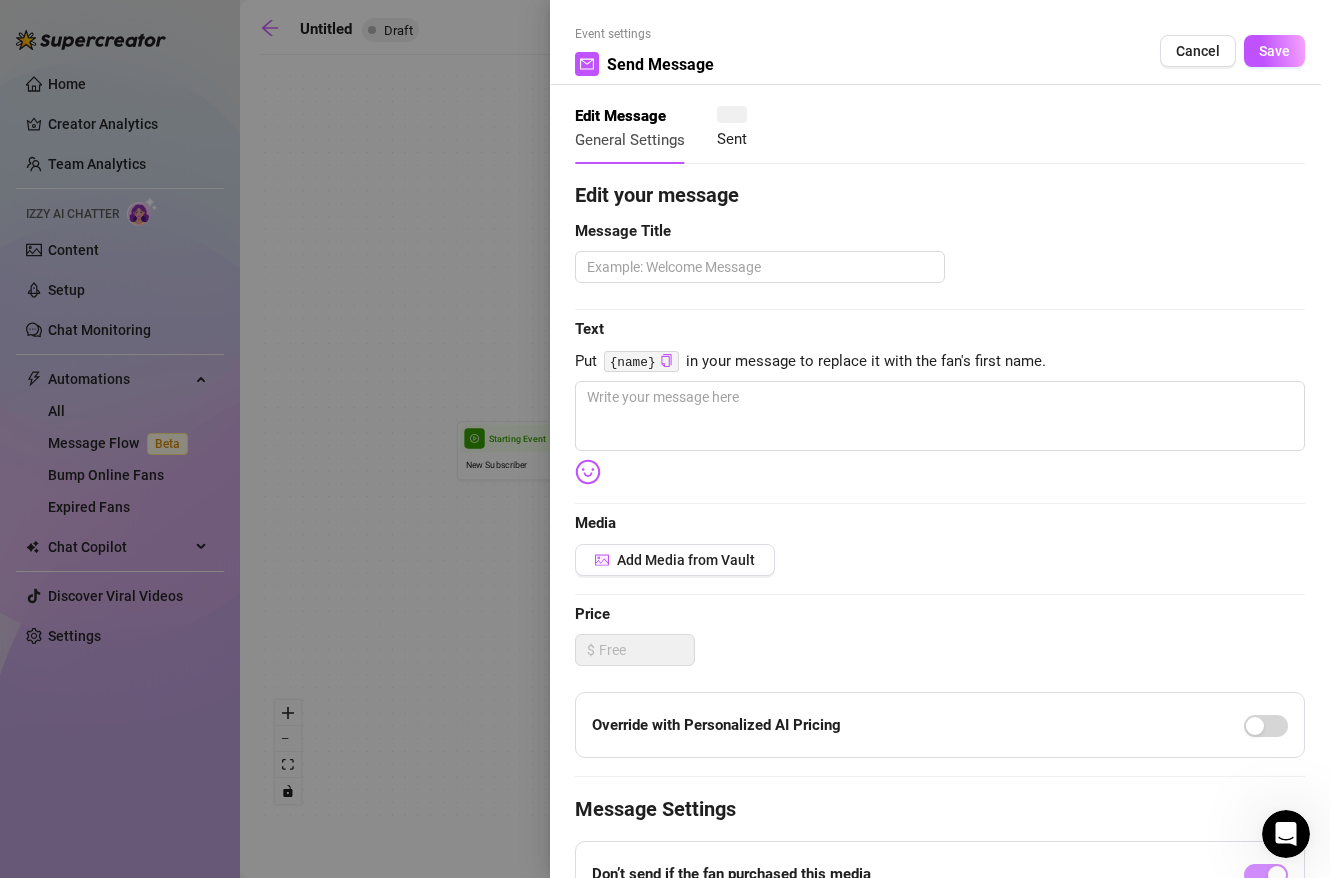 type 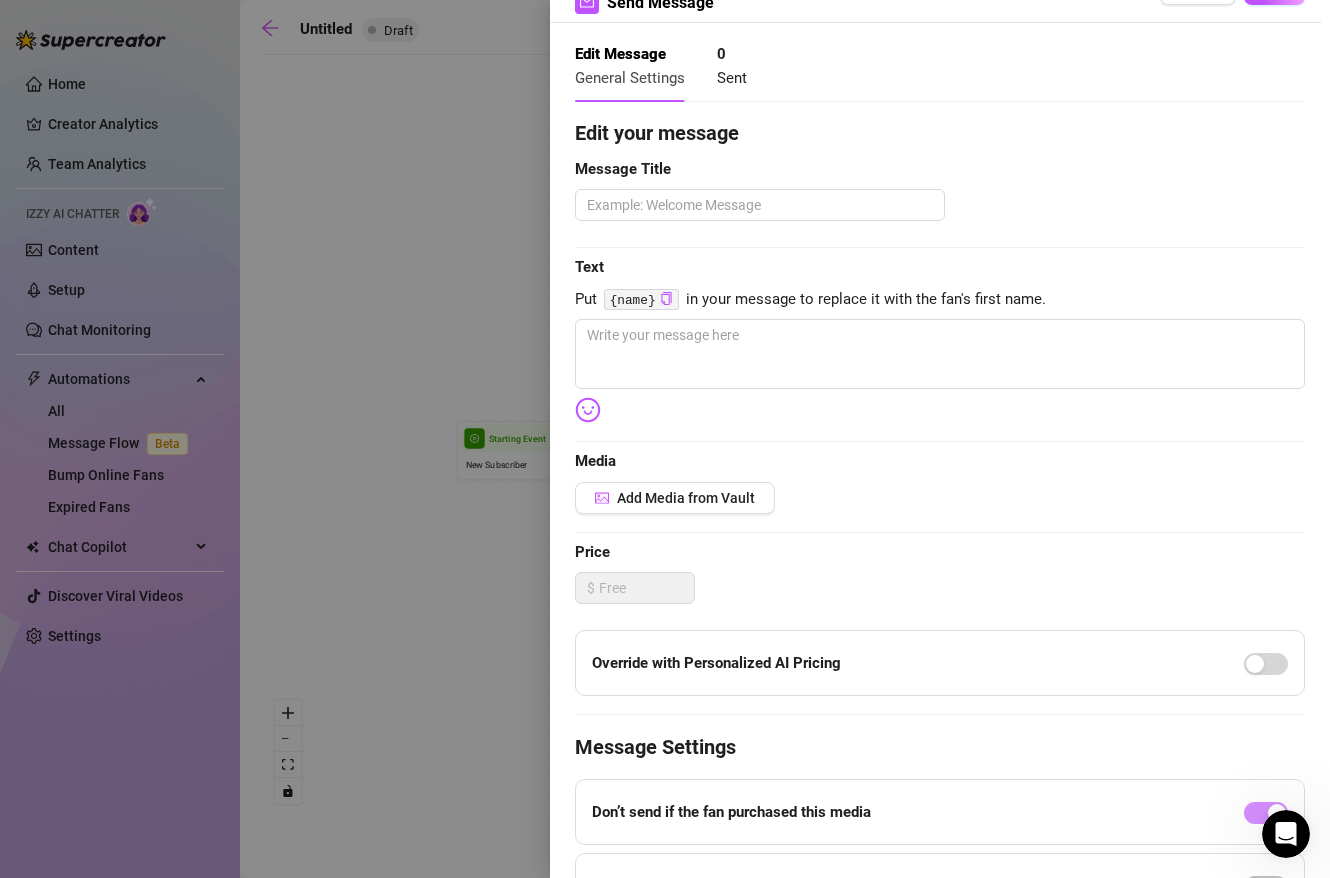 scroll, scrollTop: 0, scrollLeft: 0, axis: both 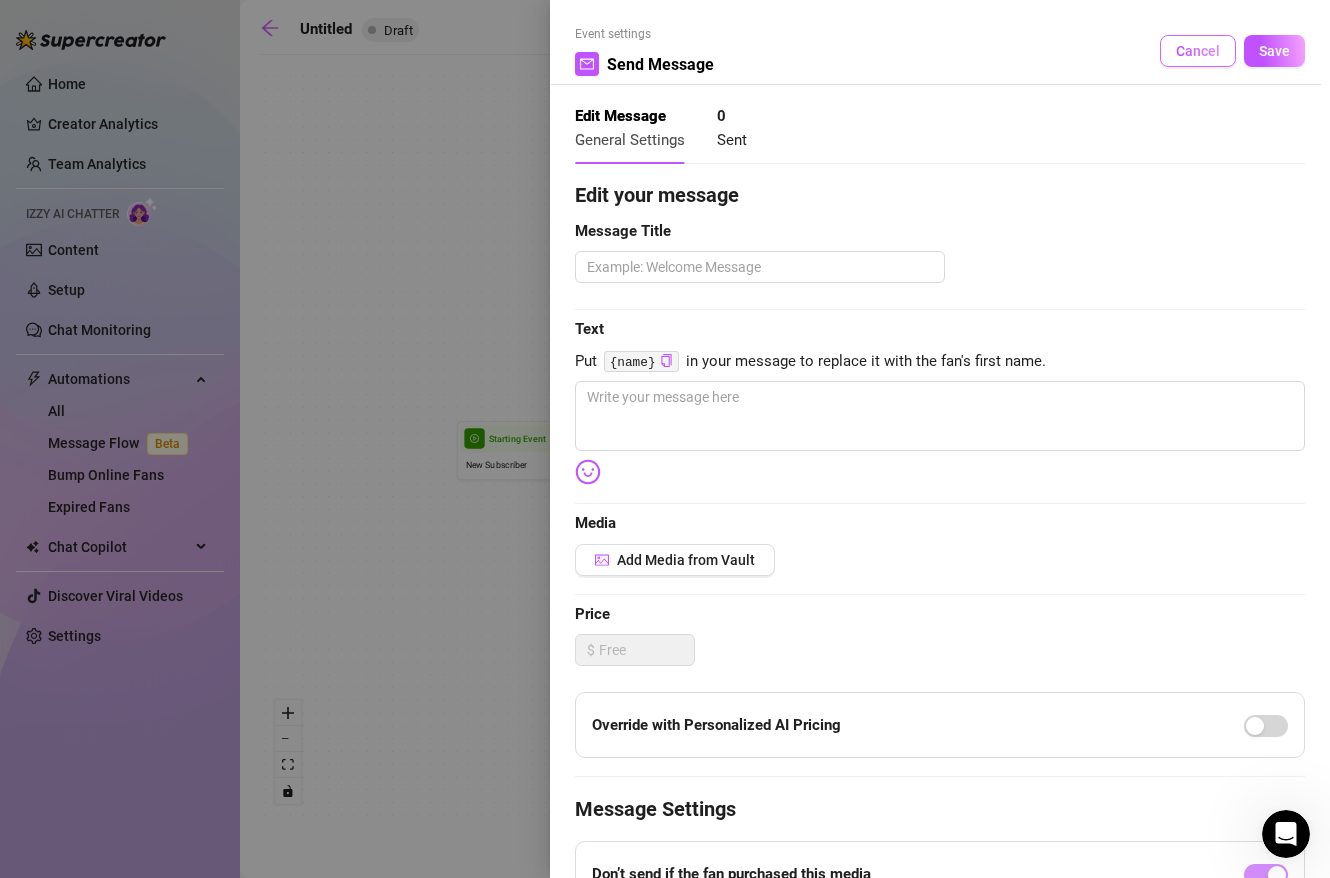 click on "Cancel" at bounding box center [1198, 51] 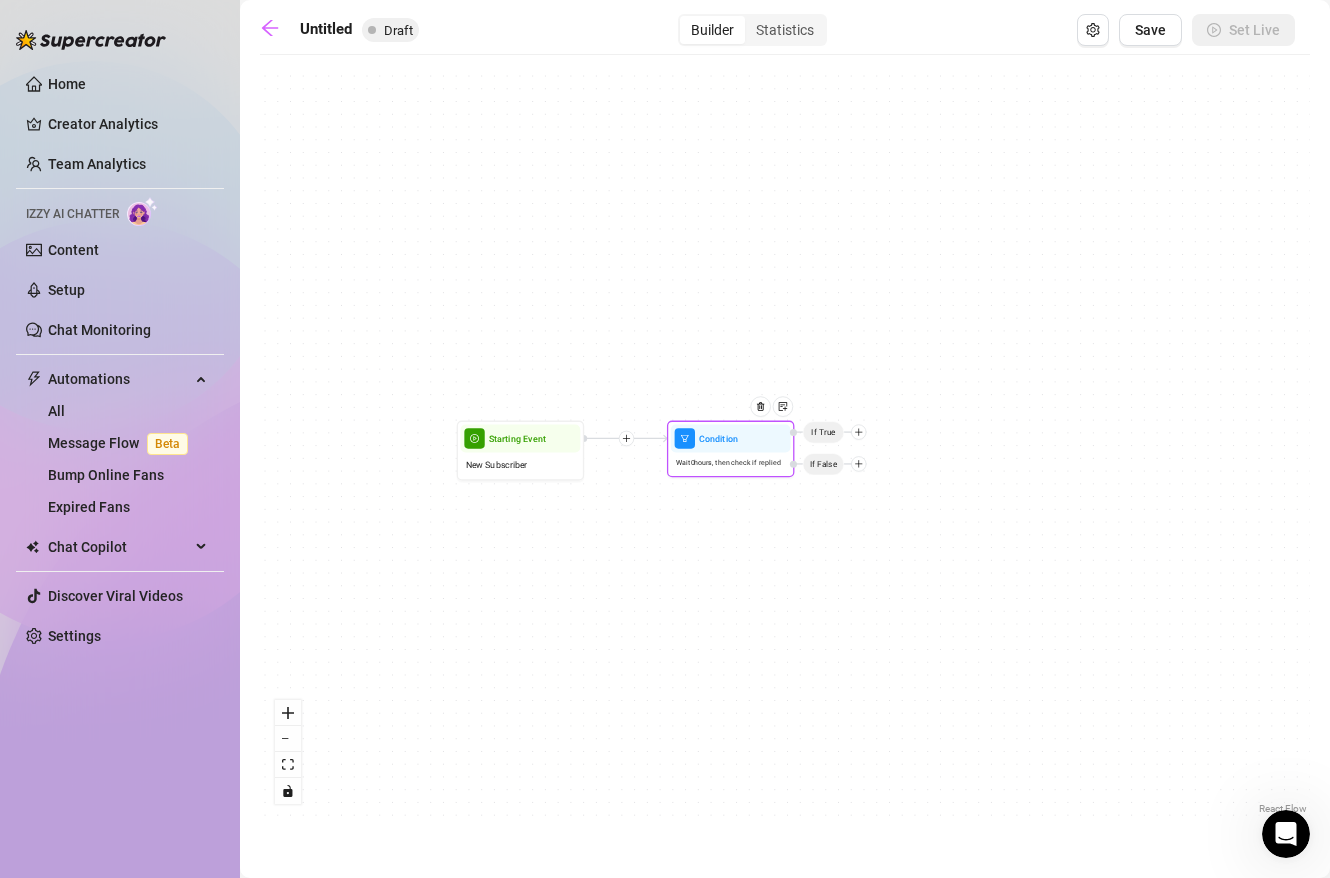 click on "If False" at bounding box center [823, 464] 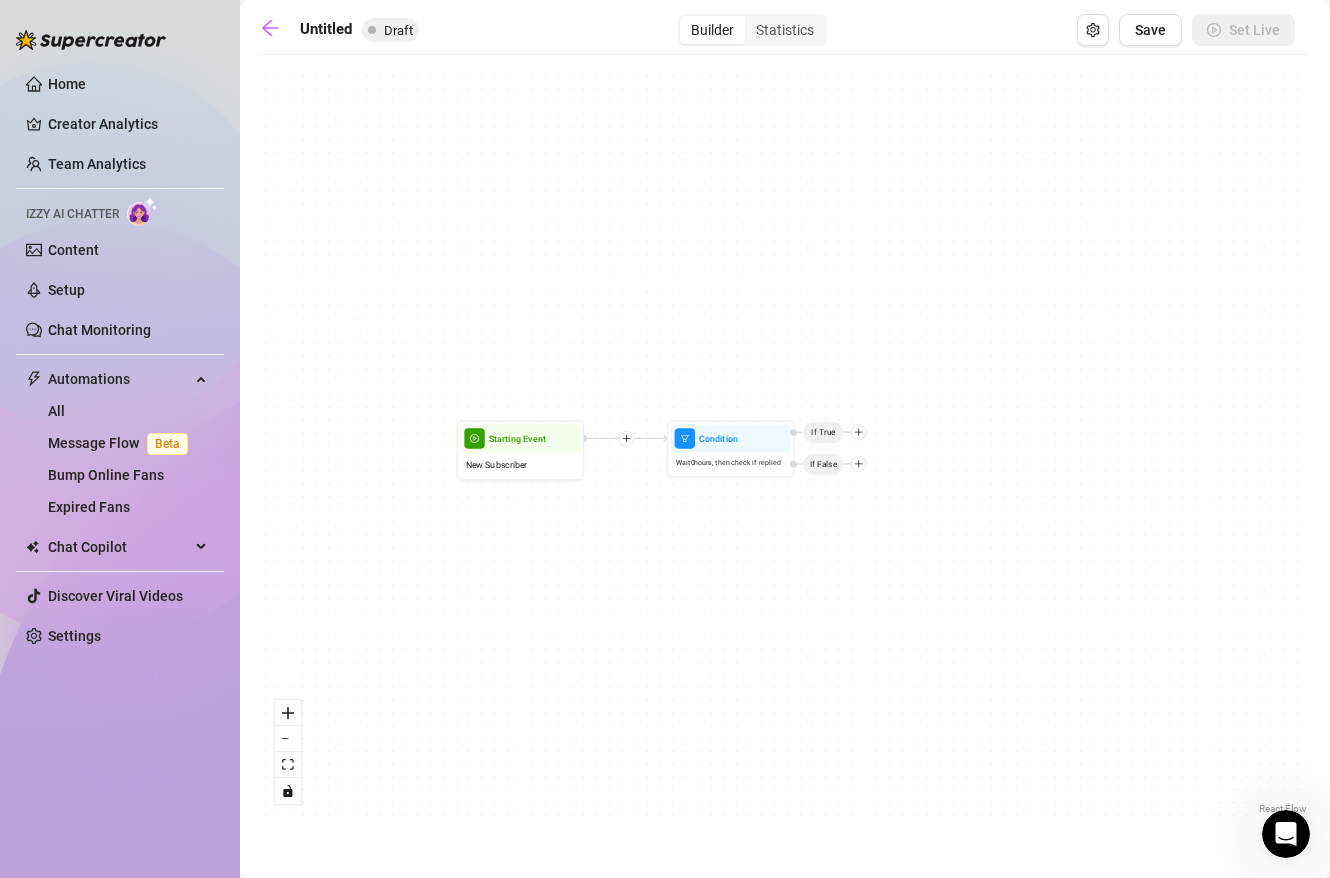click on "Condition Wait  0  hours, then check if replied If False If True Starting Event New Subscriber" at bounding box center (785, 442) 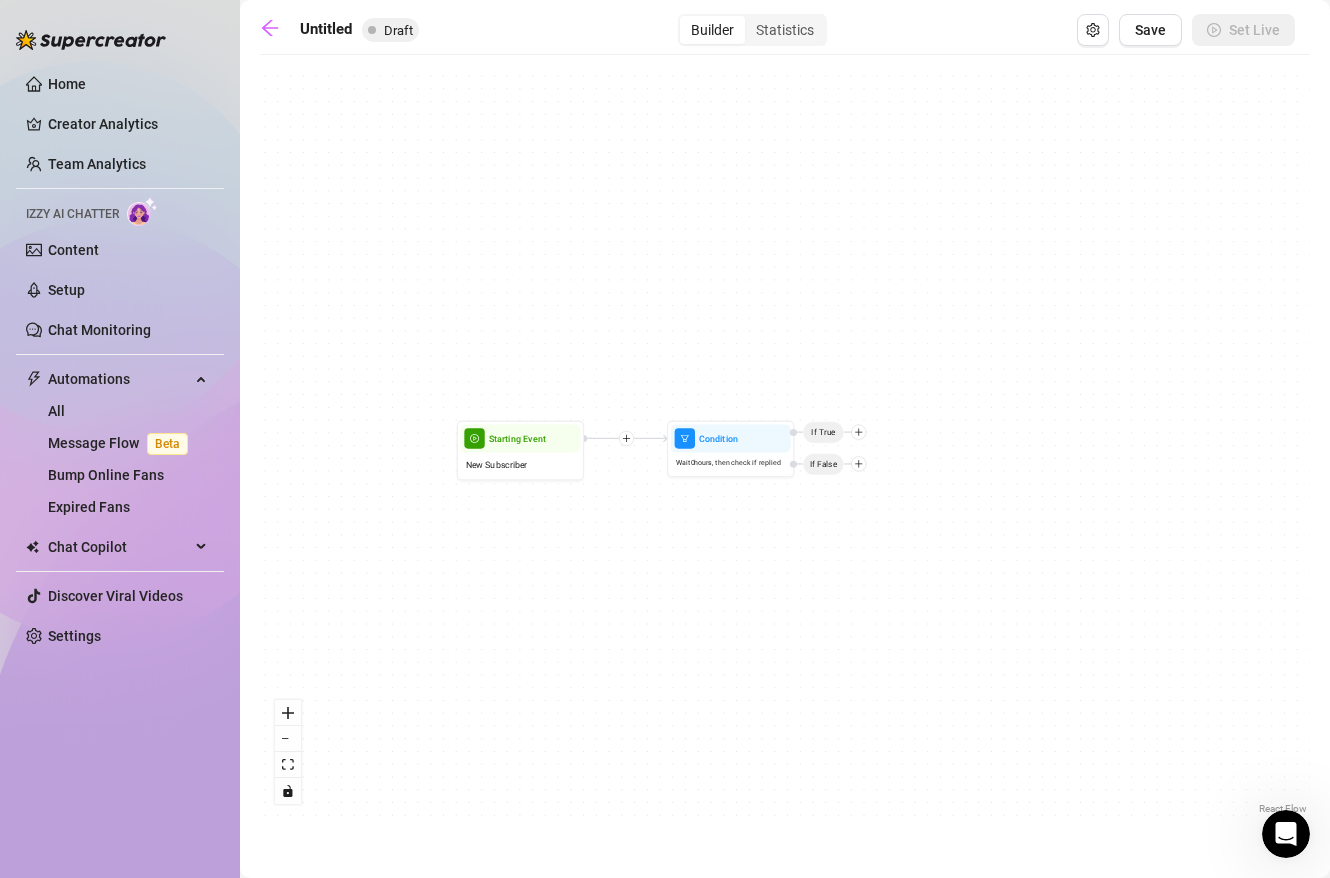click on "Condition Wait  0  hours, then check if replied If False If True Starting Event New Subscriber" at bounding box center [785, 442] 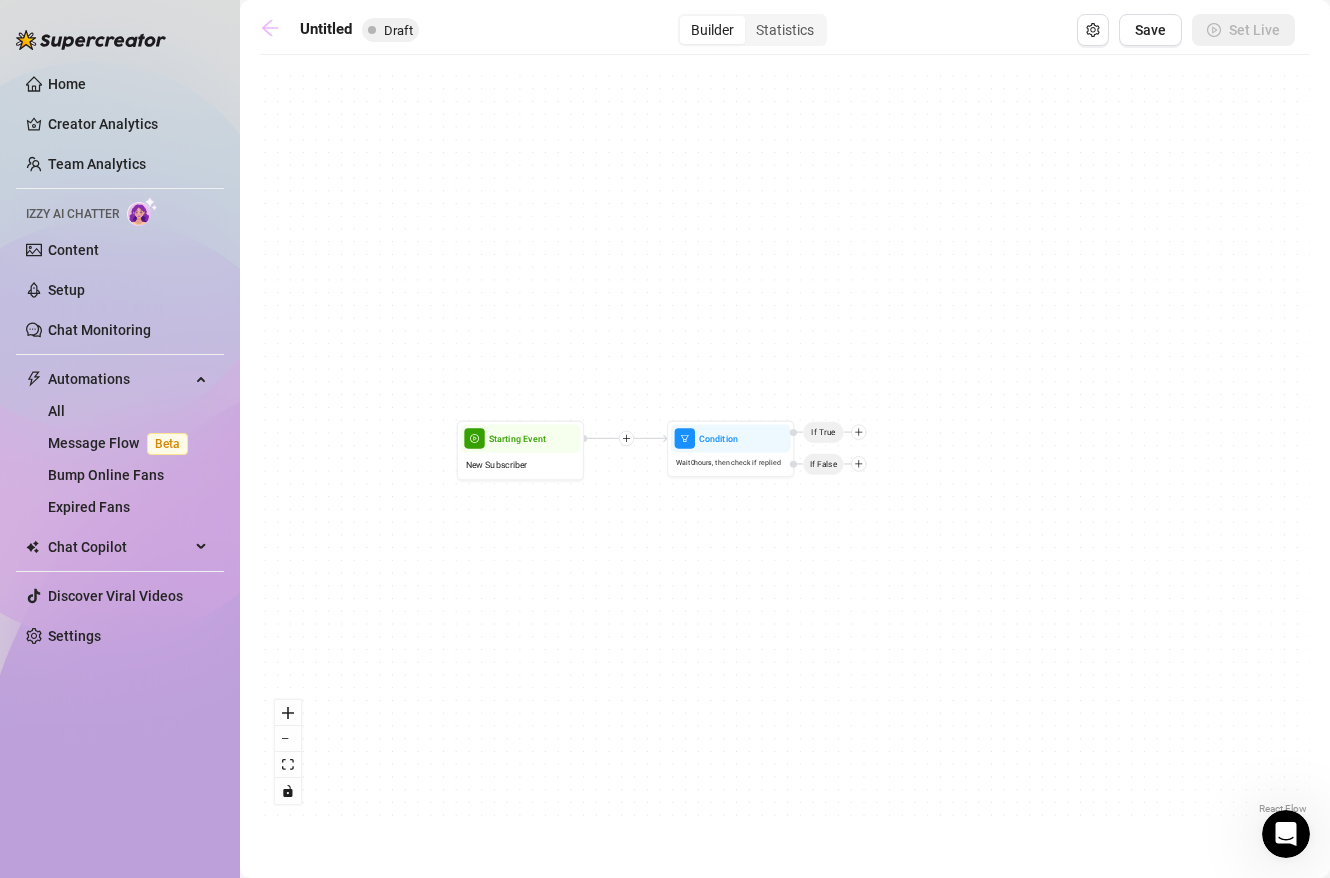 click 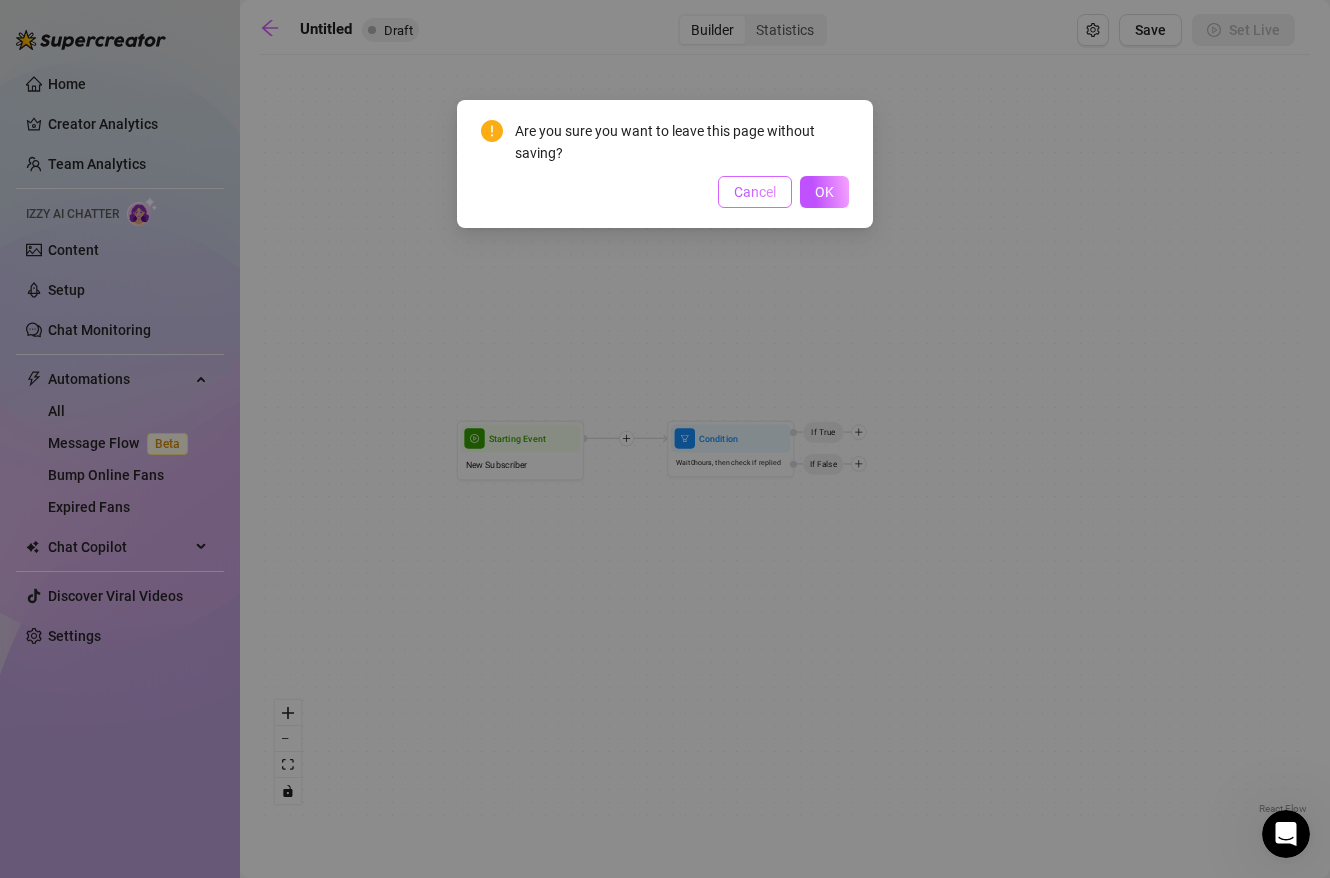 click on "Cancel" at bounding box center (755, 192) 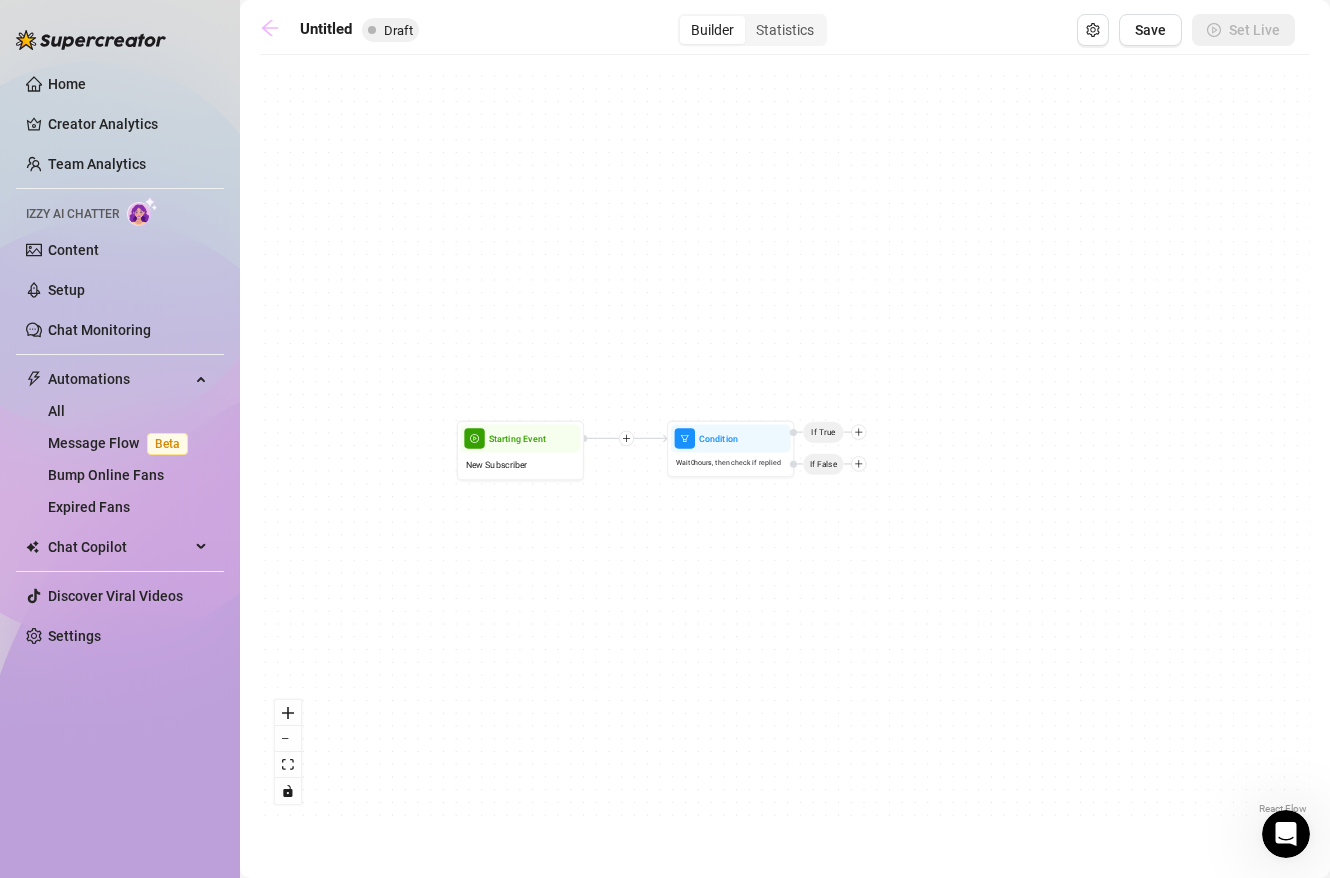 click 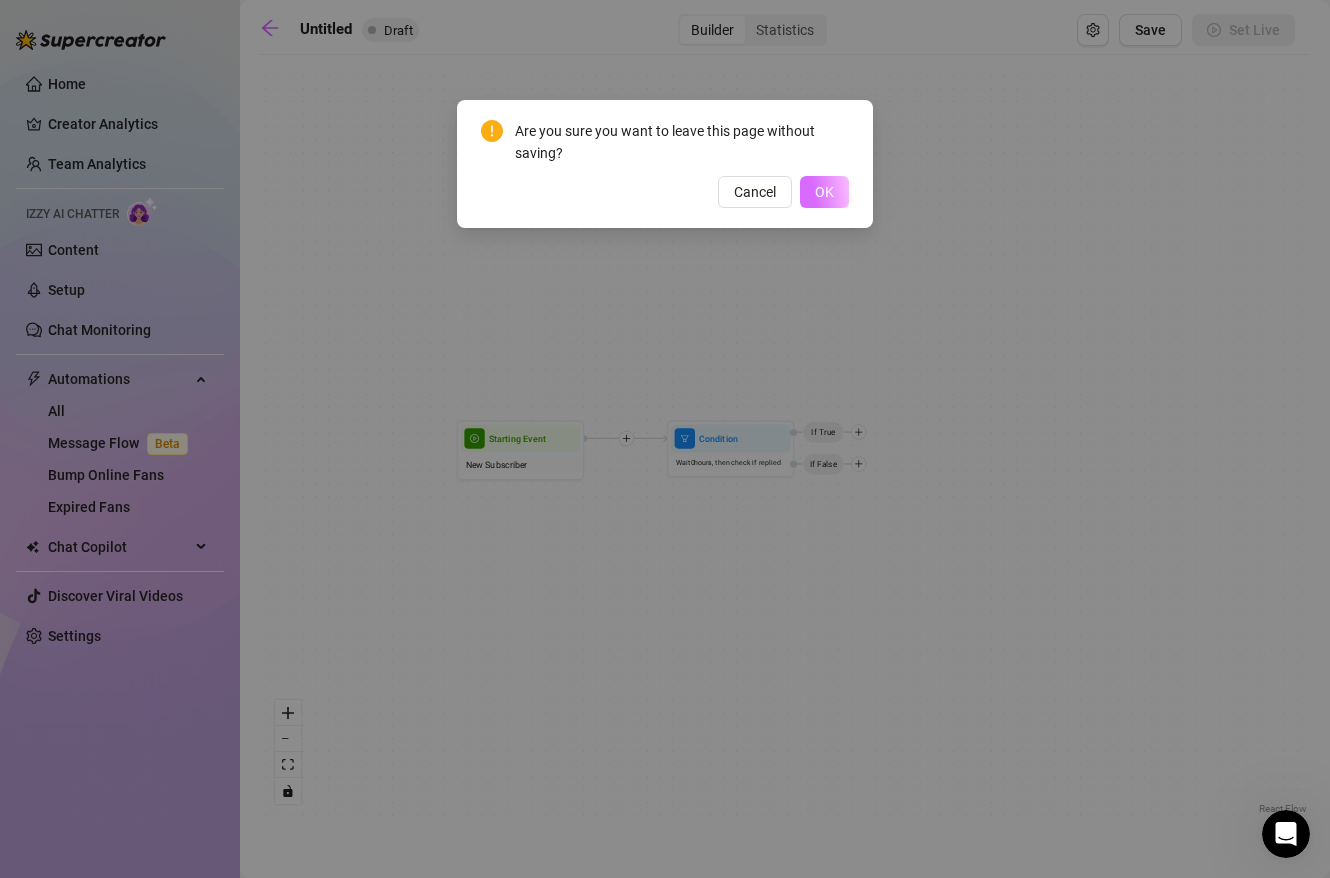click on "OK" at bounding box center [824, 192] 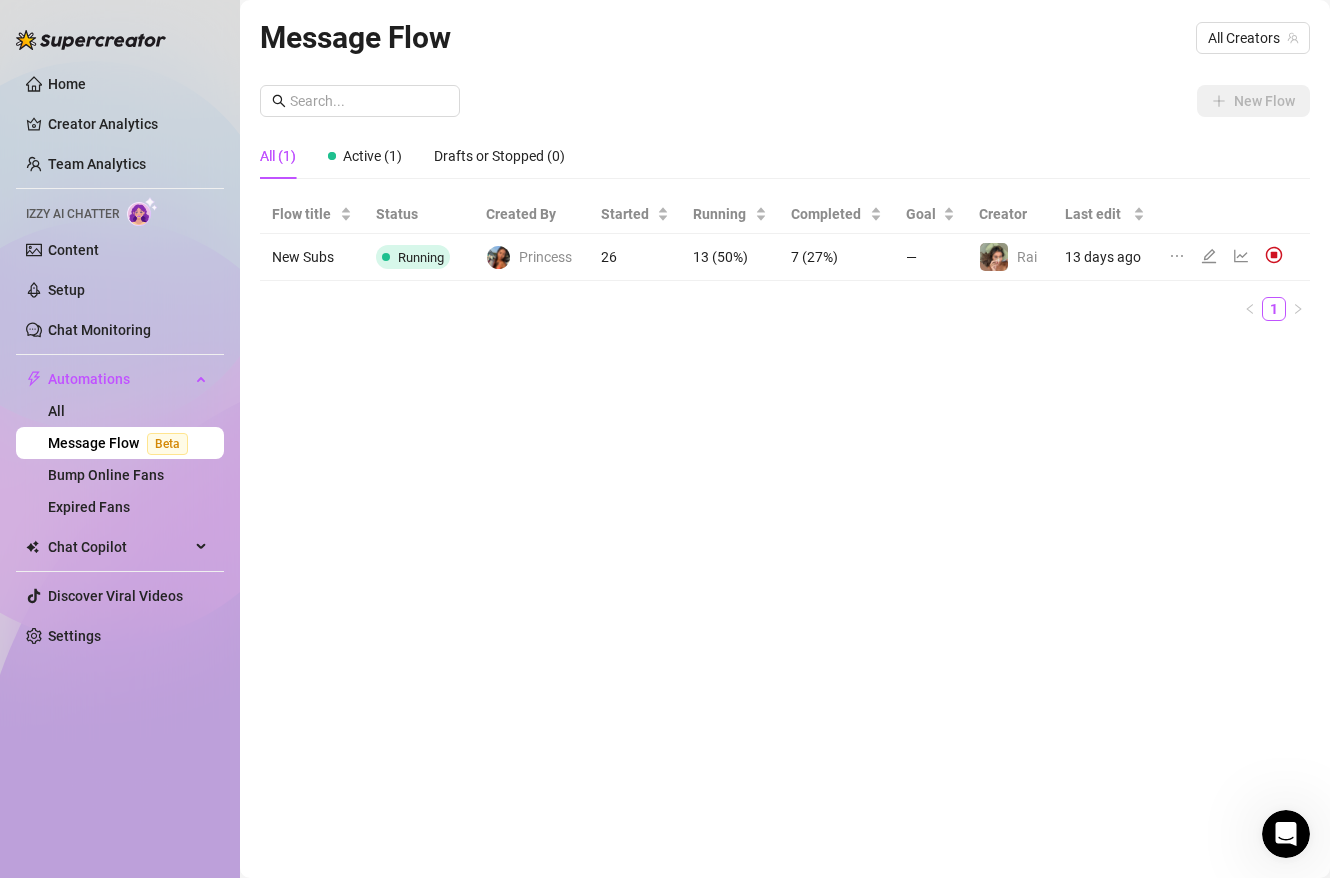 click on "Message Flow All Creators New Flow All (1) Active (1) Drafts or Stopped (0) Flow title Status Created By Started Running Completed Goal Creator Last edit New Subs Running Princess 26 13 (50%) 7 (27%) — Rai 13 days ago 1" at bounding box center (785, 416) 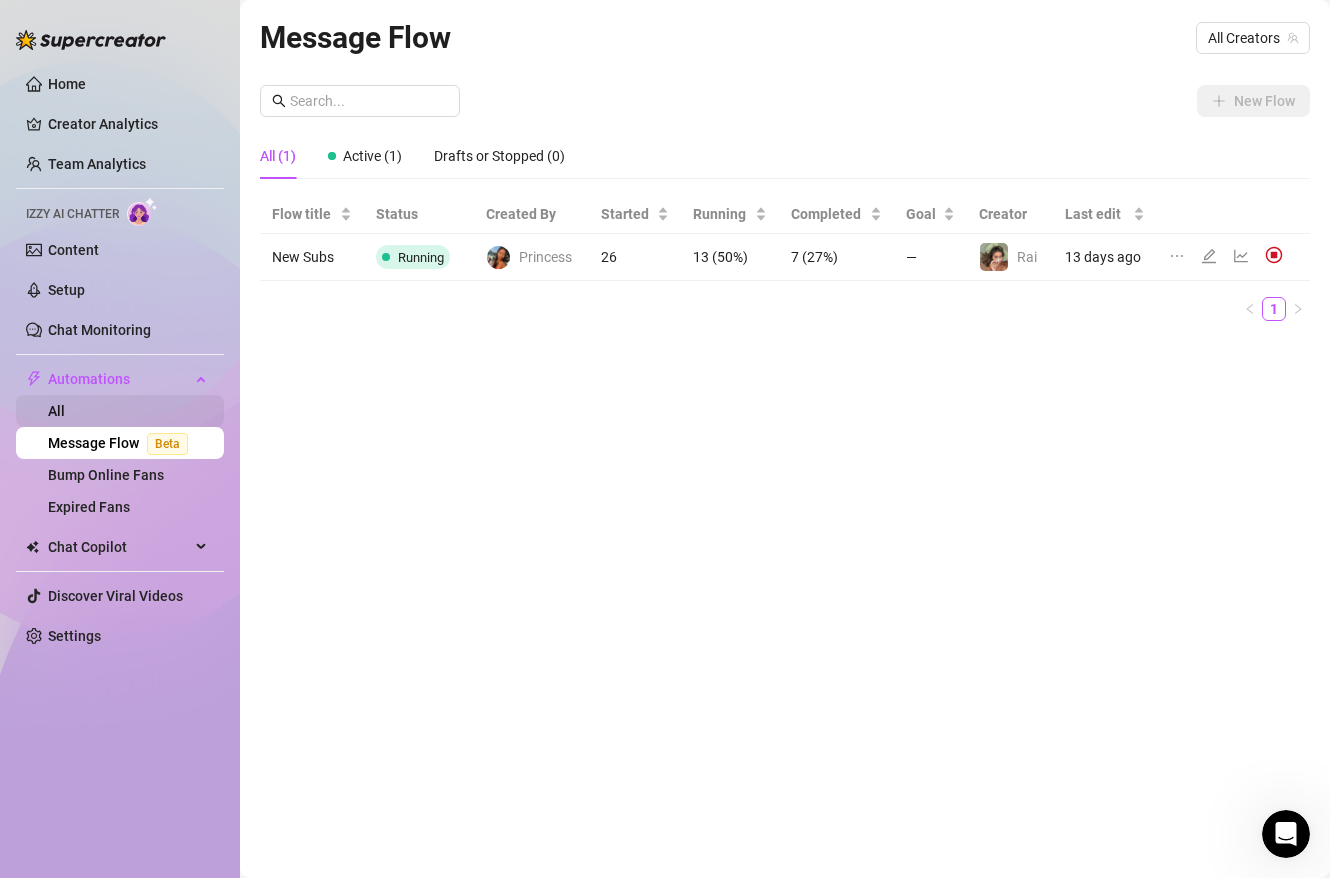 click on "All" at bounding box center [56, 411] 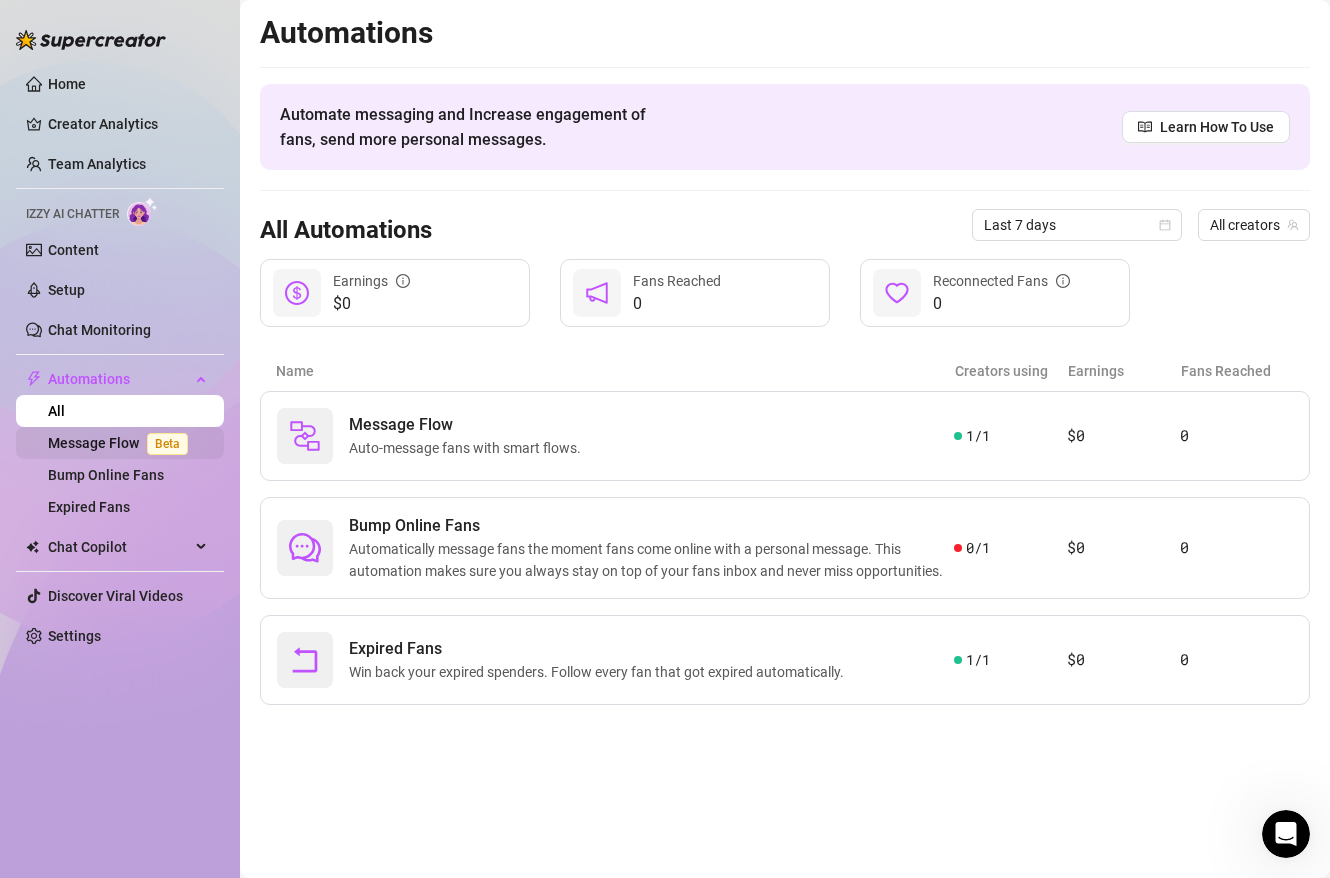 click on "Message Flow Beta" at bounding box center [122, 443] 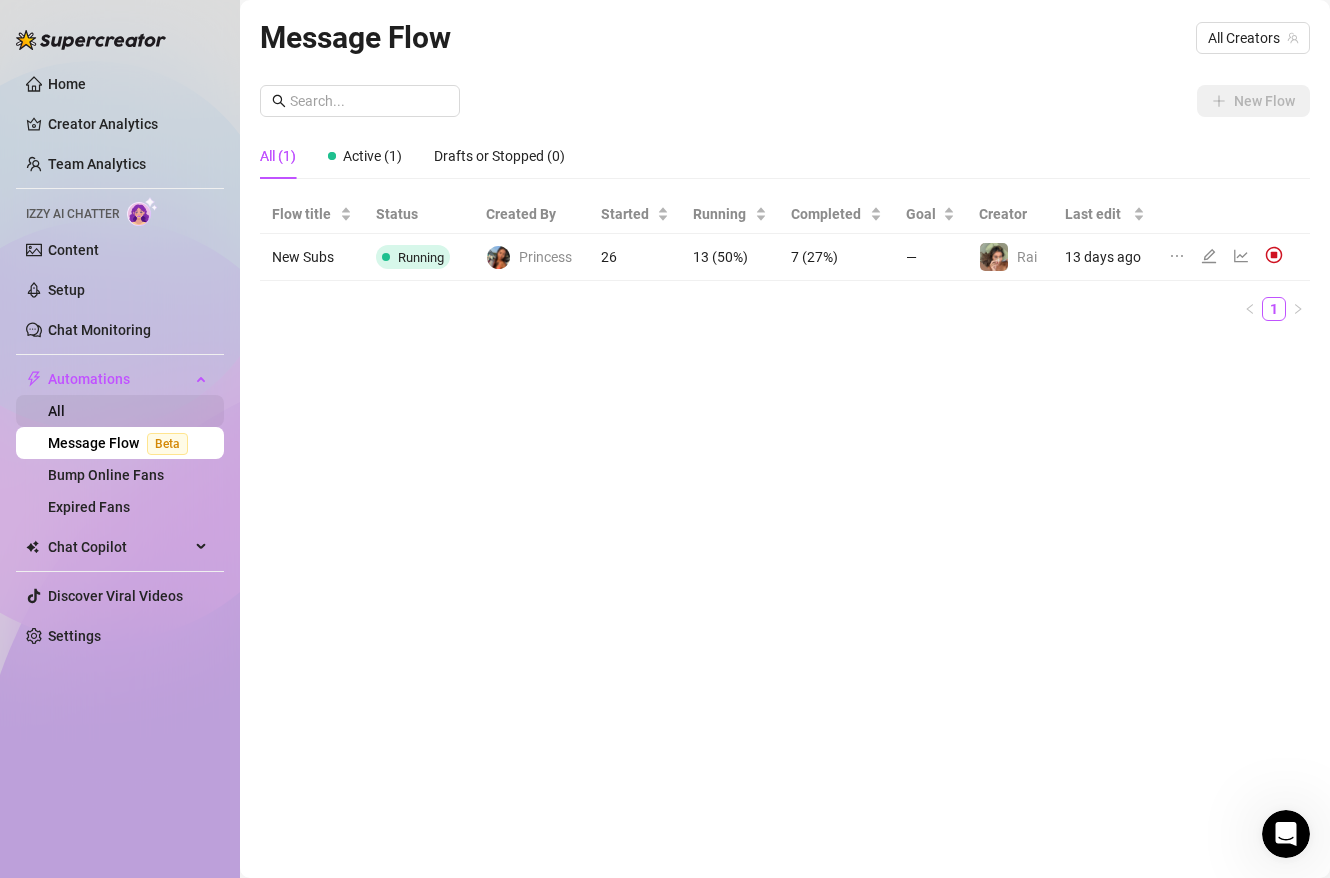 click on "All" at bounding box center [56, 411] 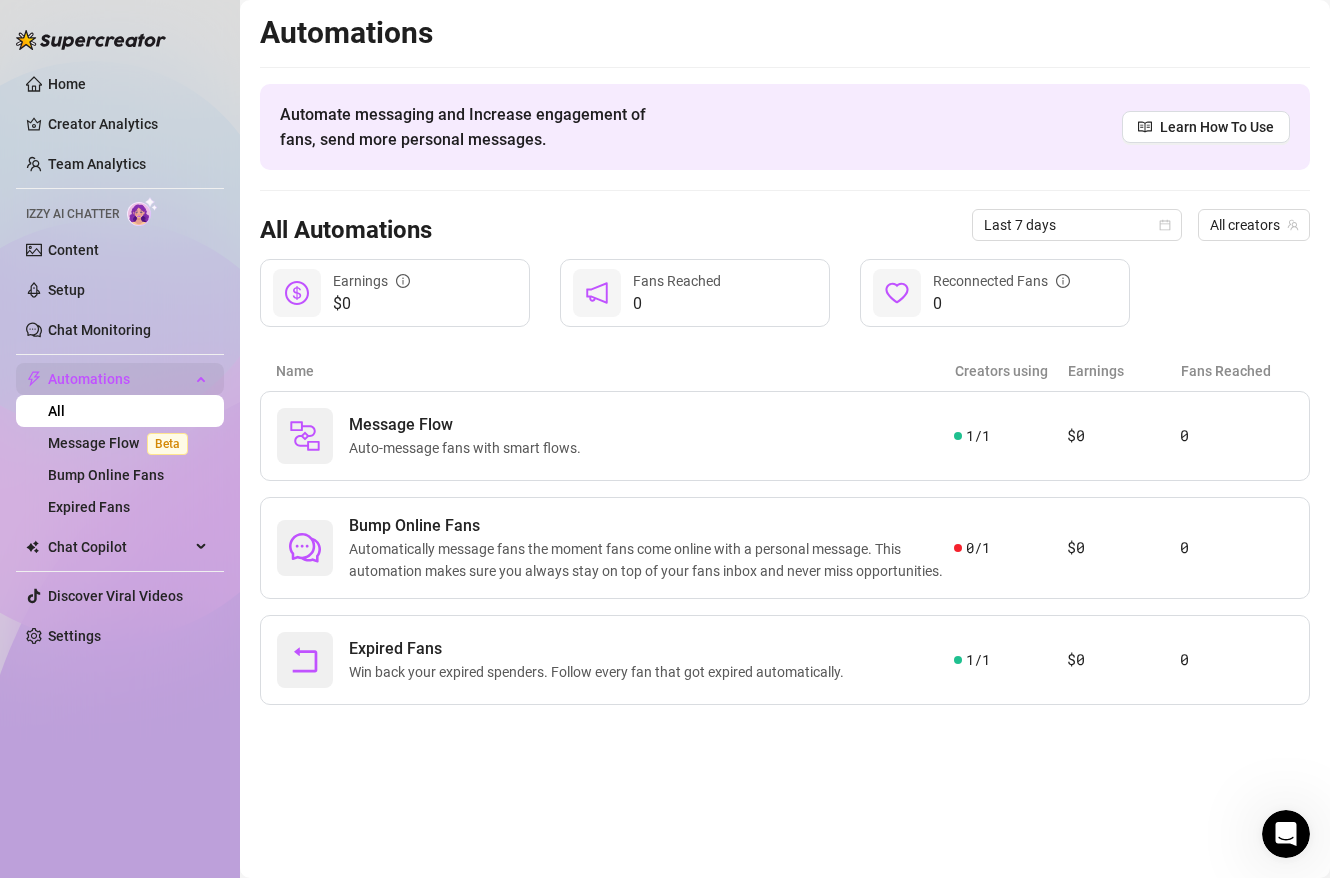 click on "Automations" at bounding box center [119, 379] 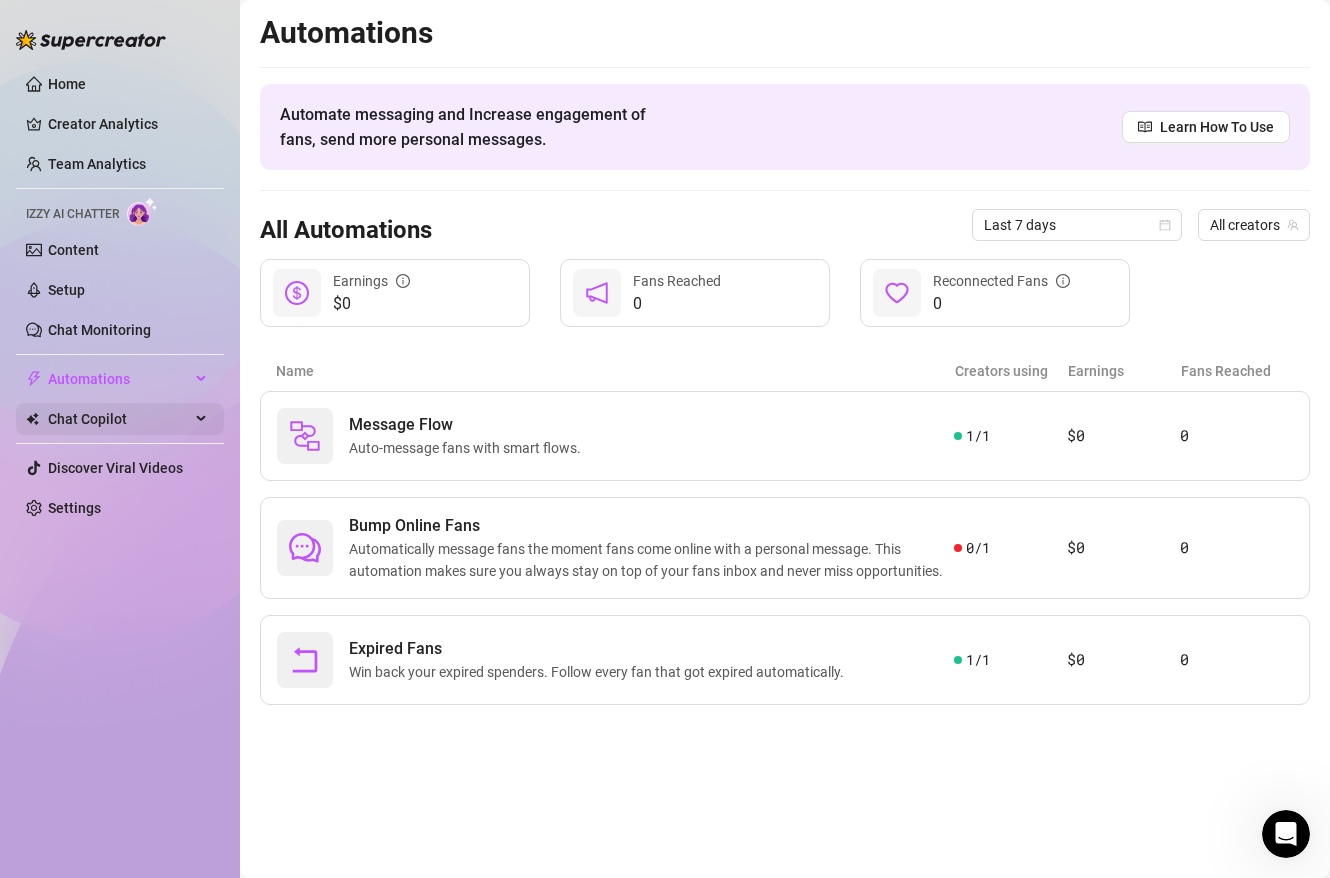 click on "Chat Copilot" at bounding box center (119, 419) 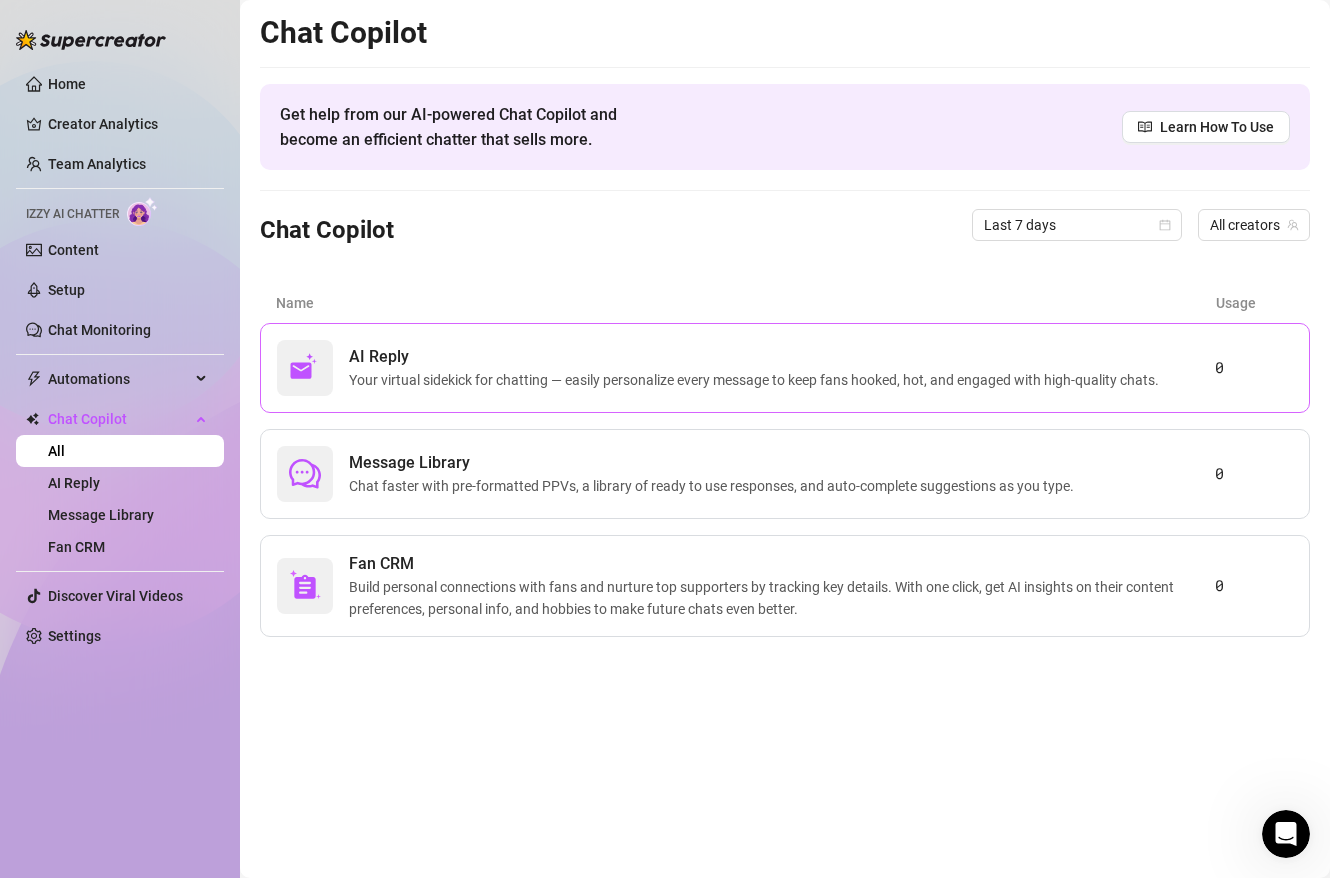 click on "AI Reply" at bounding box center (758, 357) 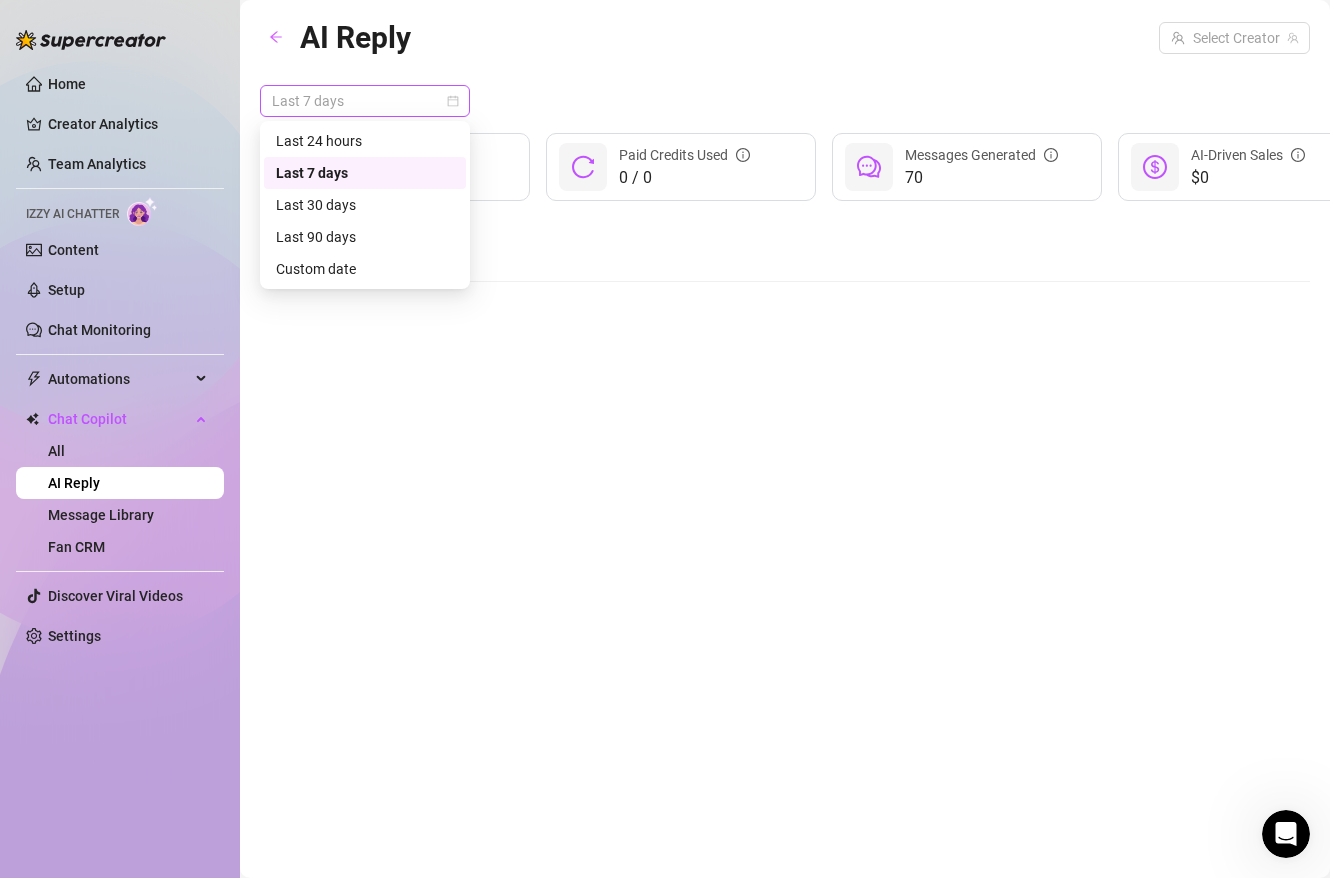 click on "Last 7 days" at bounding box center (365, 101) 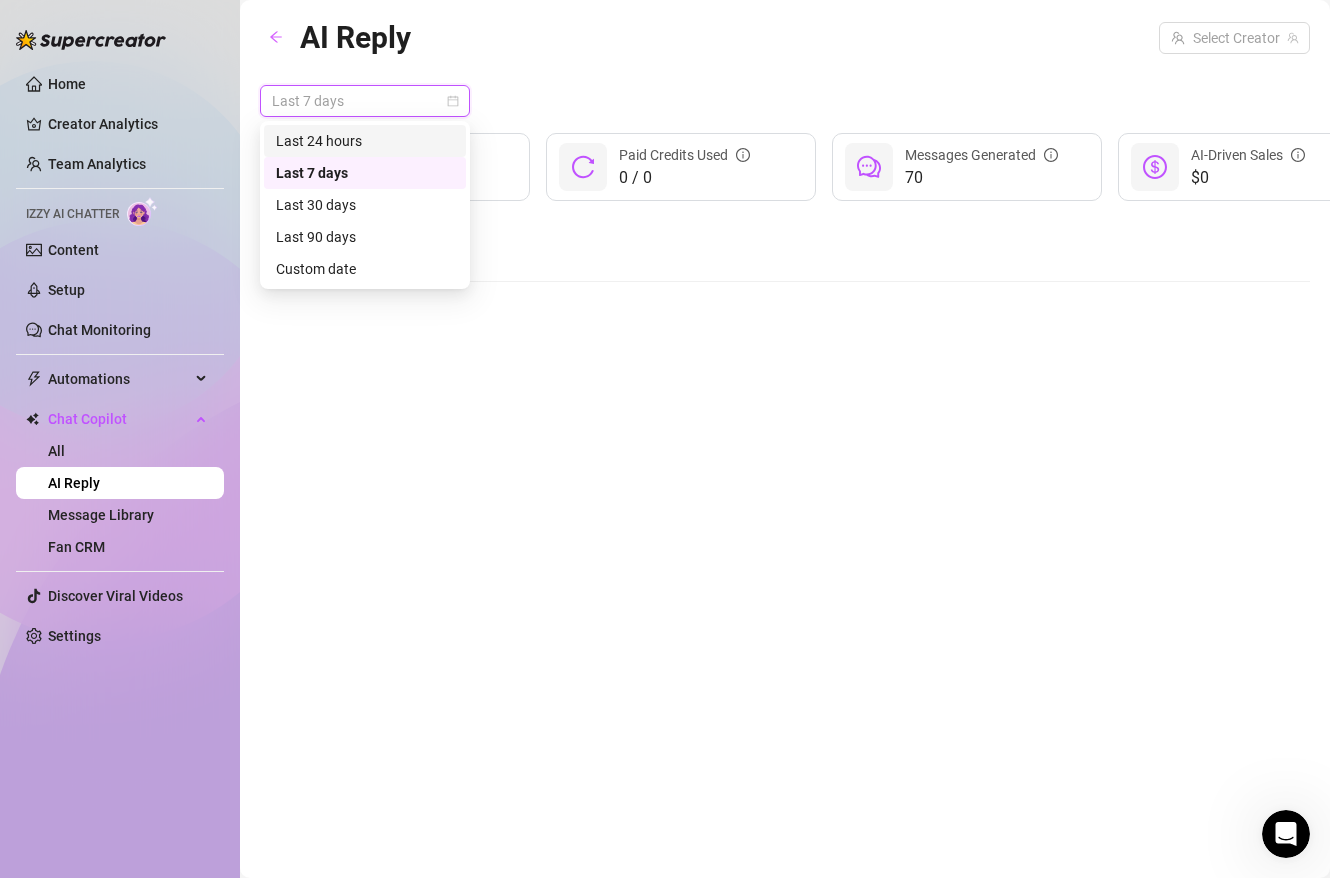 click on "Last 24 hours" at bounding box center (365, 141) 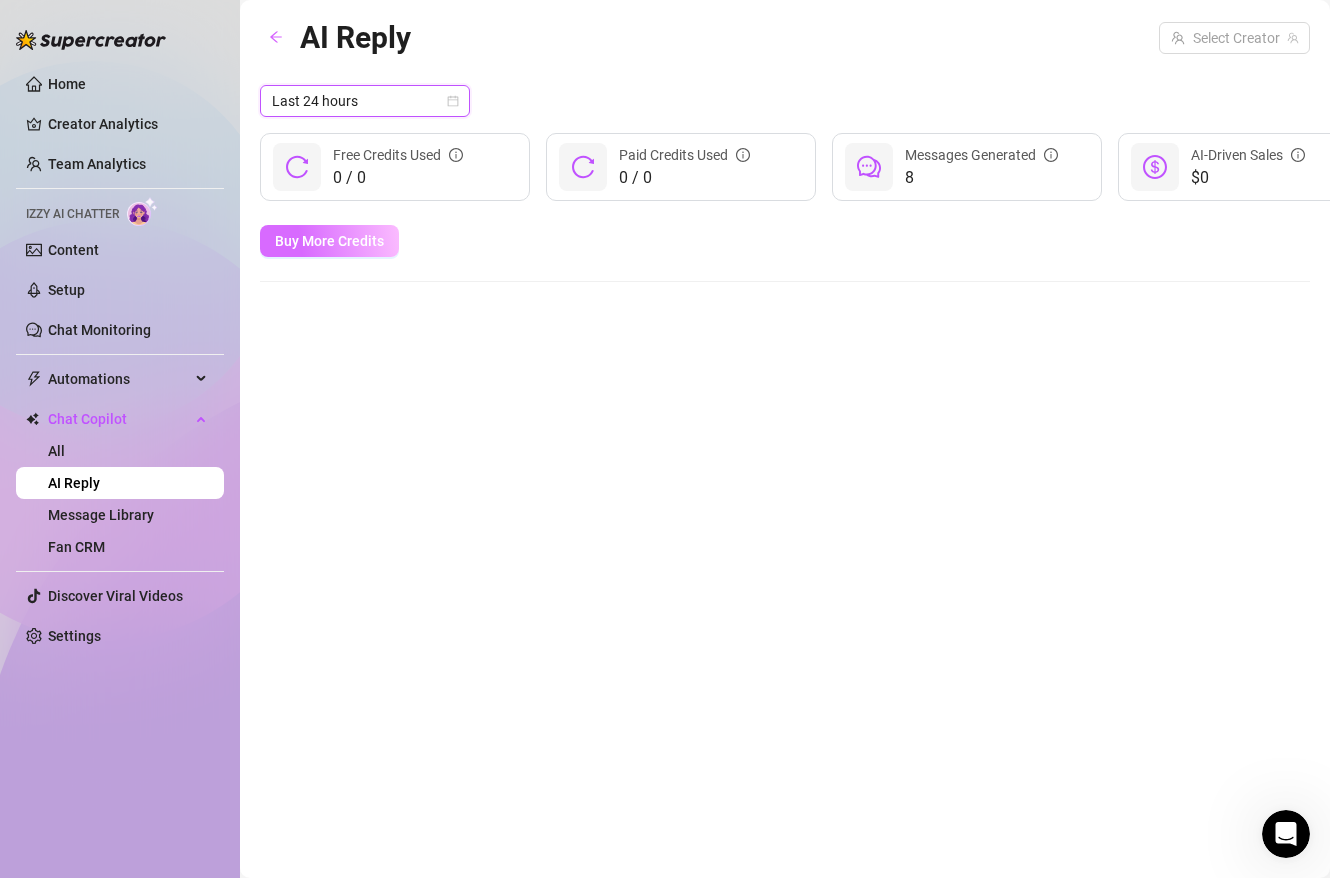 click on "Buy More Credits" at bounding box center [329, 241] 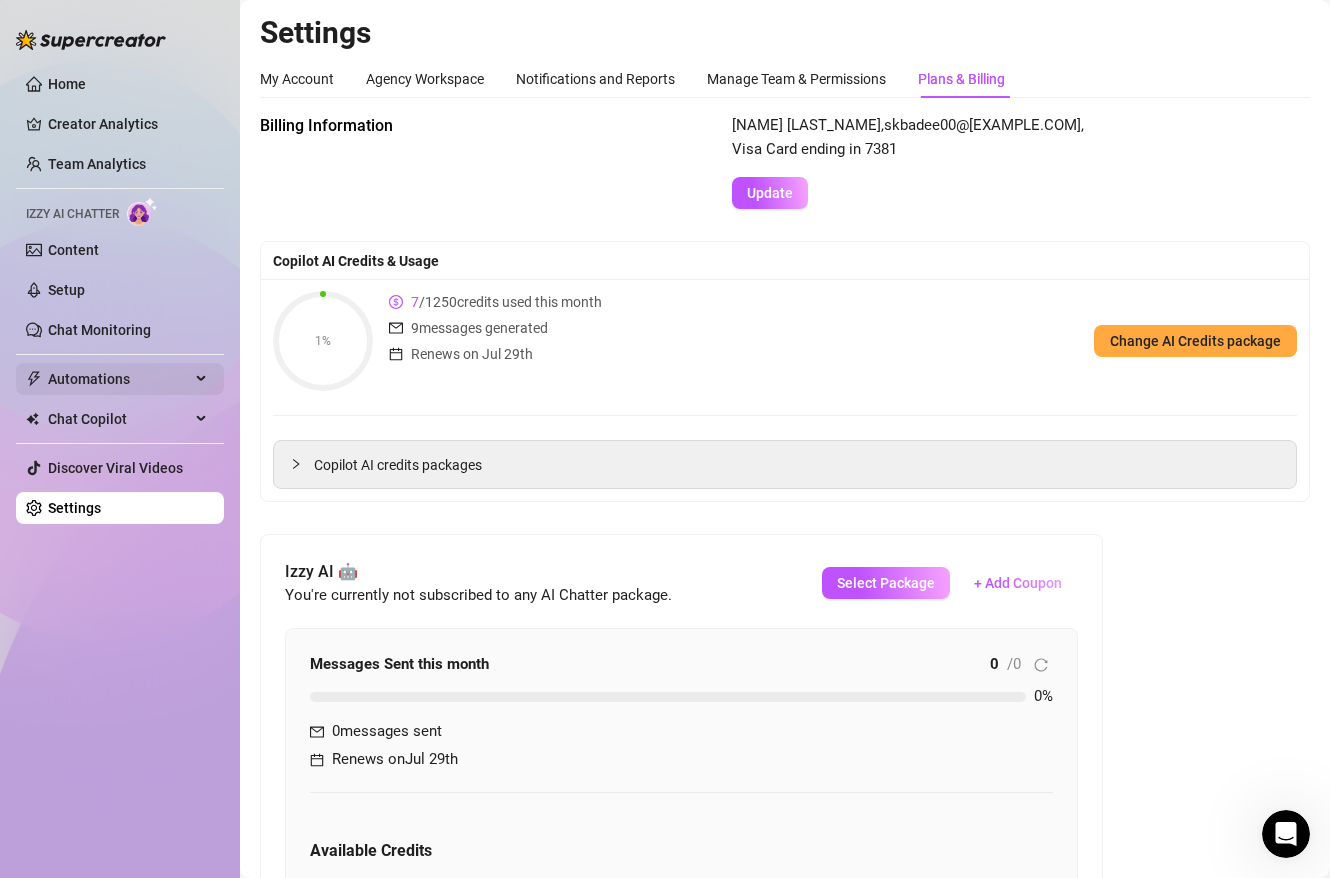 click on "Automations" at bounding box center (119, 379) 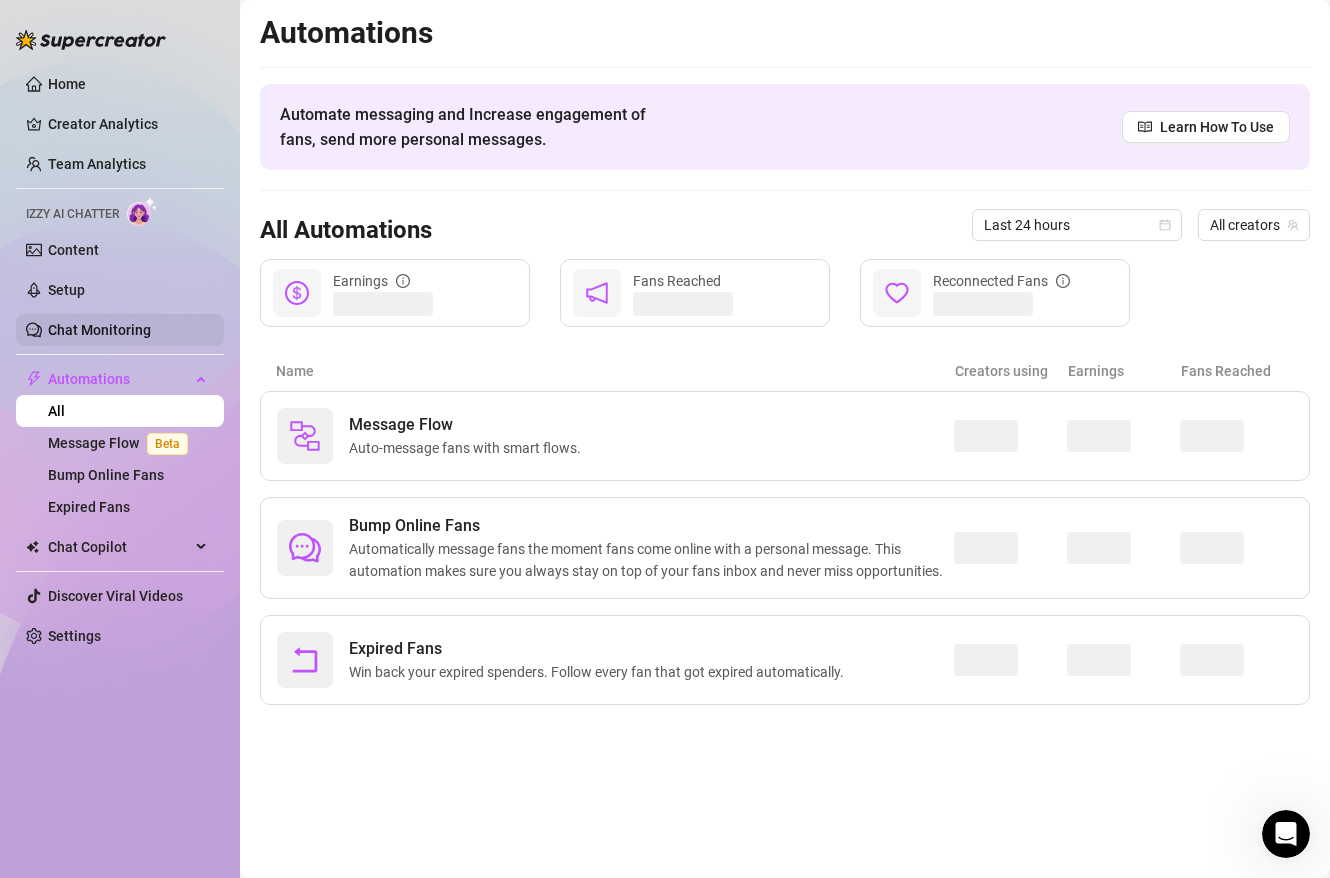 click on "Chat Monitoring" at bounding box center [99, 330] 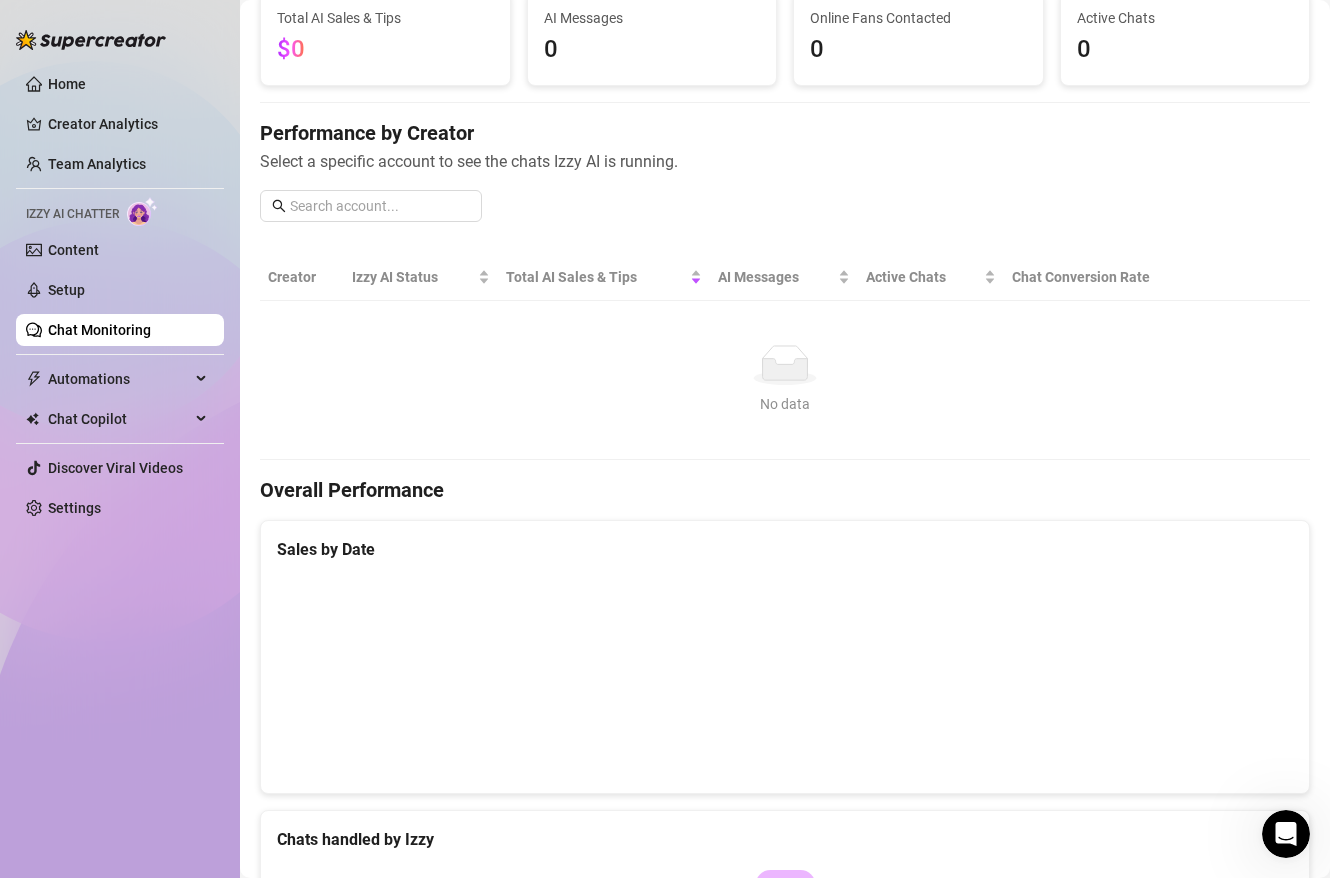 scroll, scrollTop: 0, scrollLeft: 0, axis: both 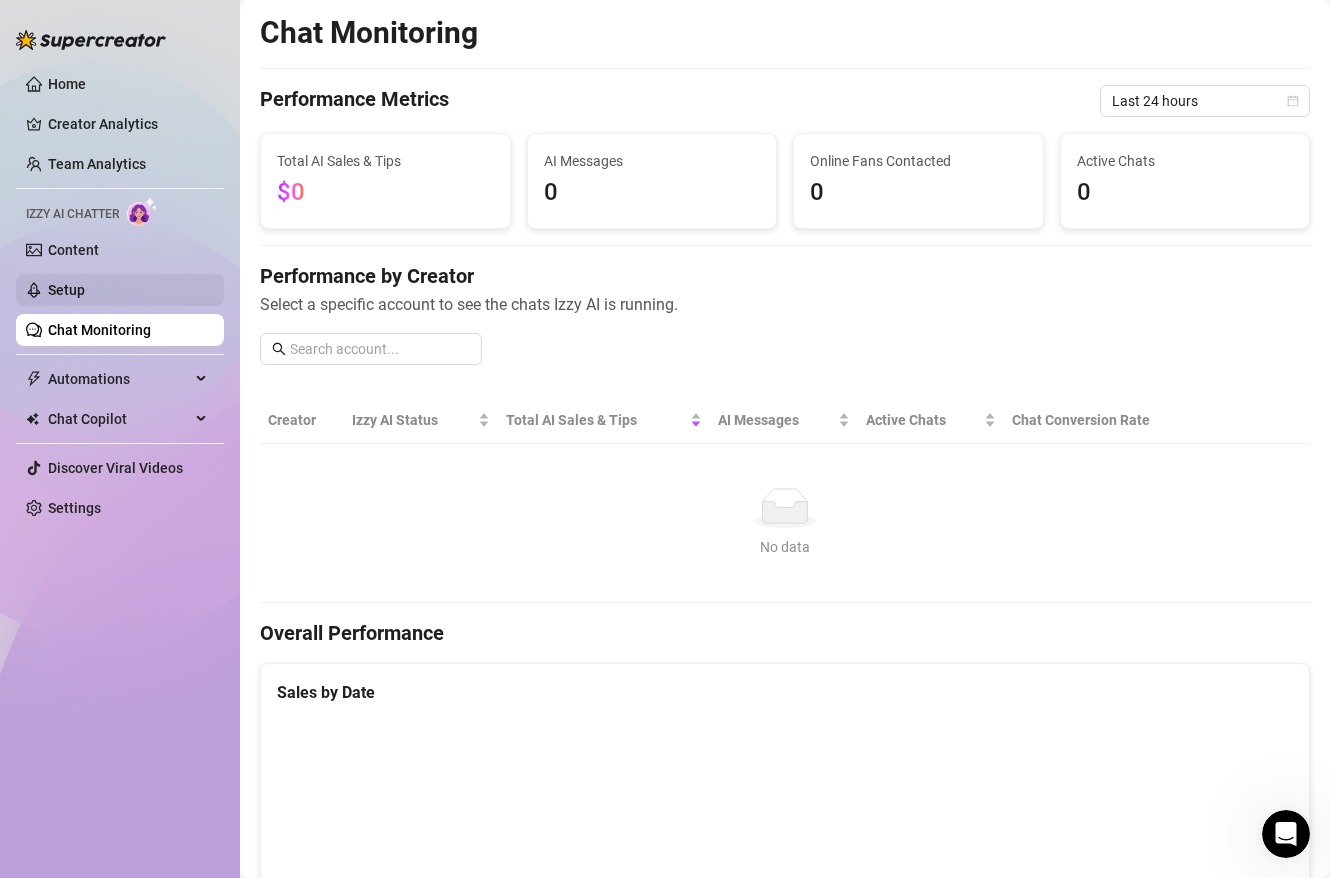 click on "Setup" at bounding box center [66, 290] 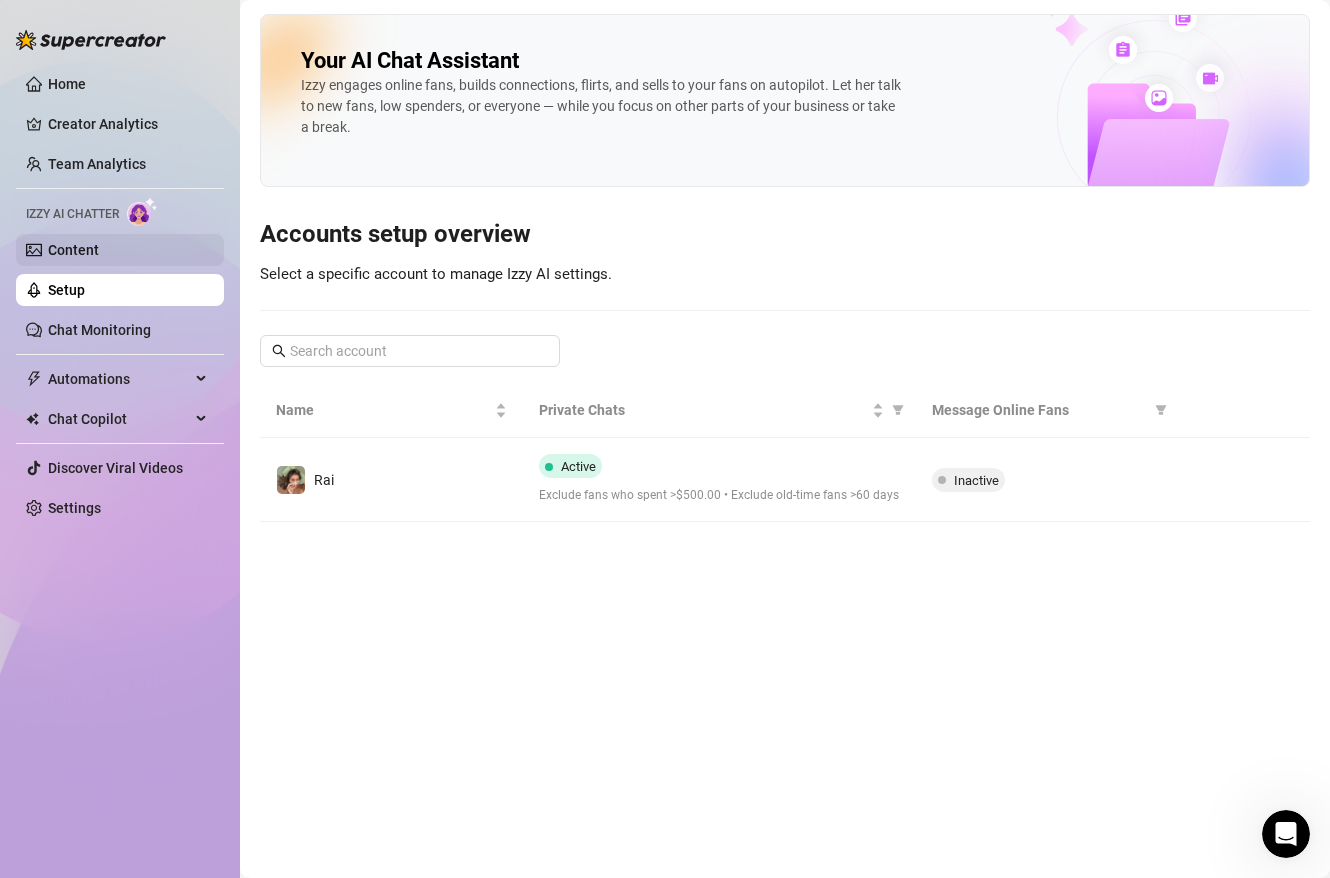 click on "Content" at bounding box center [73, 250] 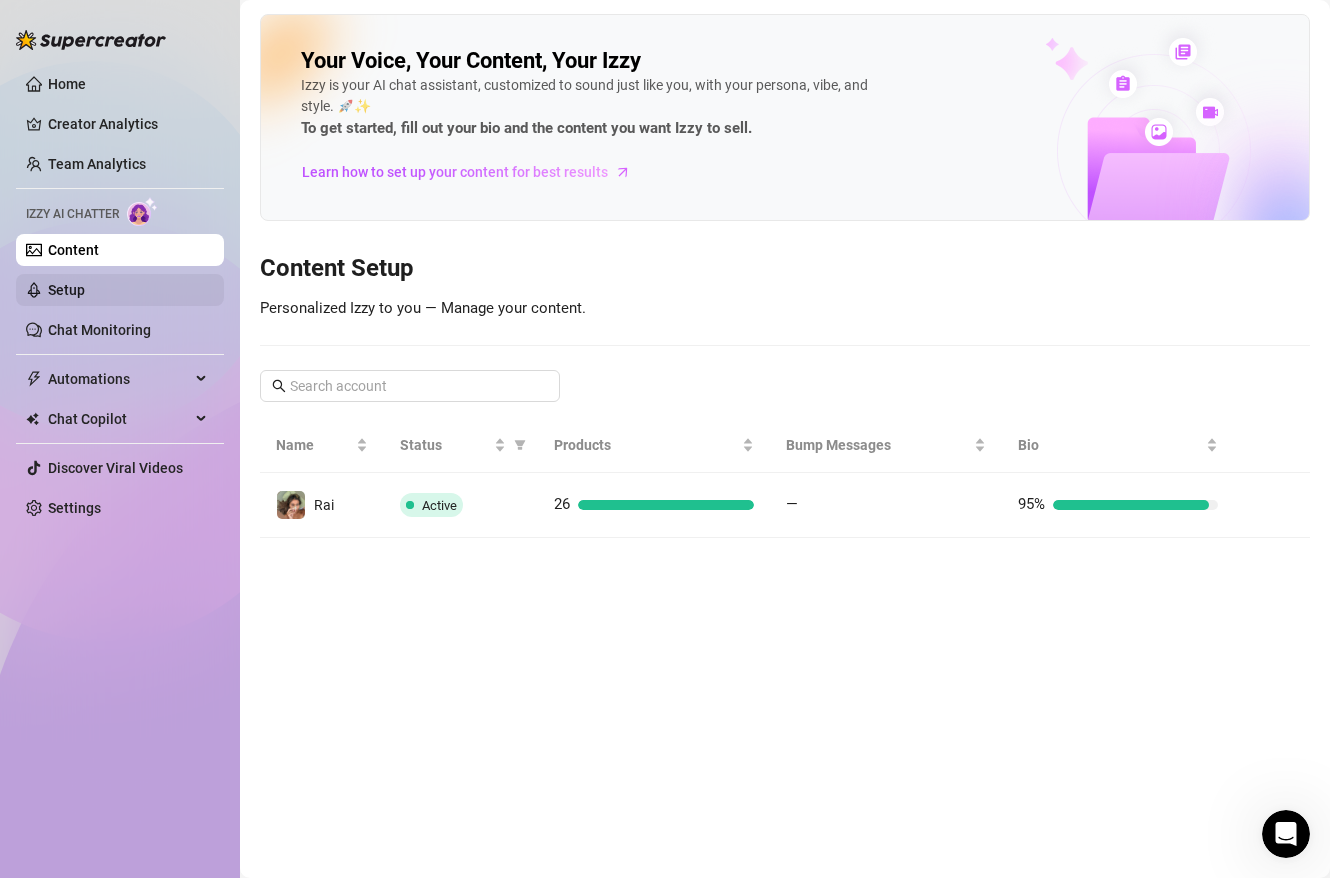 click on "Setup" at bounding box center (66, 290) 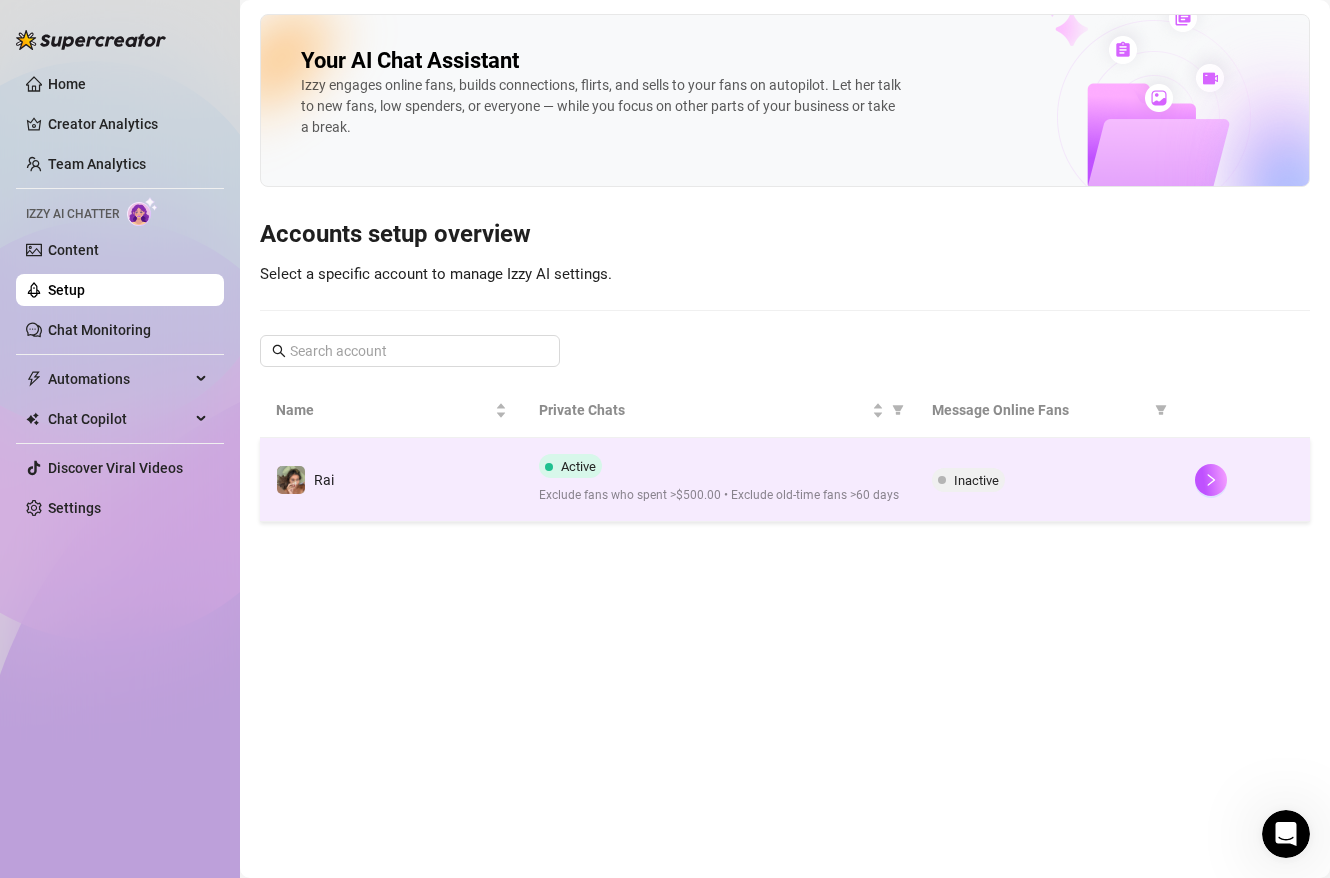 click on "Active Exclude fans who spent >$500.00 • Exclude old-time fans >60 days" at bounding box center (720, 479) 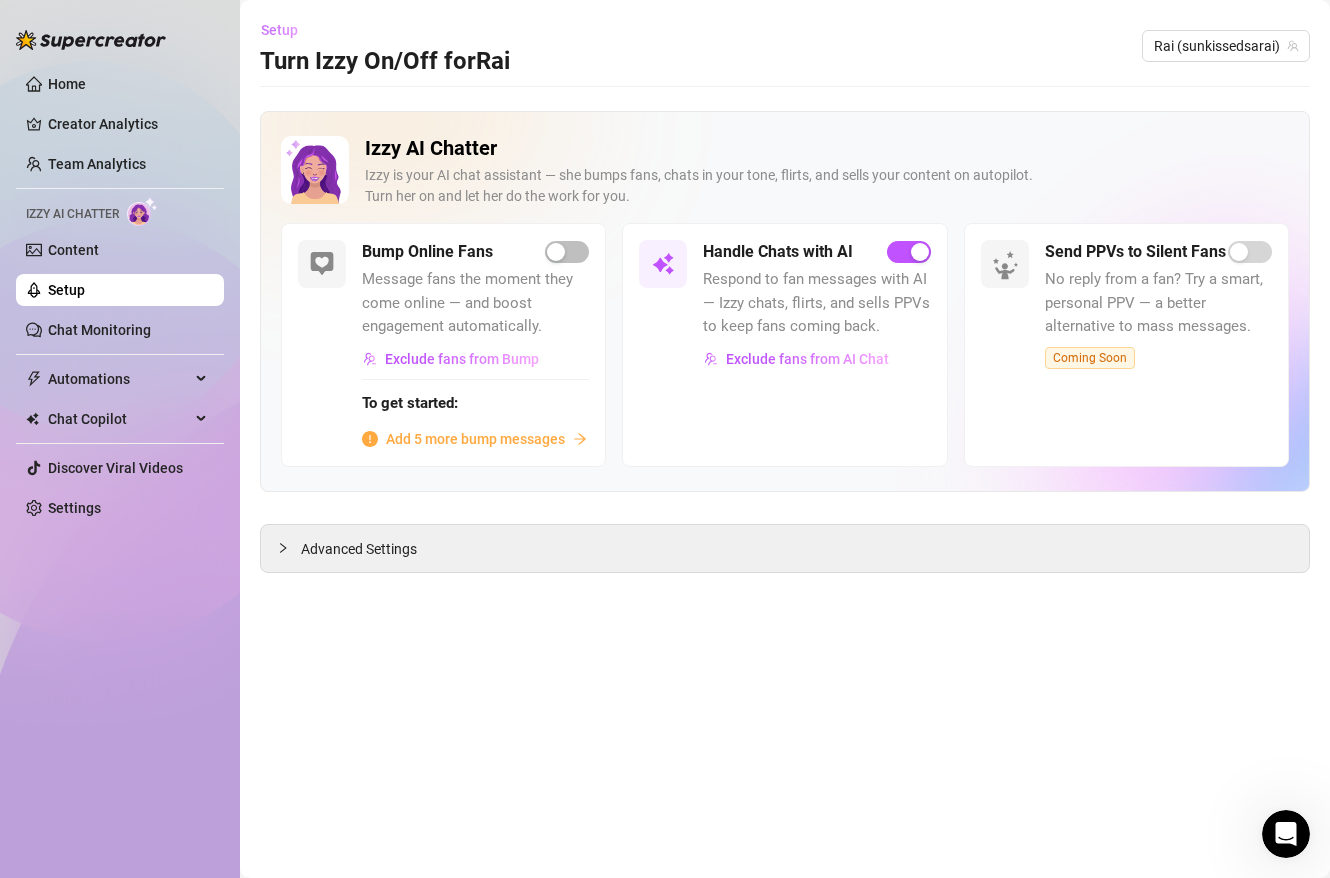 click on "Setup" at bounding box center [279, 30] 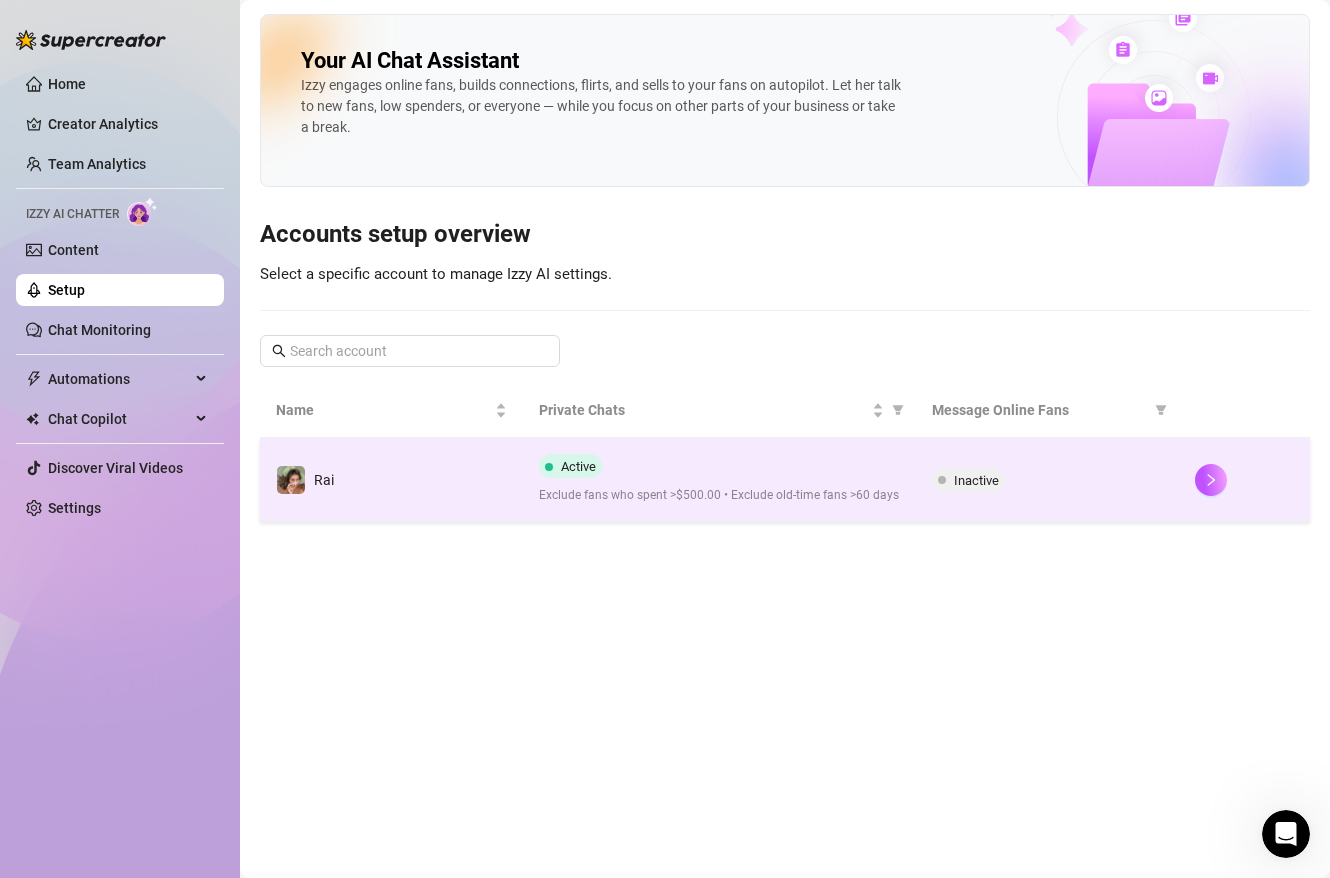 click on "Inactive" at bounding box center [976, 480] 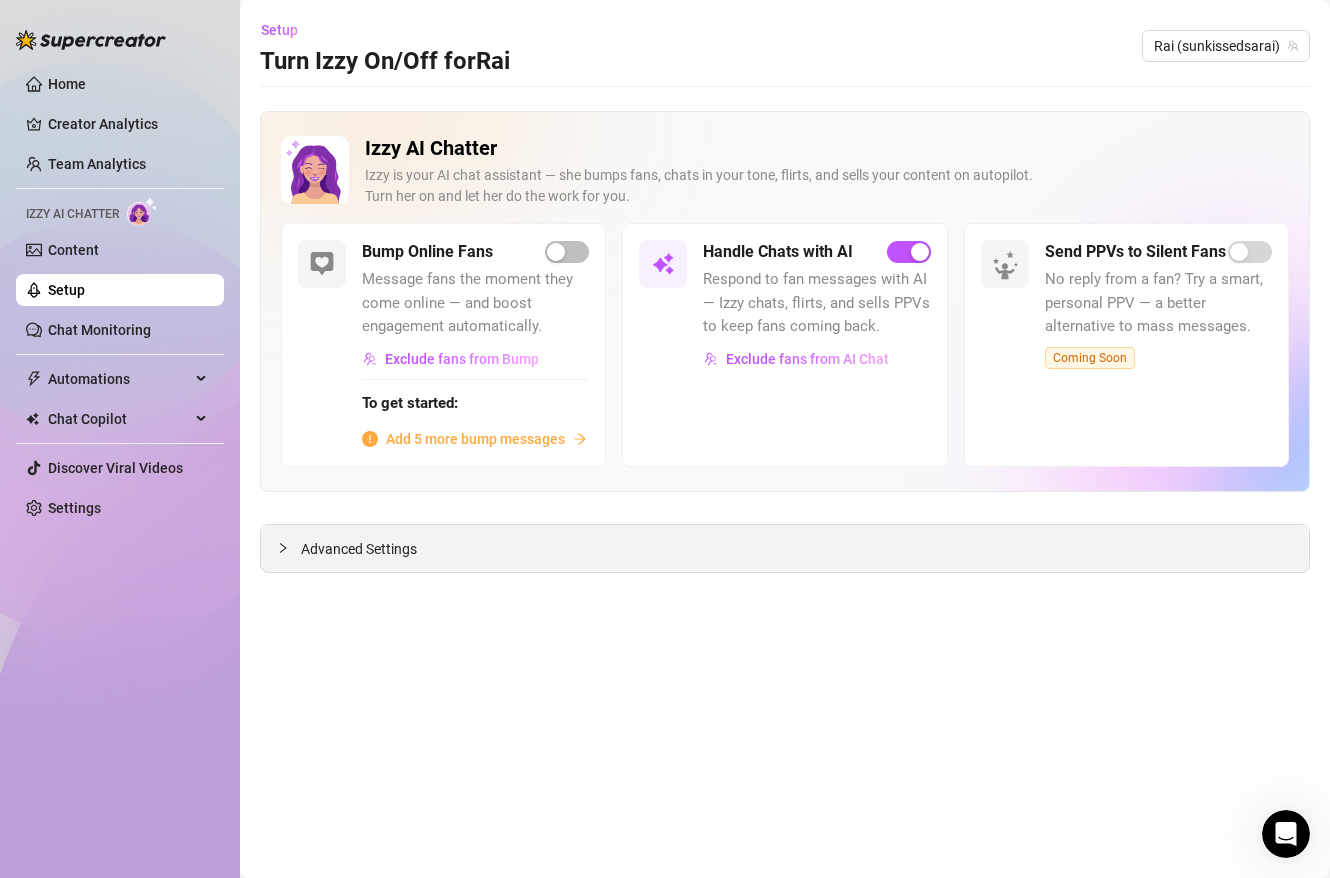 click on "Advanced Settings" at bounding box center [785, 548] 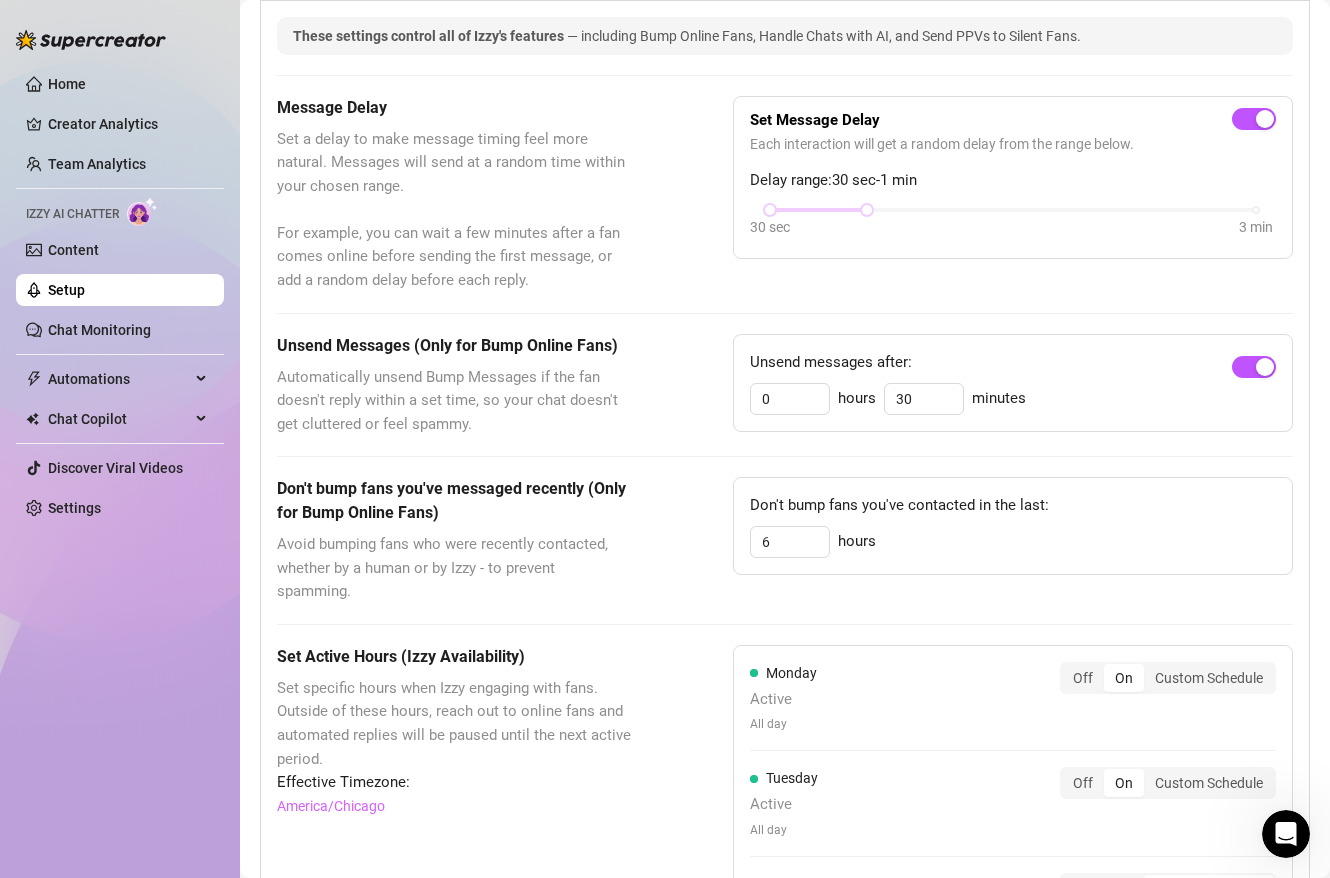 scroll, scrollTop: 568, scrollLeft: 0, axis: vertical 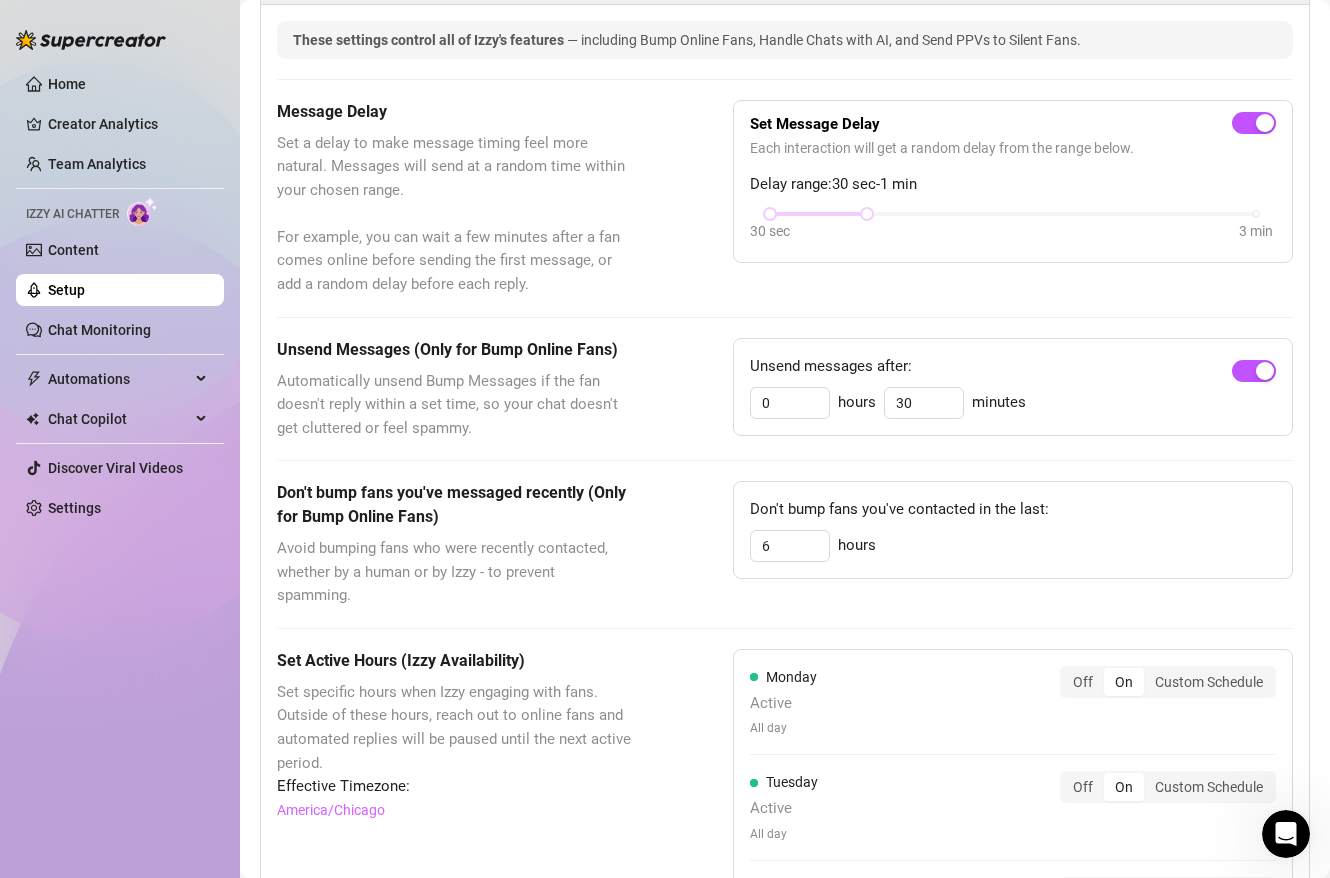 click on "Avoid bumping fans who were recently contacted, whether by a human or by Izzy - to prevent spamming." at bounding box center (455, 572) 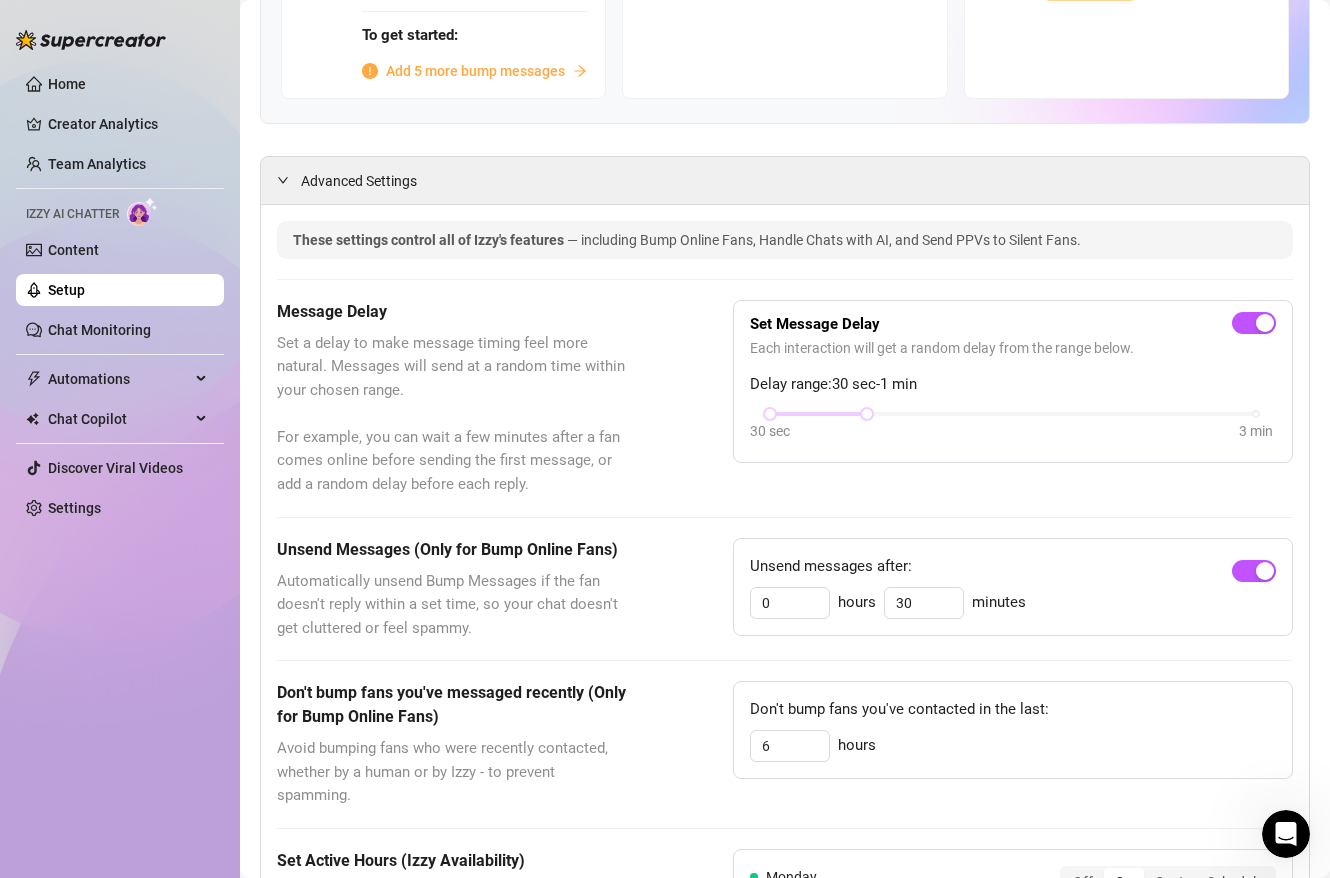 scroll, scrollTop: 346, scrollLeft: 0, axis: vertical 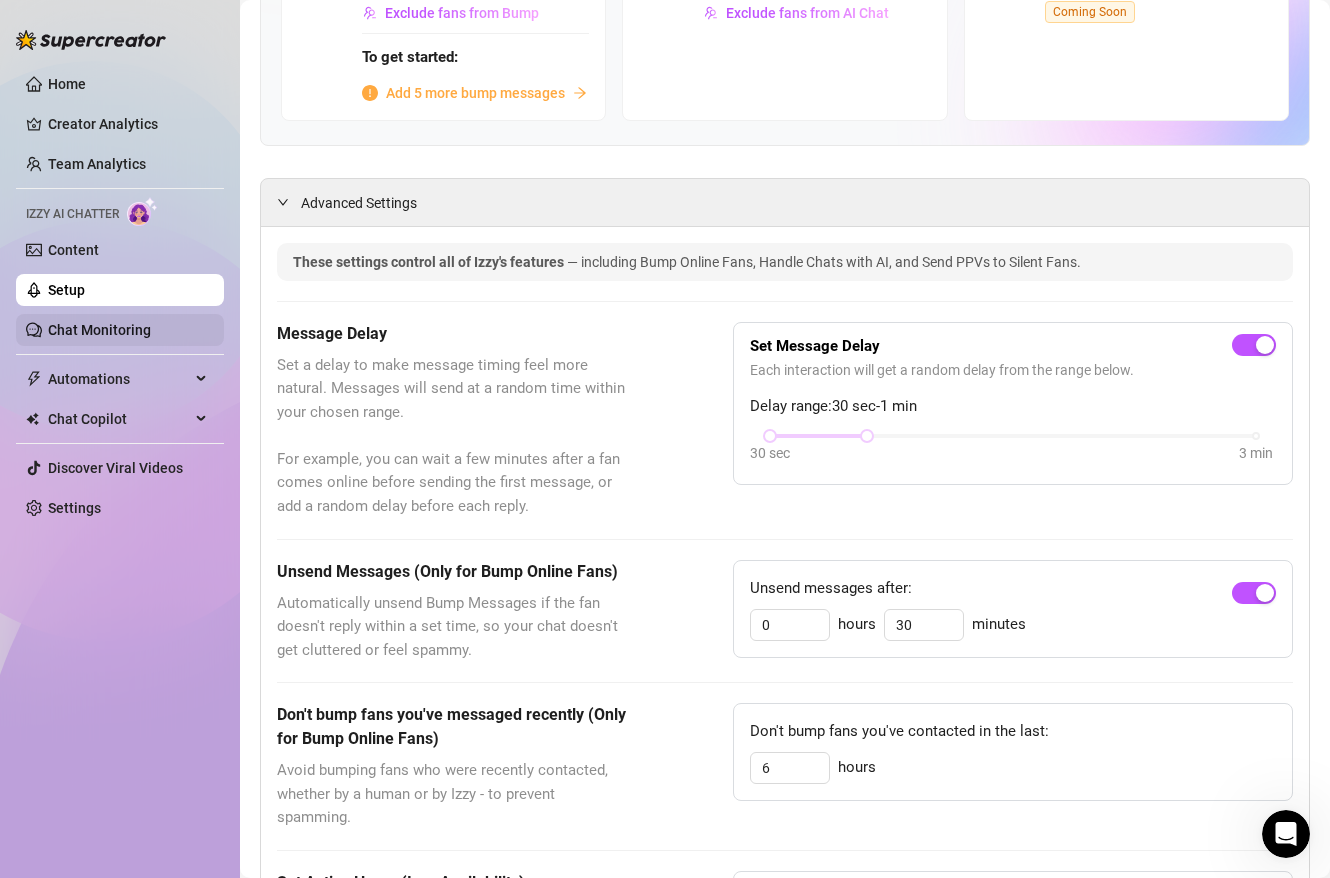 click on "Chat Monitoring" at bounding box center (99, 330) 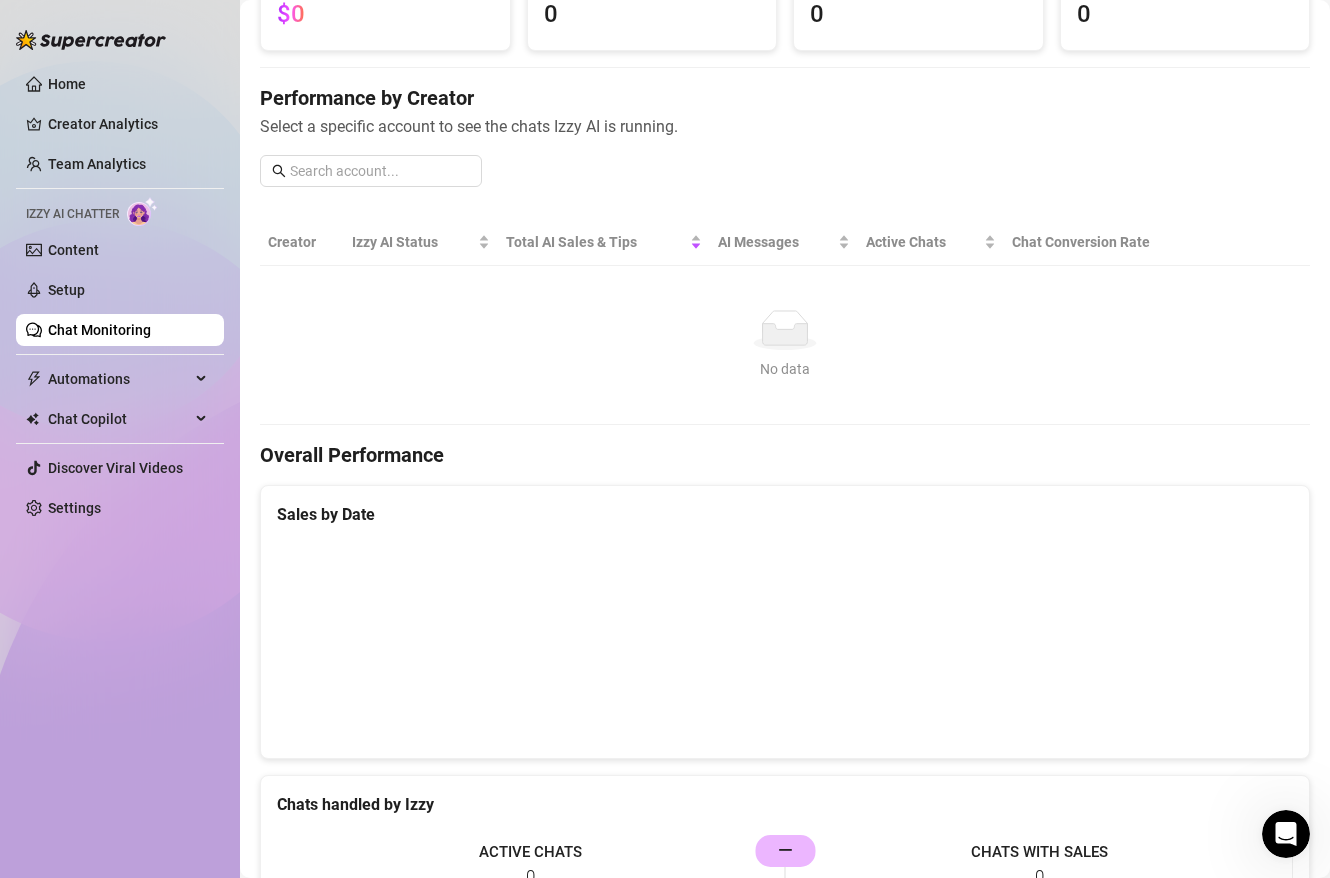 scroll, scrollTop: 0, scrollLeft: 0, axis: both 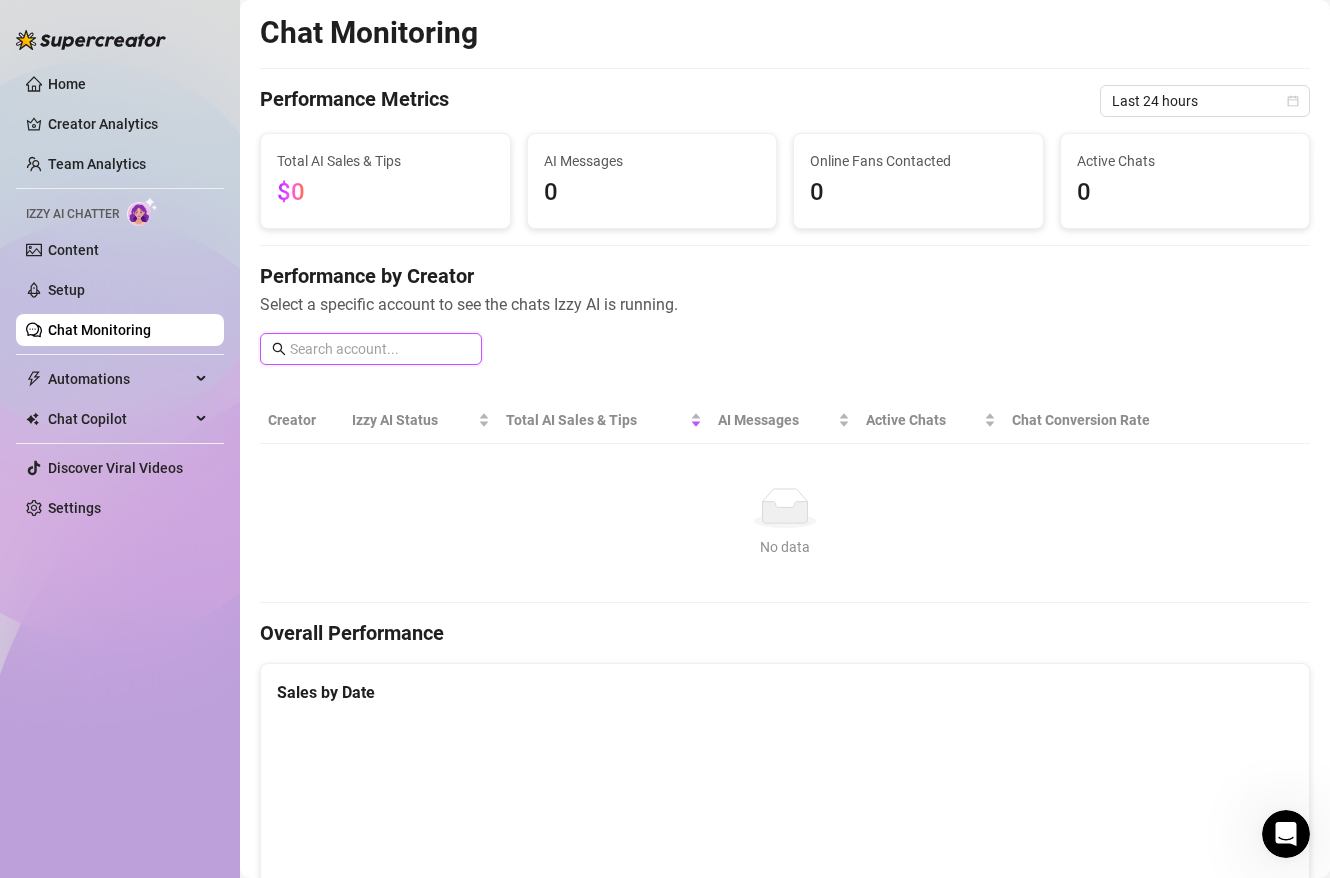 click at bounding box center (380, 349) 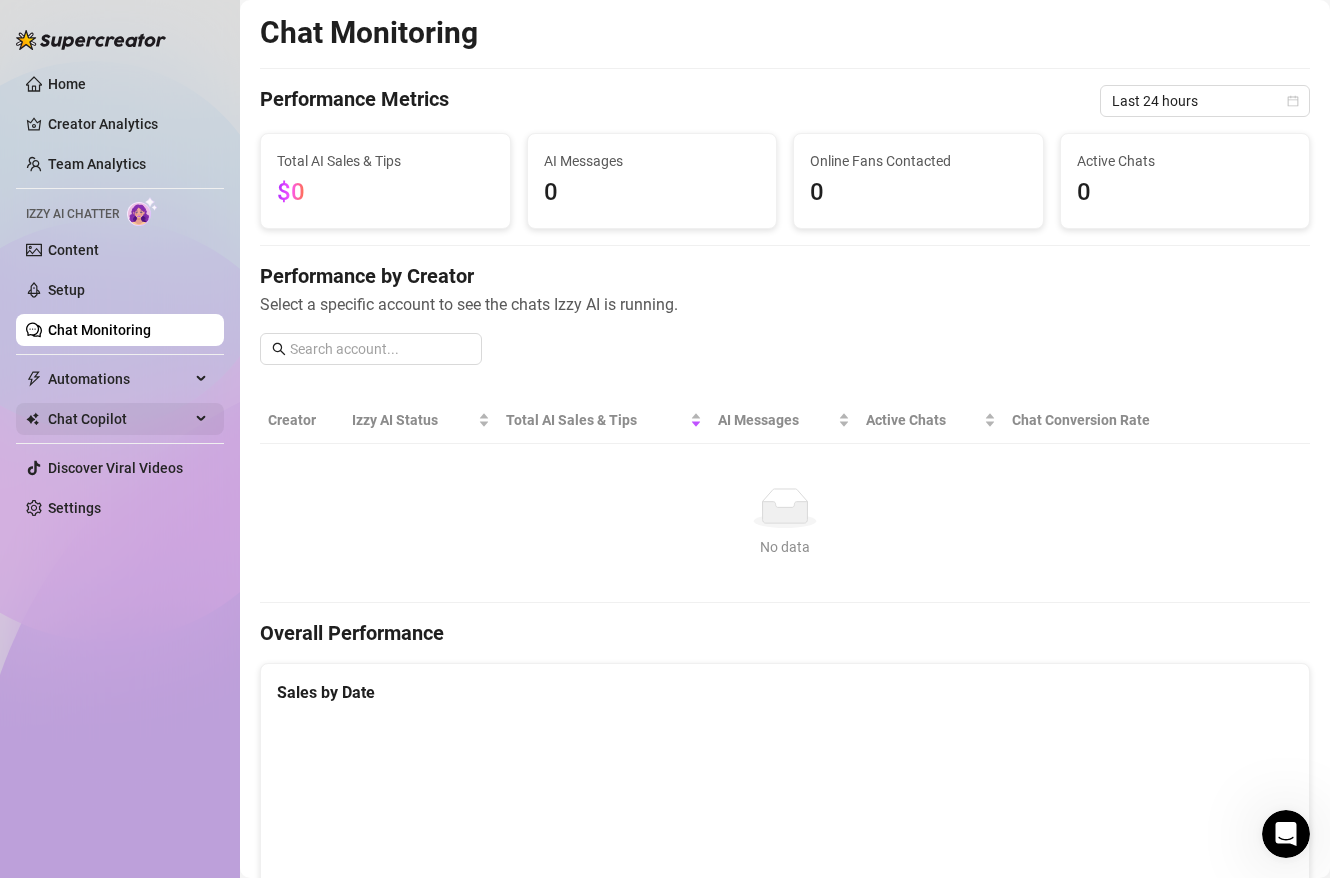 click on "Chat Copilot" at bounding box center (119, 419) 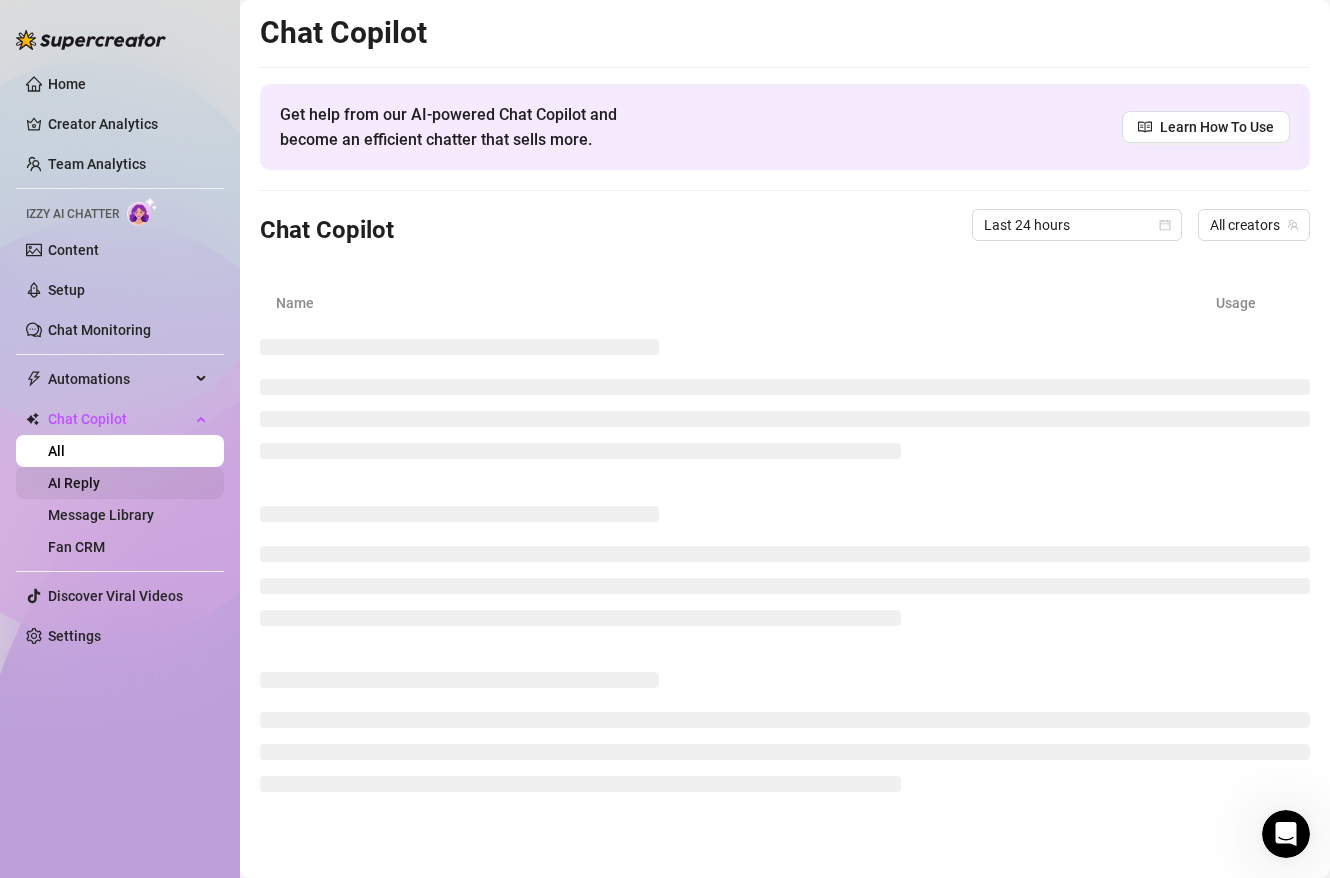click on "AI Reply" at bounding box center (74, 483) 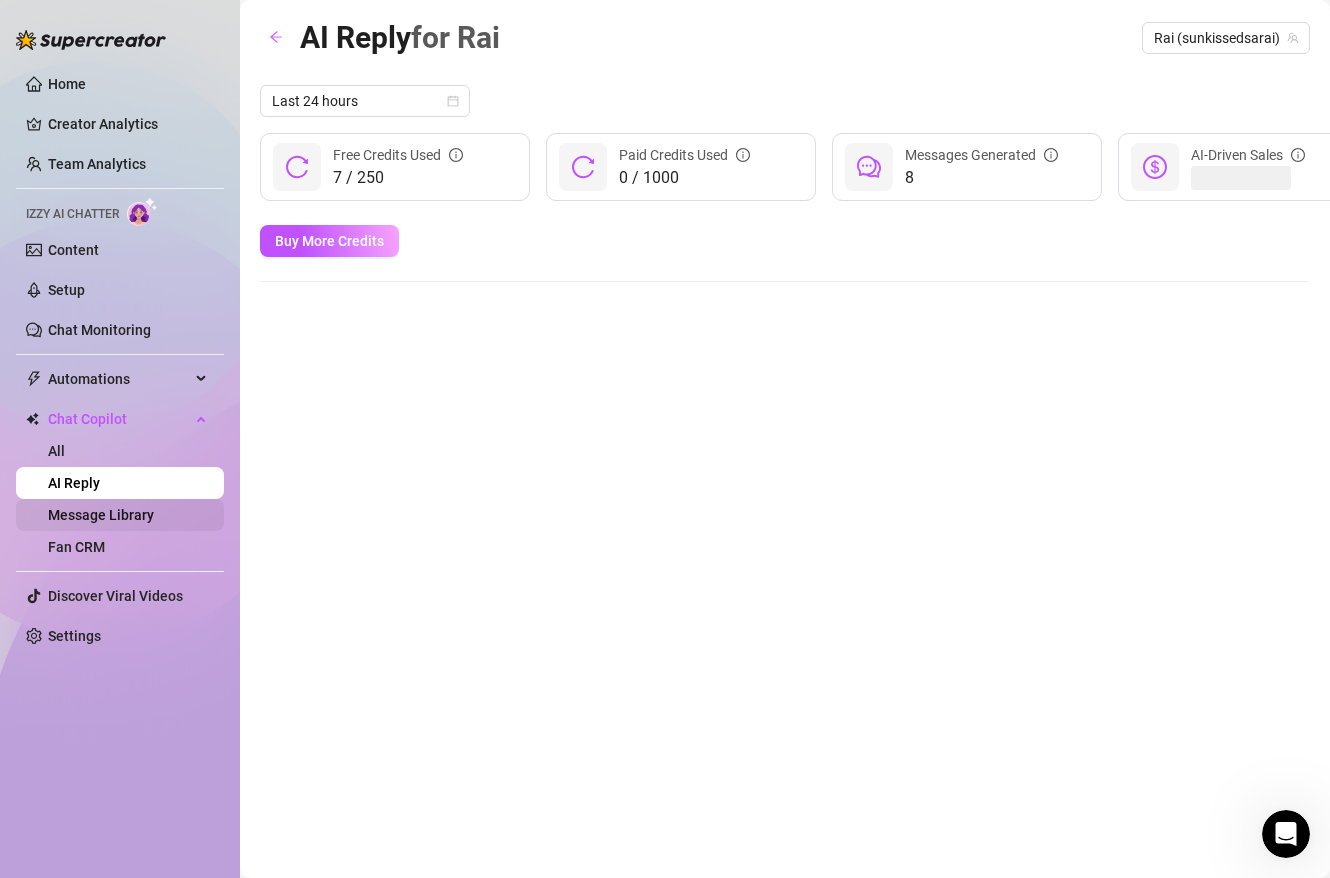 click on "Message Library" at bounding box center (101, 515) 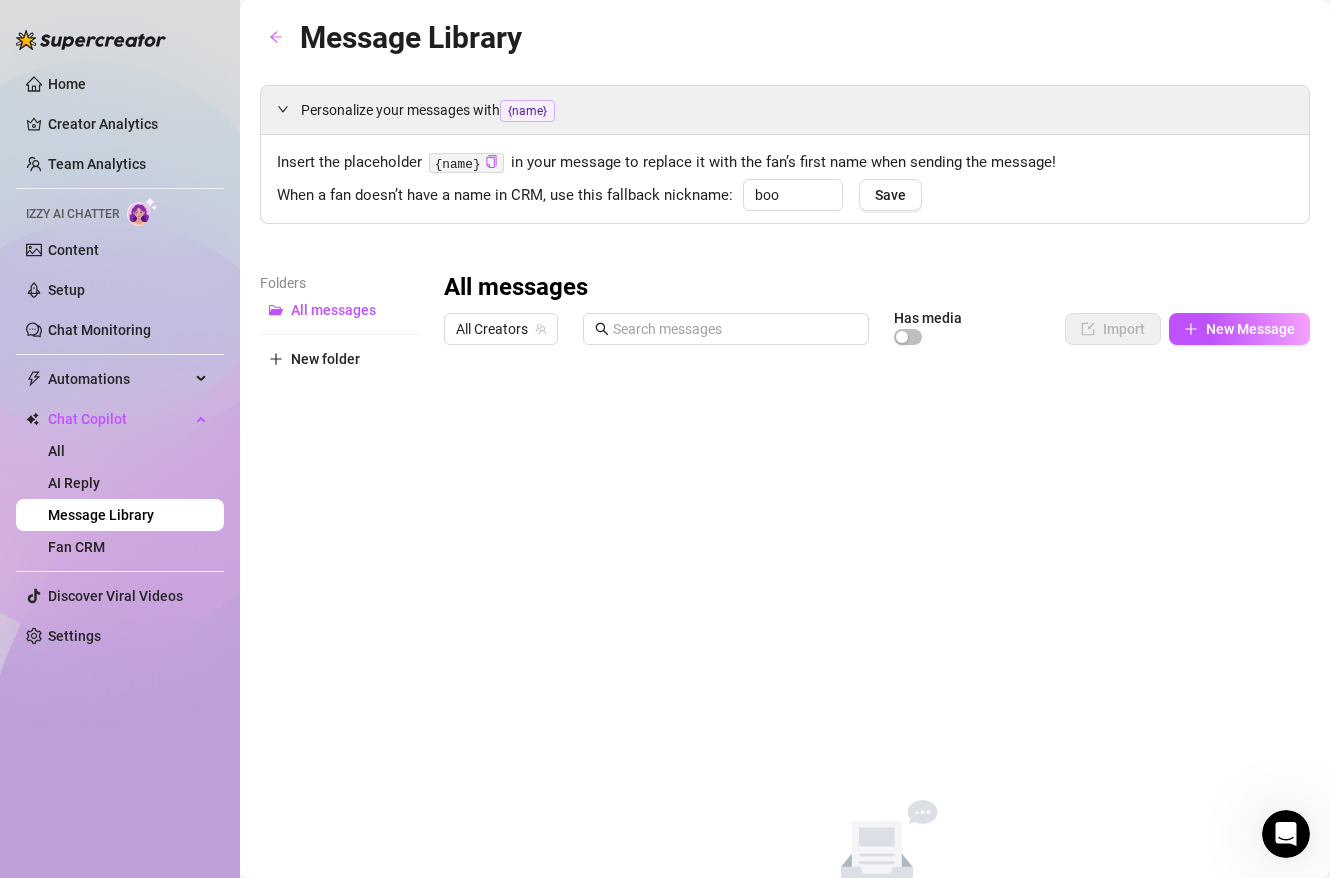 click on "Message Library" at bounding box center [101, 515] 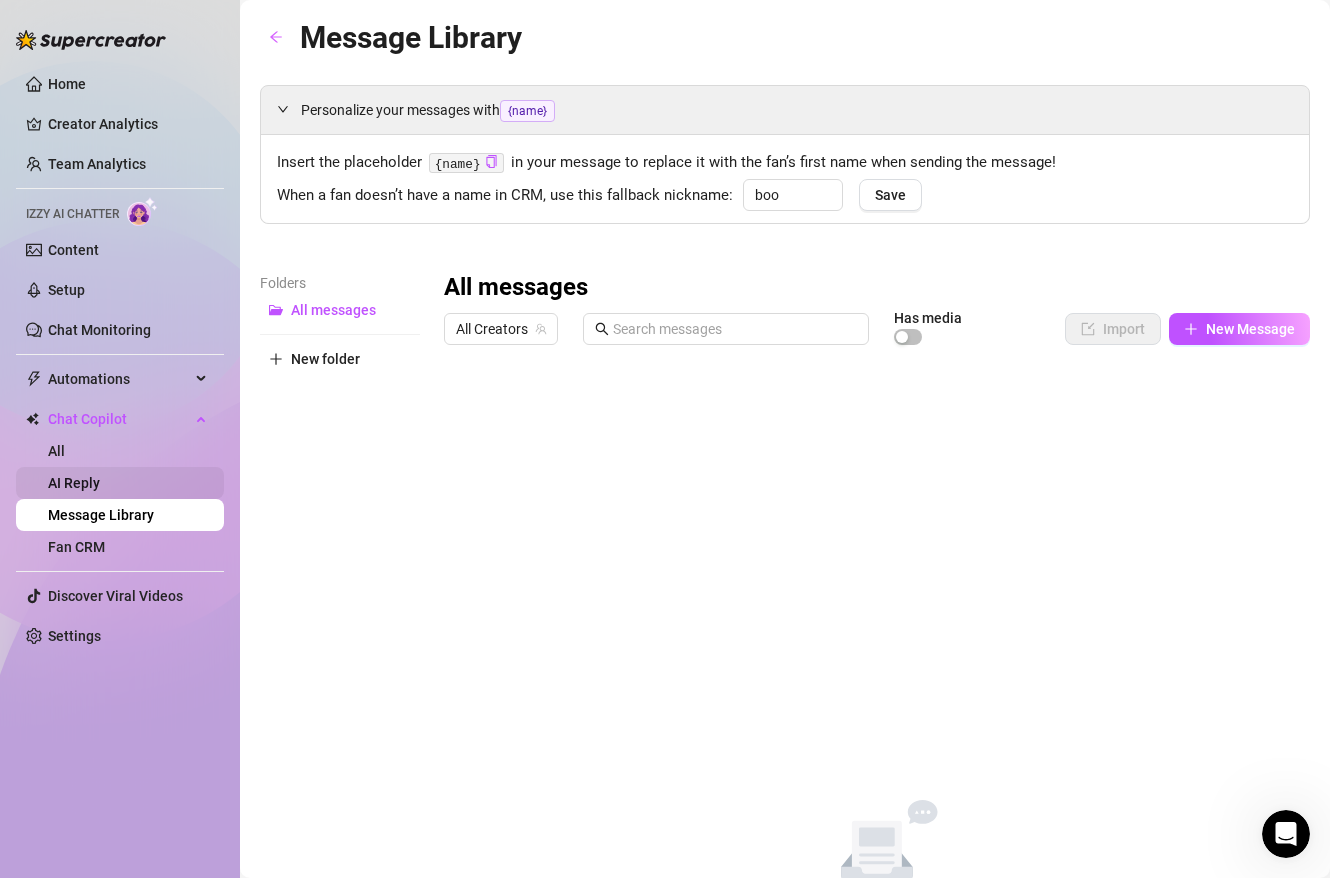 click on "AI Reply" at bounding box center (74, 483) 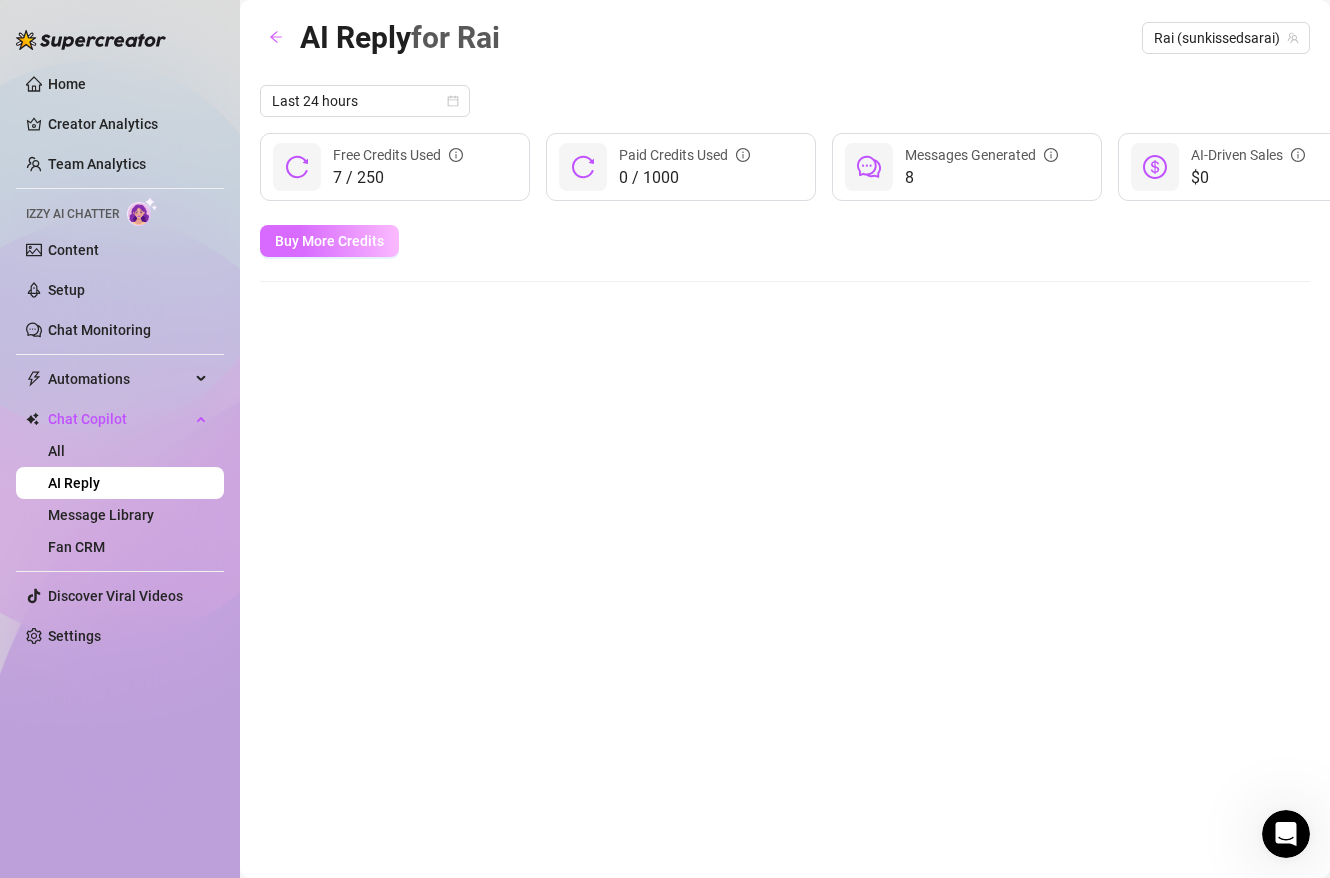 click on "Buy More Credits" at bounding box center [329, 241] 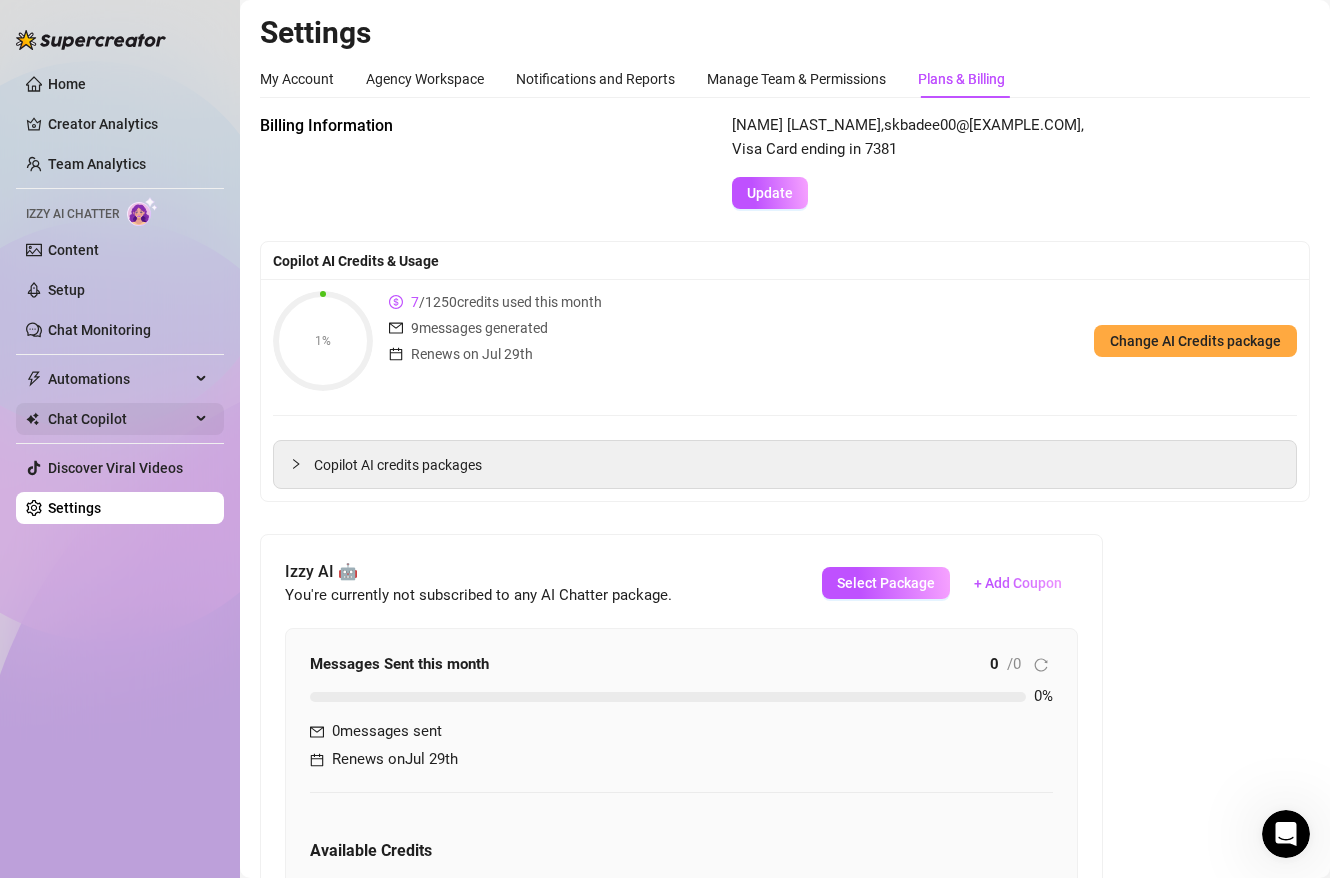 click on "Chat Copilot" at bounding box center (119, 419) 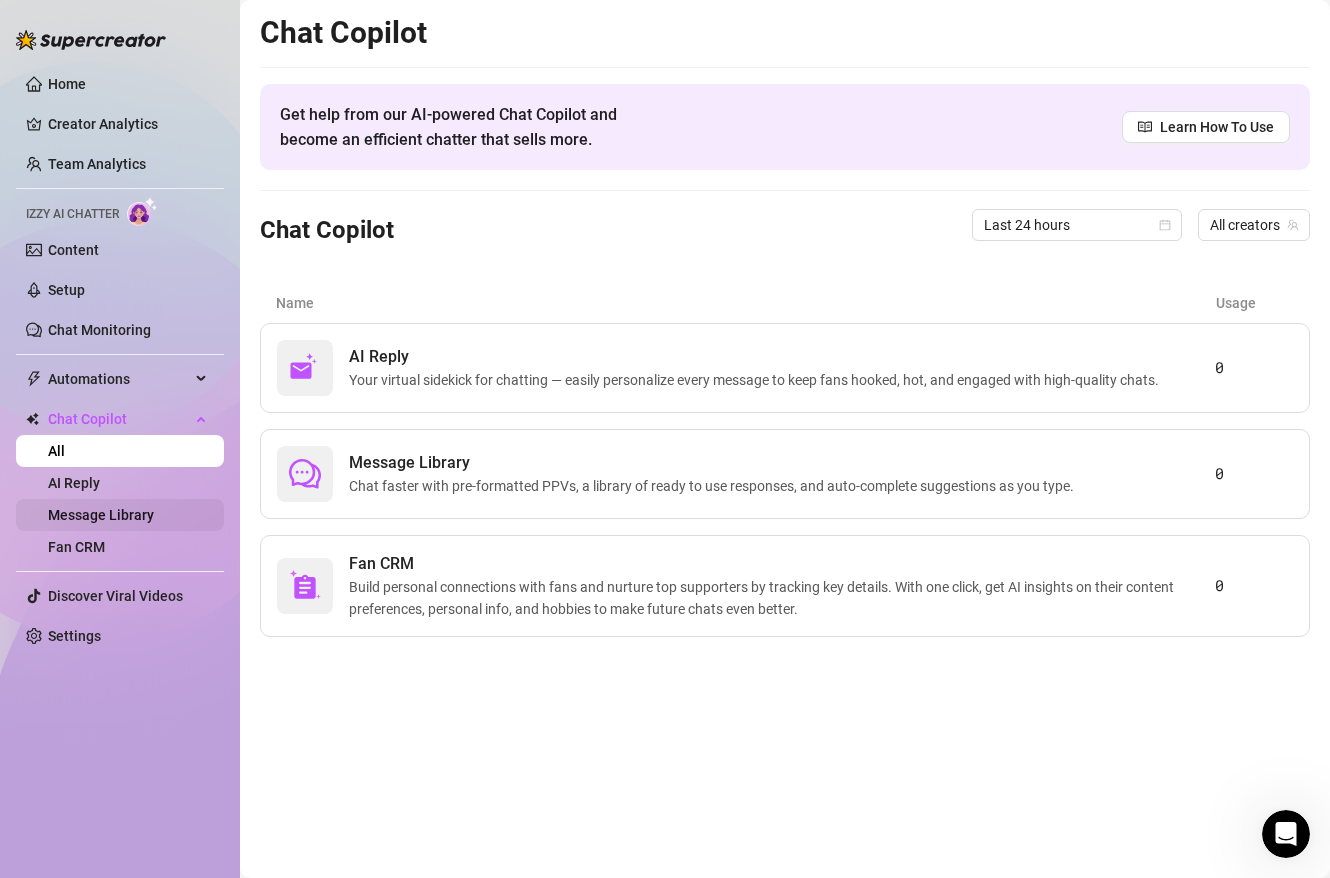 click on "Message Library" at bounding box center [101, 515] 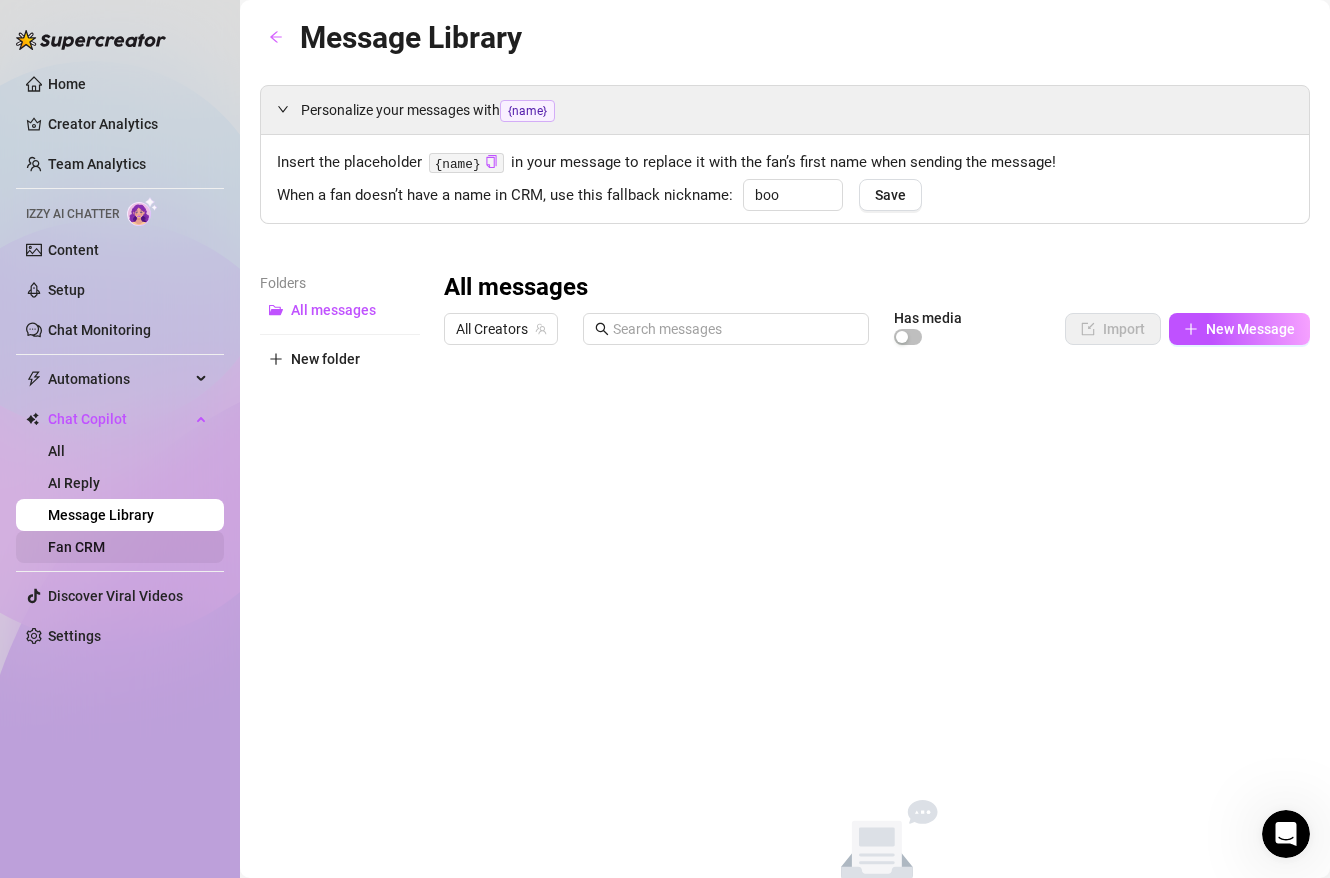 click on "Fan CRM" at bounding box center (76, 547) 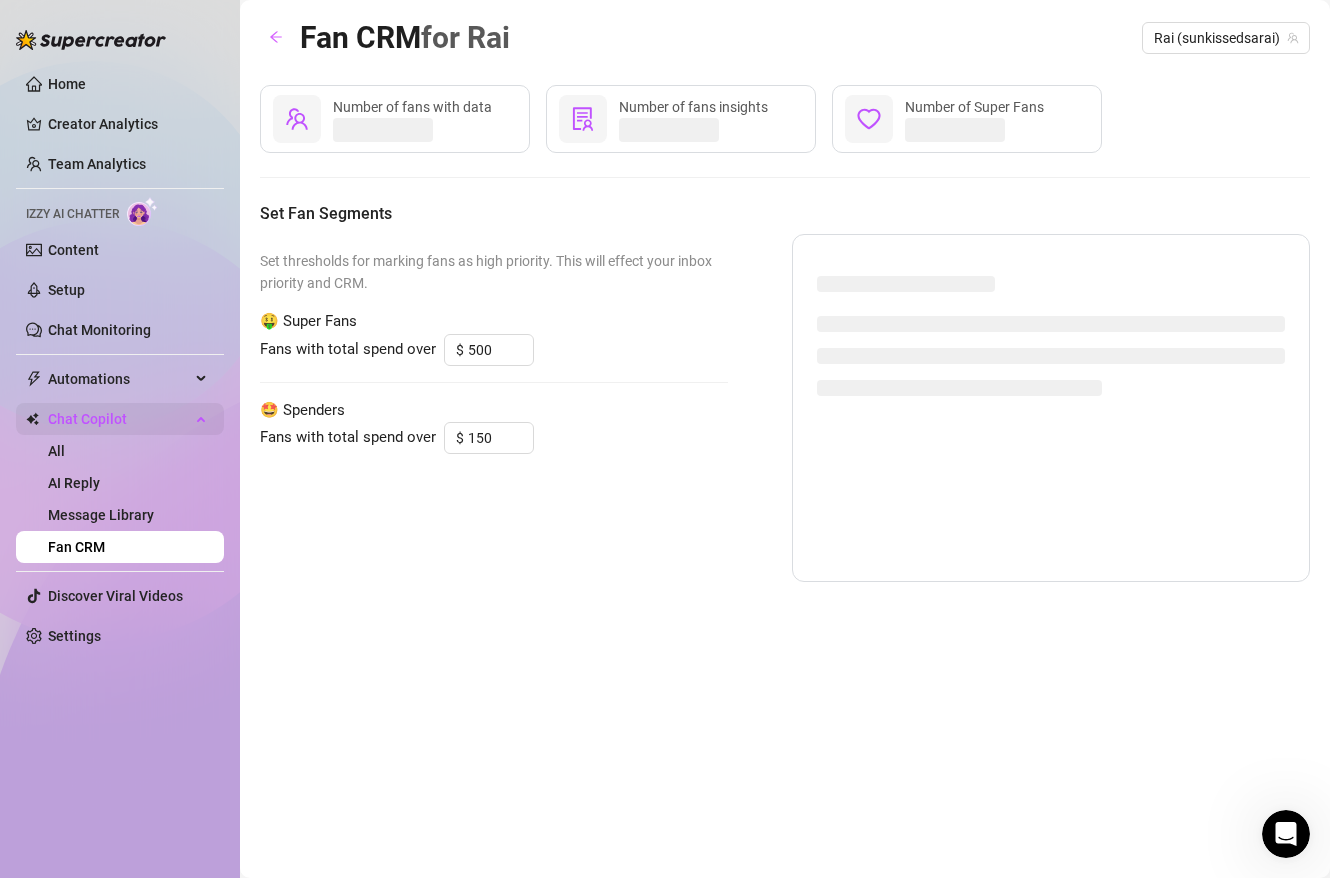 click on "Chat Copilot" at bounding box center (119, 419) 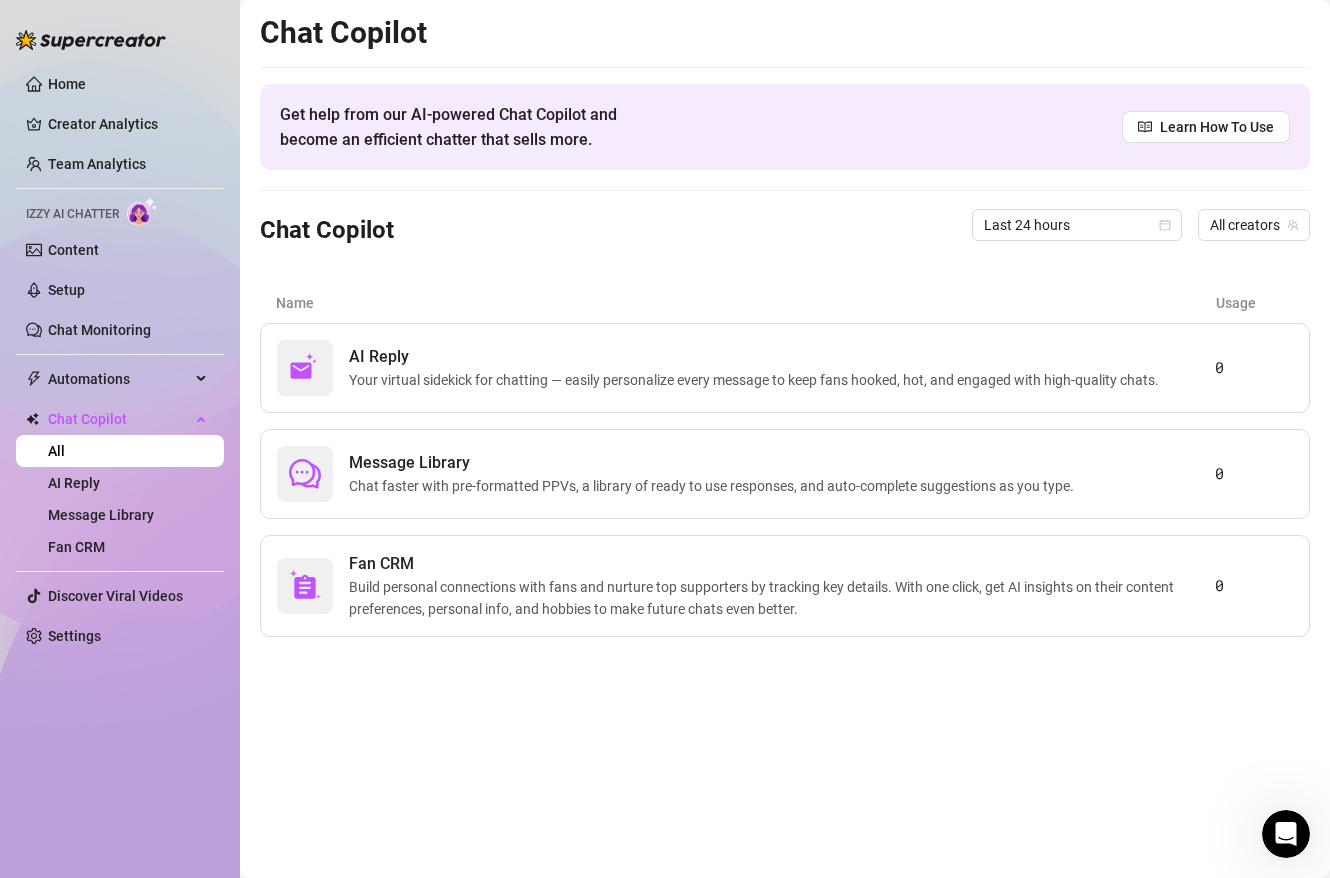 click on "All" at bounding box center [56, 451] 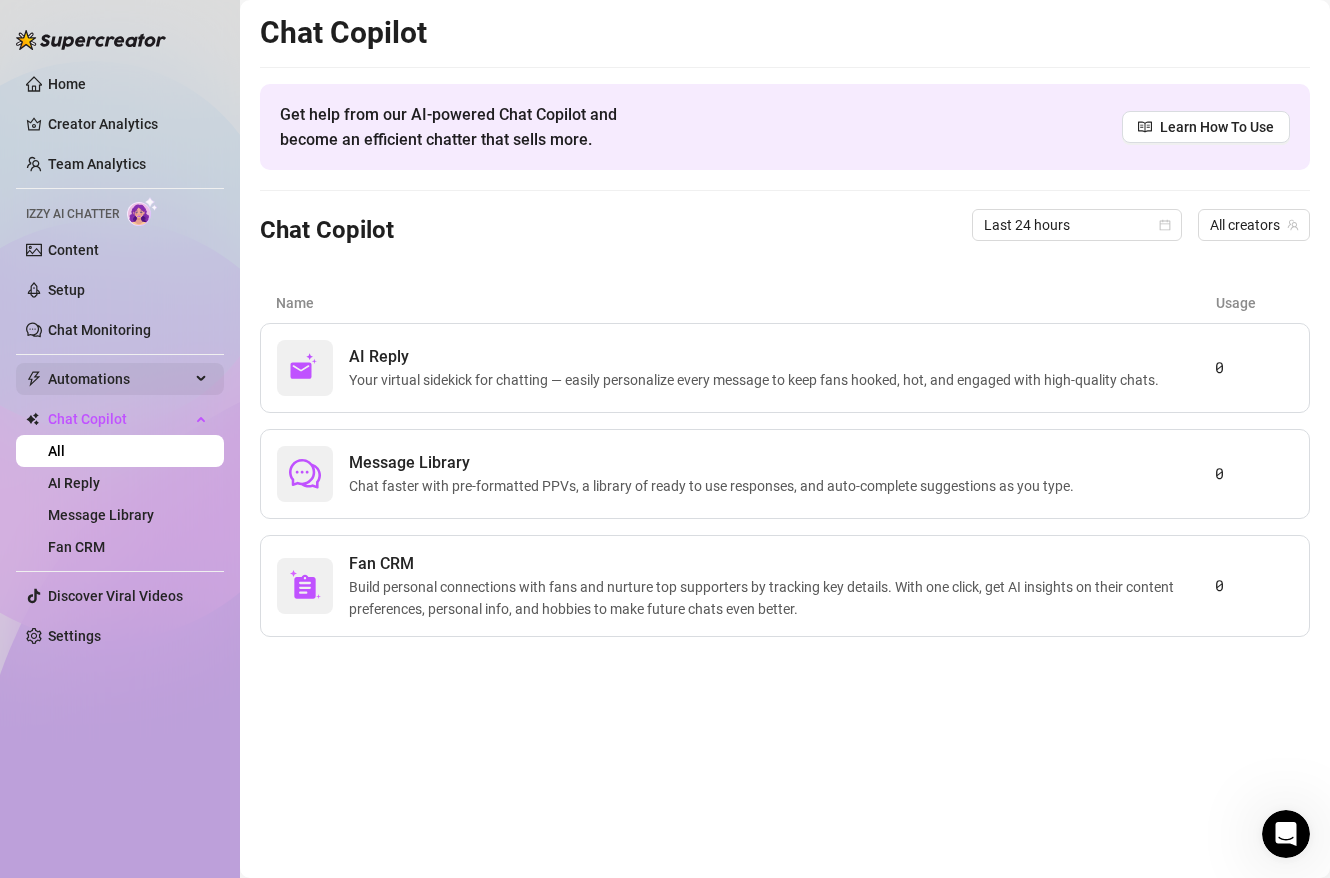 click on "Automations" at bounding box center (119, 379) 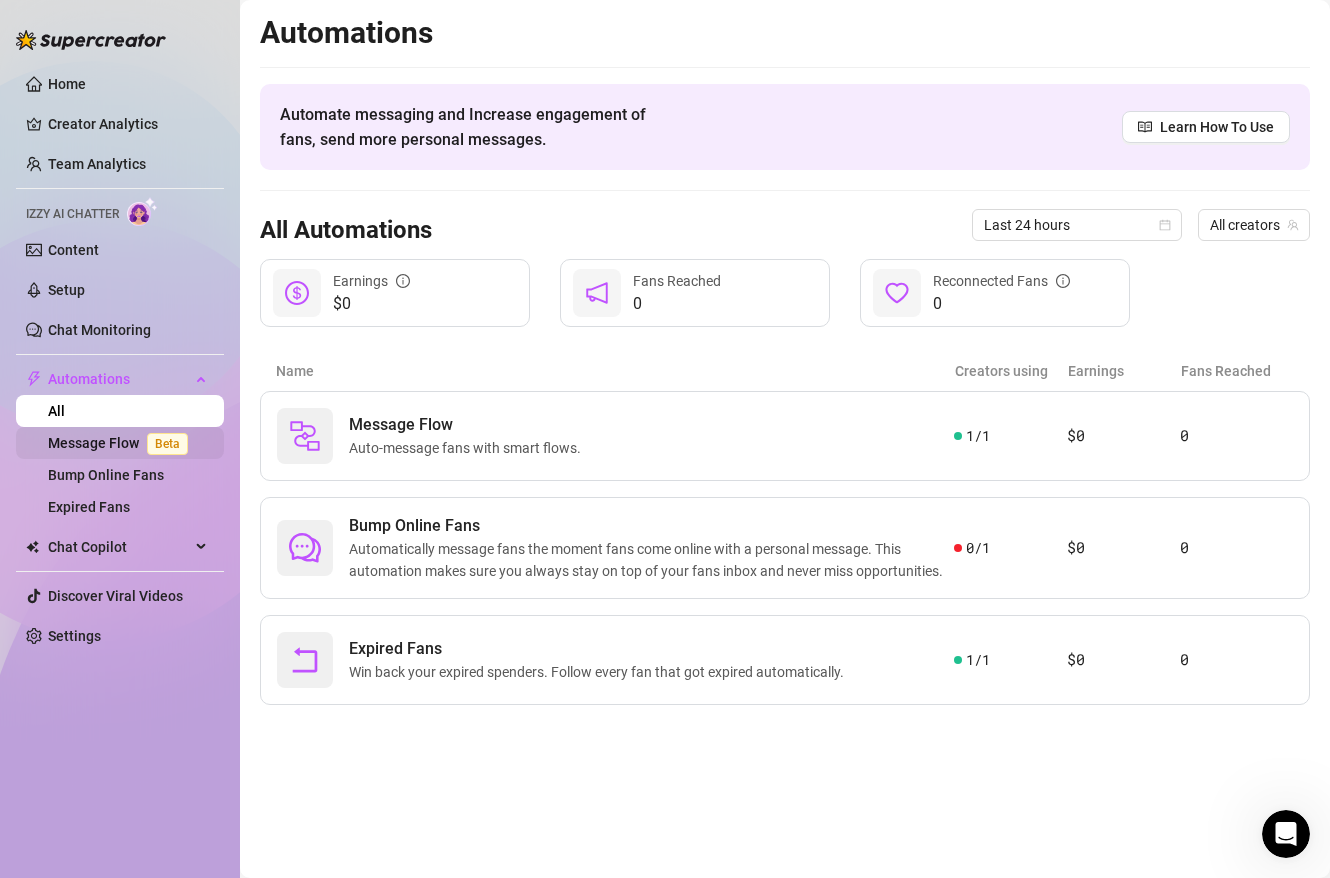 click on "Message Flow Beta" at bounding box center [122, 443] 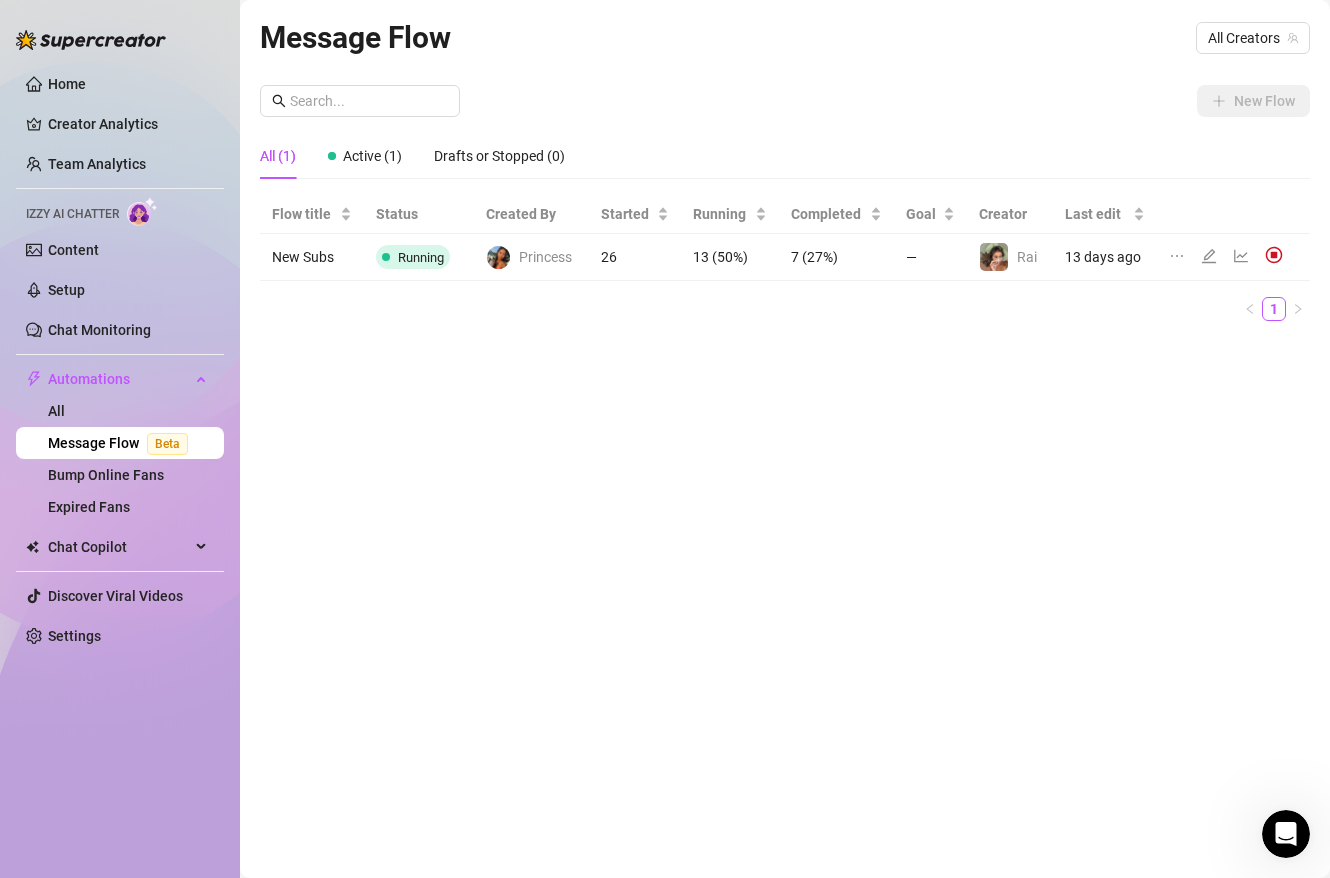 click on "Home Creator Analytics   Team Analytics Izzy AI Chatter Content Setup Chat Monitoring Automations All Message Flow Beta Bump Online Fans Expired Fans Chat Copilot All AI Reply Message Library Fan CRM Discover Viral Videos Settings" at bounding box center [120, 360] 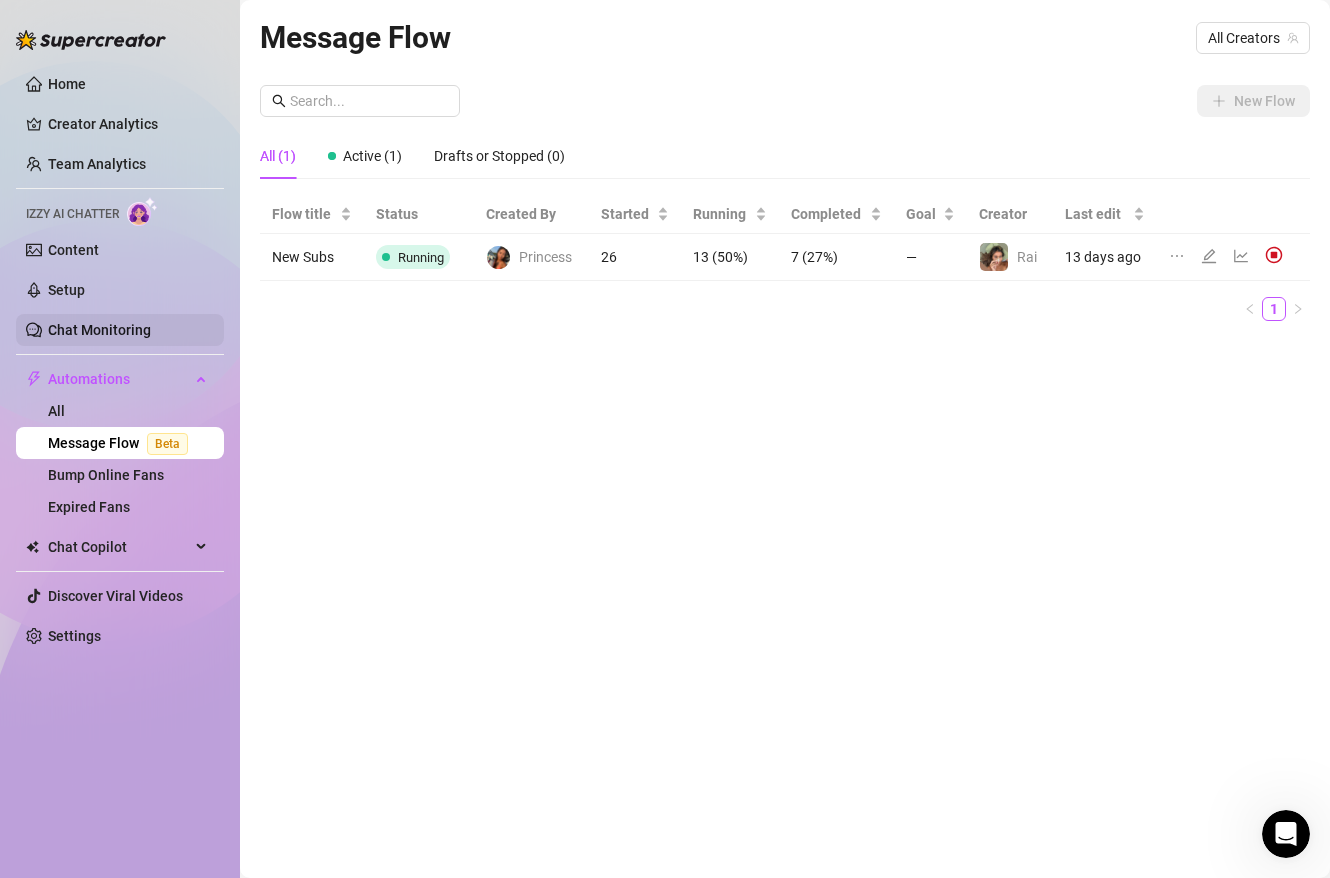 click on "Chat Monitoring" at bounding box center [99, 330] 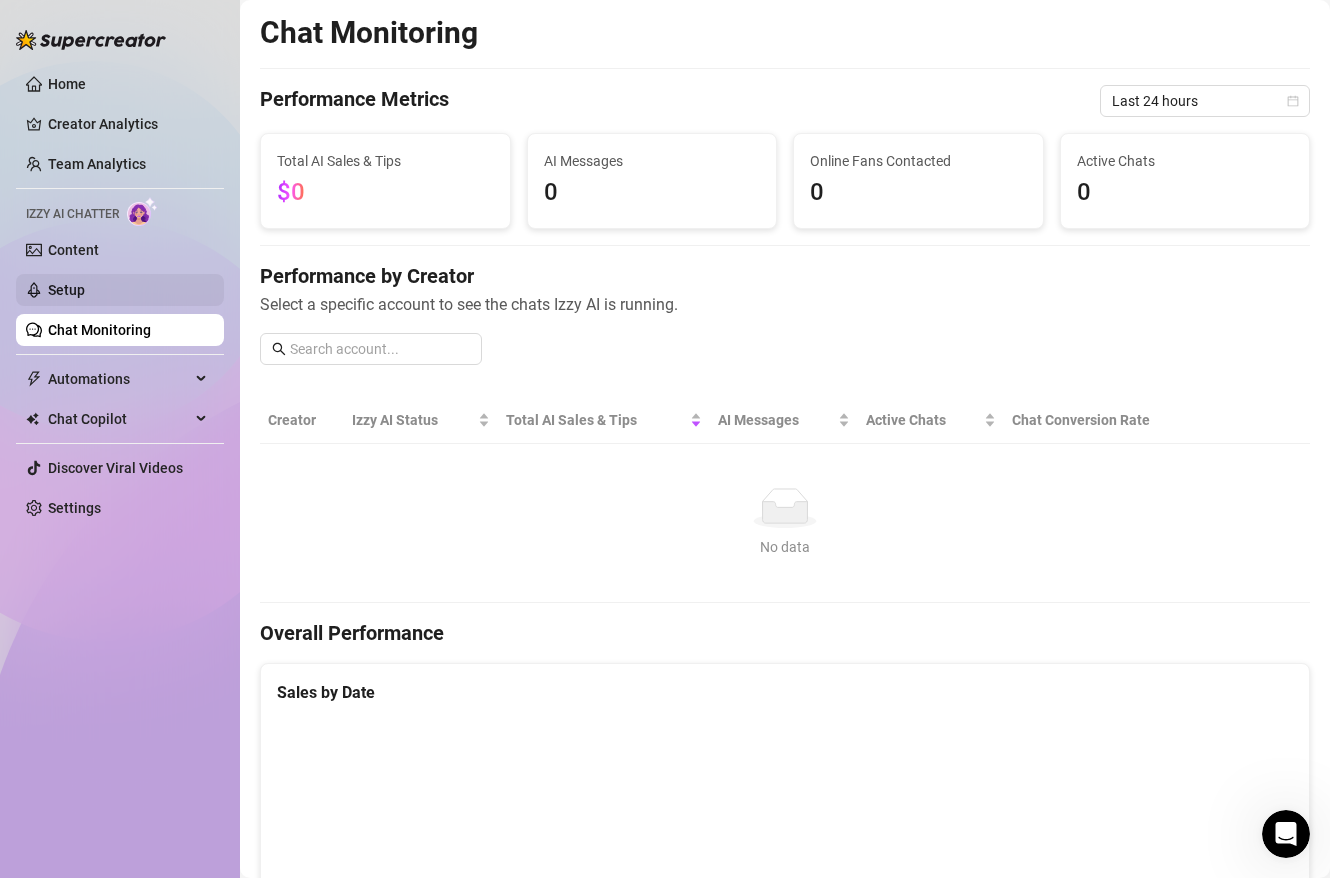 click on "Setup" at bounding box center [66, 290] 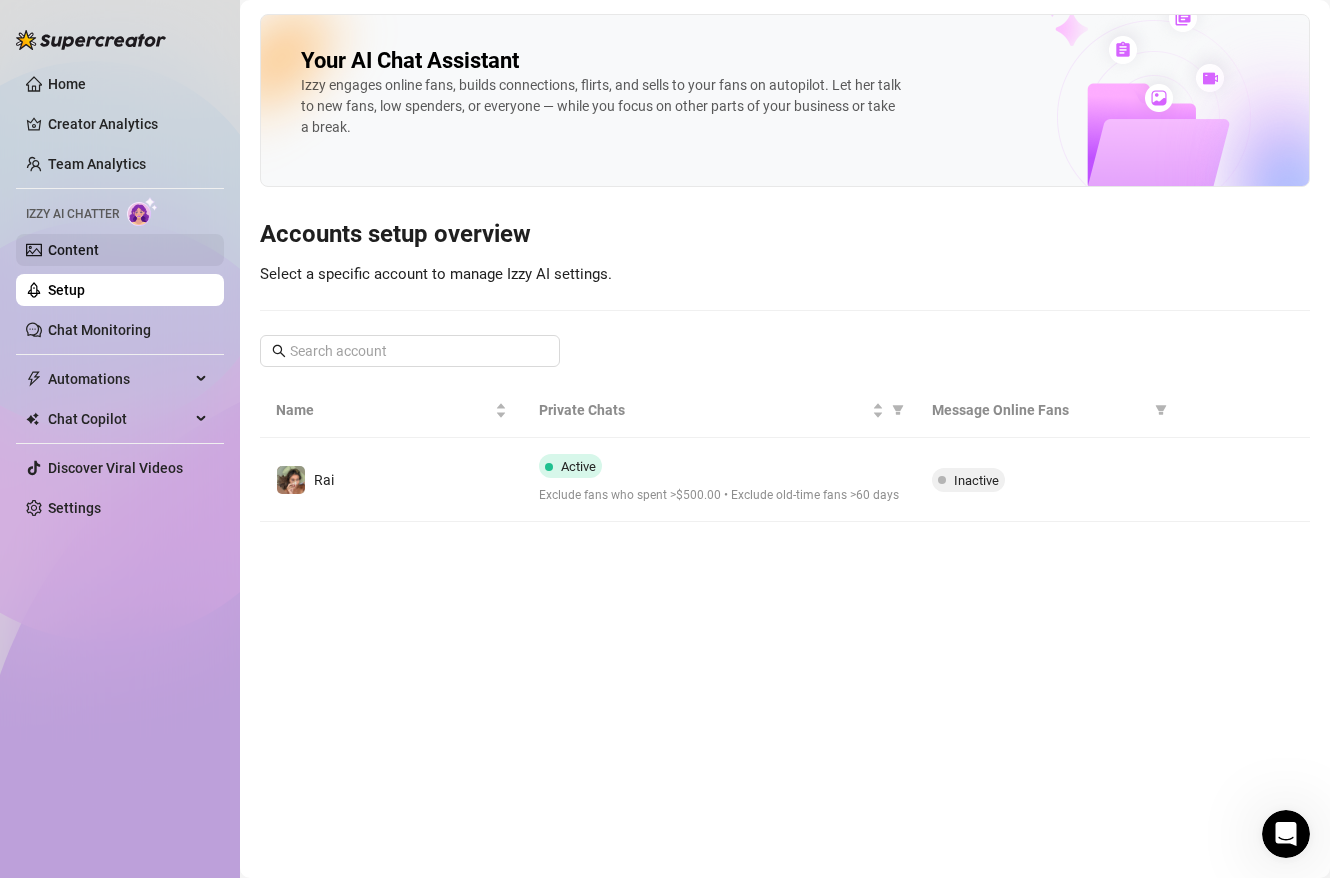 click on "Content" at bounding box center [73, 250] 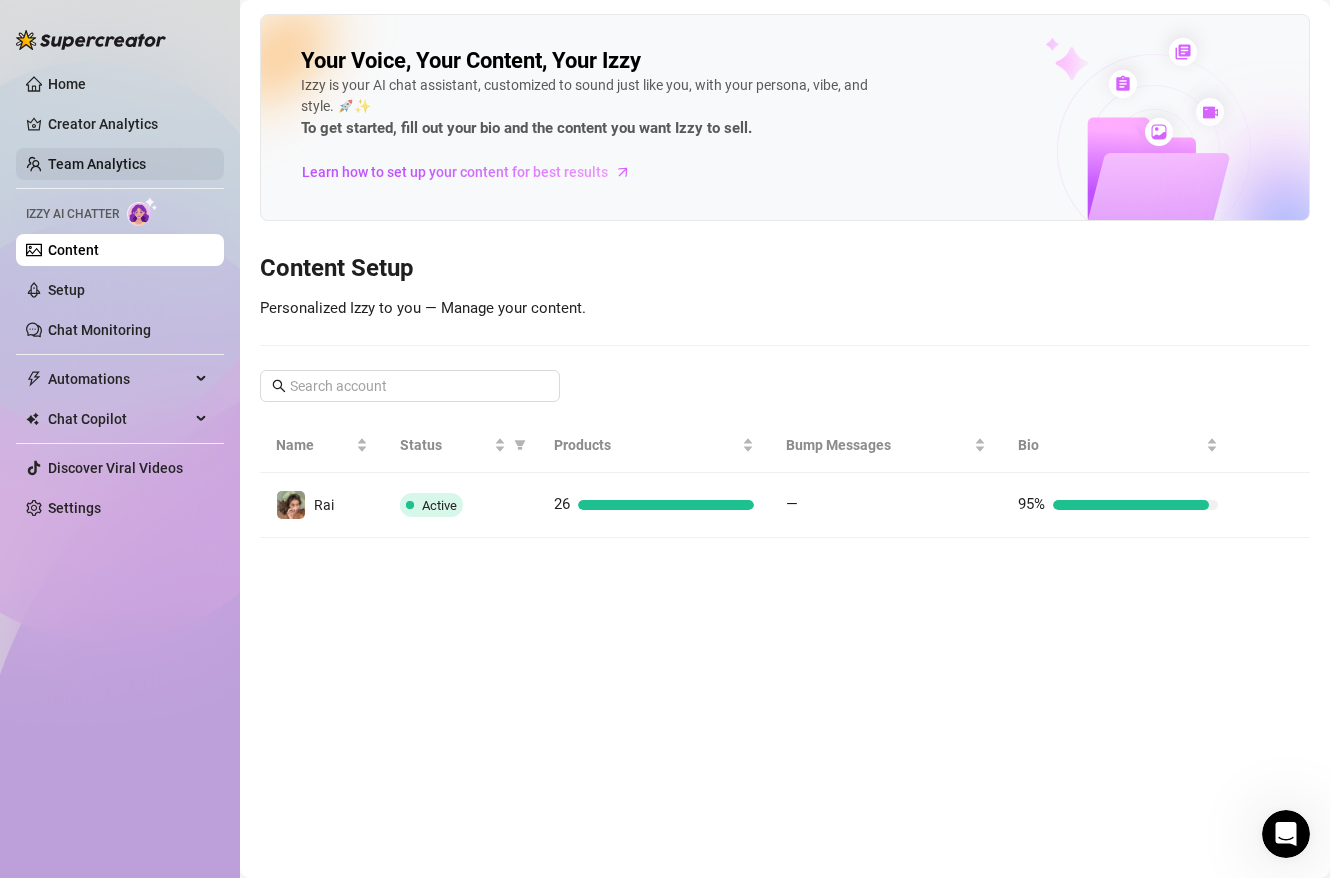 click on "Team Analytics" at bounding box center (97, 164) 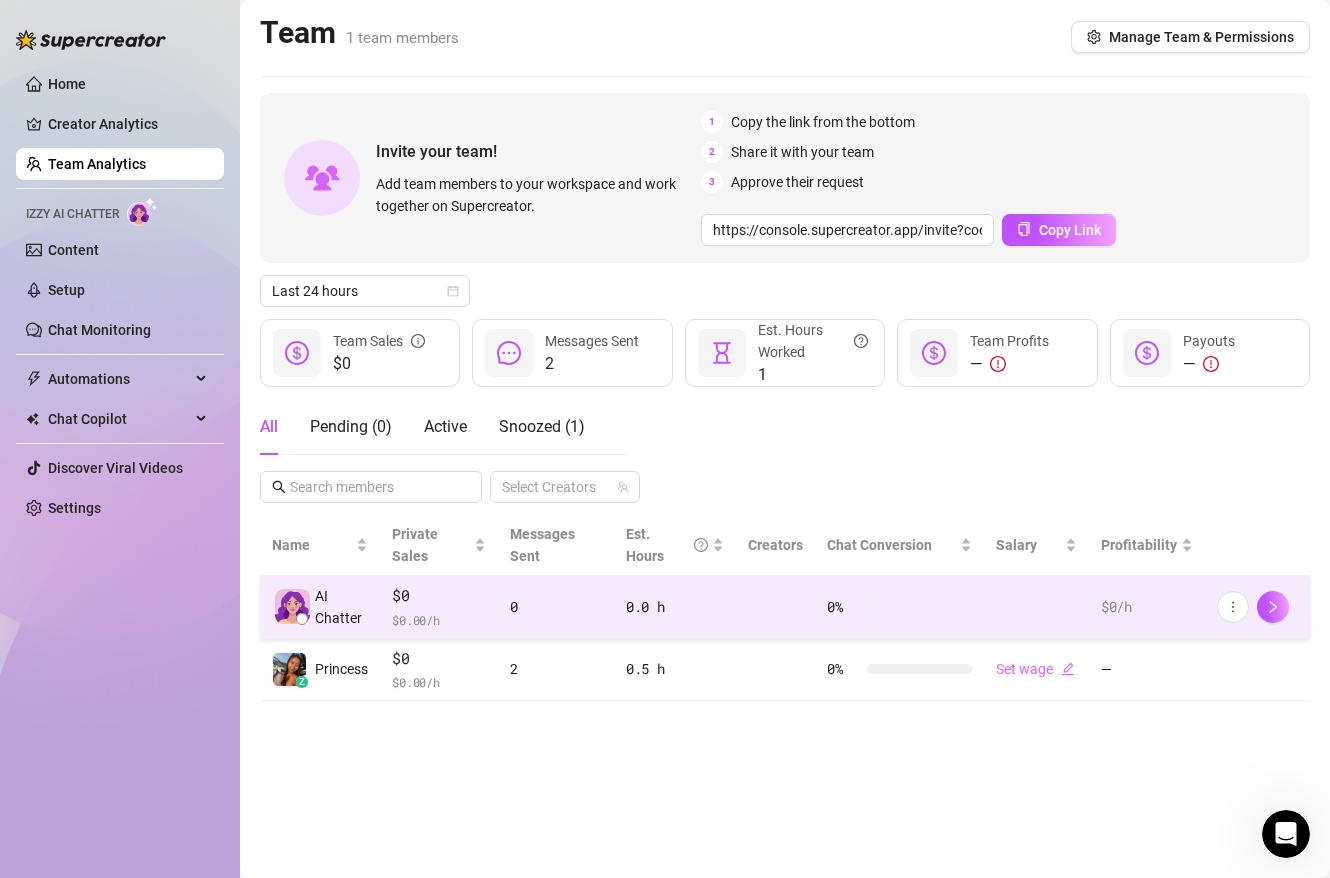 click on "AI Chatter" at bounding box center (320, 607) 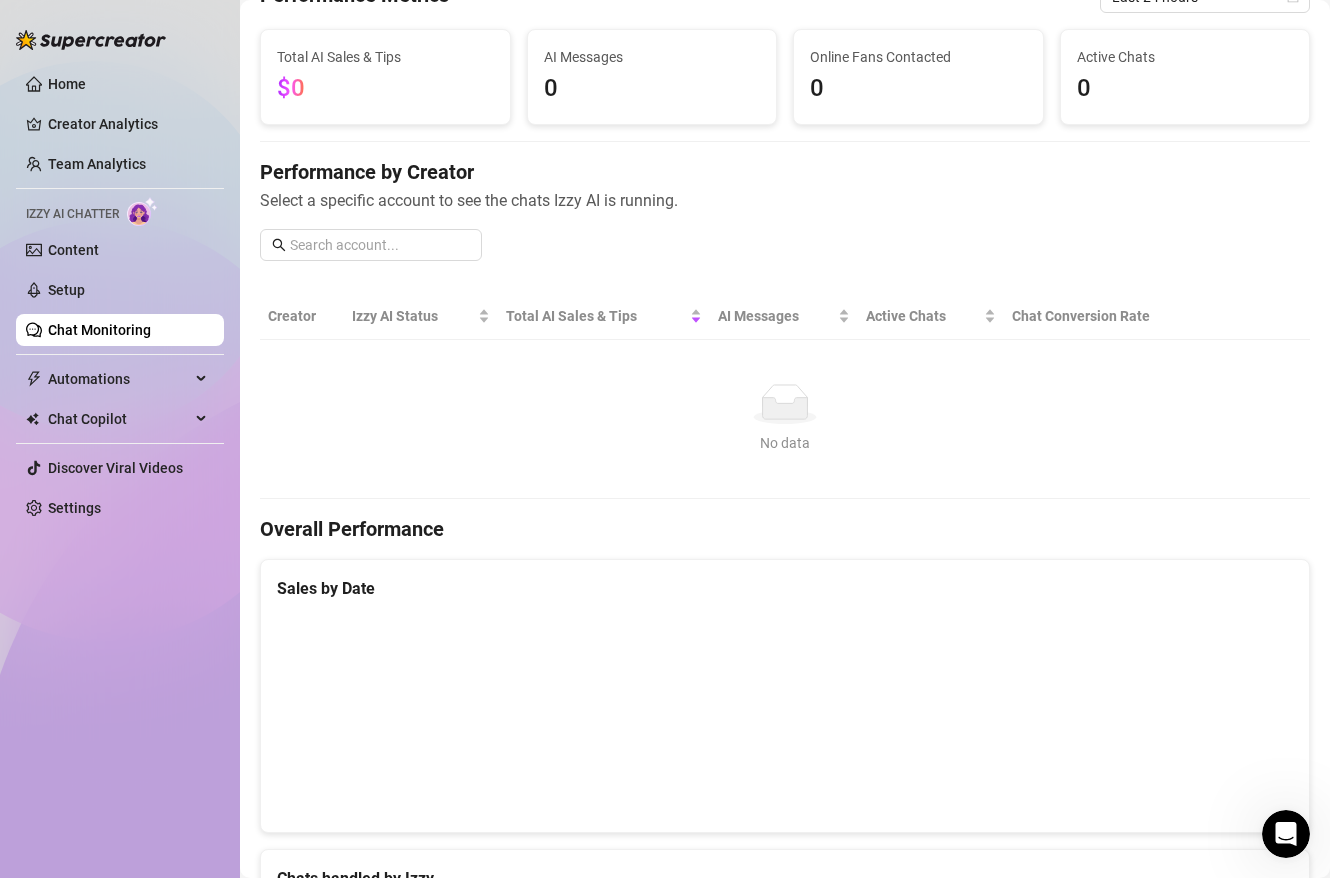 scroll, scrollTop: 132, scrollLeft: 0, axis: vertical 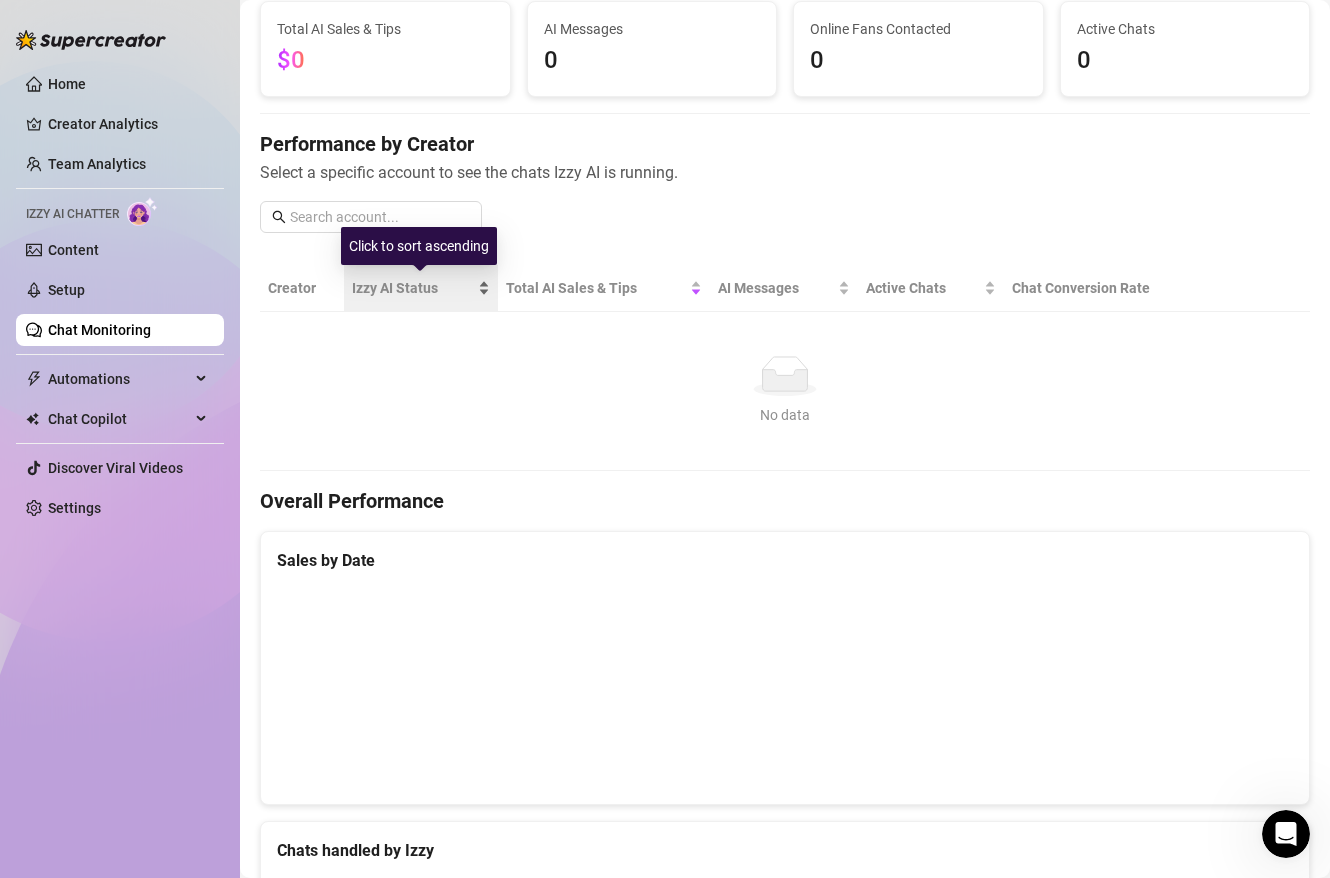 click on "Izzy AI Status" at bounding box center (413, 288) 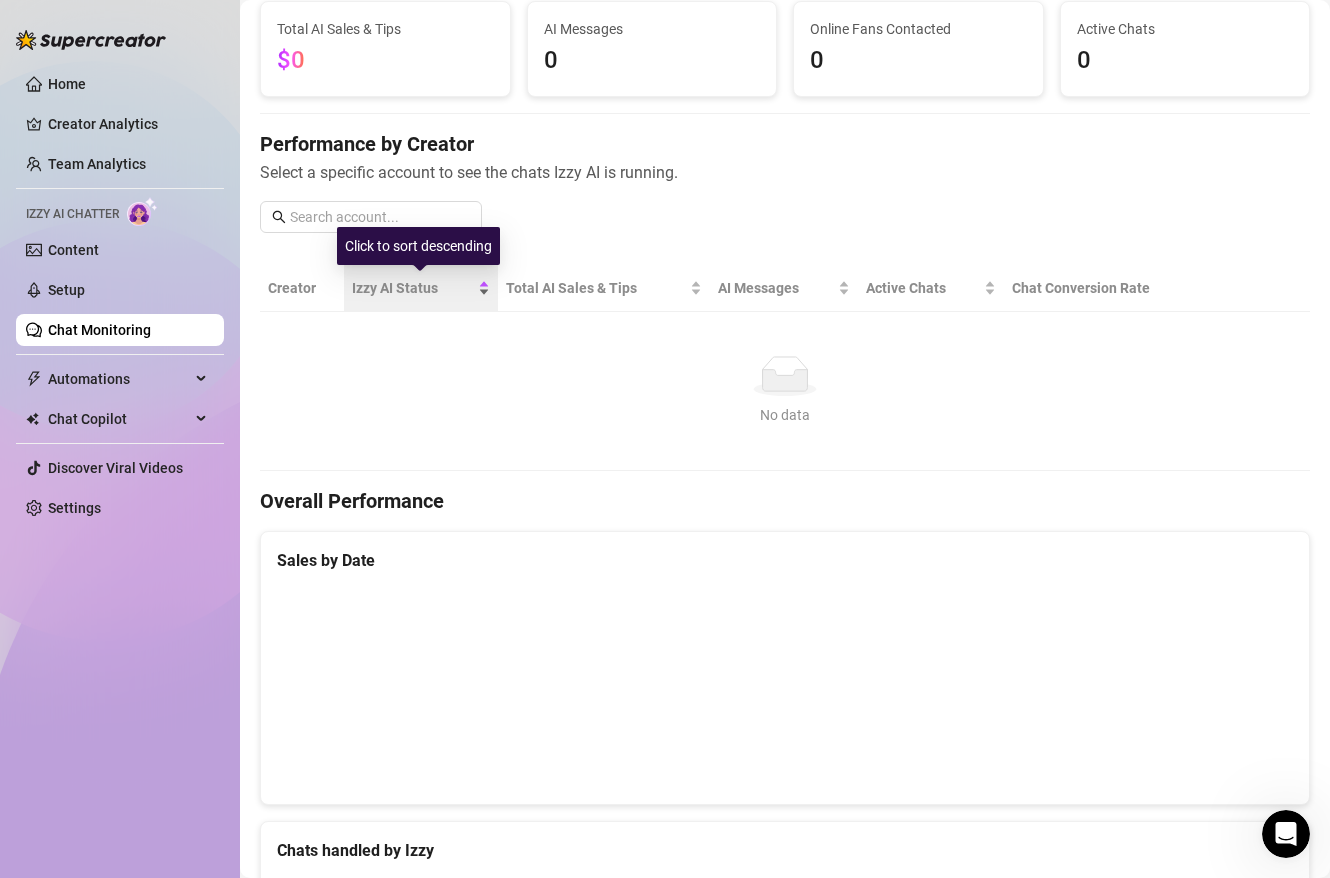 click on "Izzy AI Status" at bounding box center (413, 288) 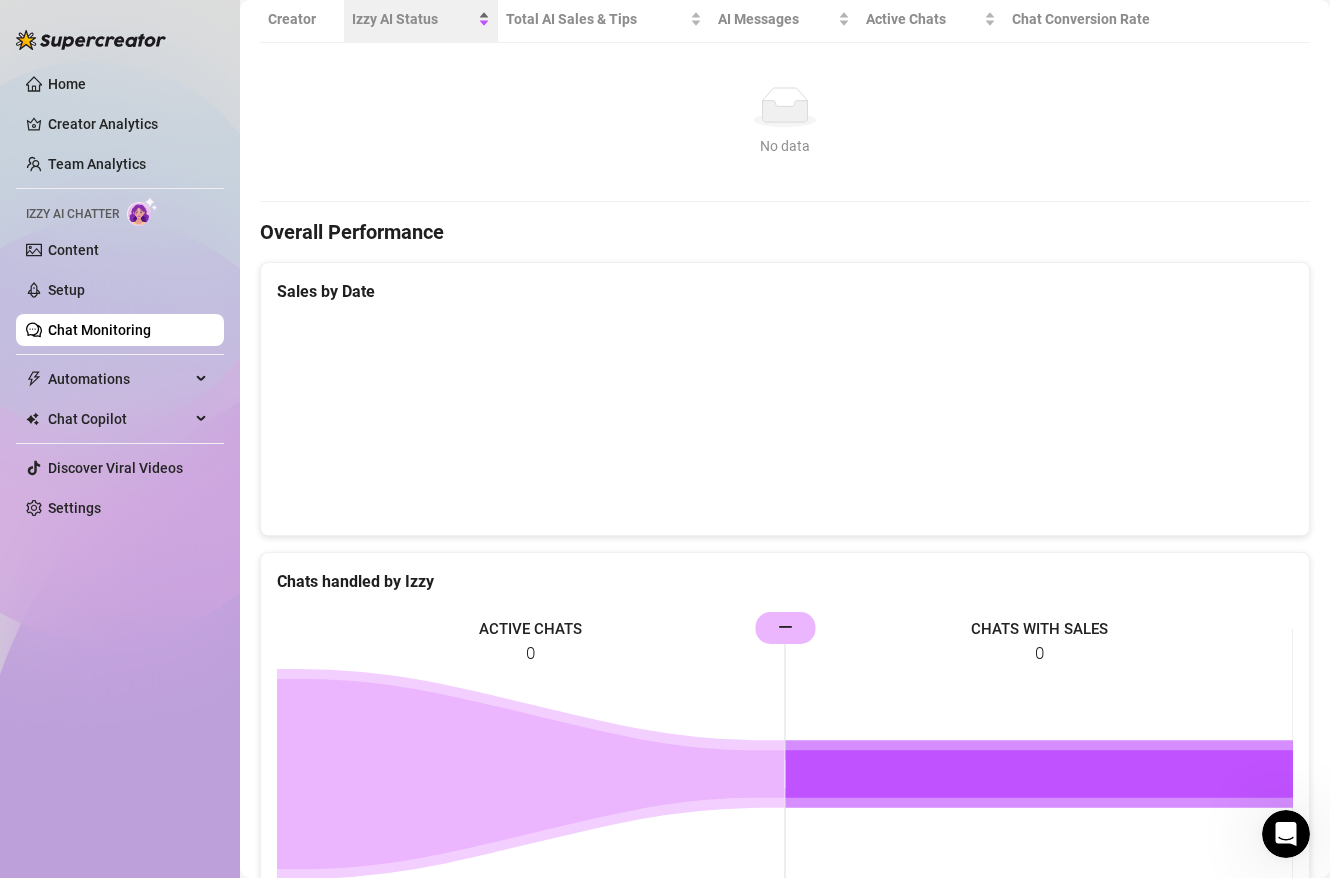 scroll, scrollTop: 0, scrollLeft: 0, axis: both 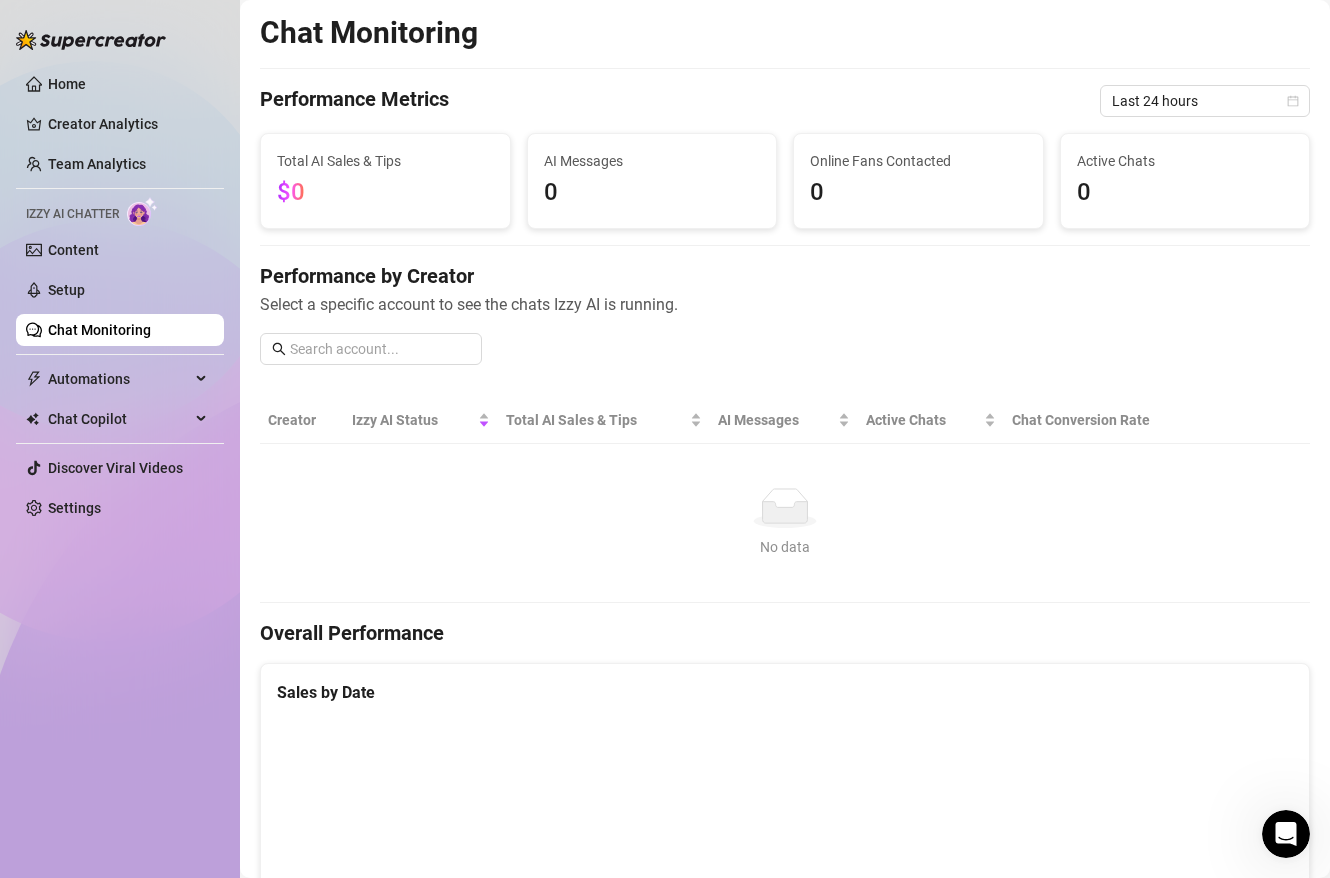click on "$0" at bounding box center (385, 193) 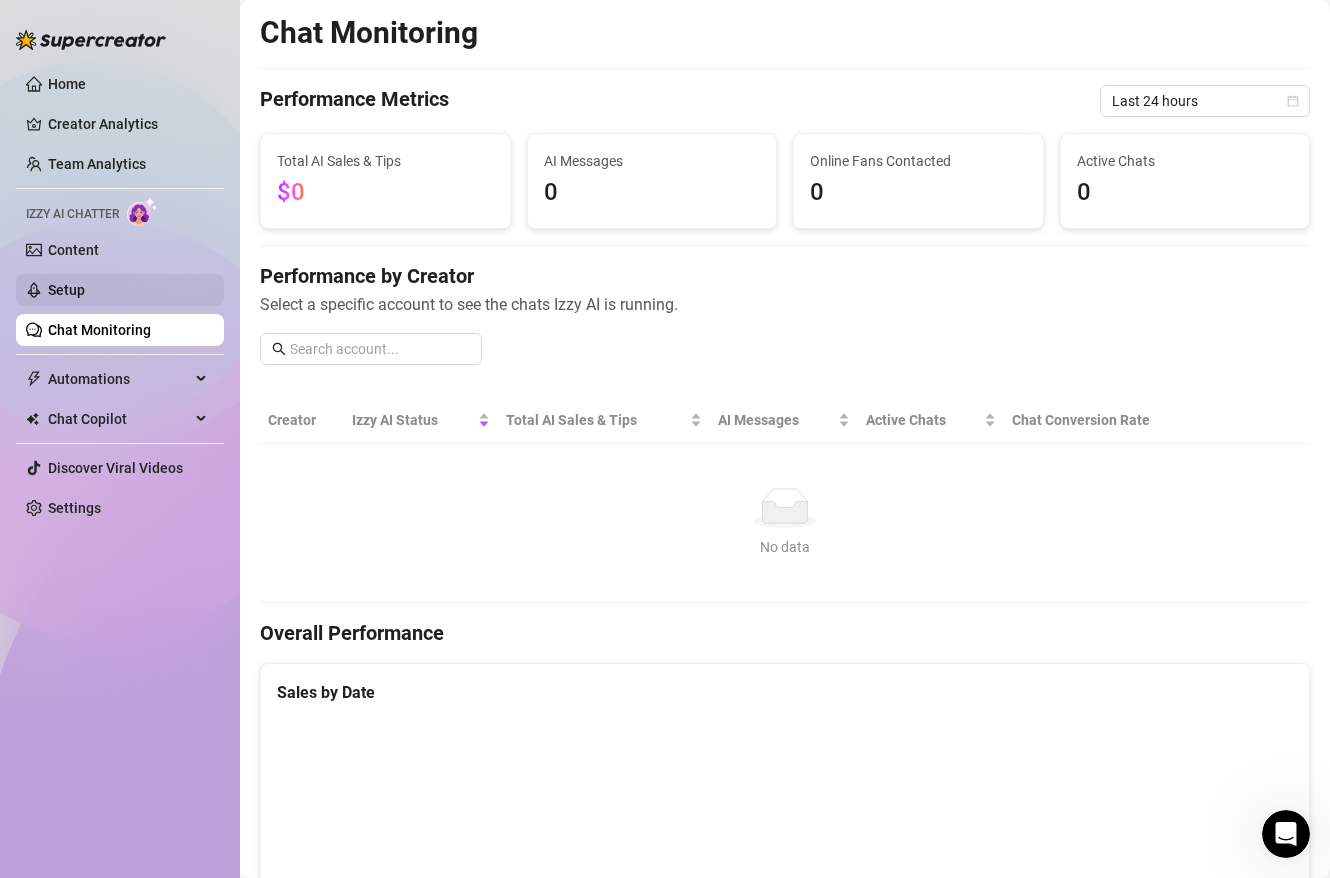 click on "Setup" at bounding box center [66, 290] 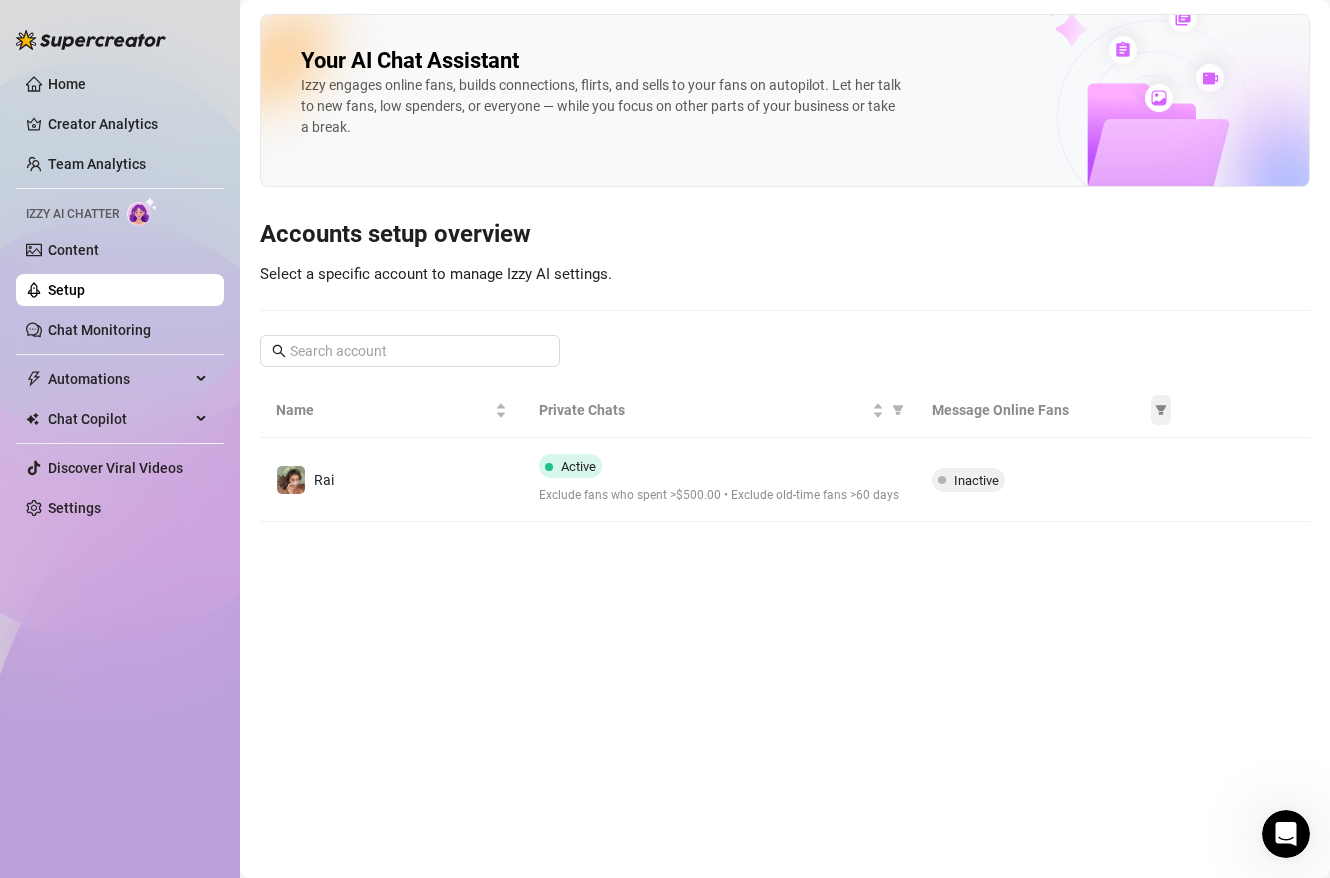 click 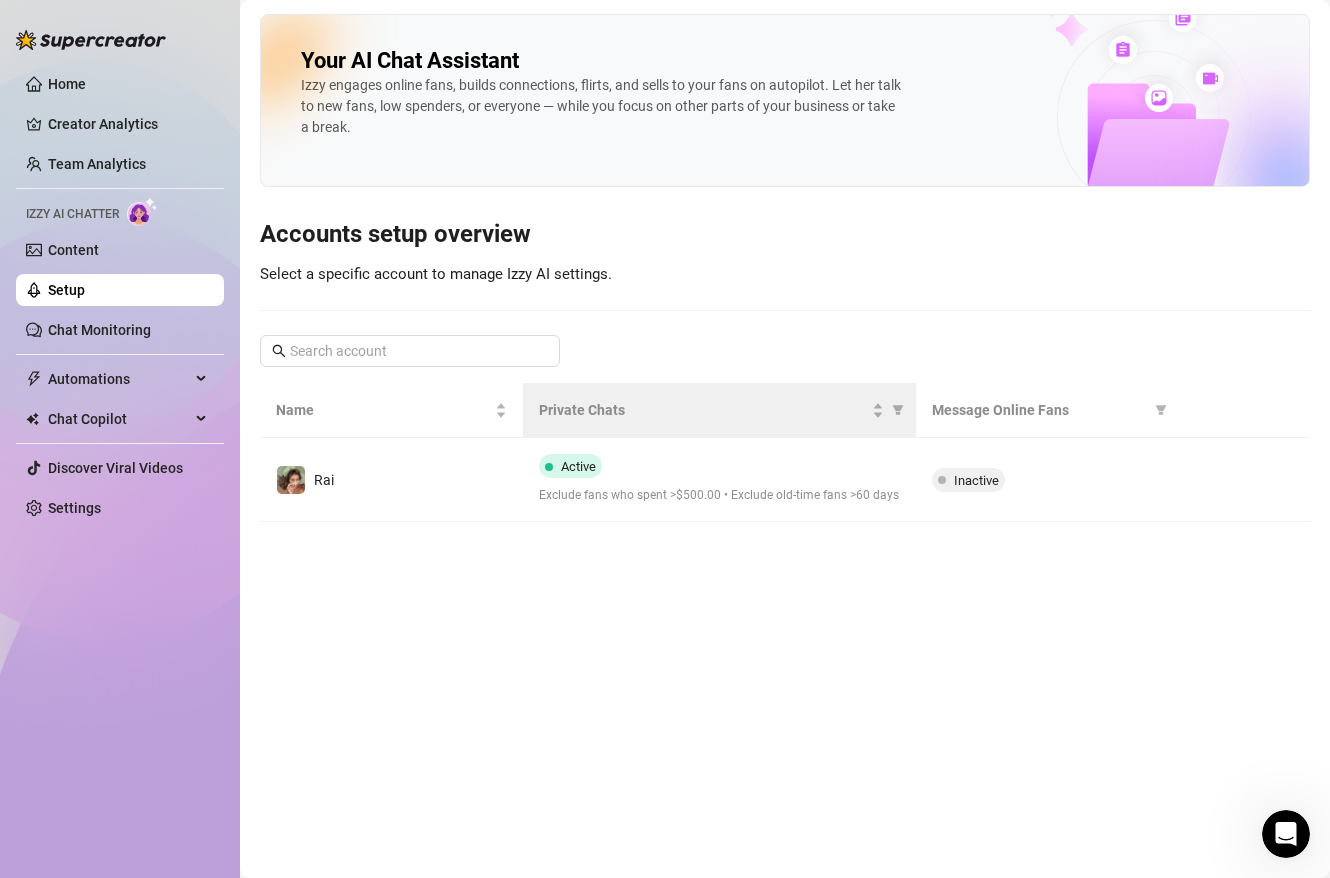 click on "Private Chats" at bounding box center [720, 410] 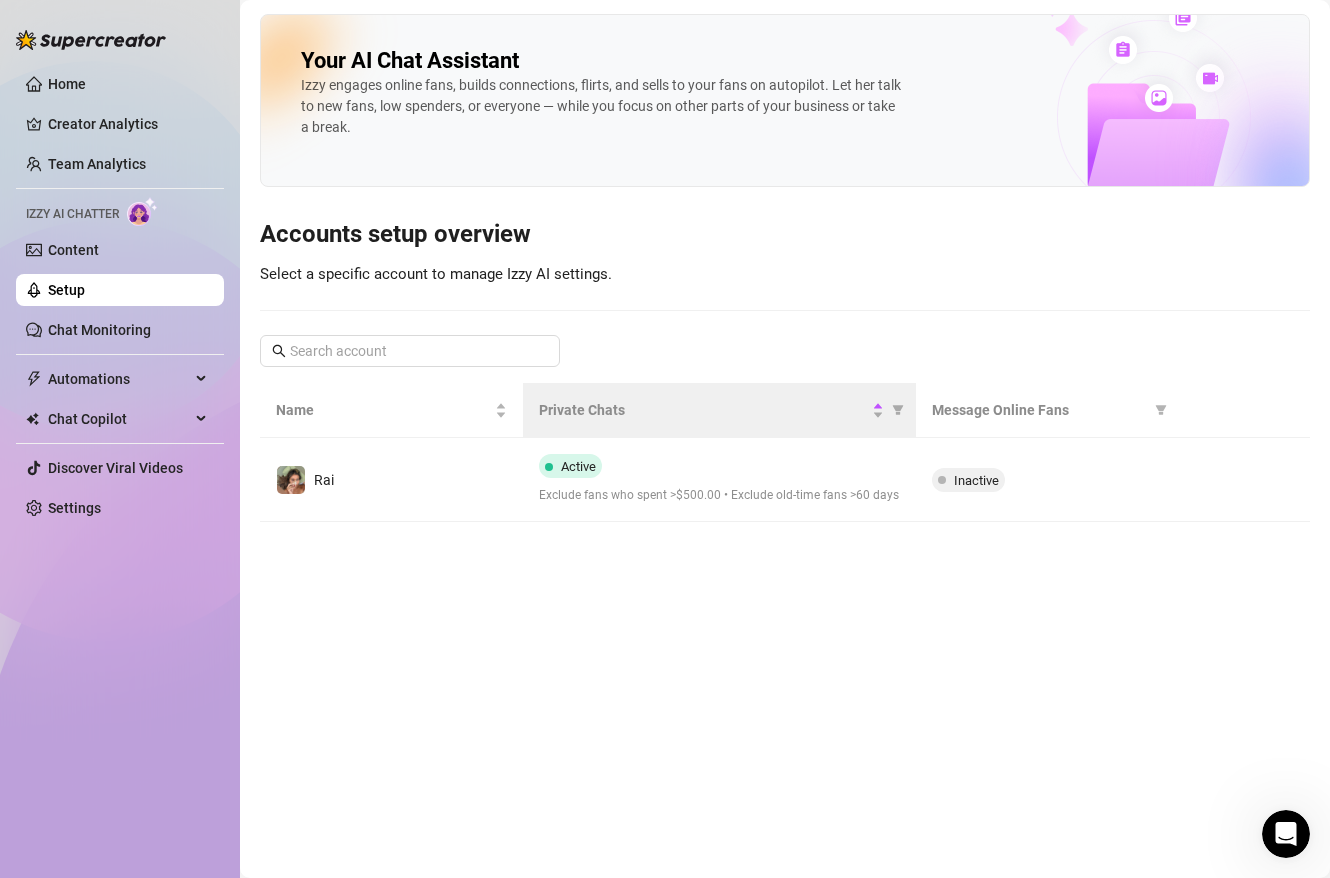click on "Private Chats" at bounding box center [720, 410] 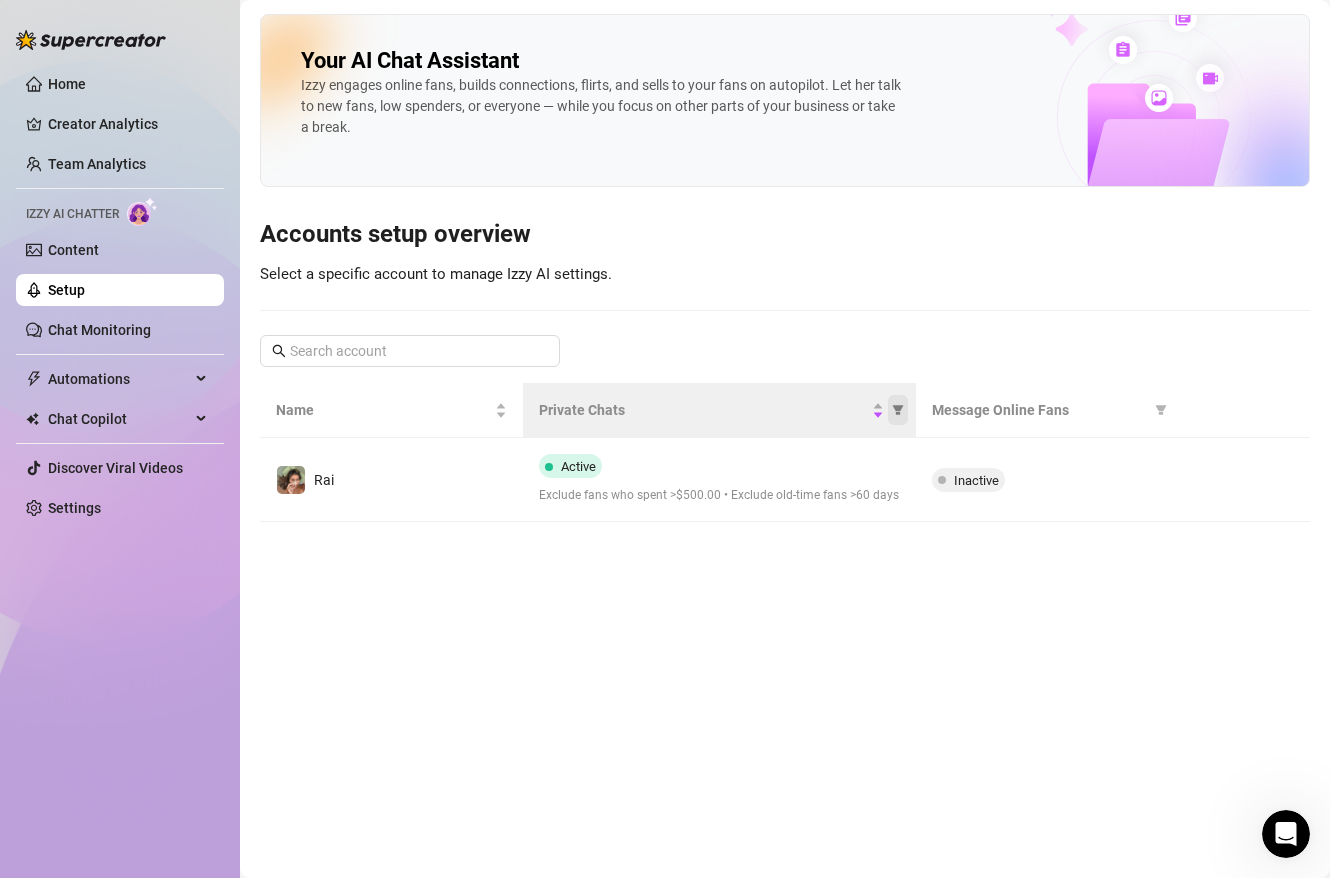 click at bounding box center [898, 410] 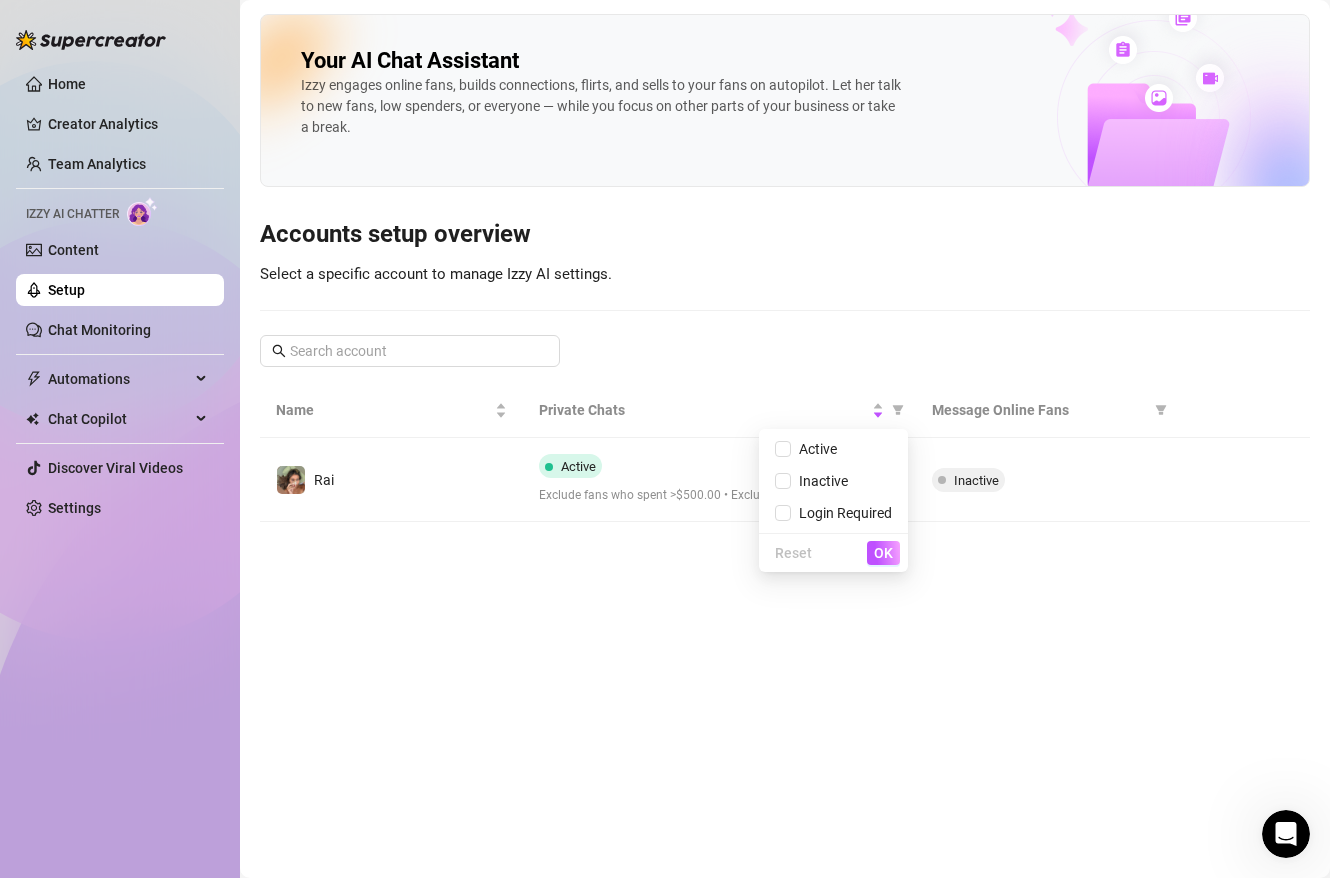 click on "Your AI Chat Assistant Izzy engages online fans, builds connections, flirts, and sells to your fans on autopilot. Let her talk to new fans, low spenders, or everyone — while you focus on other parts of your business or take a break. Accounts setup overview Select a specific account to manage Izzy AI settings. Name Private Chats Message Online Fans Rai Active Exclude fans who spent >$500.00 • Exclude old-time fans >60 days Inactive" at bounding box center [785, 439] 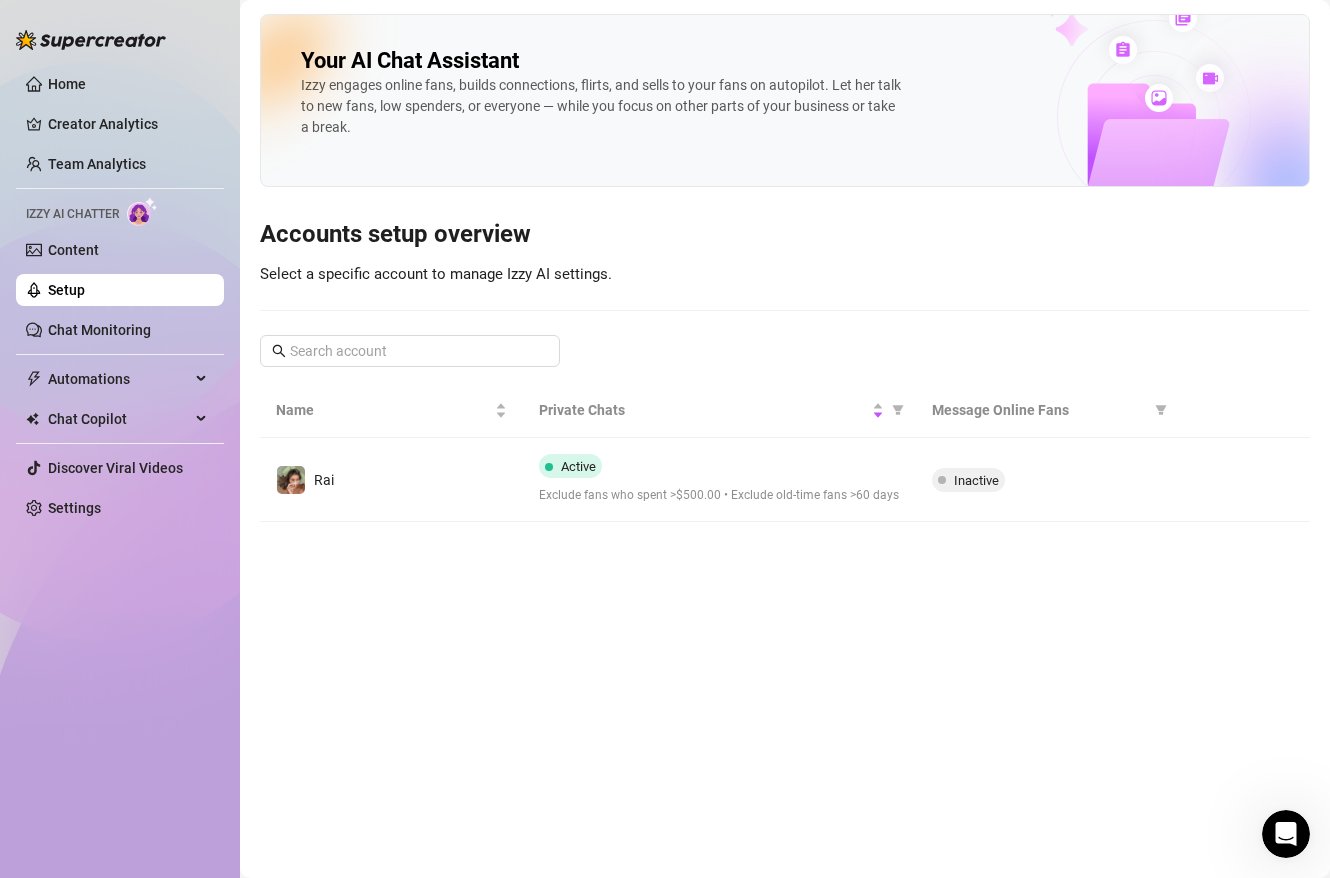 click on "Home Creator Analytics   Team Analytics Izzy AI Chatter Content Setup Chat Monitoring Automations All Message Flow Beta Bump Online Fans Expired Fans Chat Copilot All AI Reply Message Library Fan CRM Discover Viral Videos Settings" at bounding box center (120, 296) 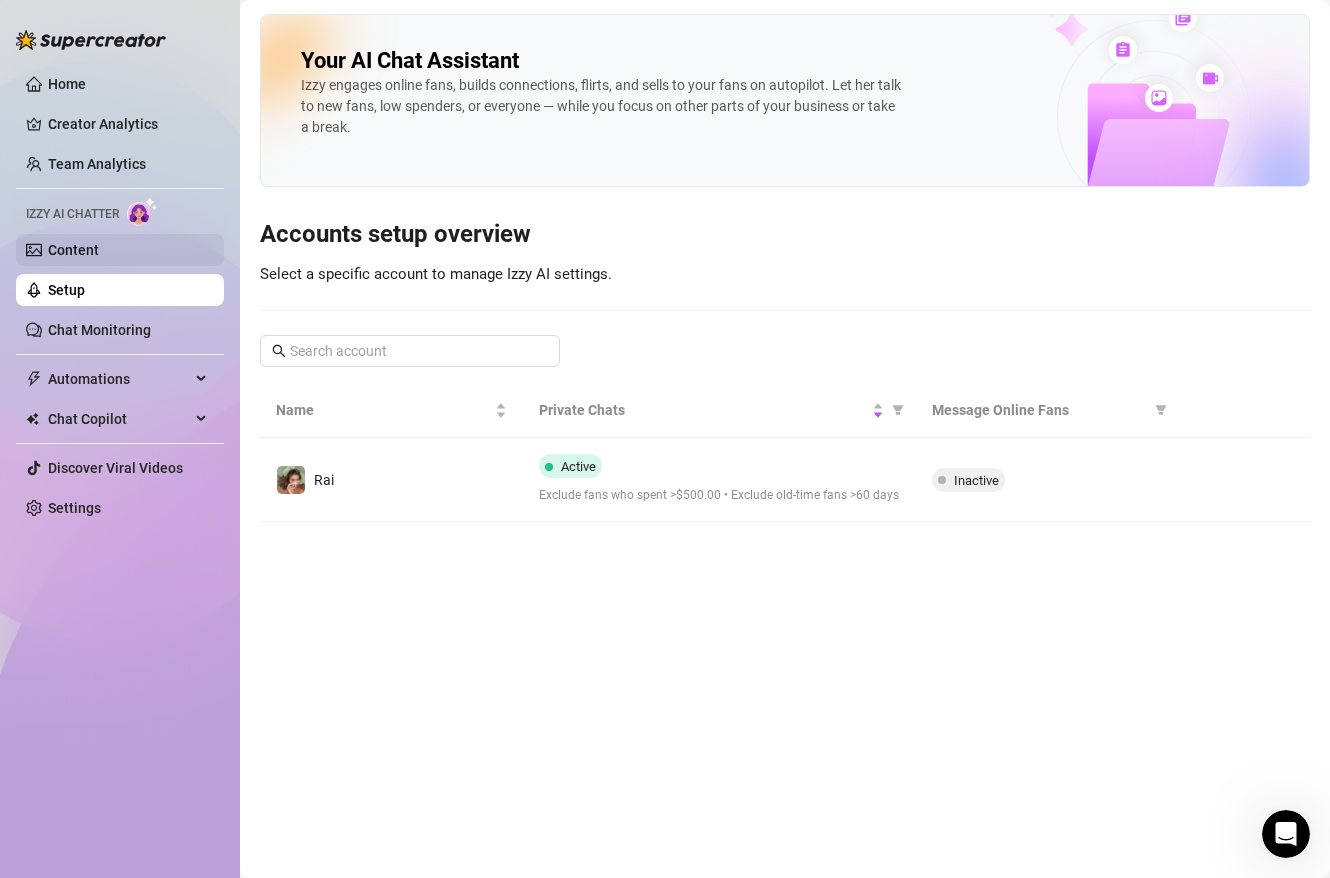 click on "Content" at bounding box center [73, 250] 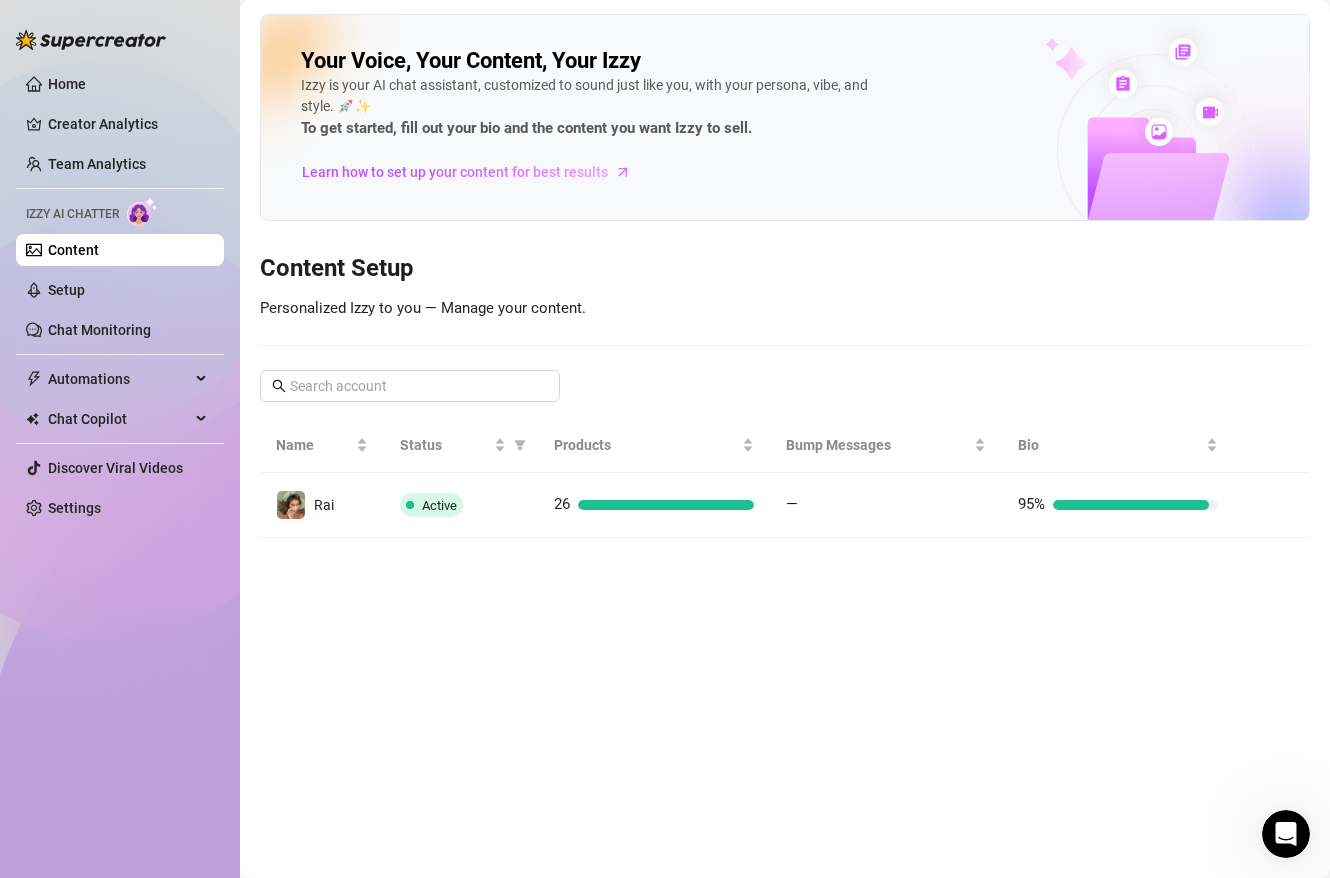 click 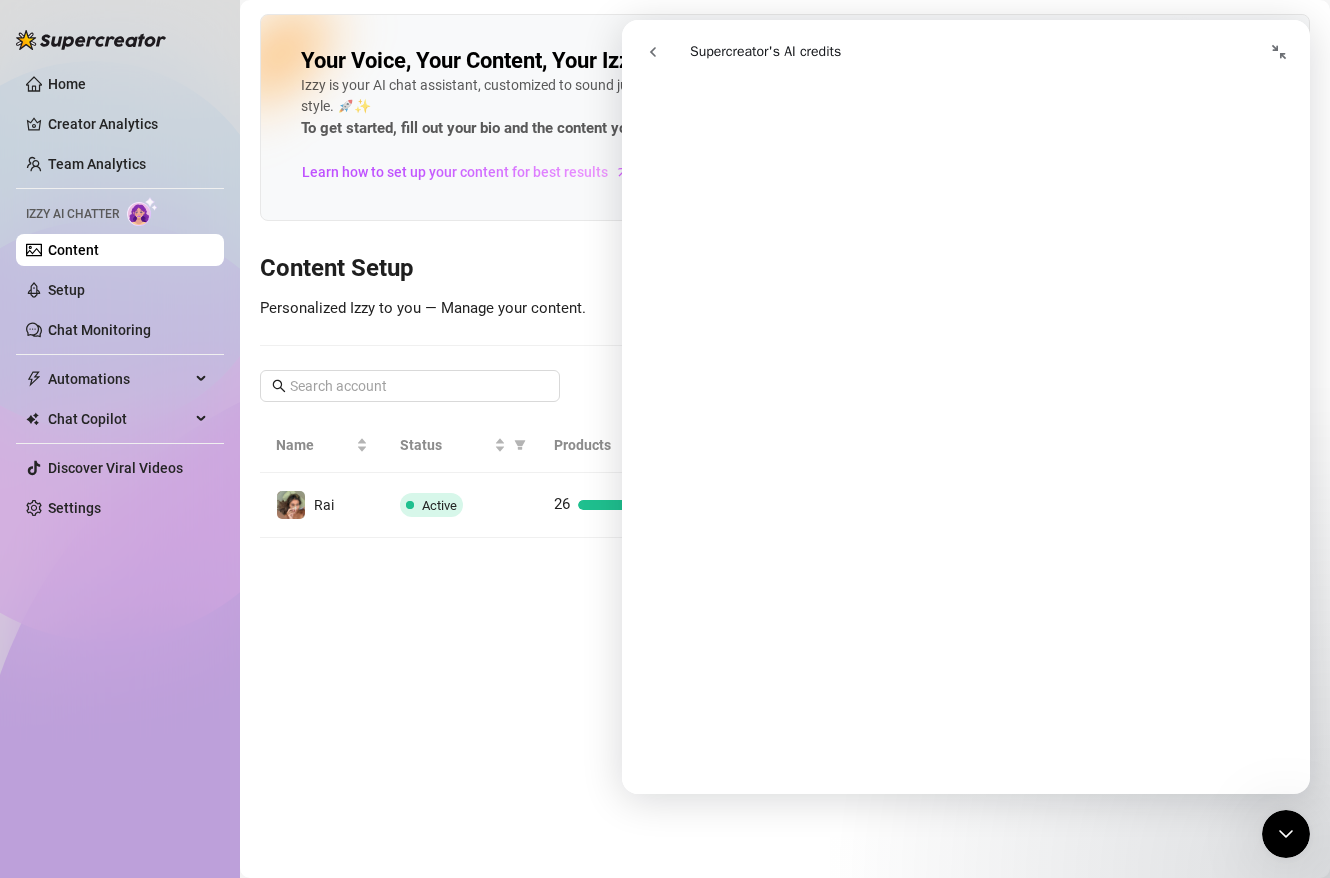 click 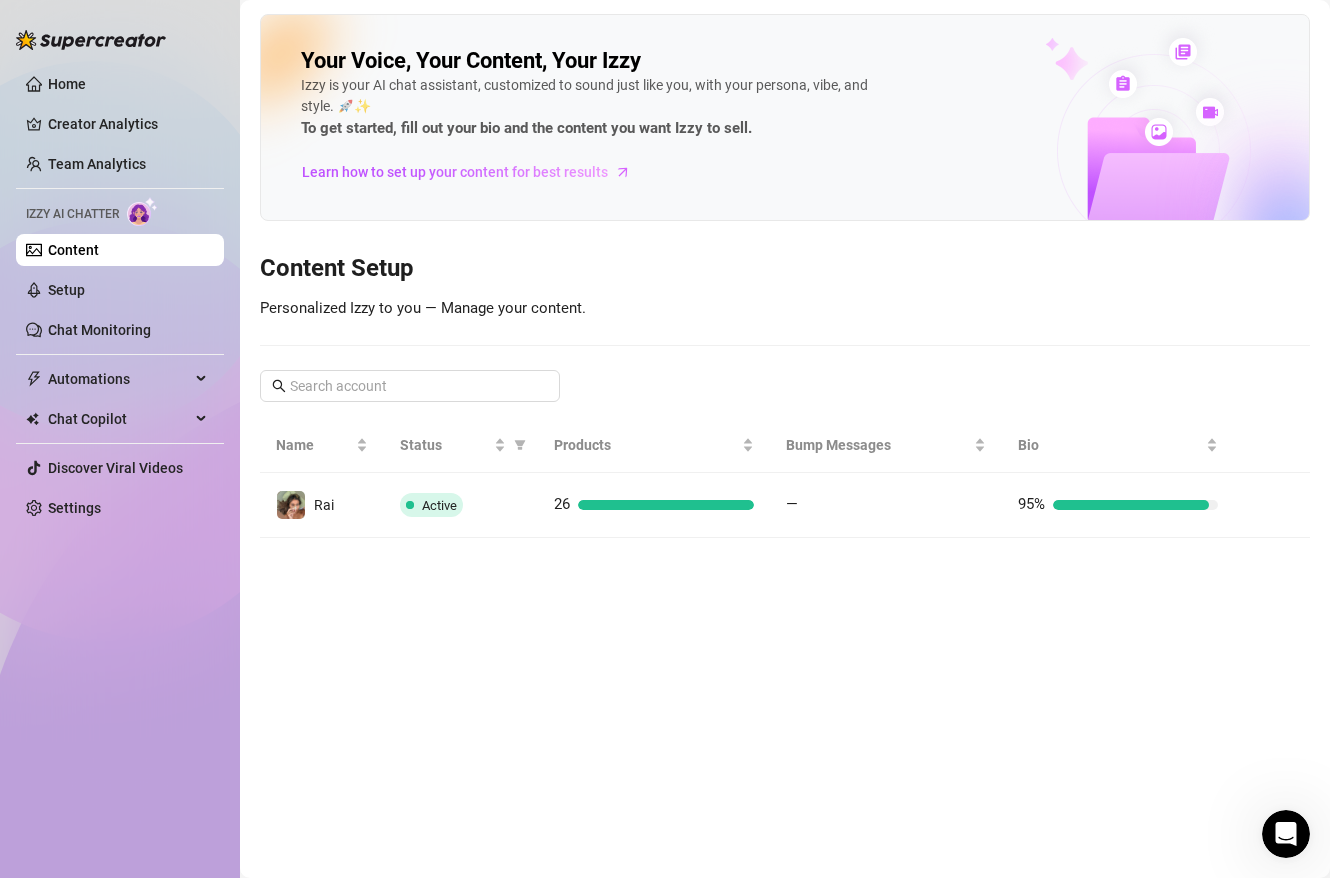 click 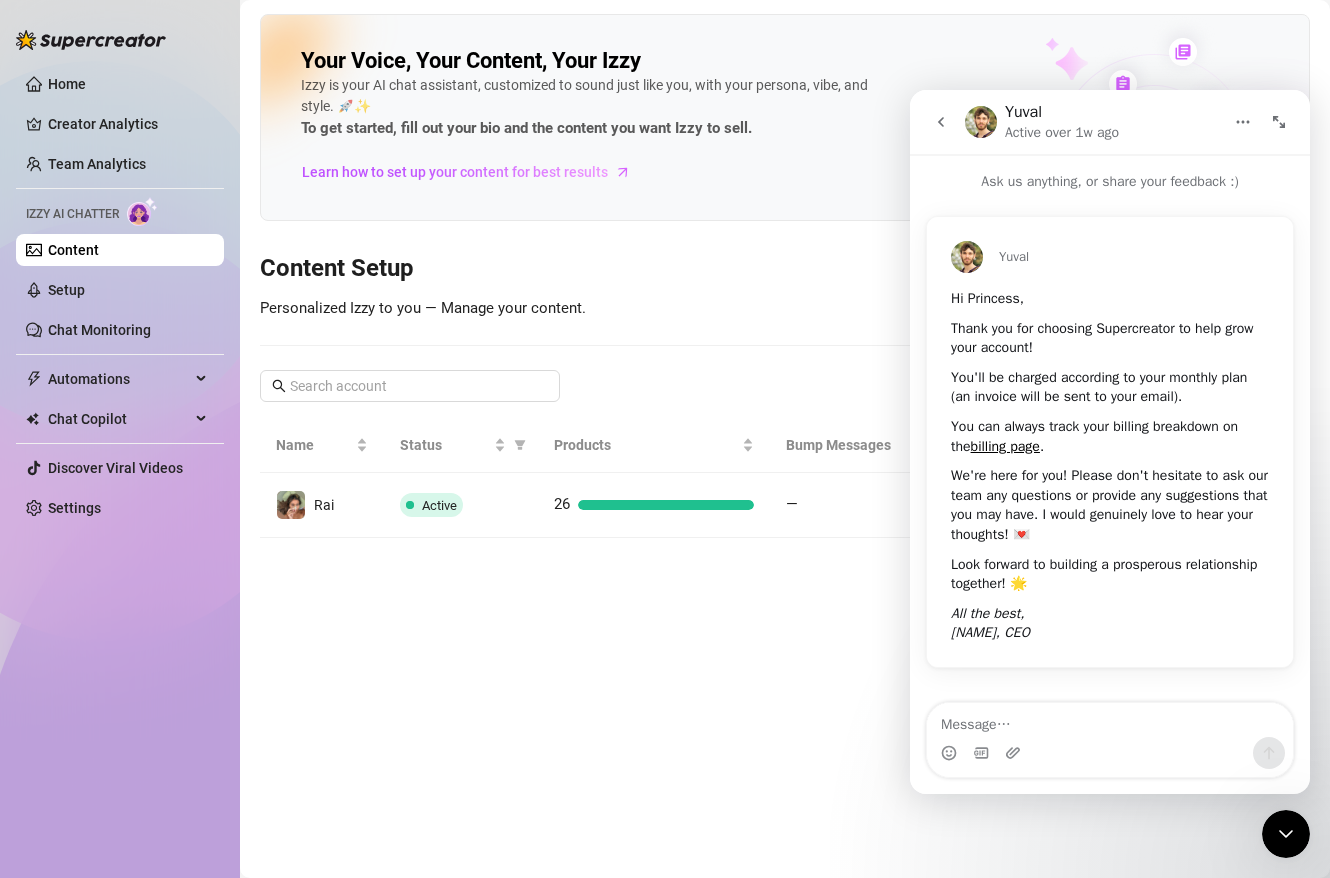 click 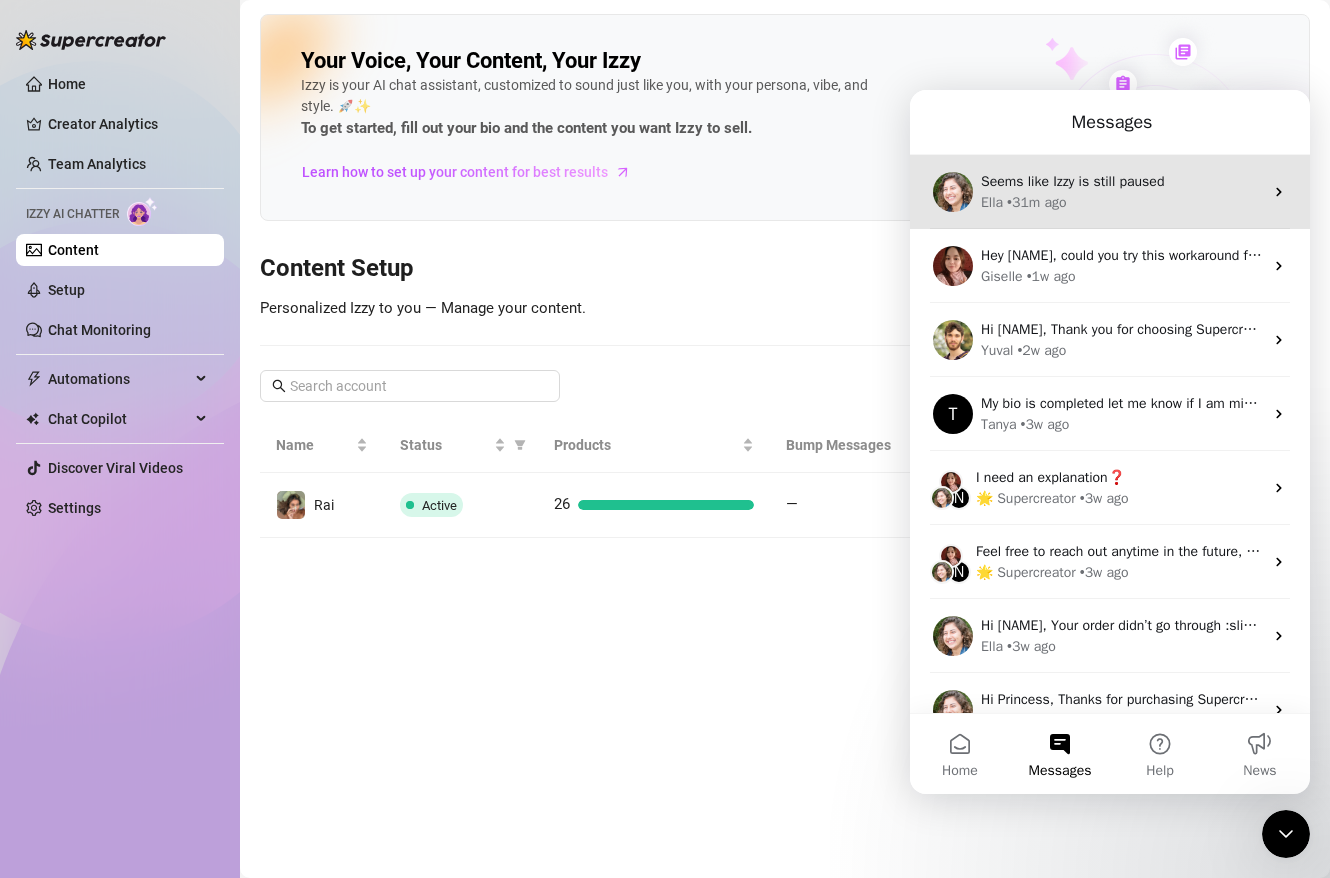 click on "•  31m ago" at bounding box center (1036, 202) 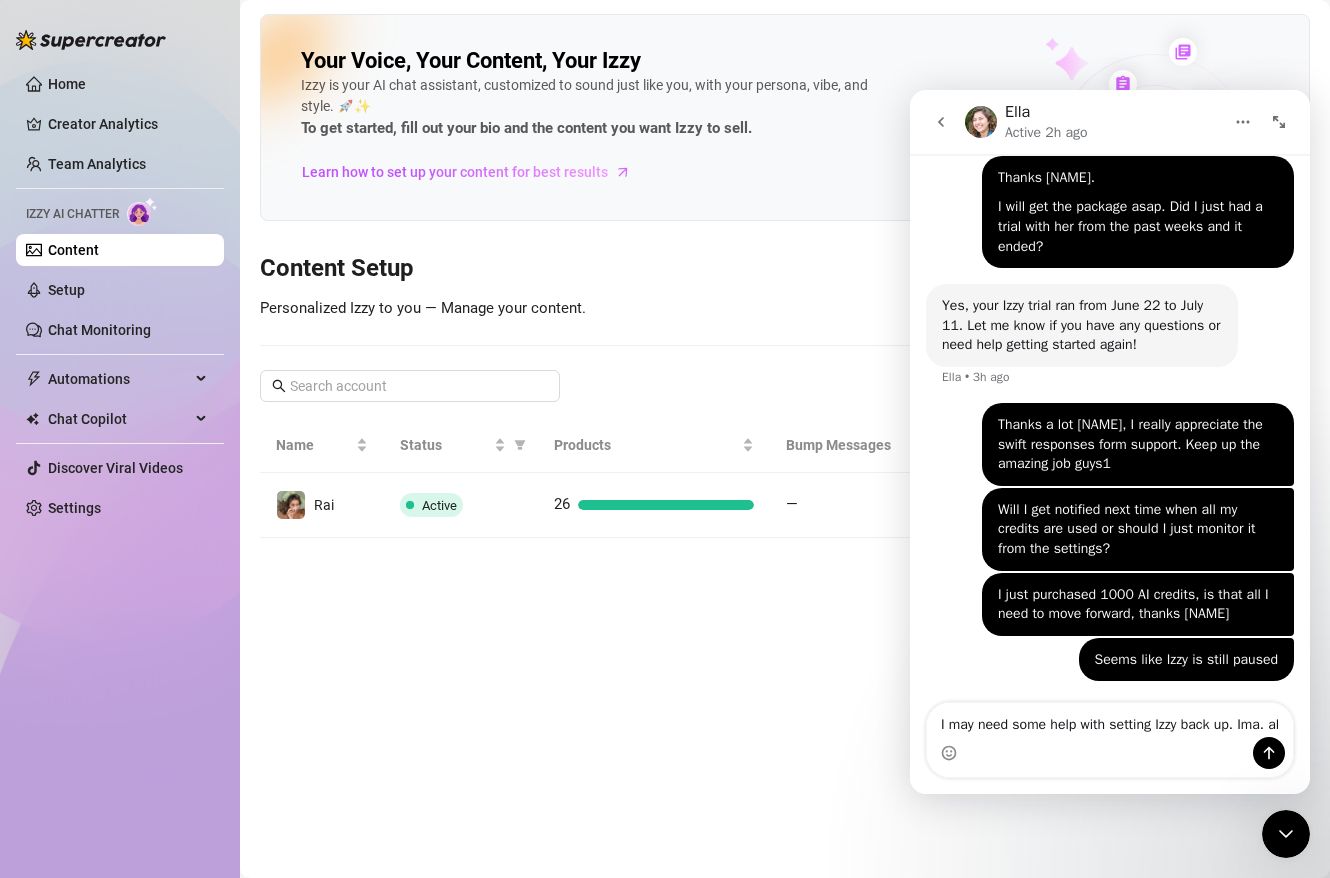 scroll, scrollTop: 2494, scrollLeft: 0, axis: vertical 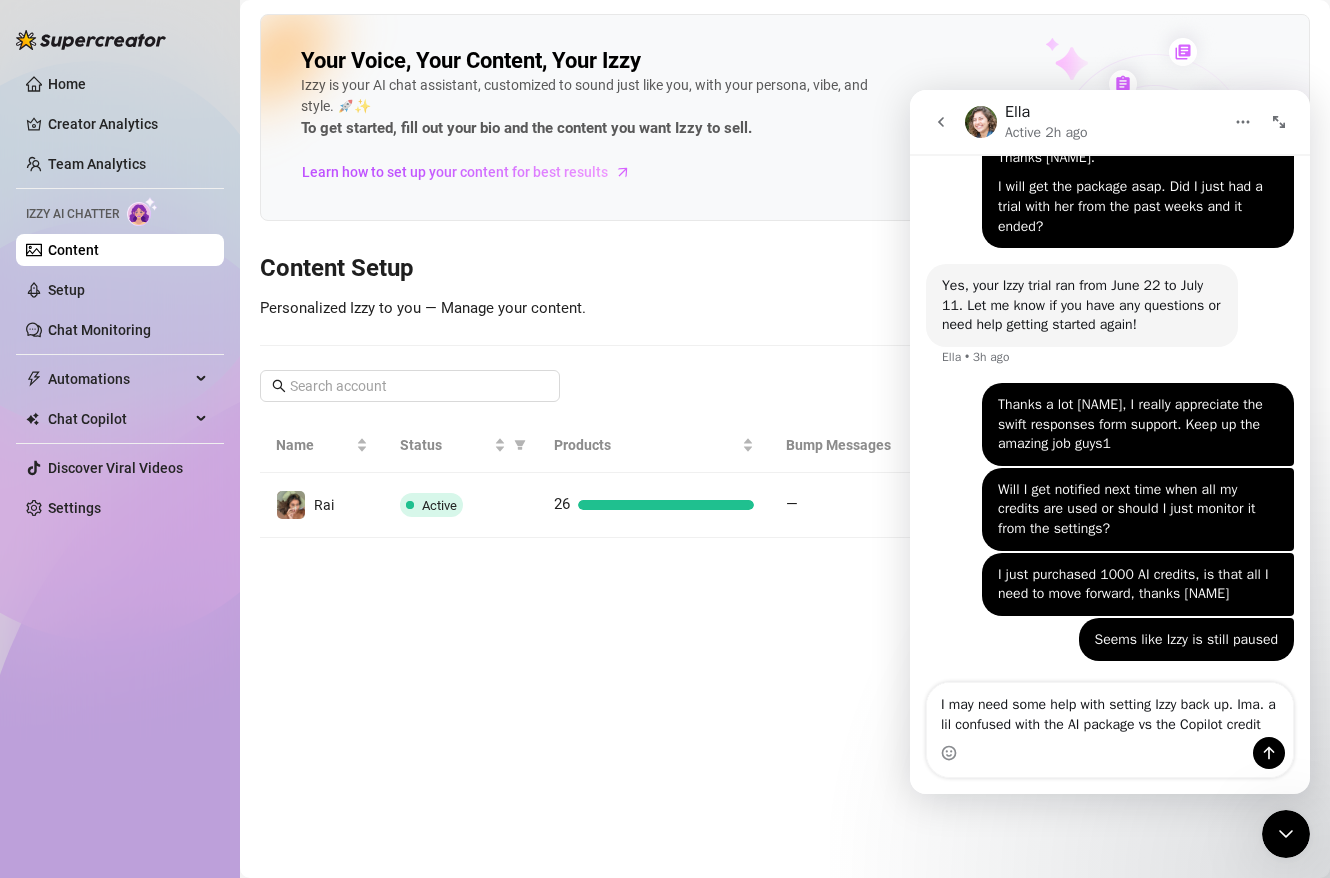 type on "I may need some help with setting [PERSON] back up. Ima. a lil confused with the AI package vs the Copilot credits" 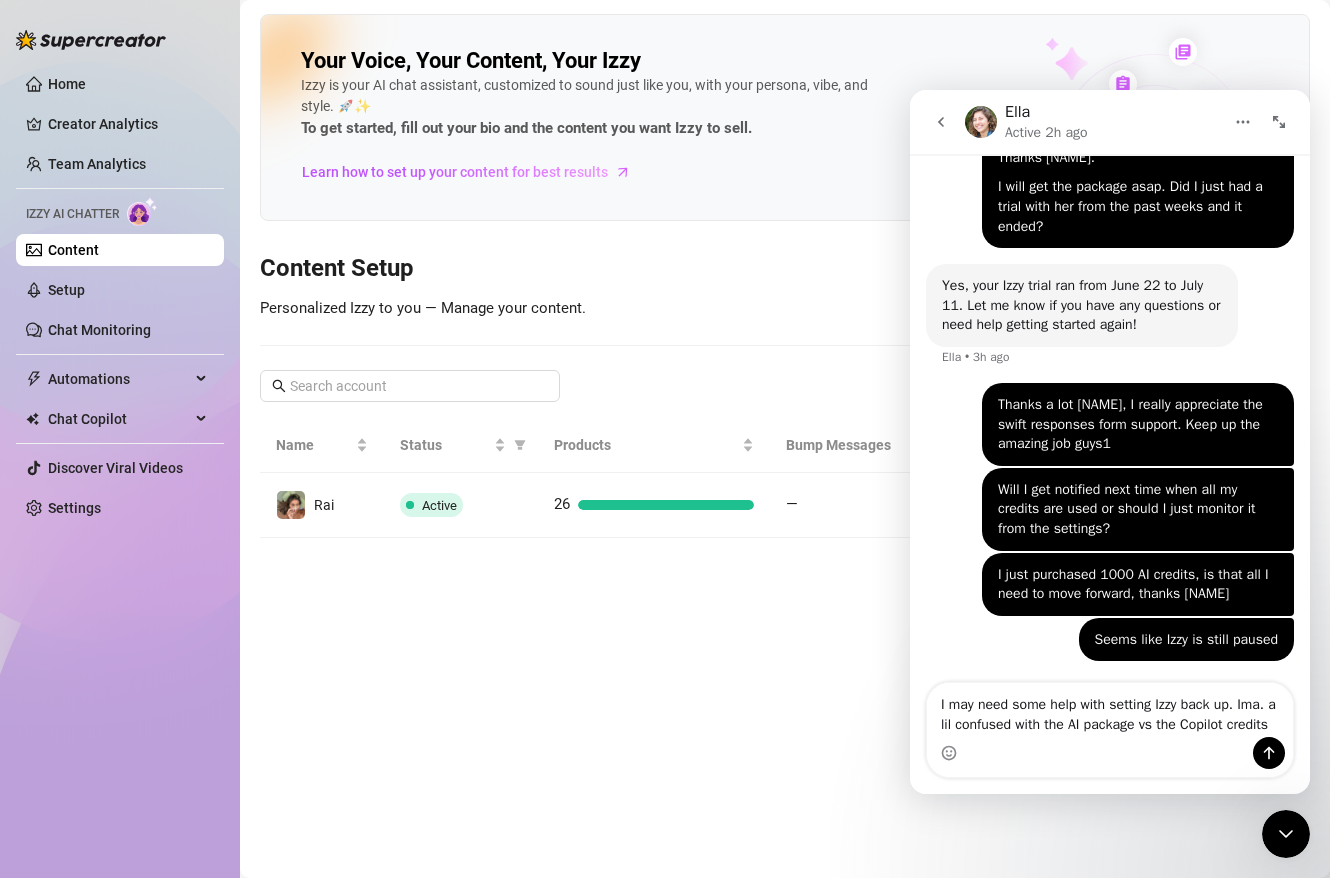 type 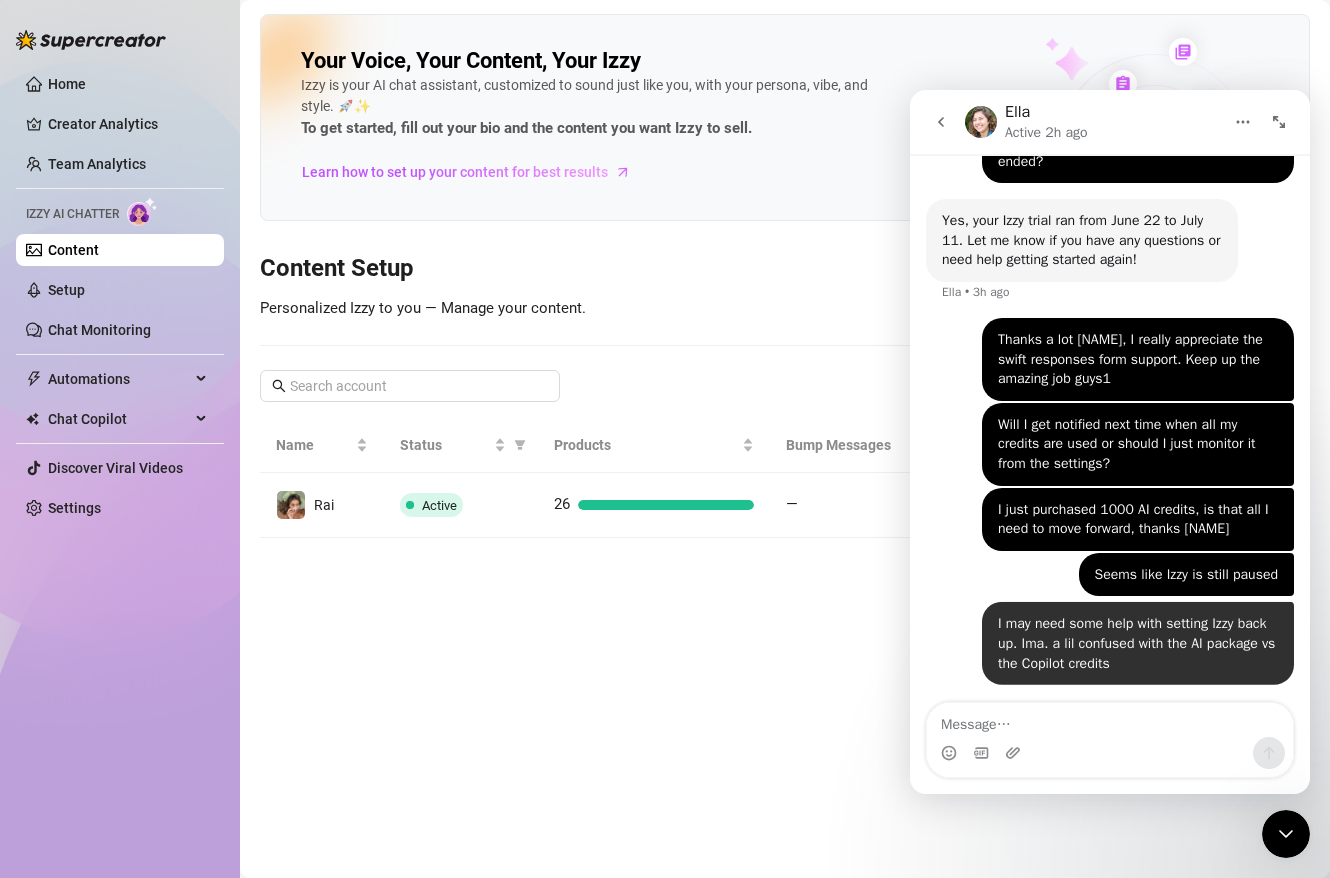 scroll, scrollTop: 2559, scrollLeft: 0, axis: vertical 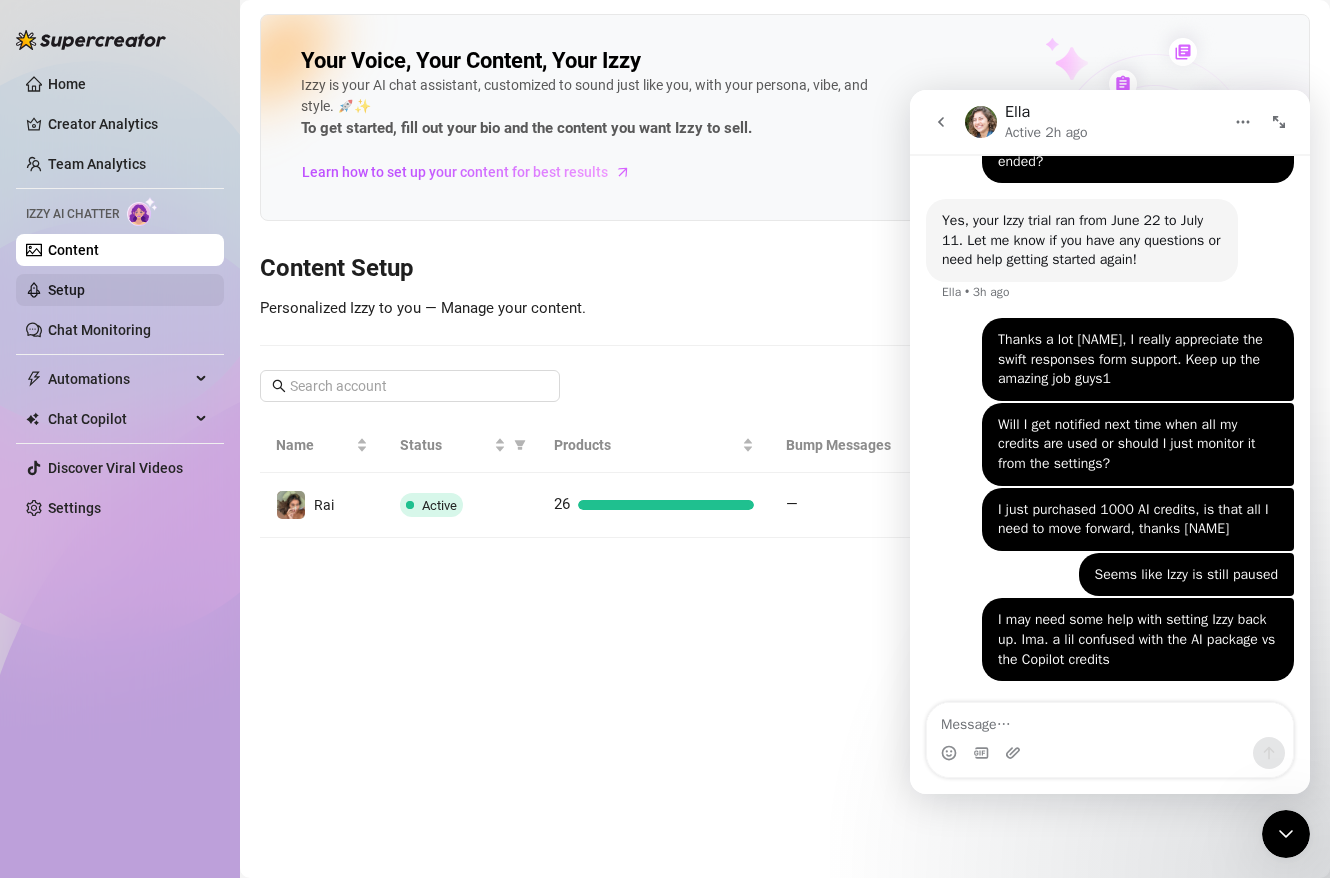 click on "Setup" at bounding box center [66, 290] 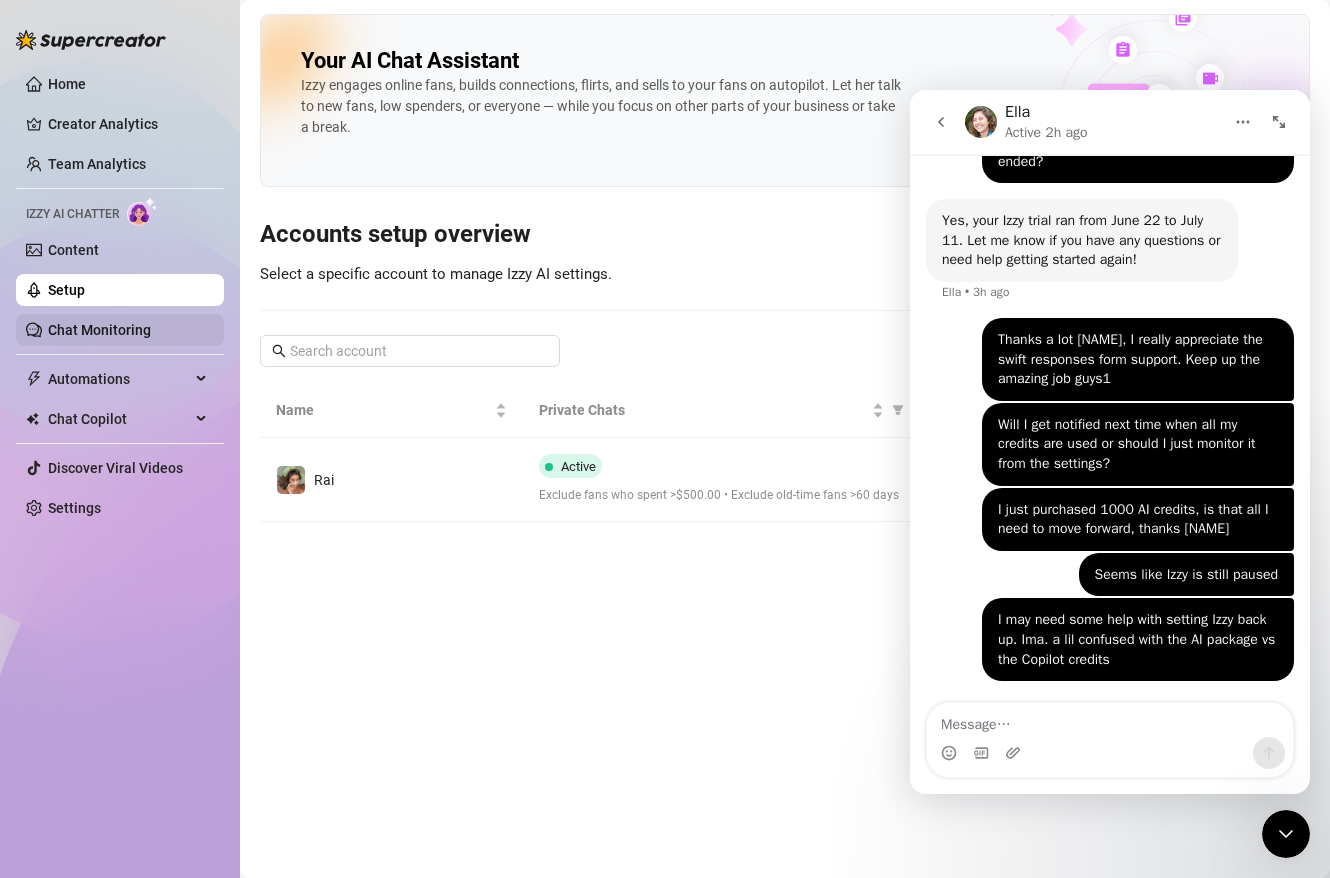 click on "Chat Monitoring" at bounding box center (99, 330) 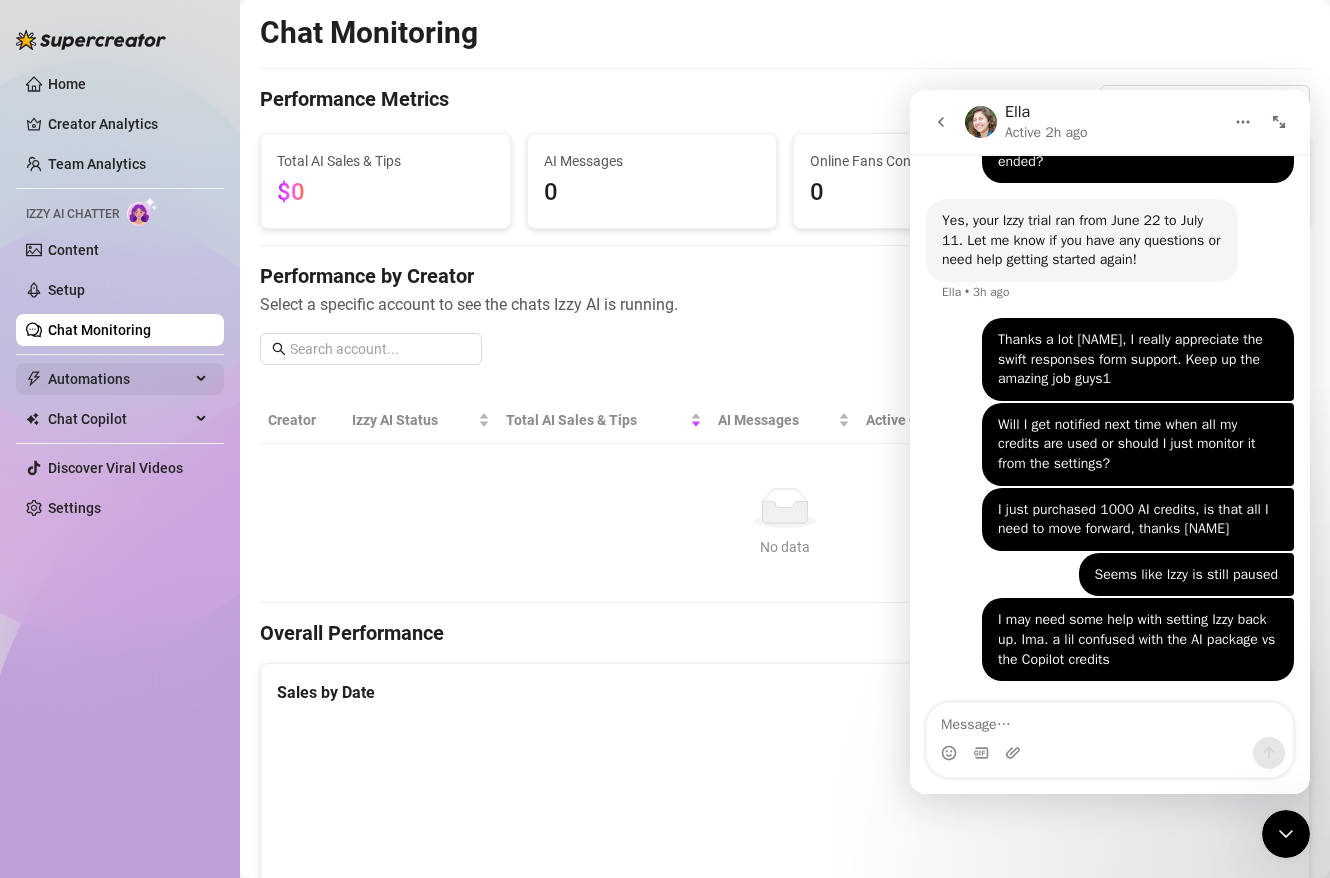 click on "Automations" at bounding box center (119, 379) 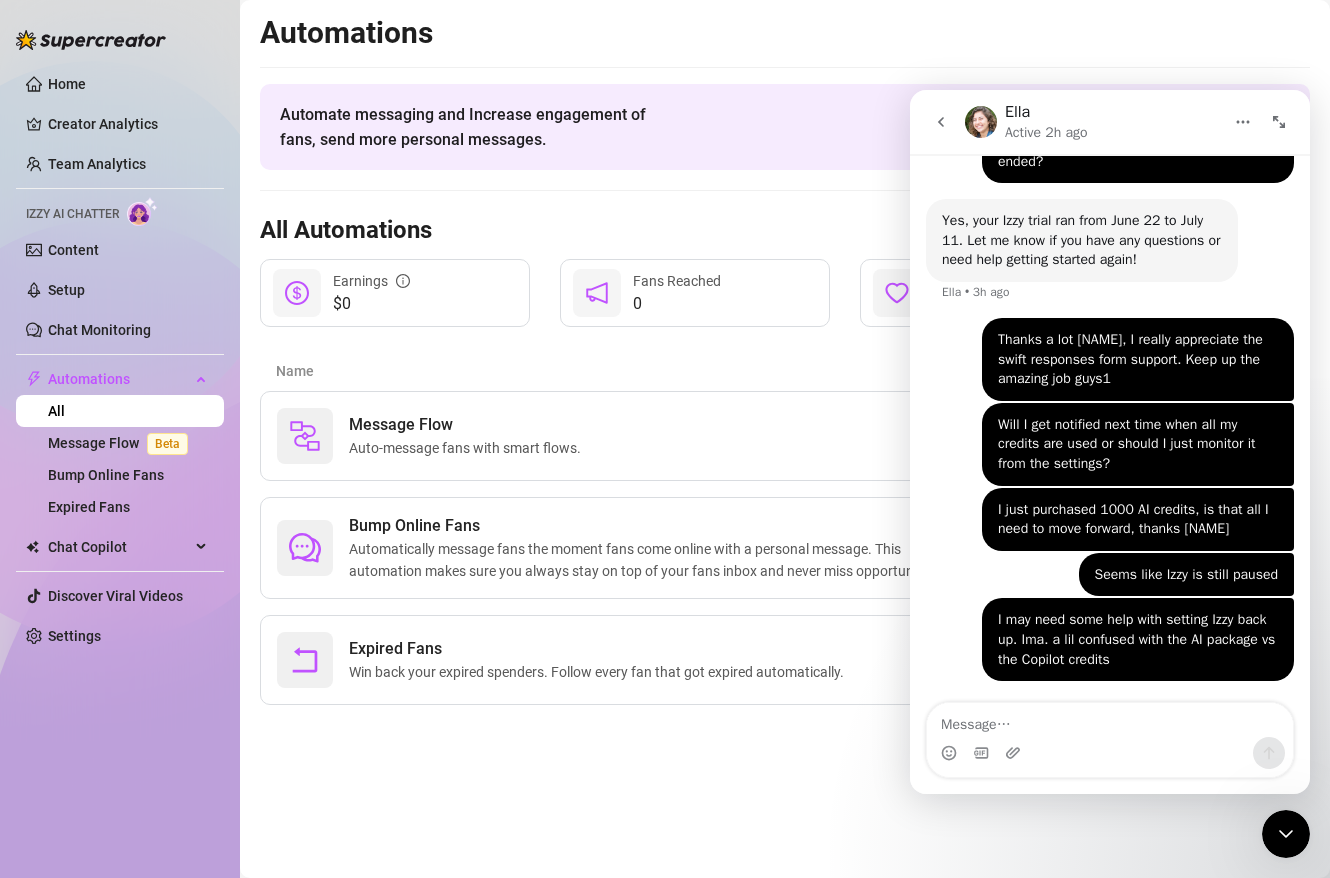 click on "All" at bounding box center (56, 411) 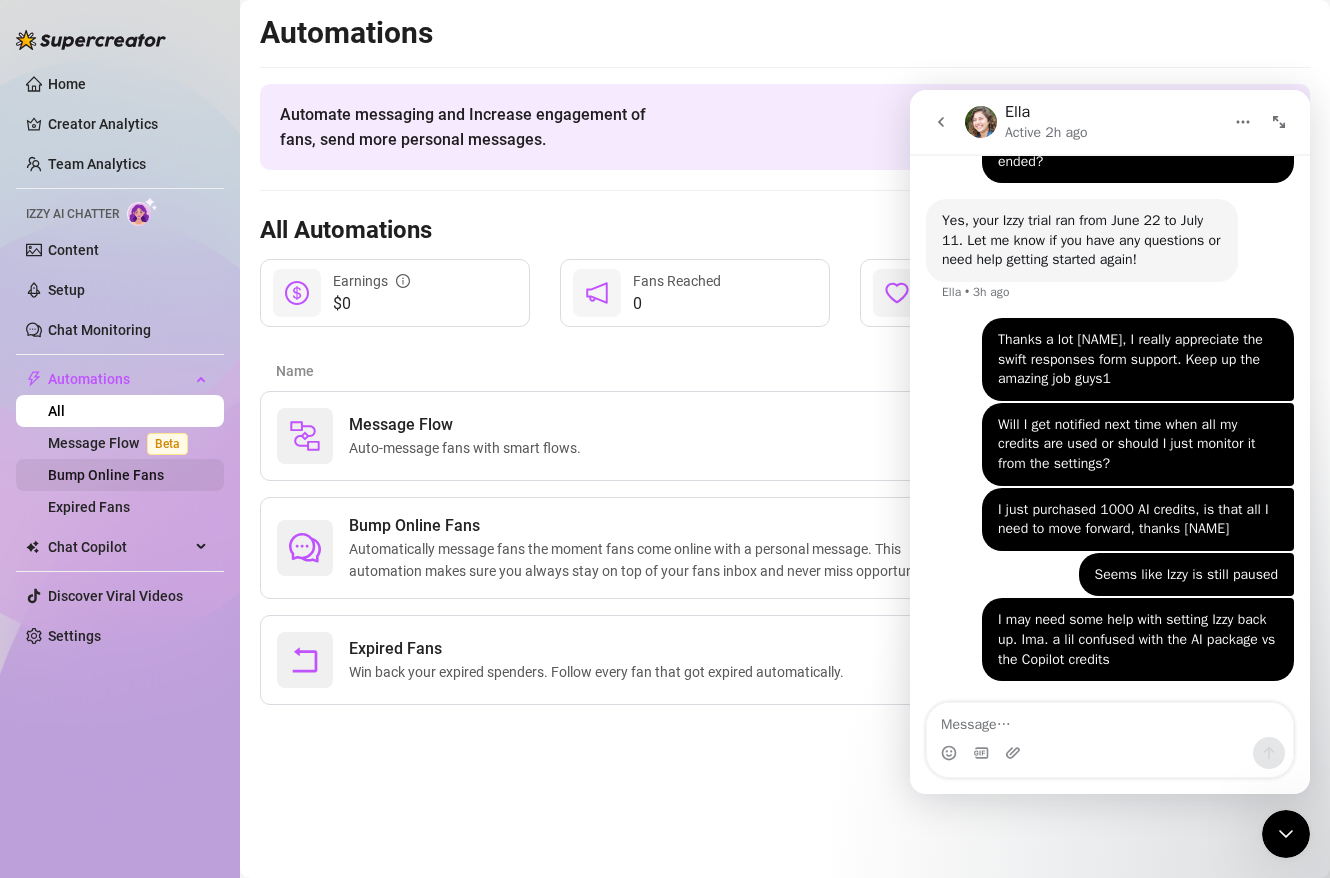 click on "Bump Online Fans" at bounding box center [106, 475] 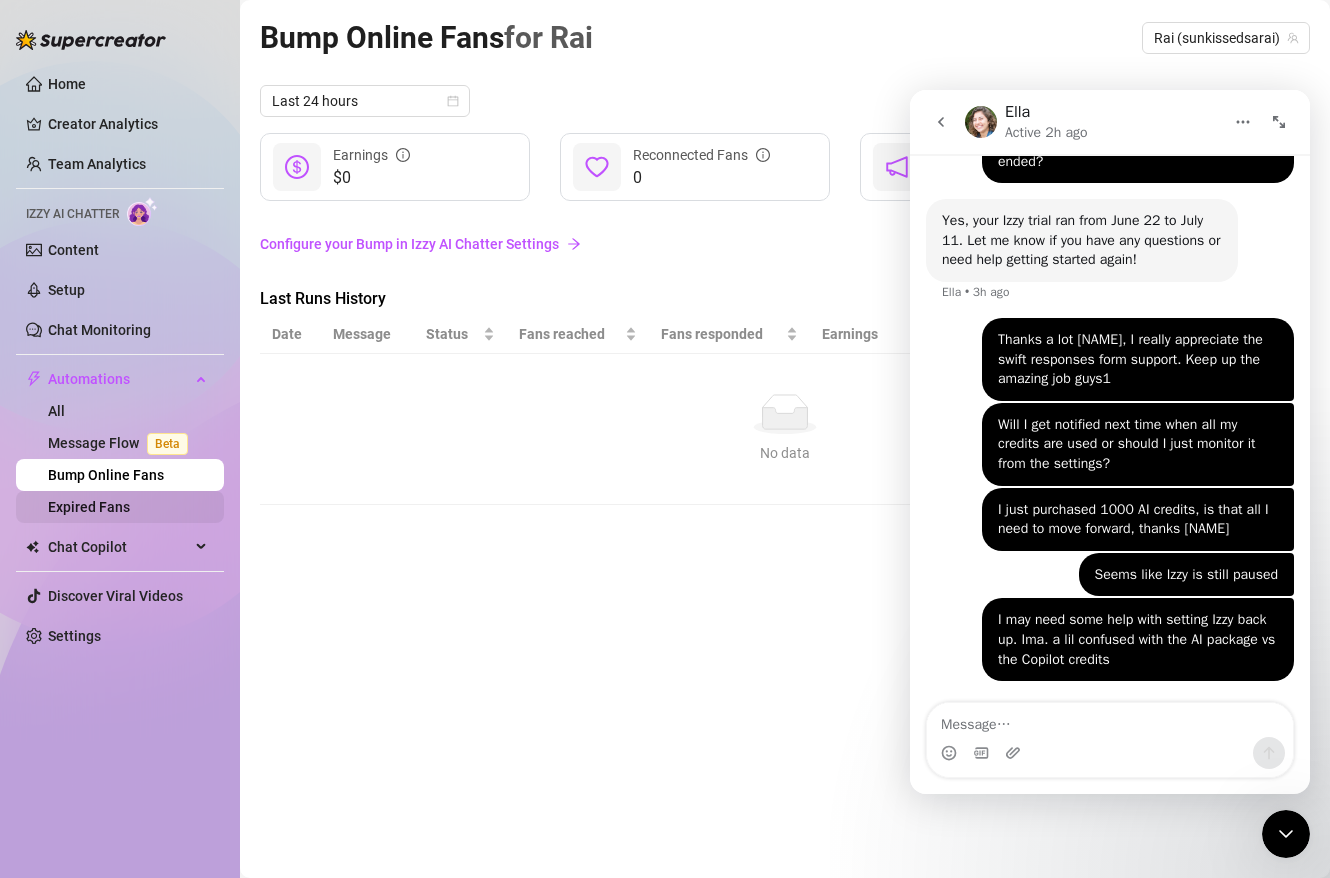 click on "Expired Fans" at bounding box center [89, 507] 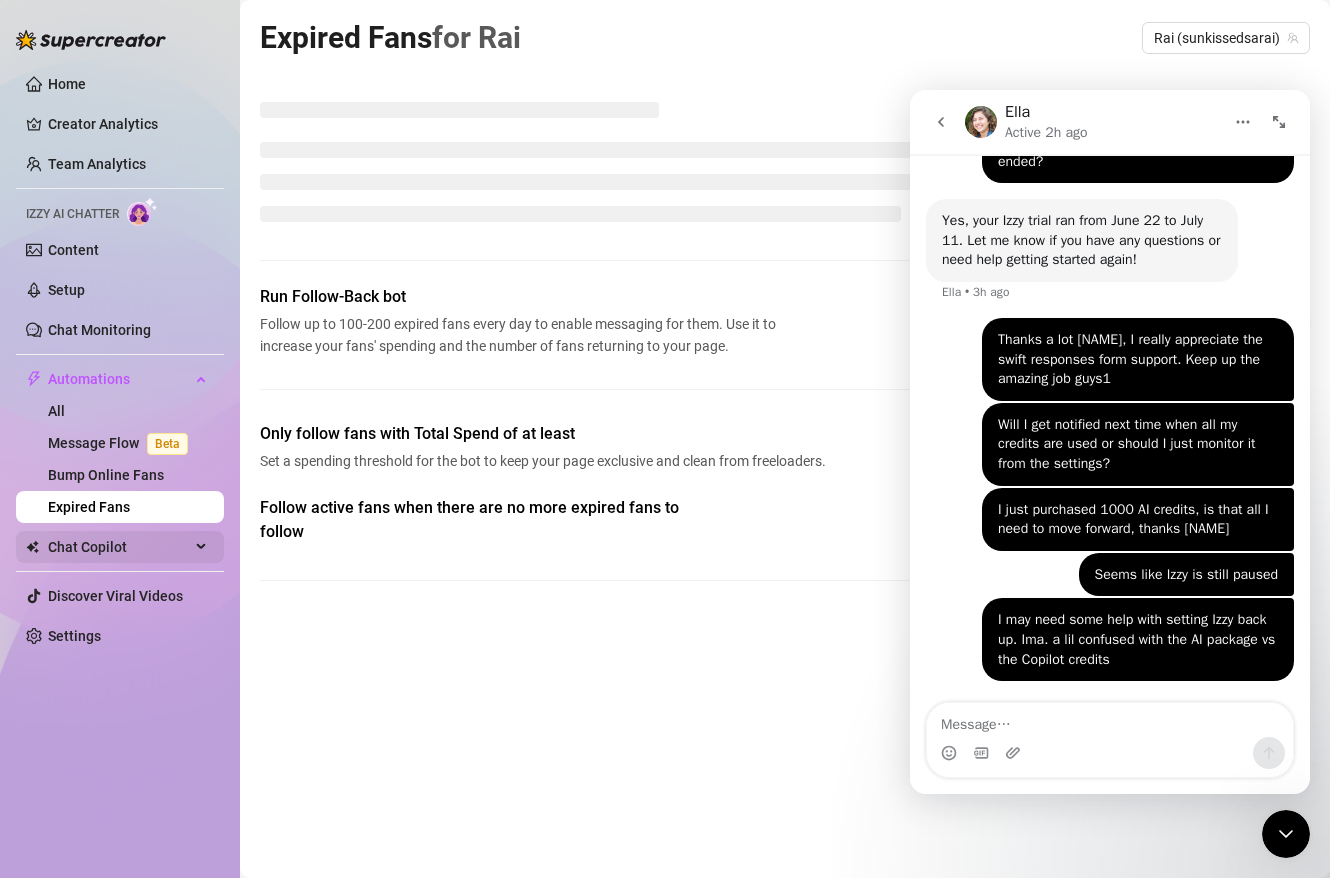 click on "Chat Copilot" at bounding box center (119, 547) 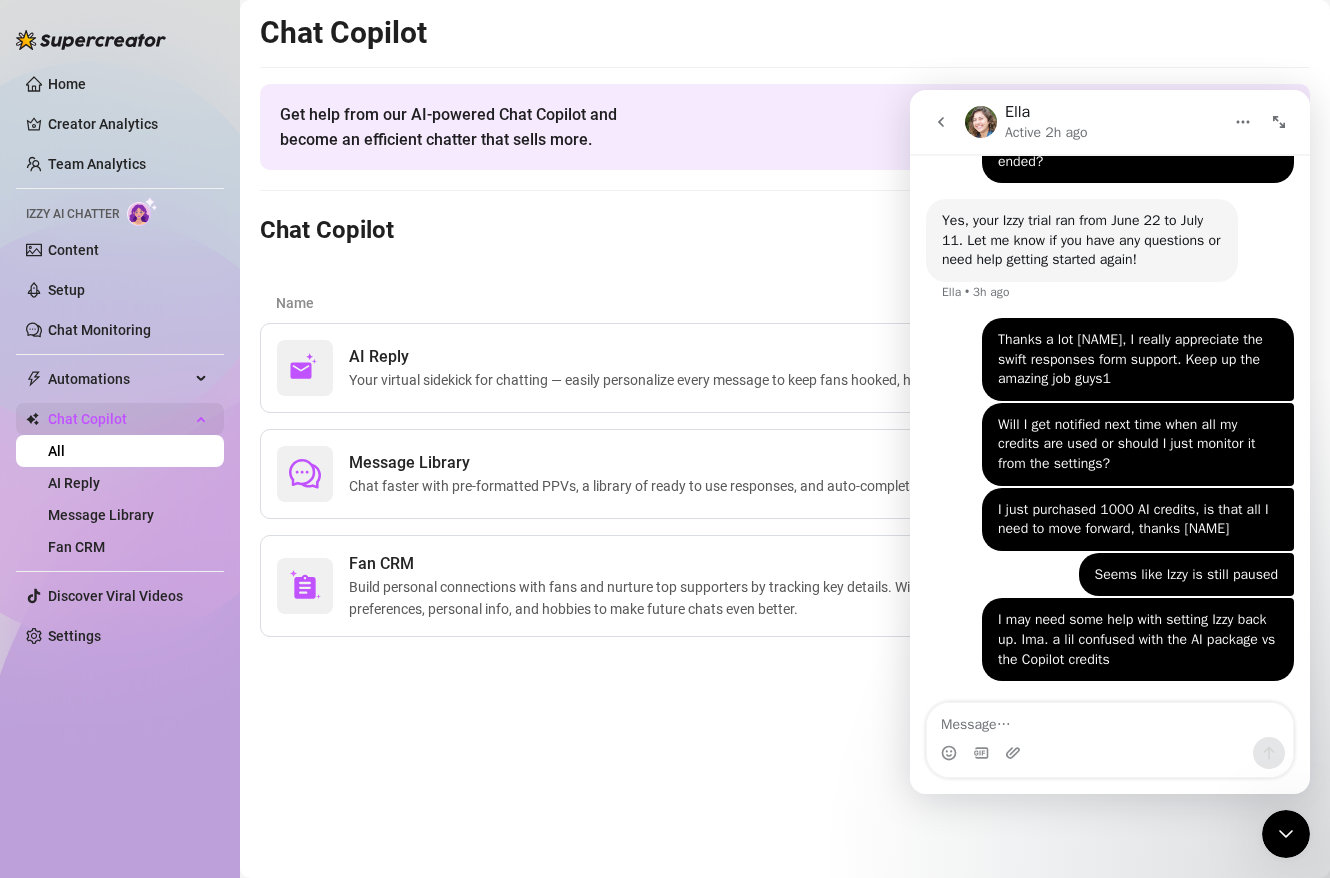 click on "Chat Copilot" at bounding box center (119, 419) 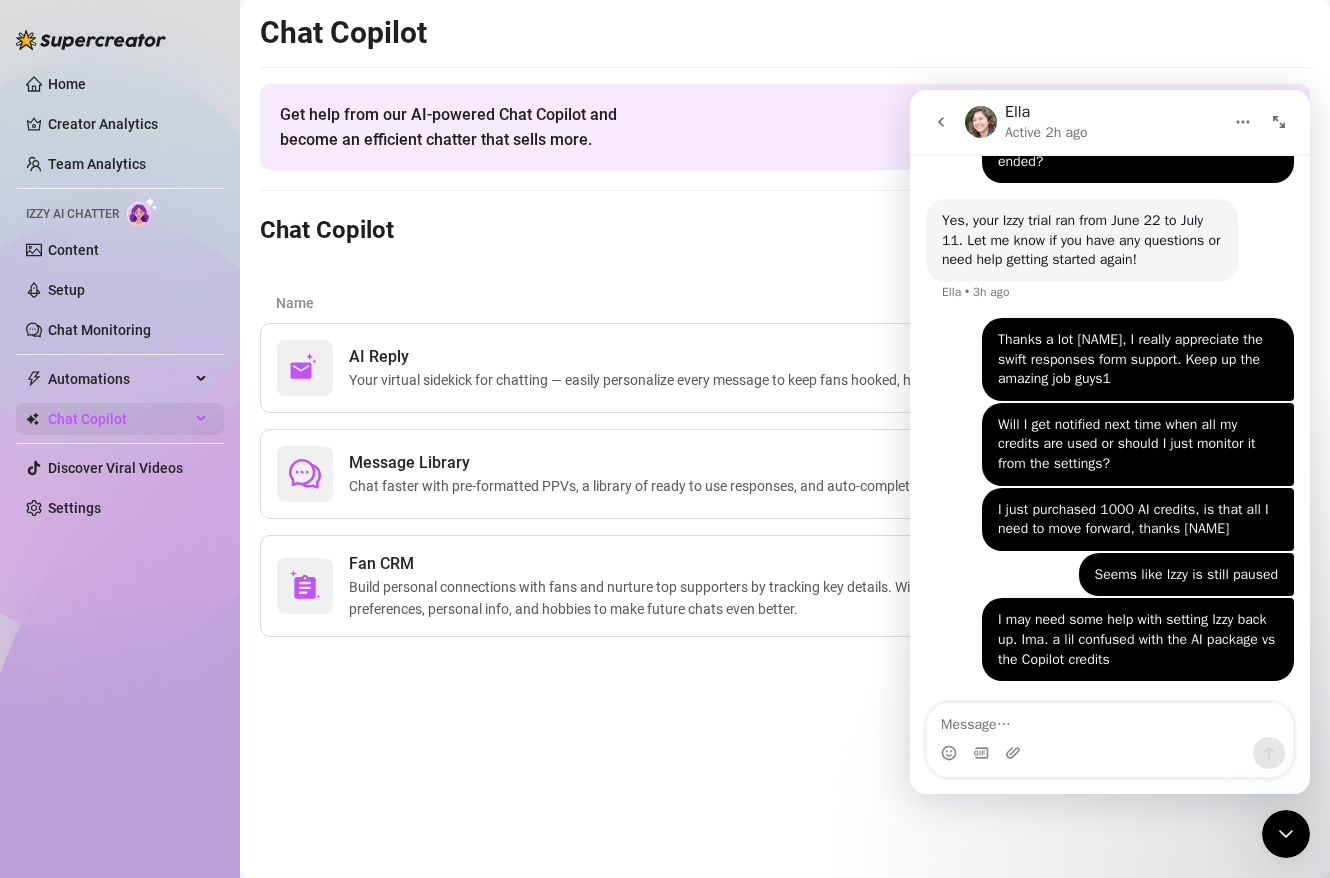 click on "Chat Copilot" at bounding box center (119, 419) 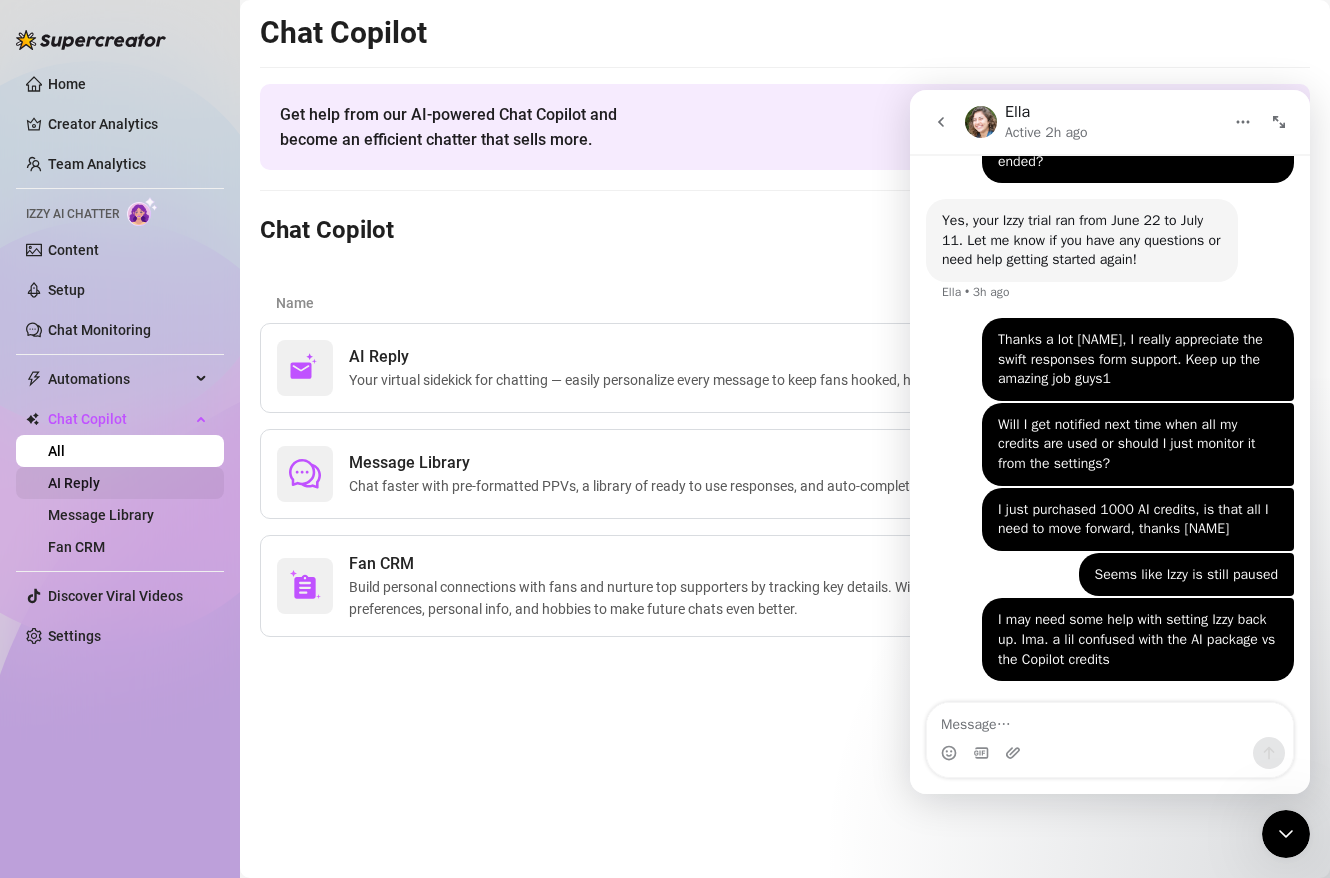 click on "AI Reply" at bounding box center (74, 483) 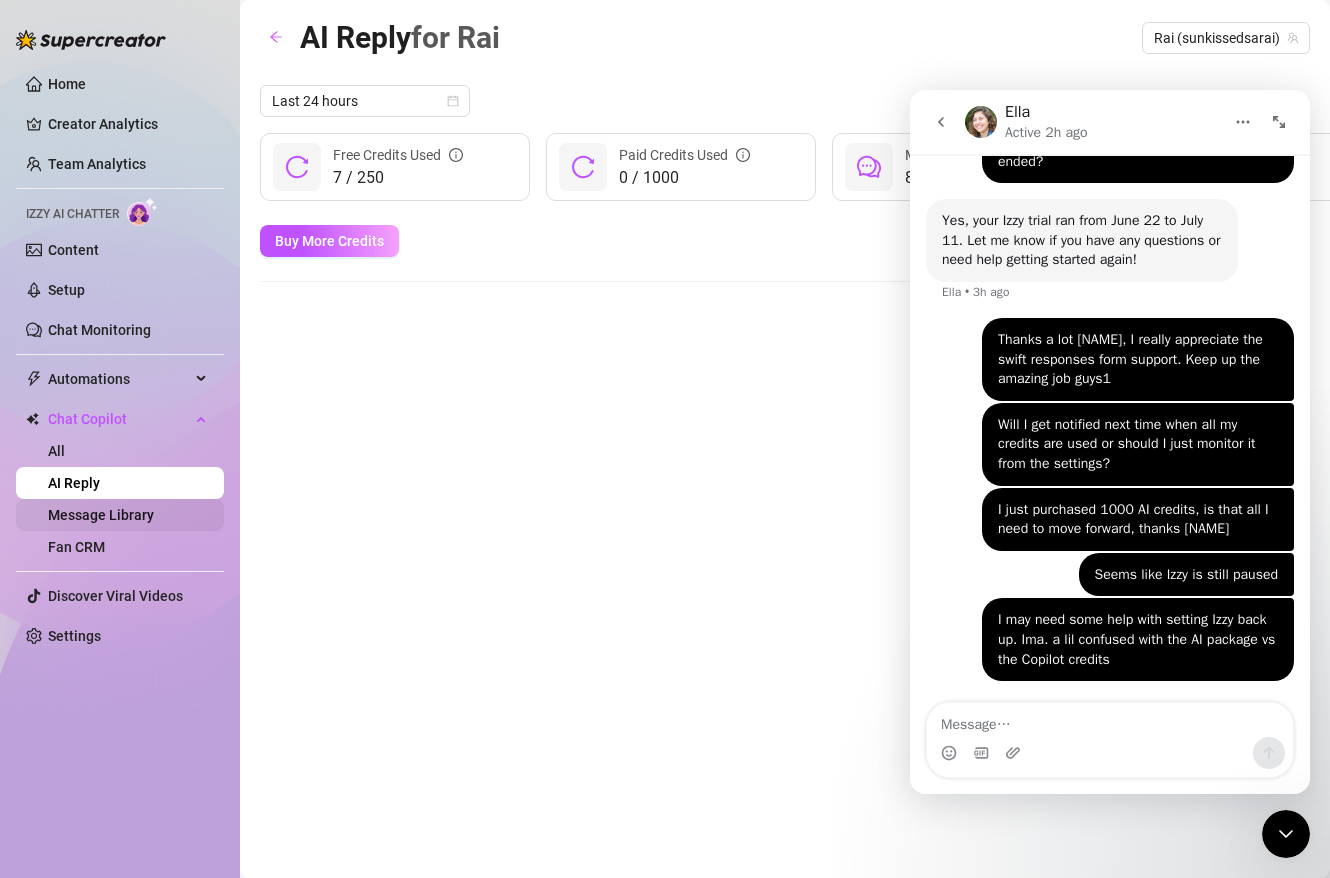 click on "Message Library" at bounding box center [101, 515] 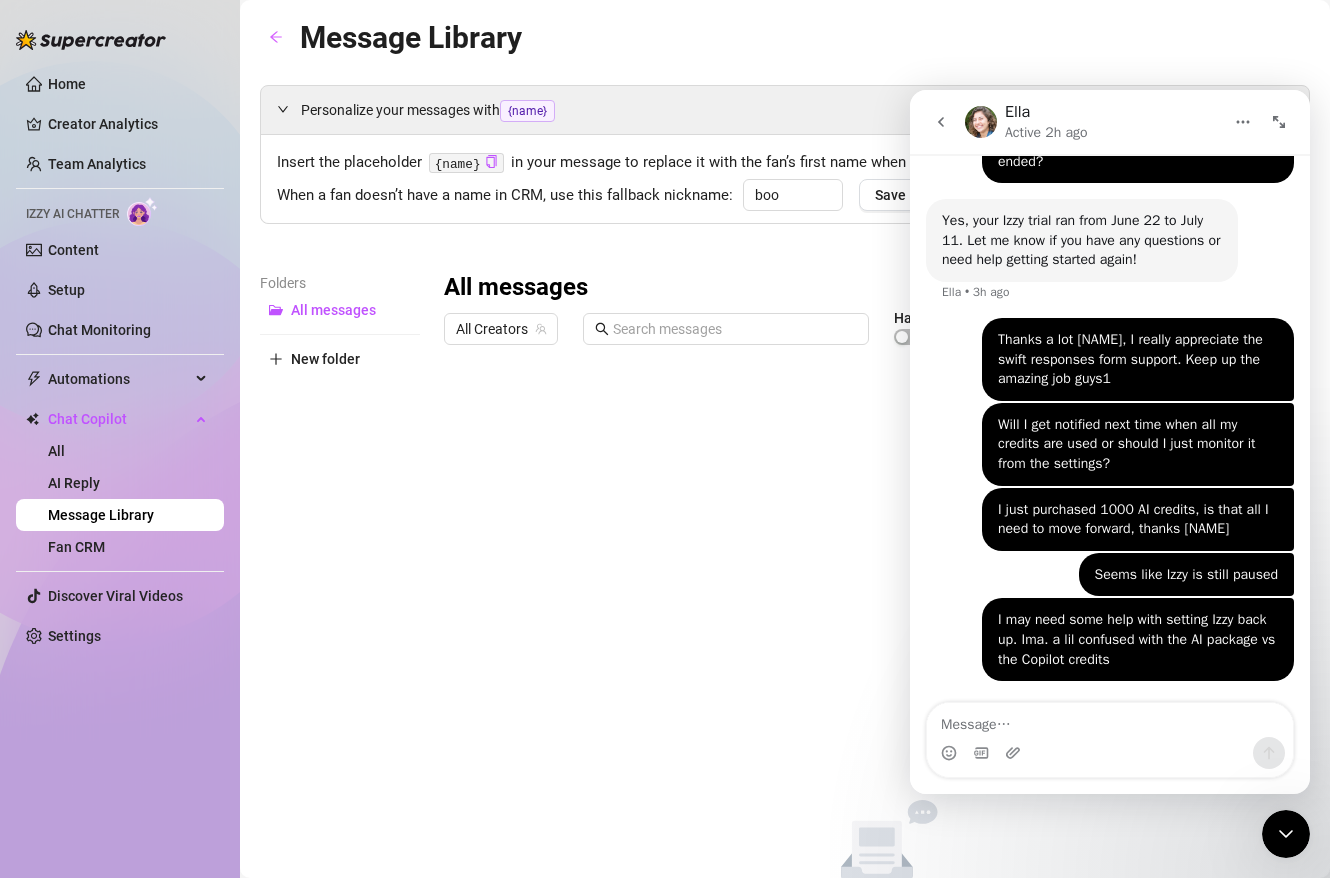 click at bounding box center [1286, 834] 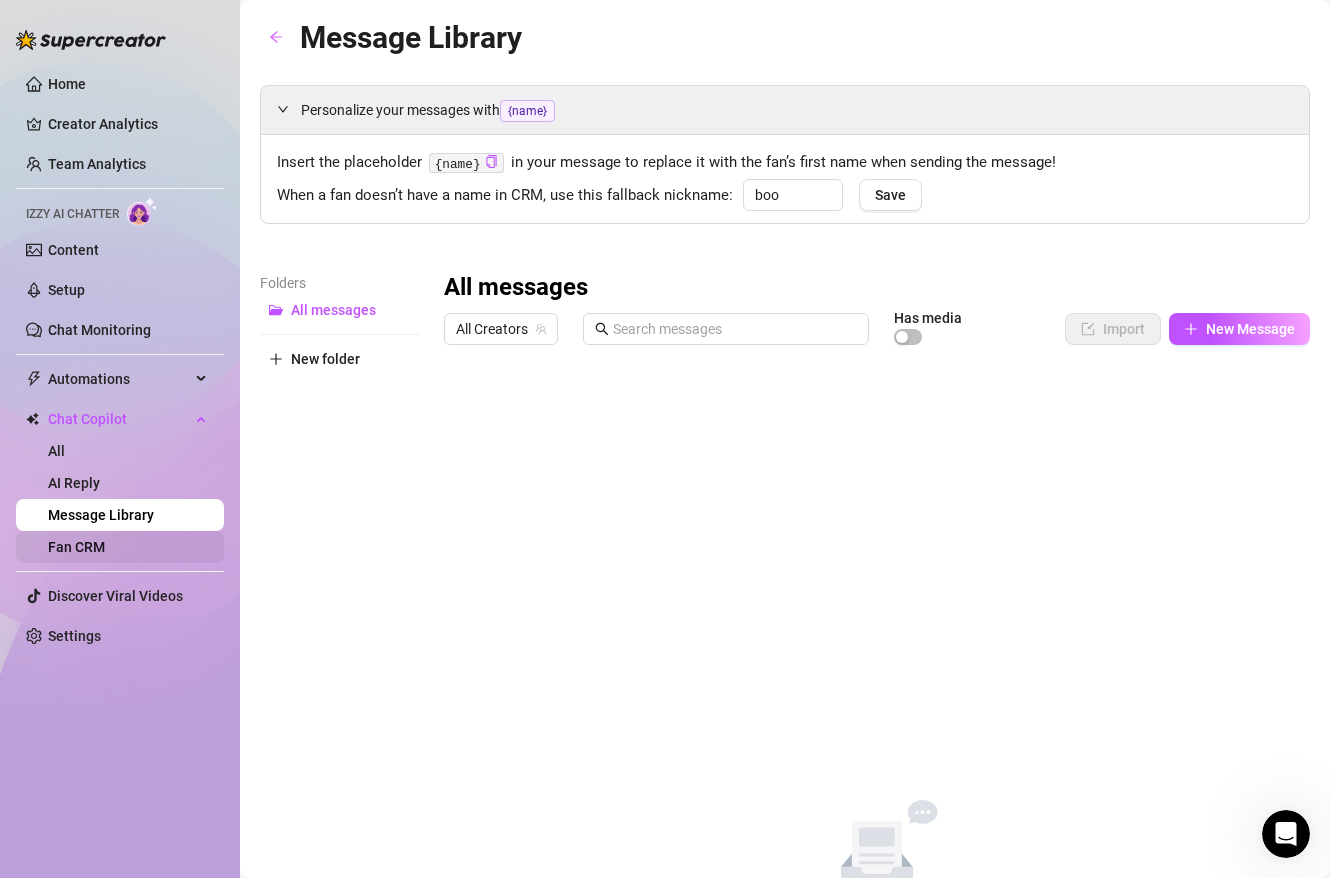click on "Fan CRM" at bounding box center (76, 547) 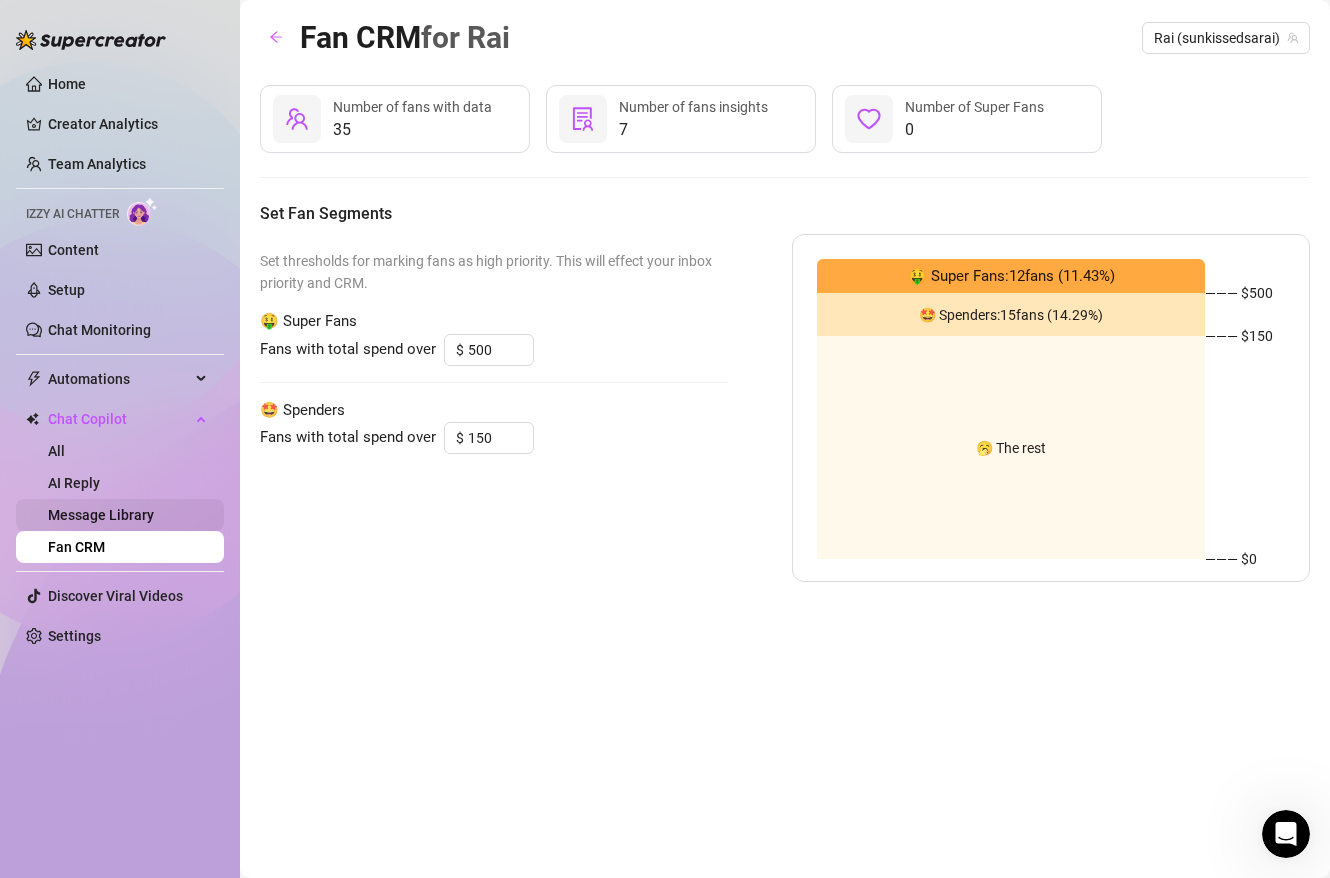 click on "Message Library" at bounding box center (101, 515) 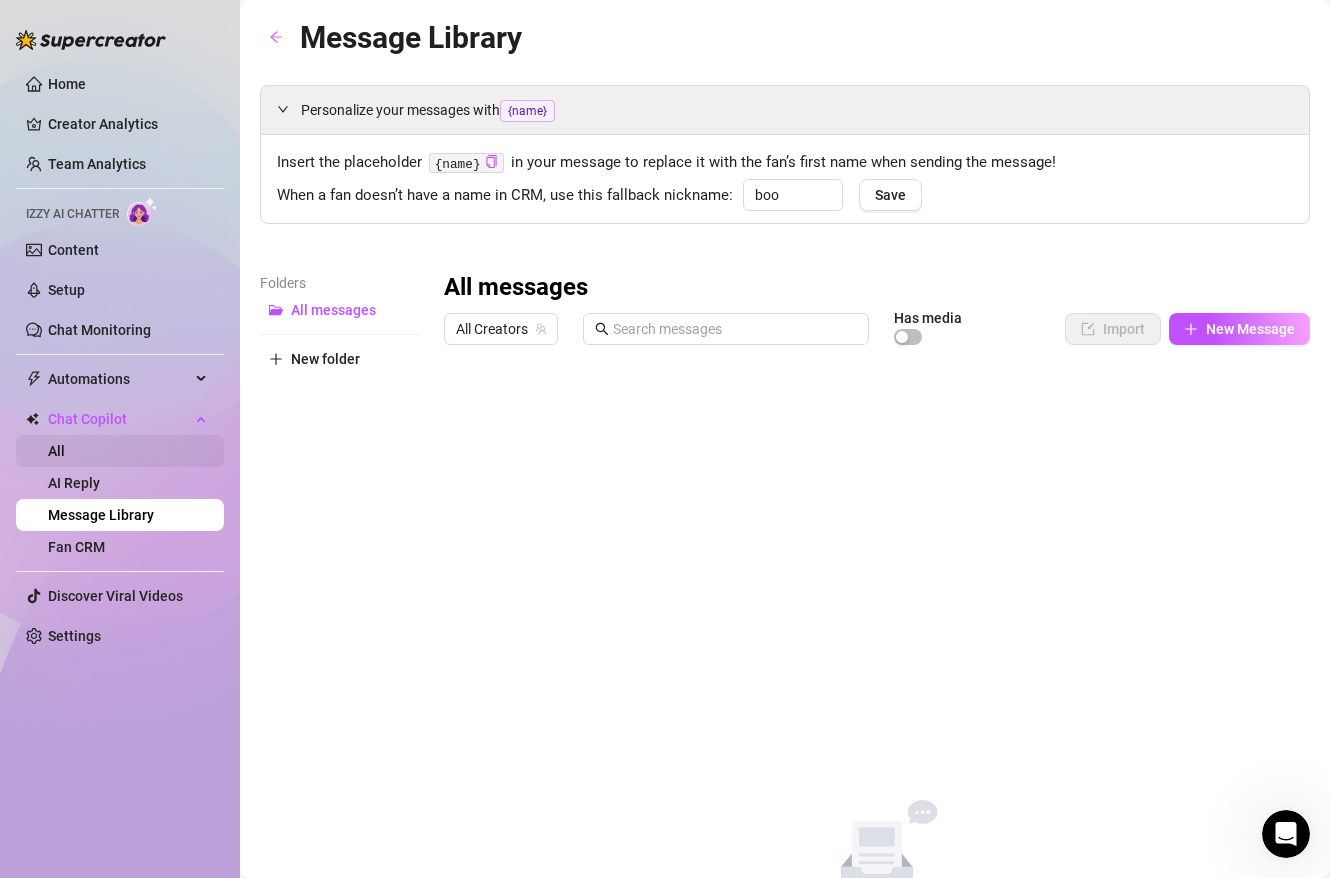 click on "All" at bounding box center (56, 451) 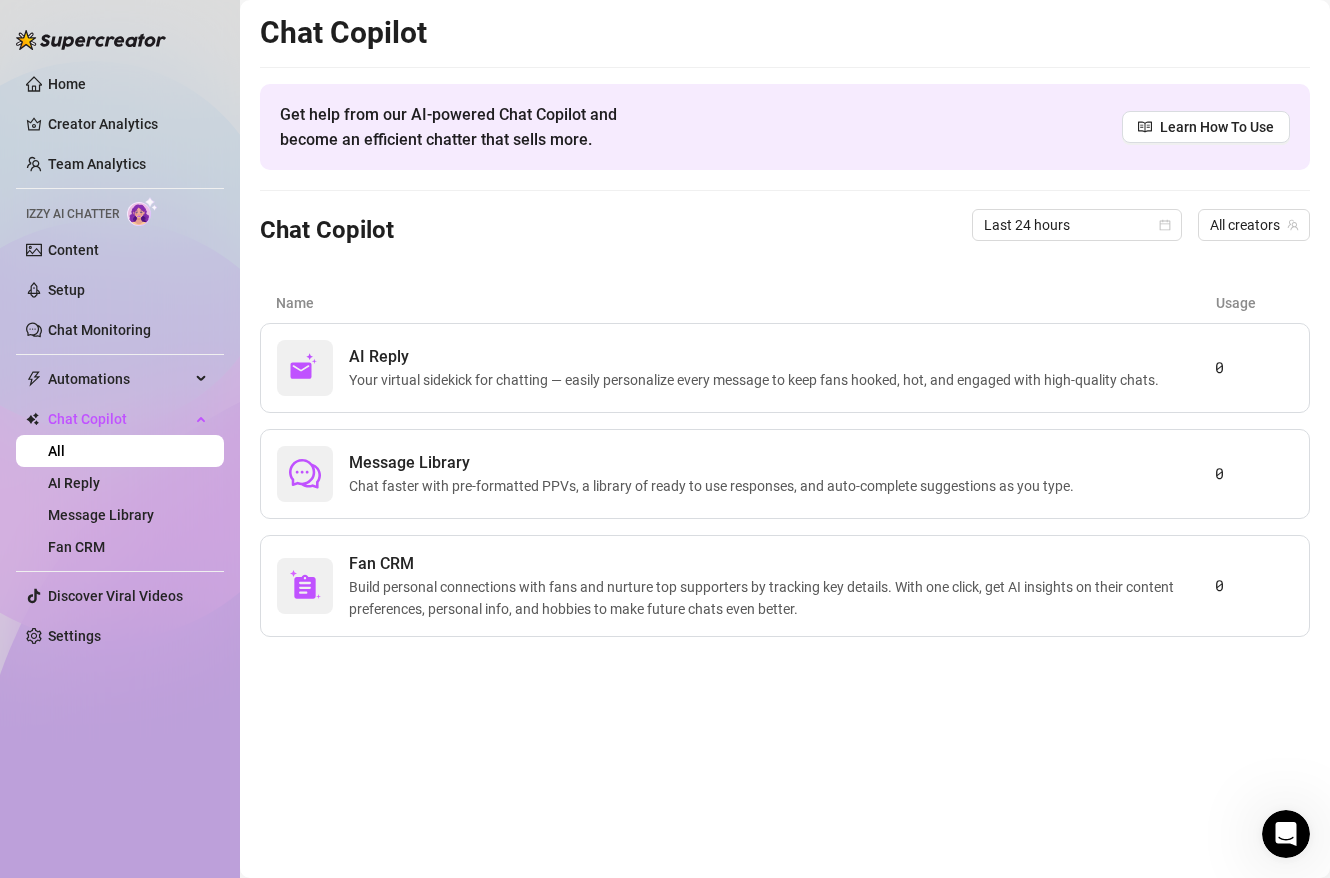 click on "Home Creator Analytics   Team Analytics Izzy AI Chatter Content Setup Chat Monitoring Automations All Message Flow Beta Bump Online Fans Expired Fans Chat Copilot All AI Reply Message Library Fan CRM Discover Viral Videos Settings" at bounding box center (120, 360) 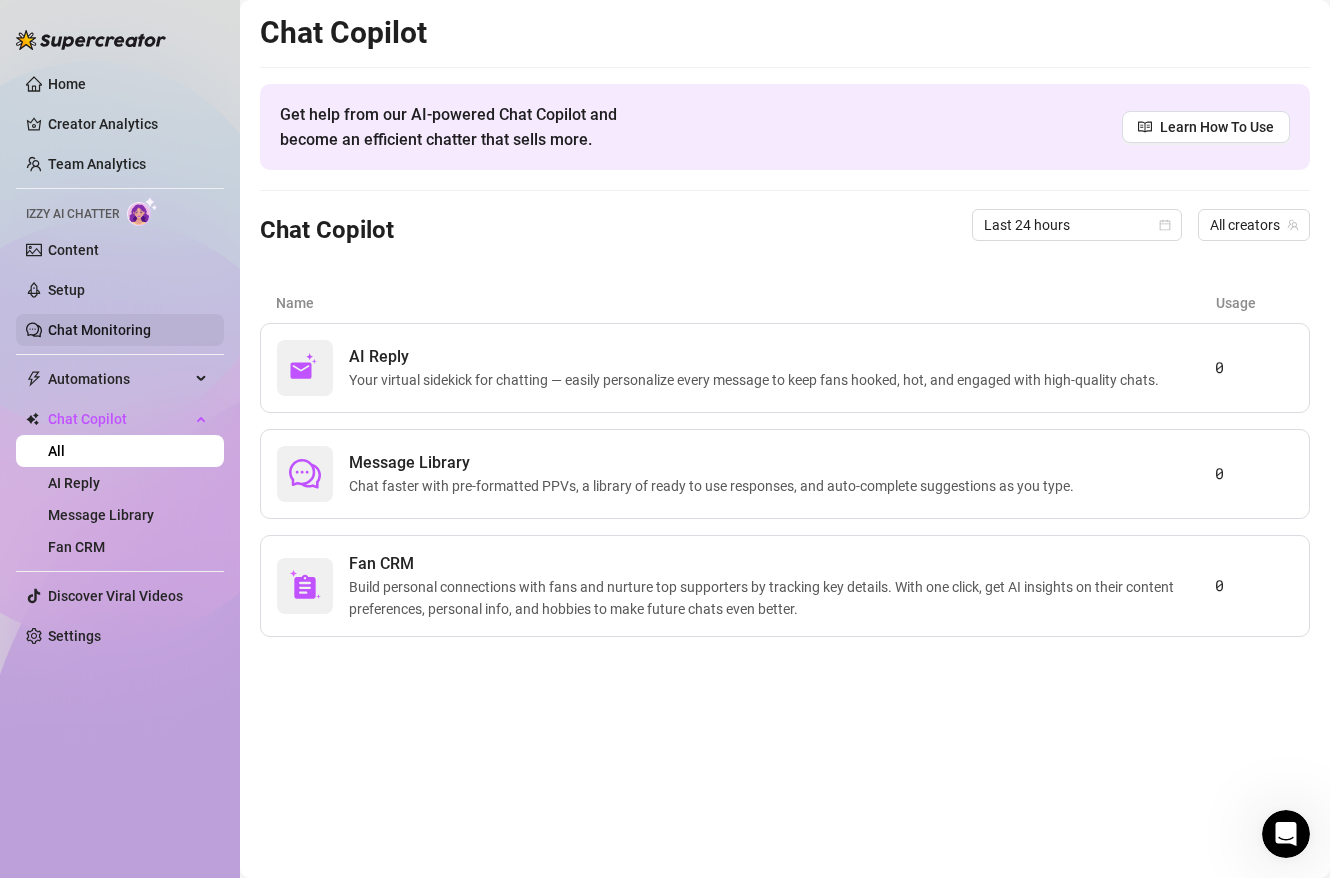 click on "Chat Monitoring" at bounding box center [99, 330] 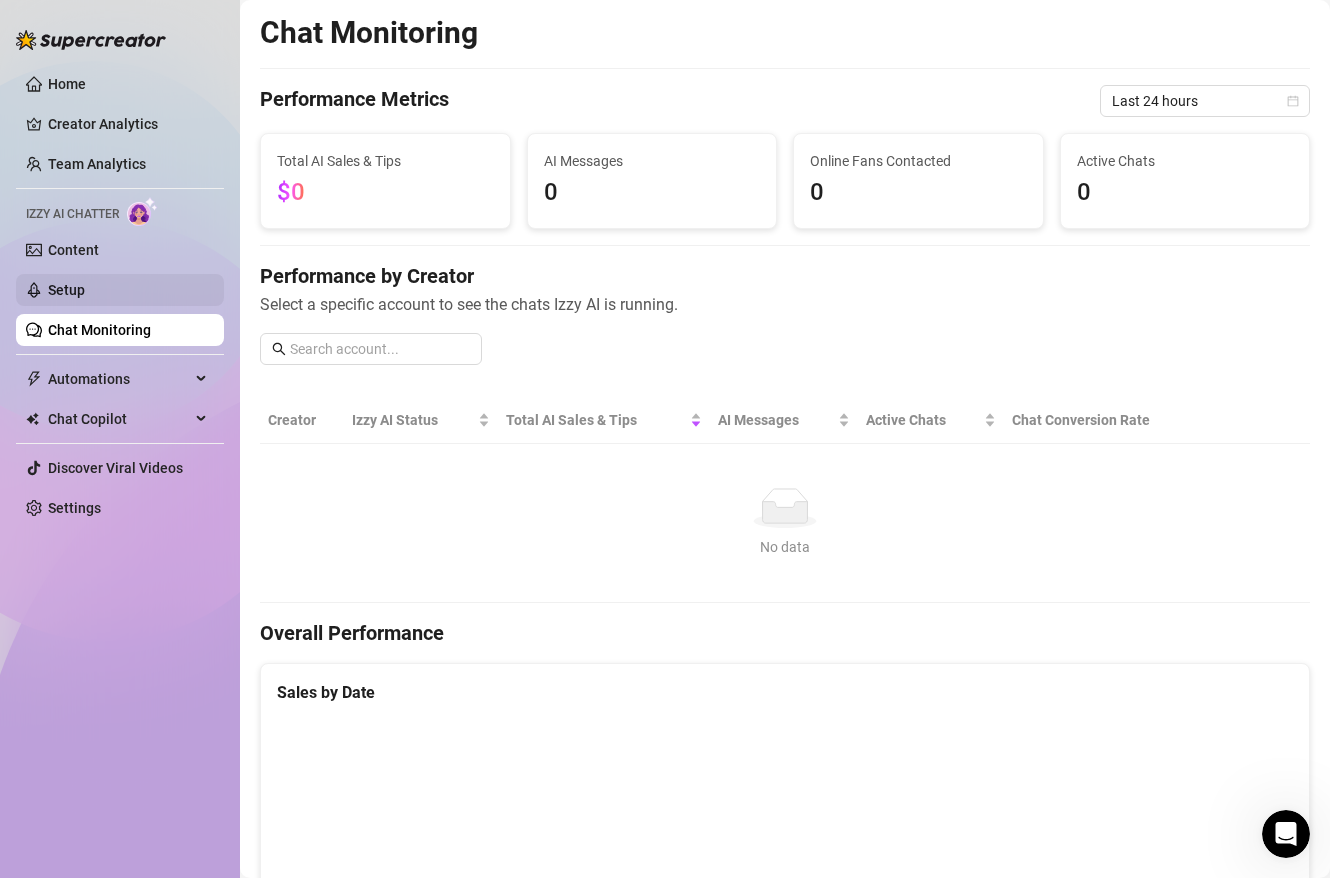 click on "Setup" at bounding box center [66, 290] 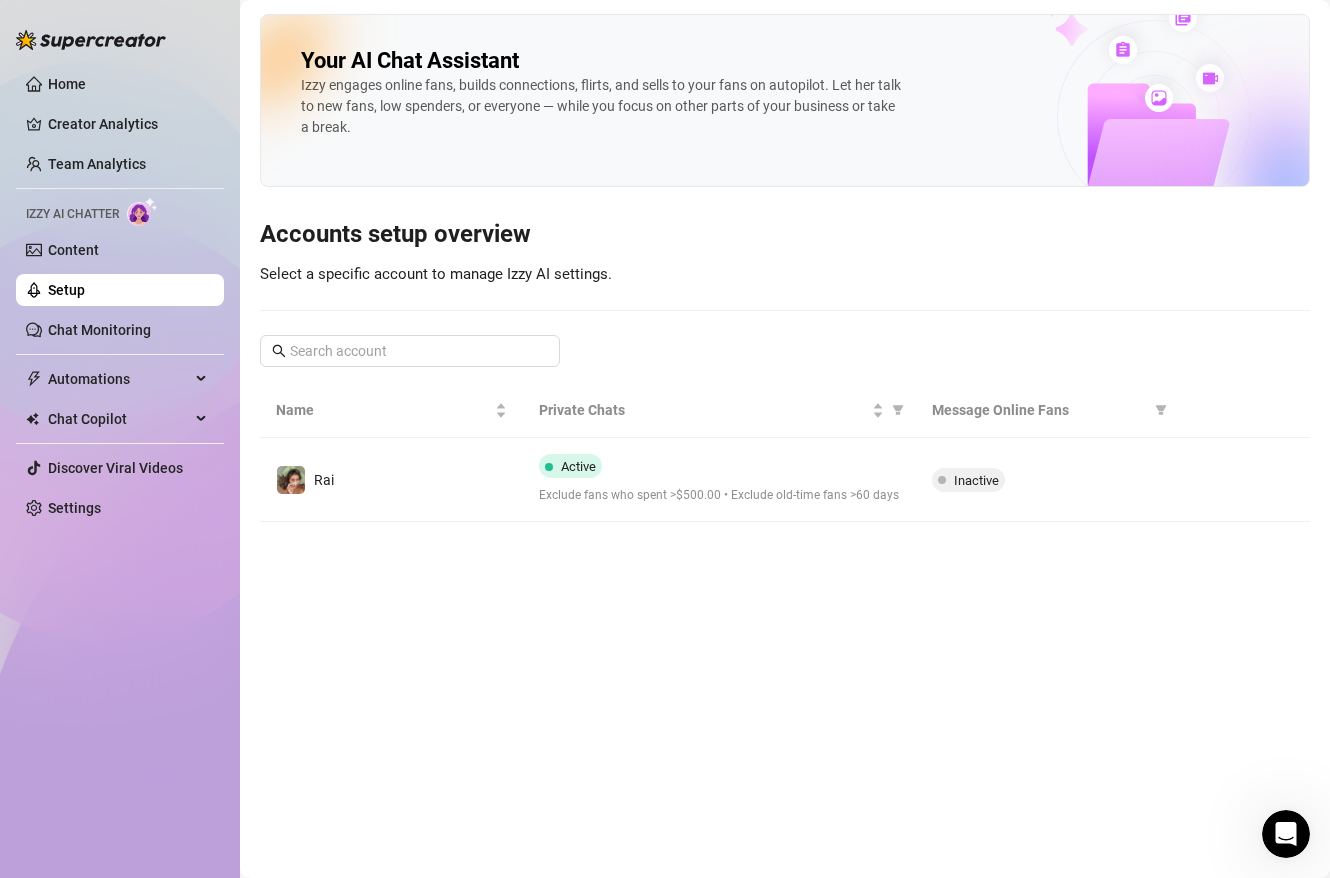 click on "Select a specific account to manage Izzy AI settings." at bounding box center (436, 274) 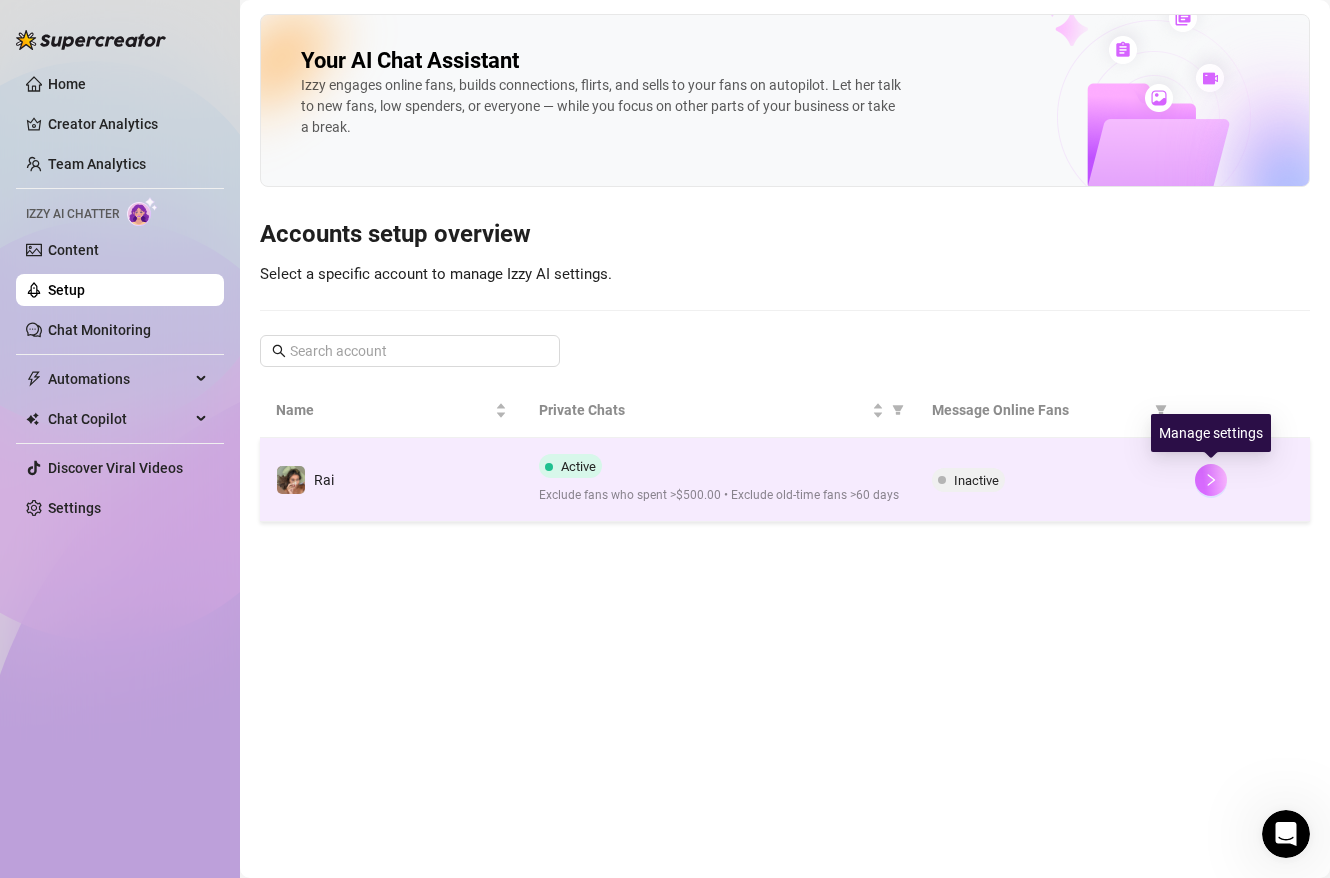 click 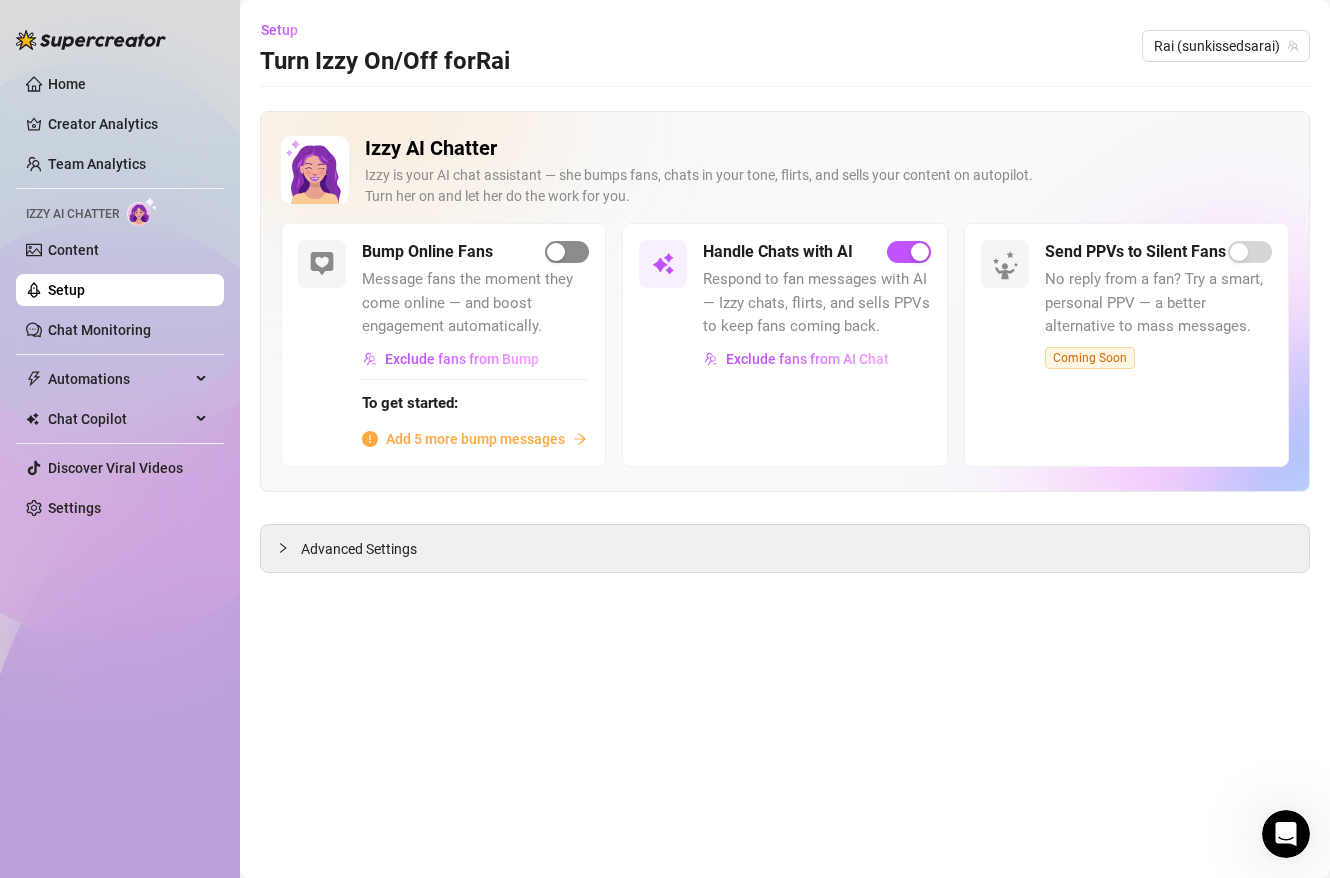 click at bounding box center [556, 252] 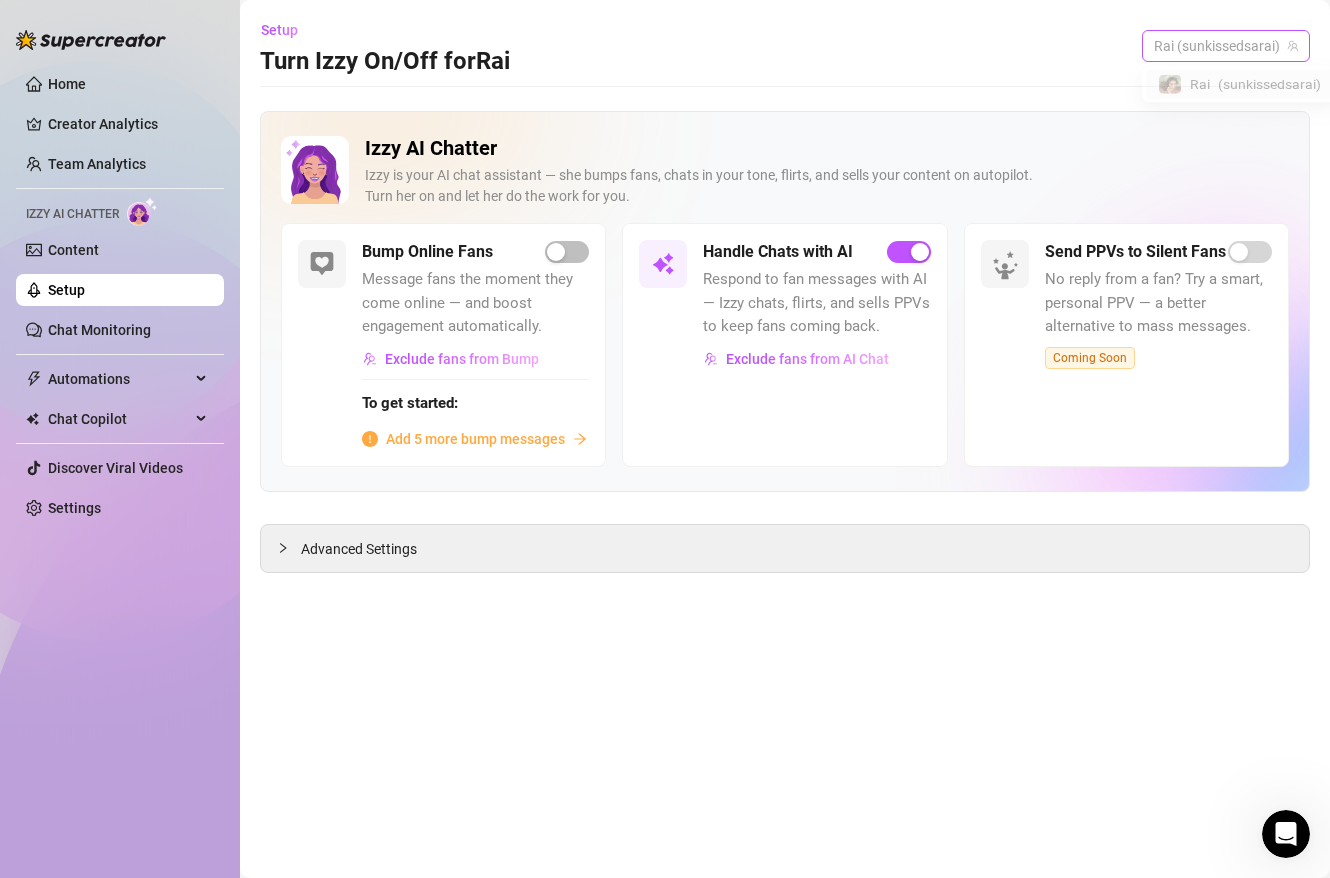 click on "Rai (sunkissedsarai)" at bounding box center (1226, 46) 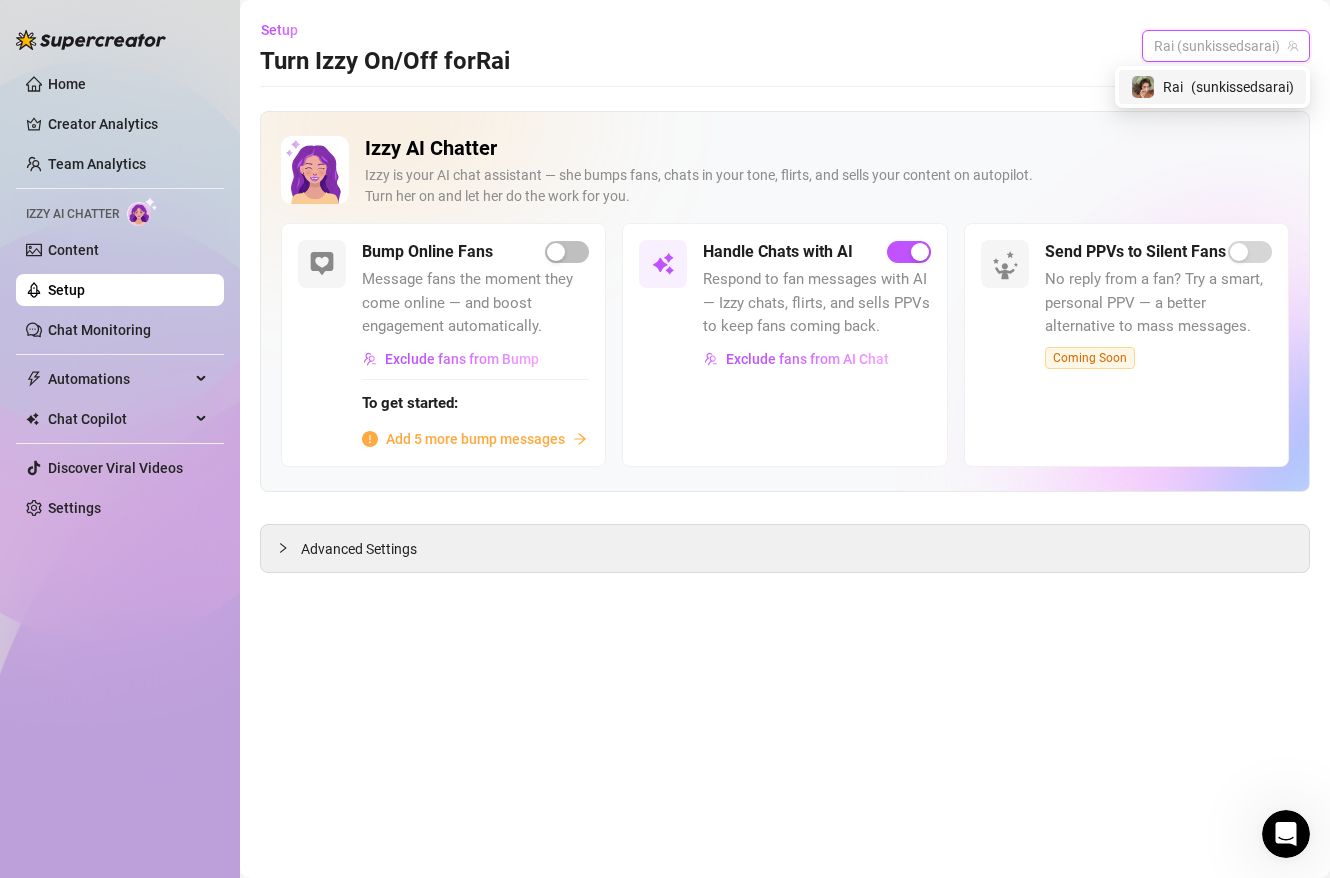 click on "( sunkissedsarai )" at bounding box center [1242, 87] 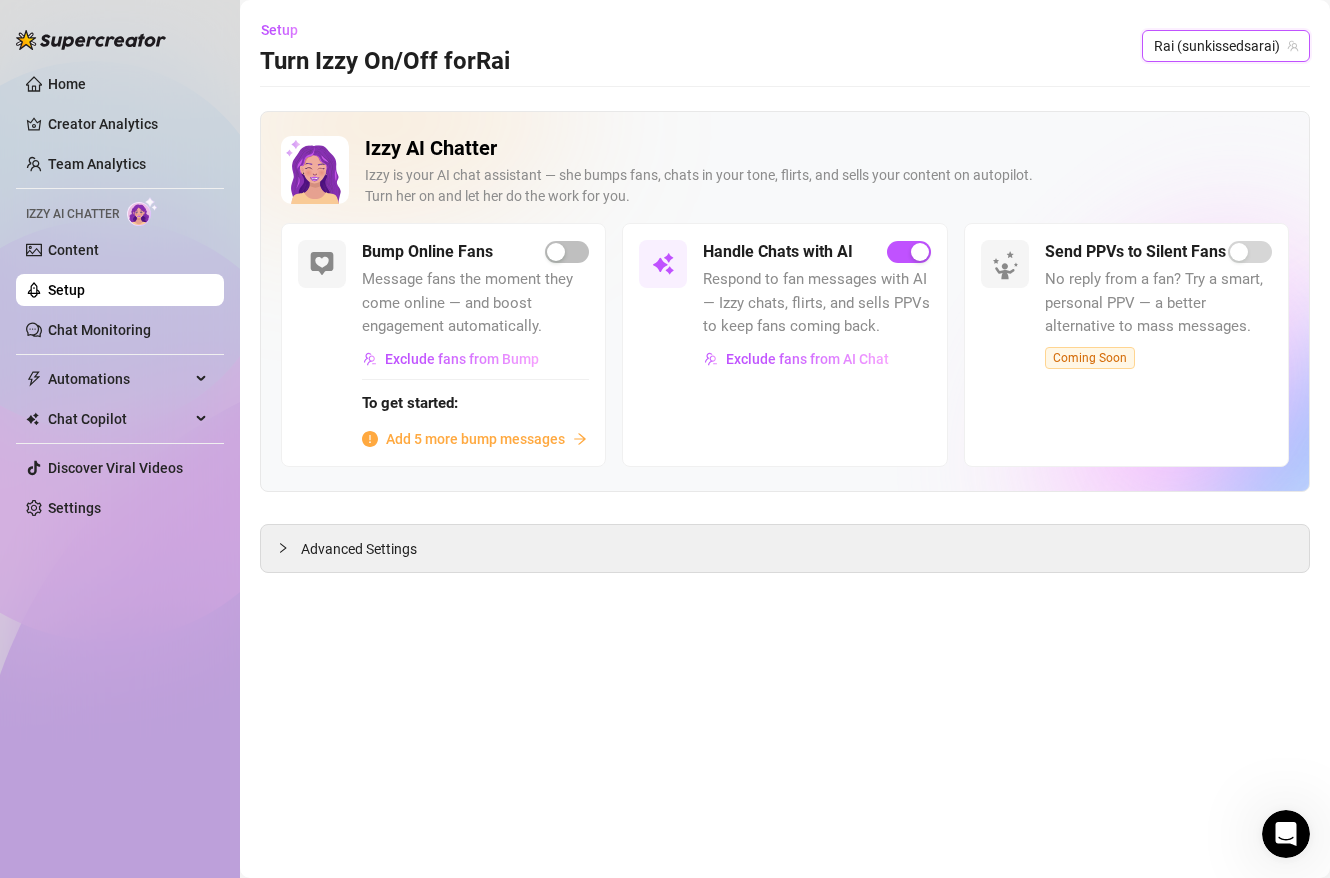 click on "Turn Izzy On/Off for  Rai" at bounding box center [385, 62] 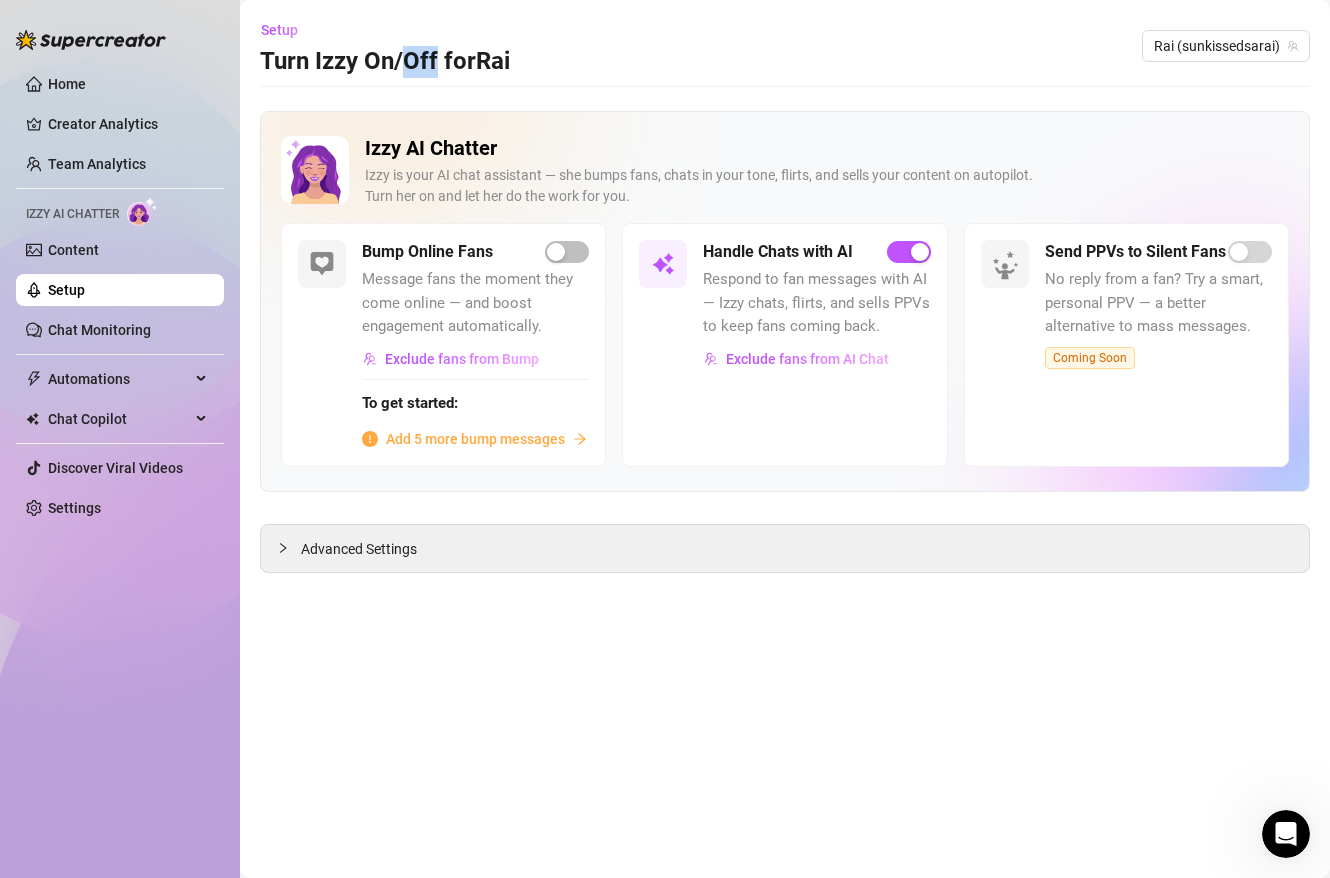 click on "Turn Izzy On/Off for  Rai" at bounding box center (385, 62) 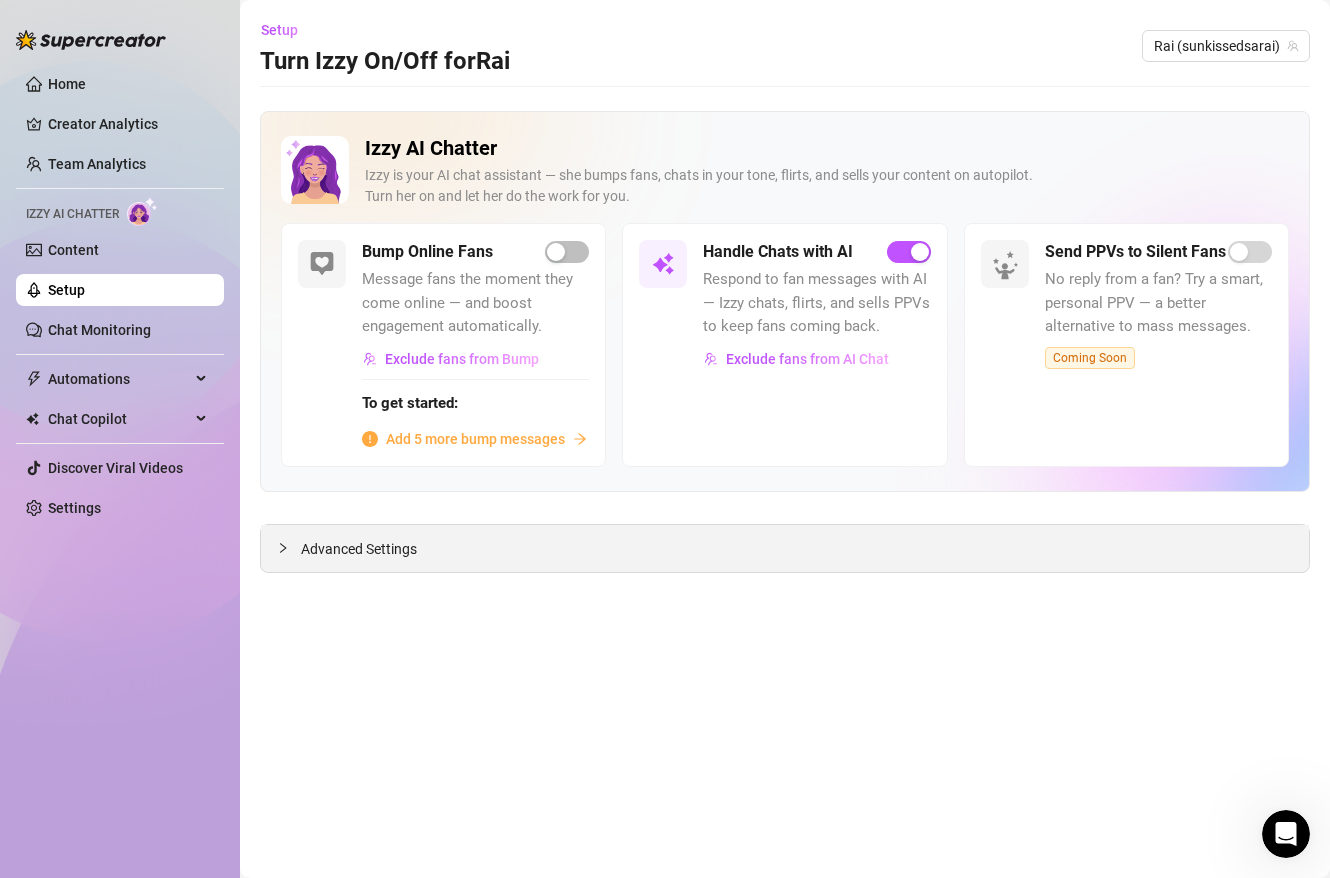 click on "Advanced Settings" at bounding box center [785, 548] 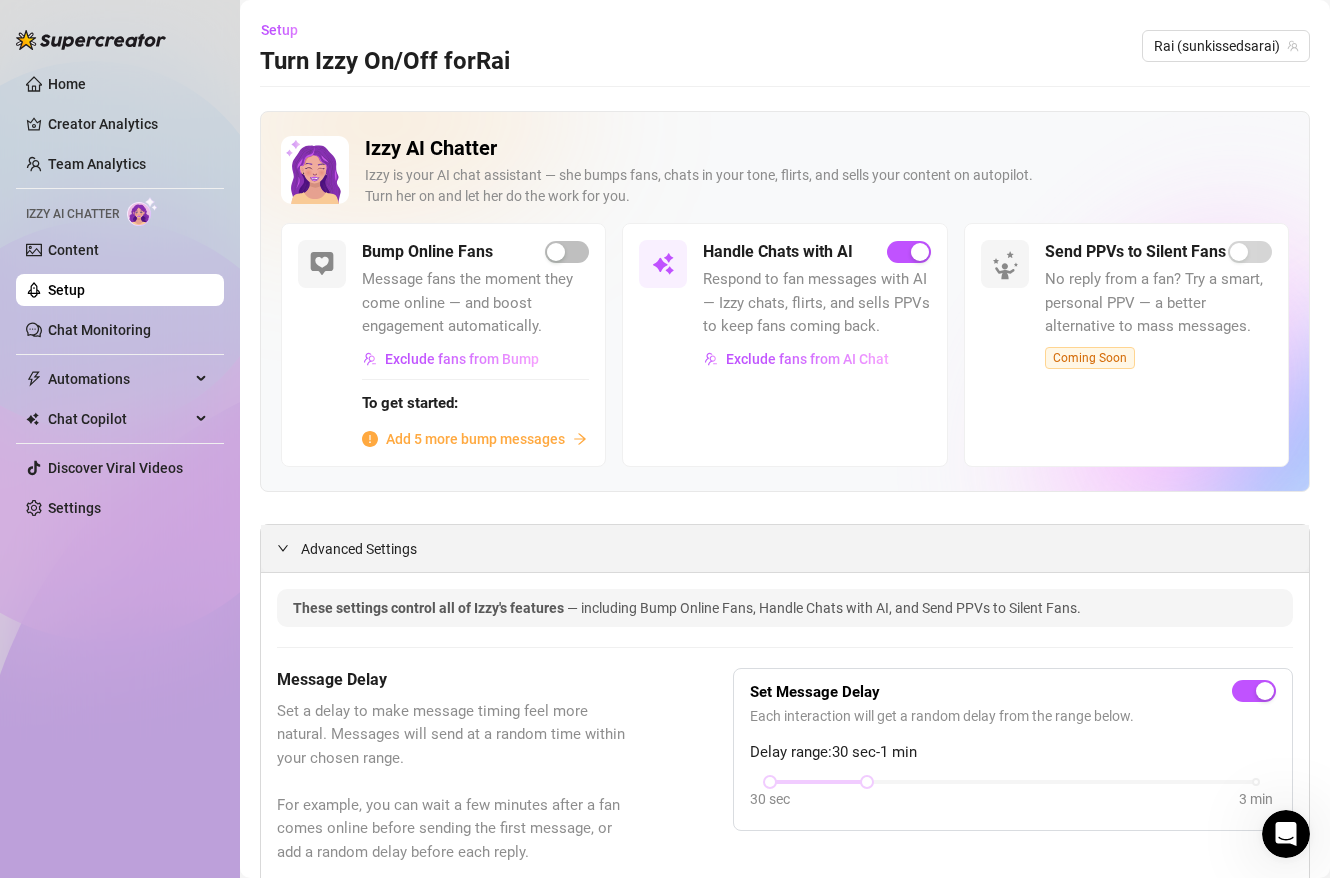 click 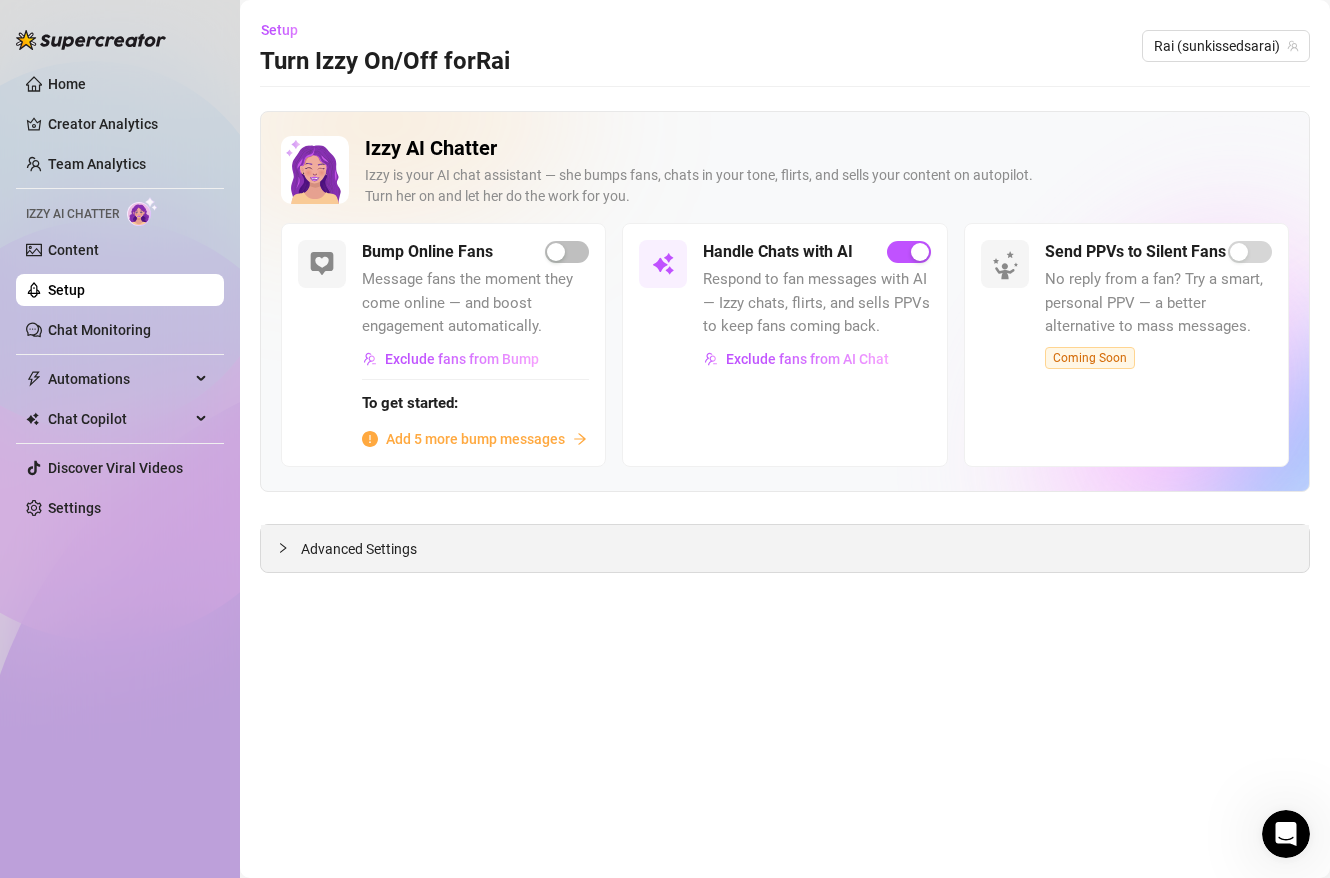 click 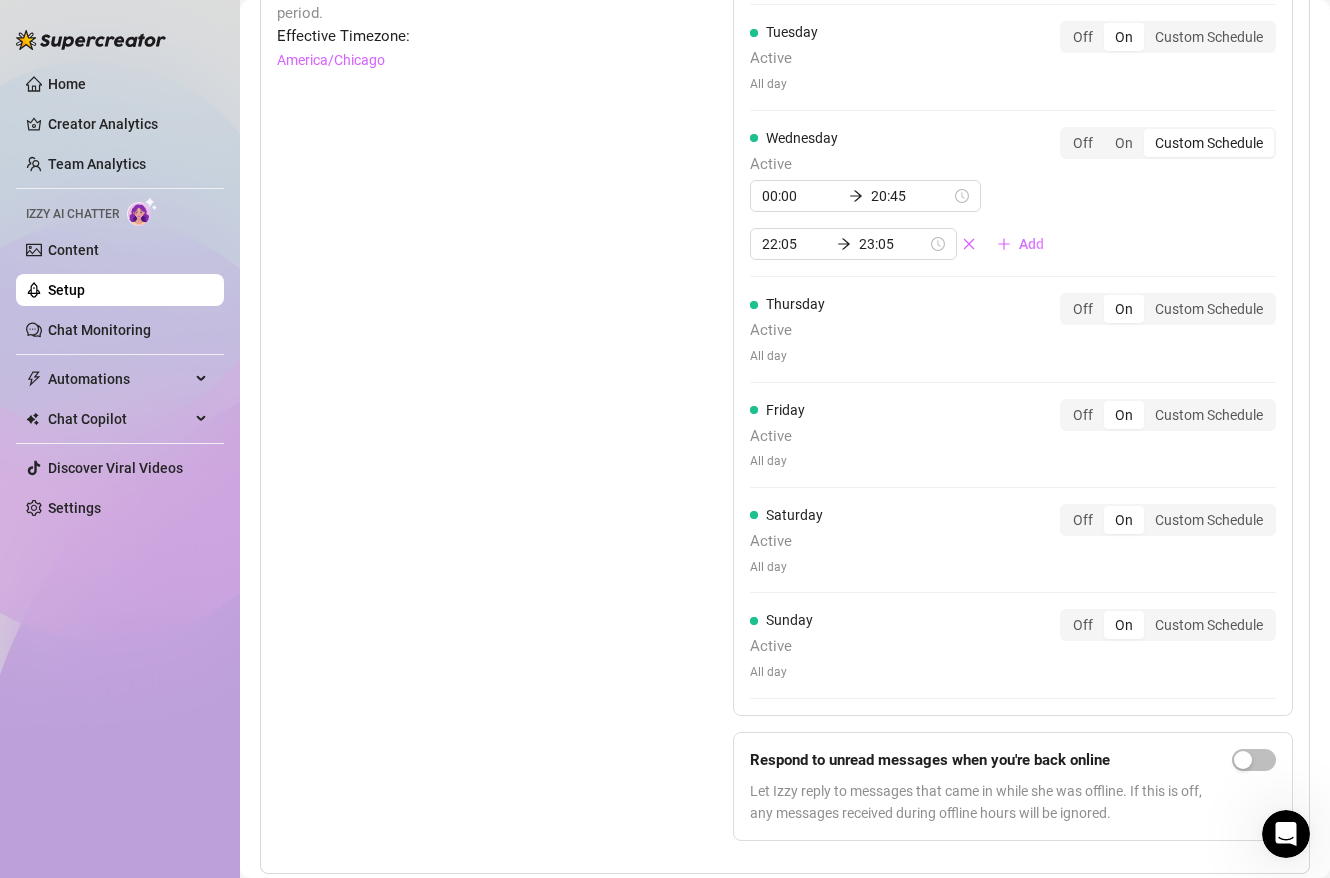 scroll, scrollTop: 1375, scrollLeft: 0, axis: vertical 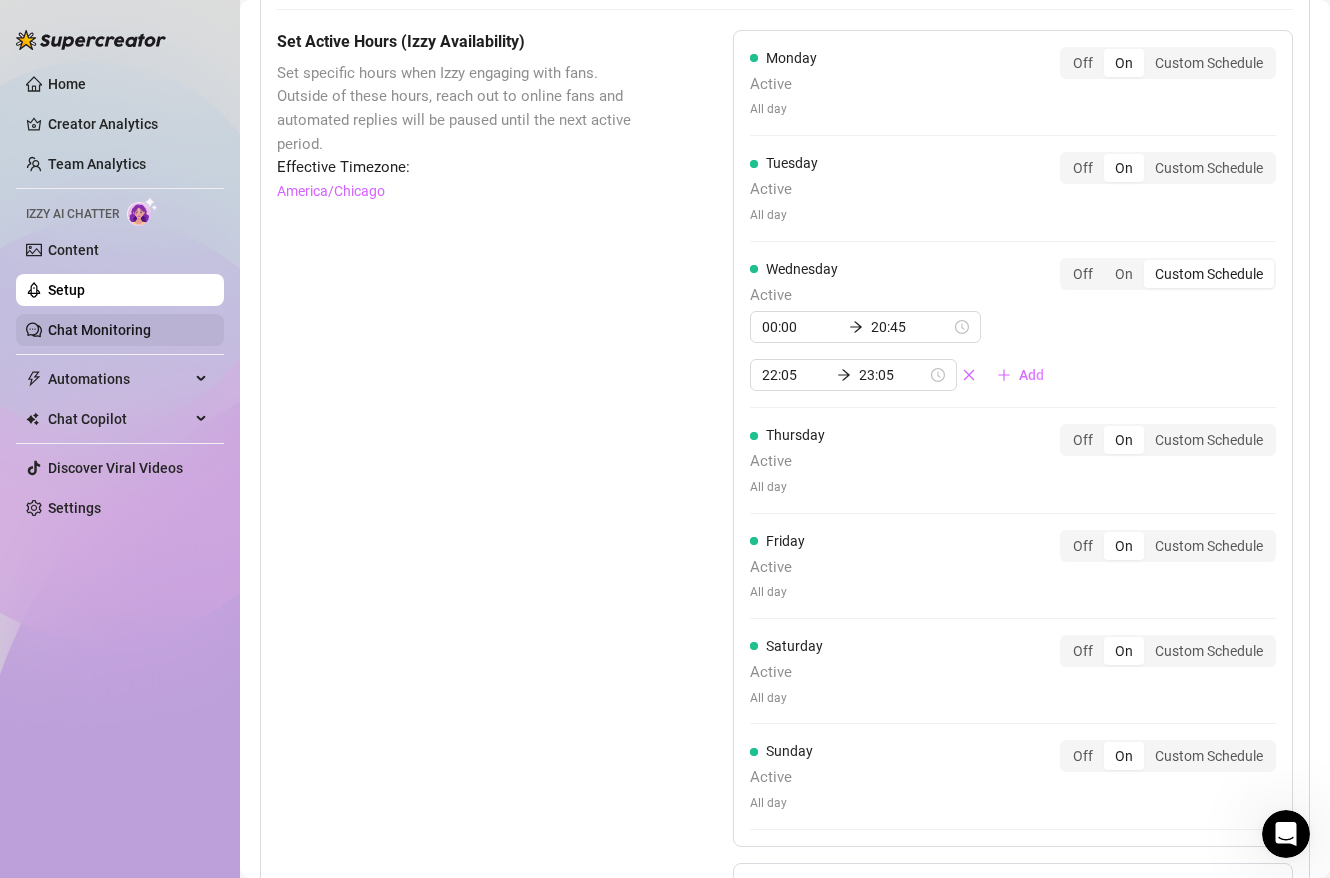click on "Chat Monitoring" at bounding box center [99, 330] 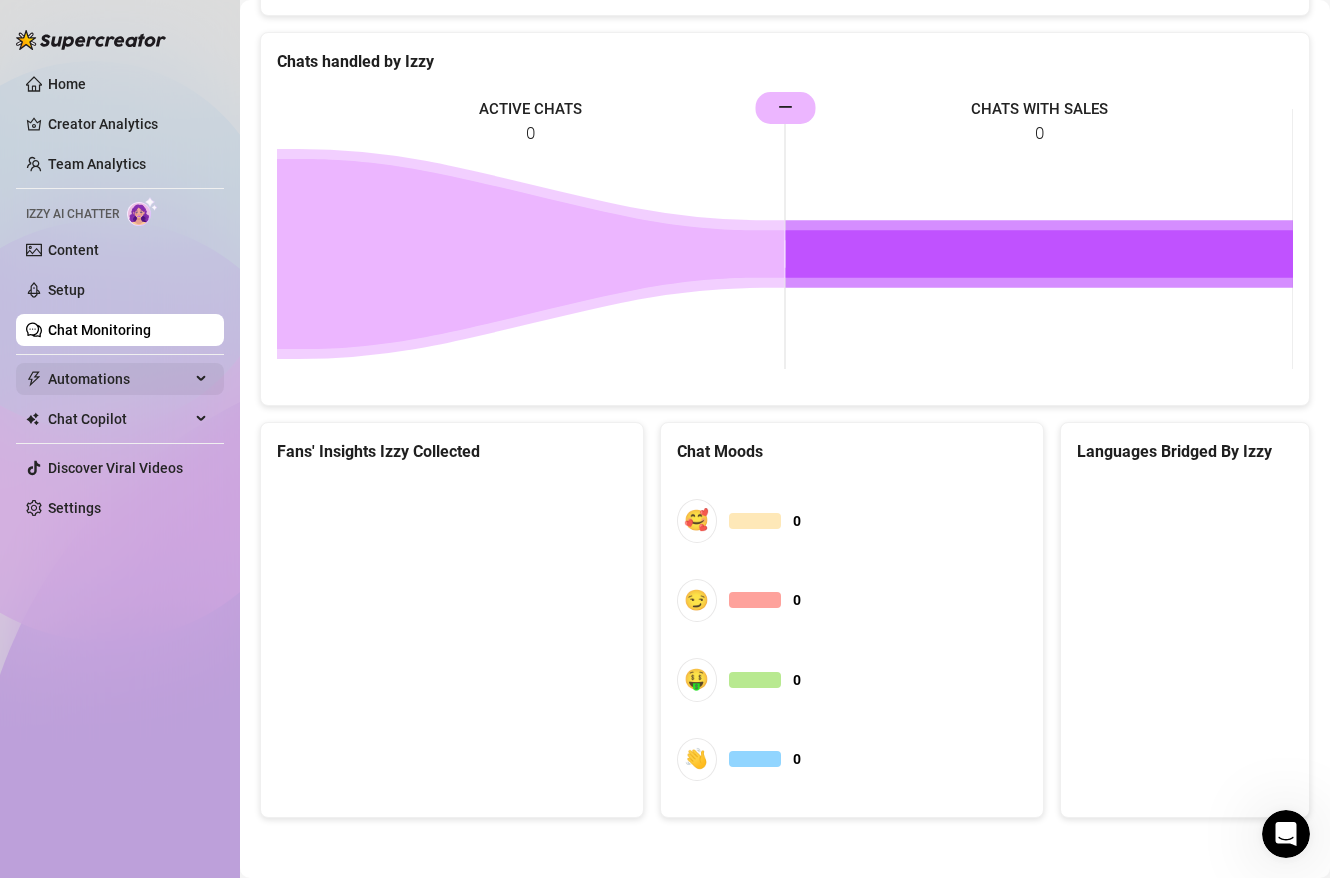 click on "Automations" at bounding box center [119, 379] 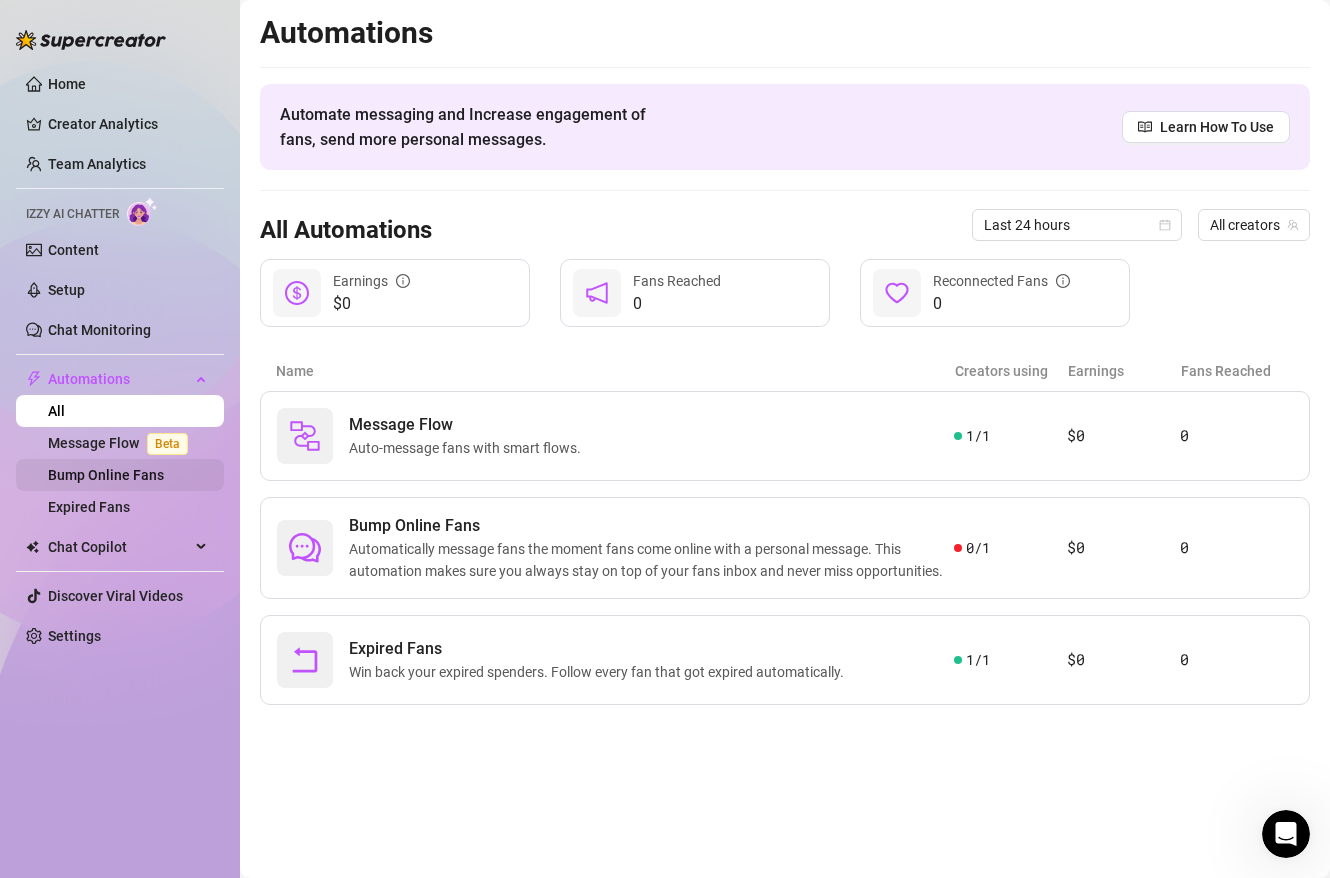 click on "Bump Online Fans" at bounding box center (106, 475) 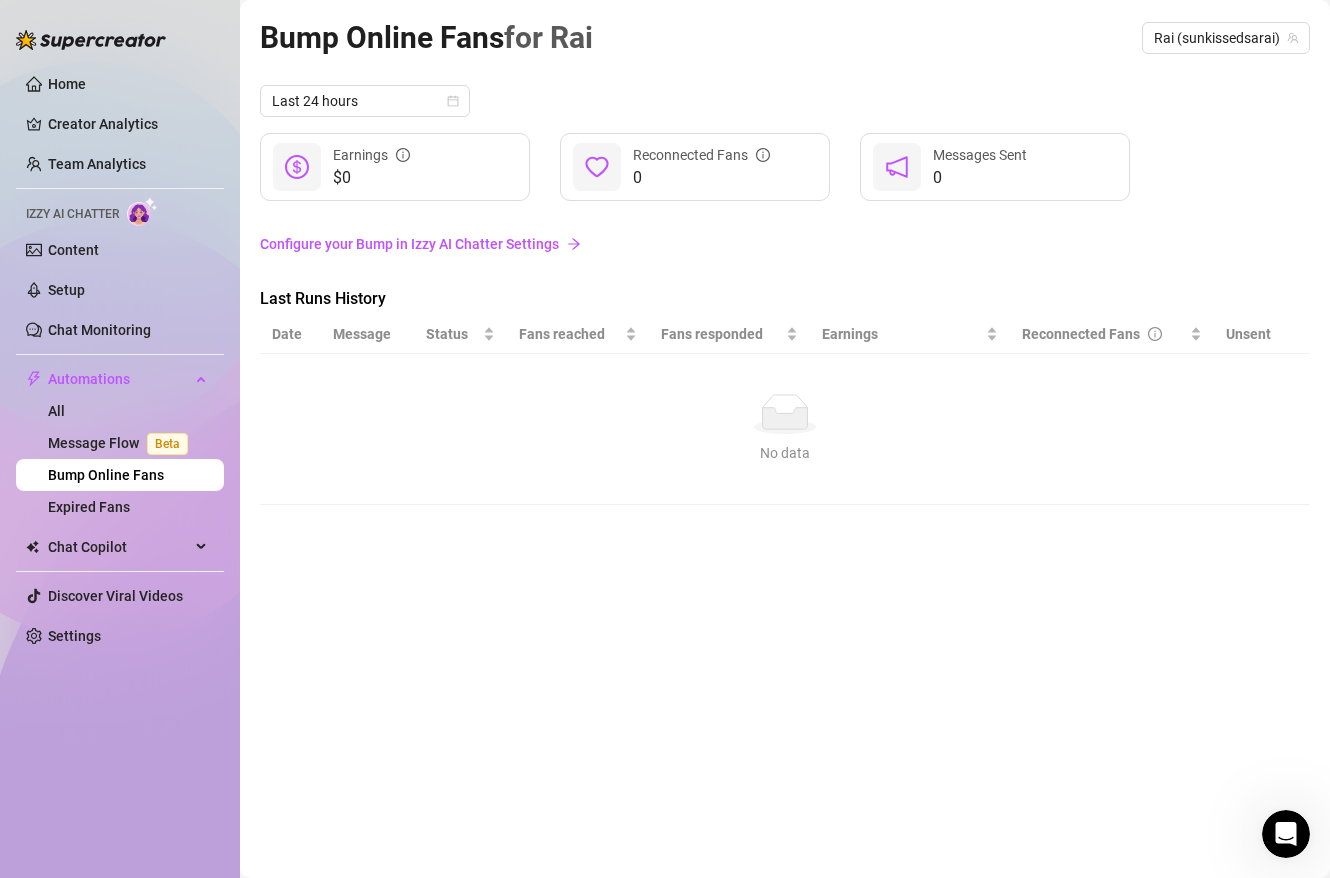 click on "Home Creator Analytics   Team Analytics Izzy AI Chatter Content Setup Chat Monitoring Automations All Message Flow Beta Bump Online Fans Expired Fans Chat Copilot All AI Reply Message Library Fan CRM Discover Viral Videos Settings" at bounding box center [120, 360] 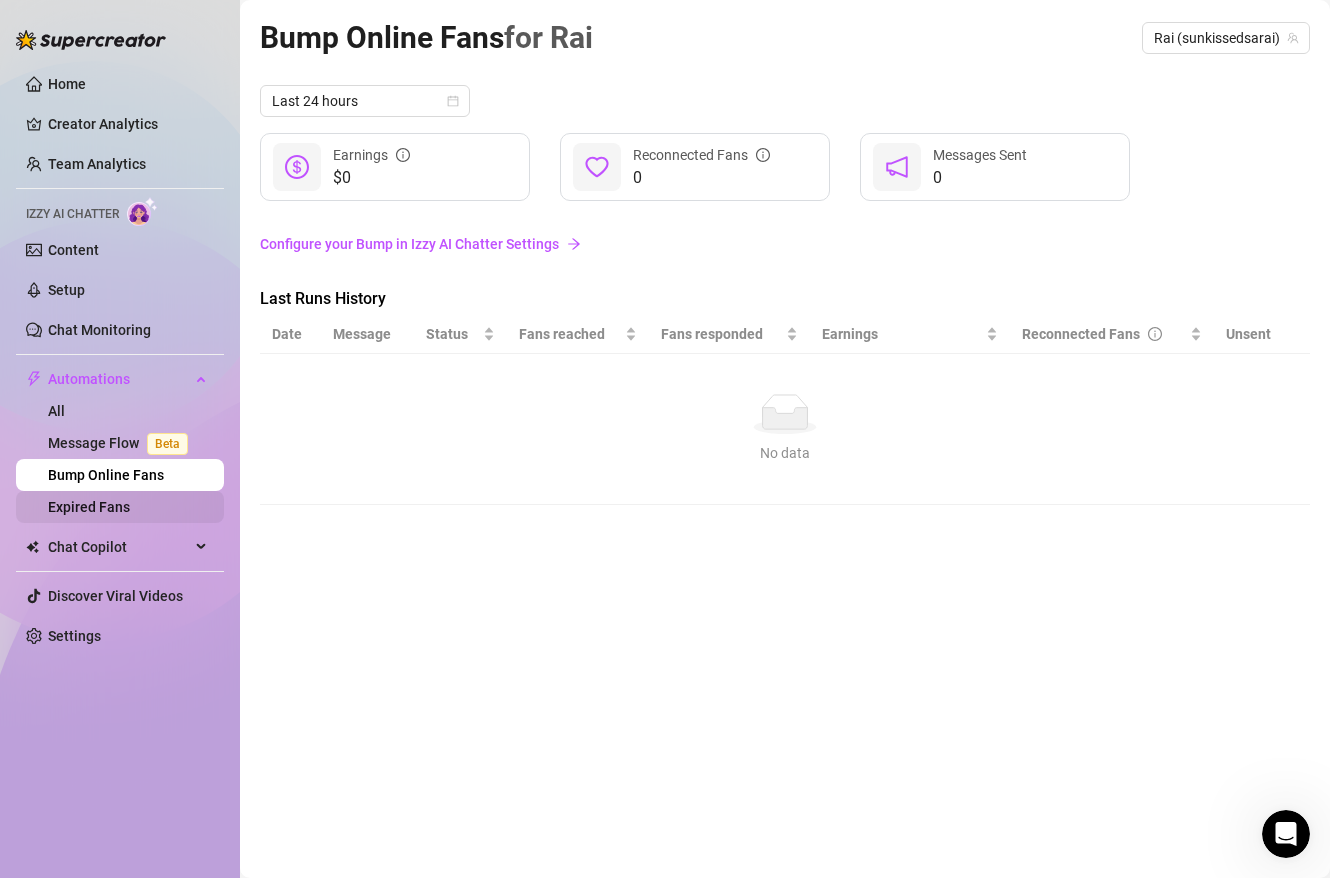click on "Expired Fans" at bounding box center [89, 507] 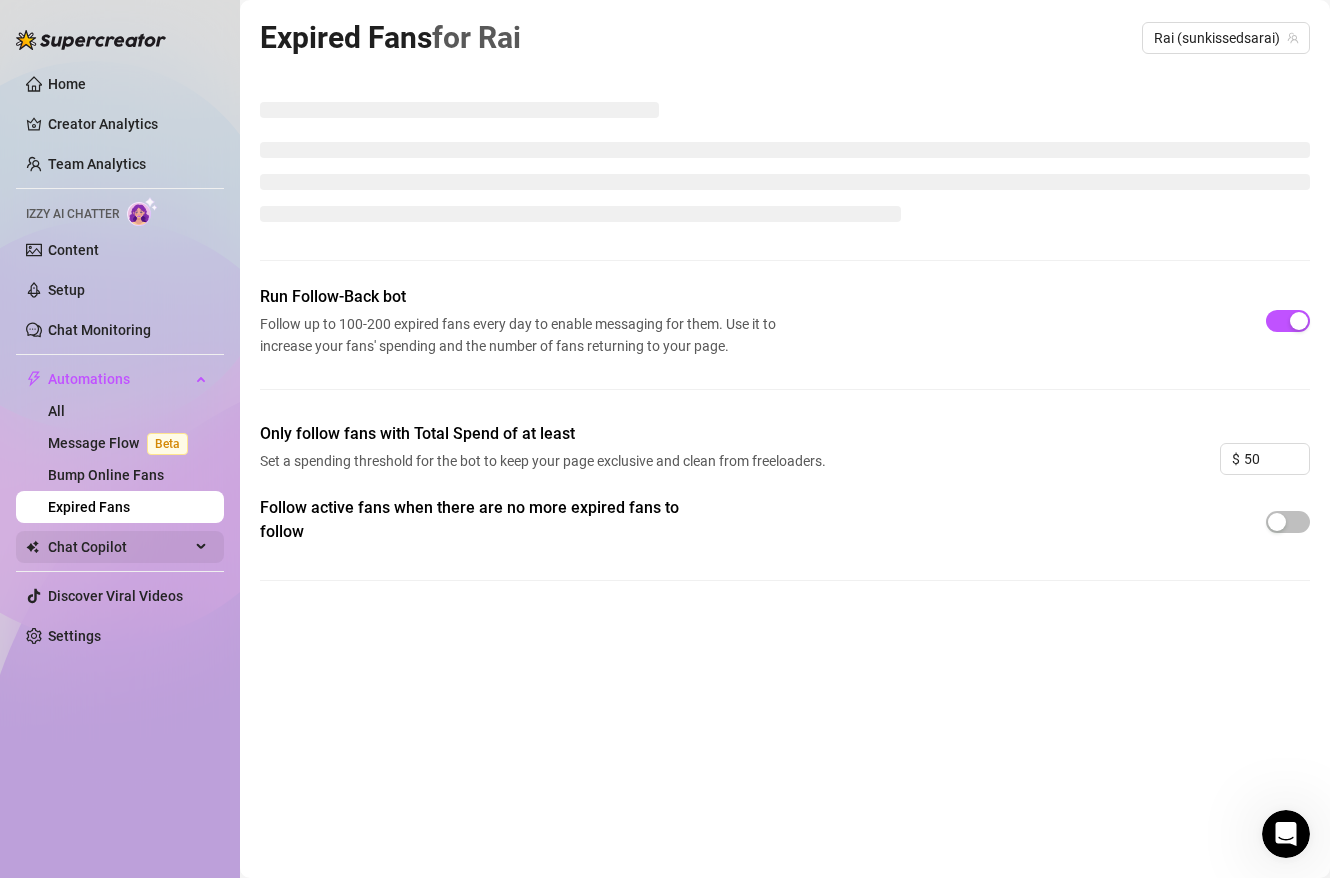 click on "Chat Copilot" at bounding box center [119, 547] 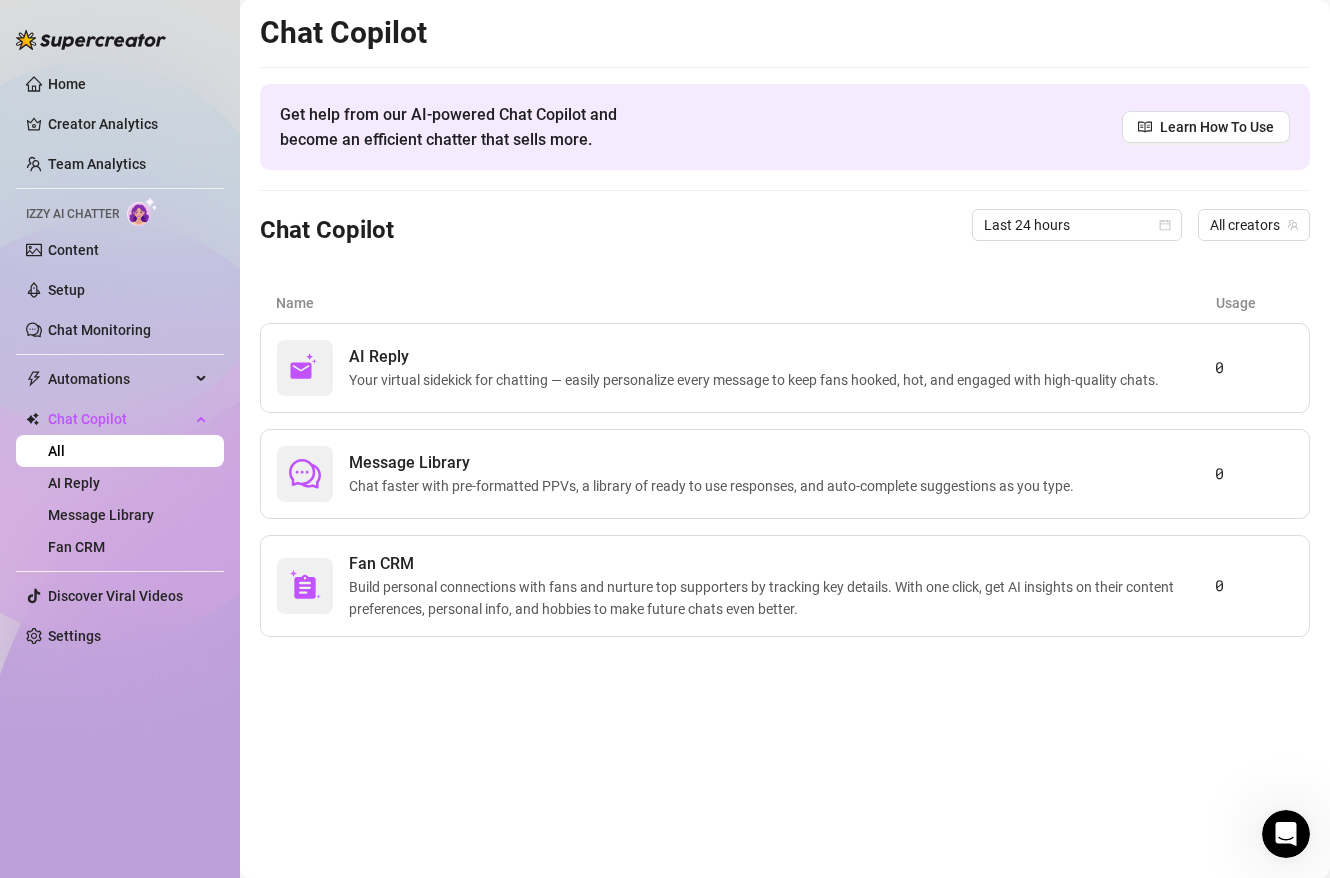 click on "Home Creator Analytics   Team Analytics Izzy AI Chatter Content Setup Chat Monitoring Automations All Message Flow Beta Bump Online Fans Expired Fans Chat Copilot All AI Reply Message Library Fan CRM Discover Viral Videos Settings" at bounding box center (120, 360) 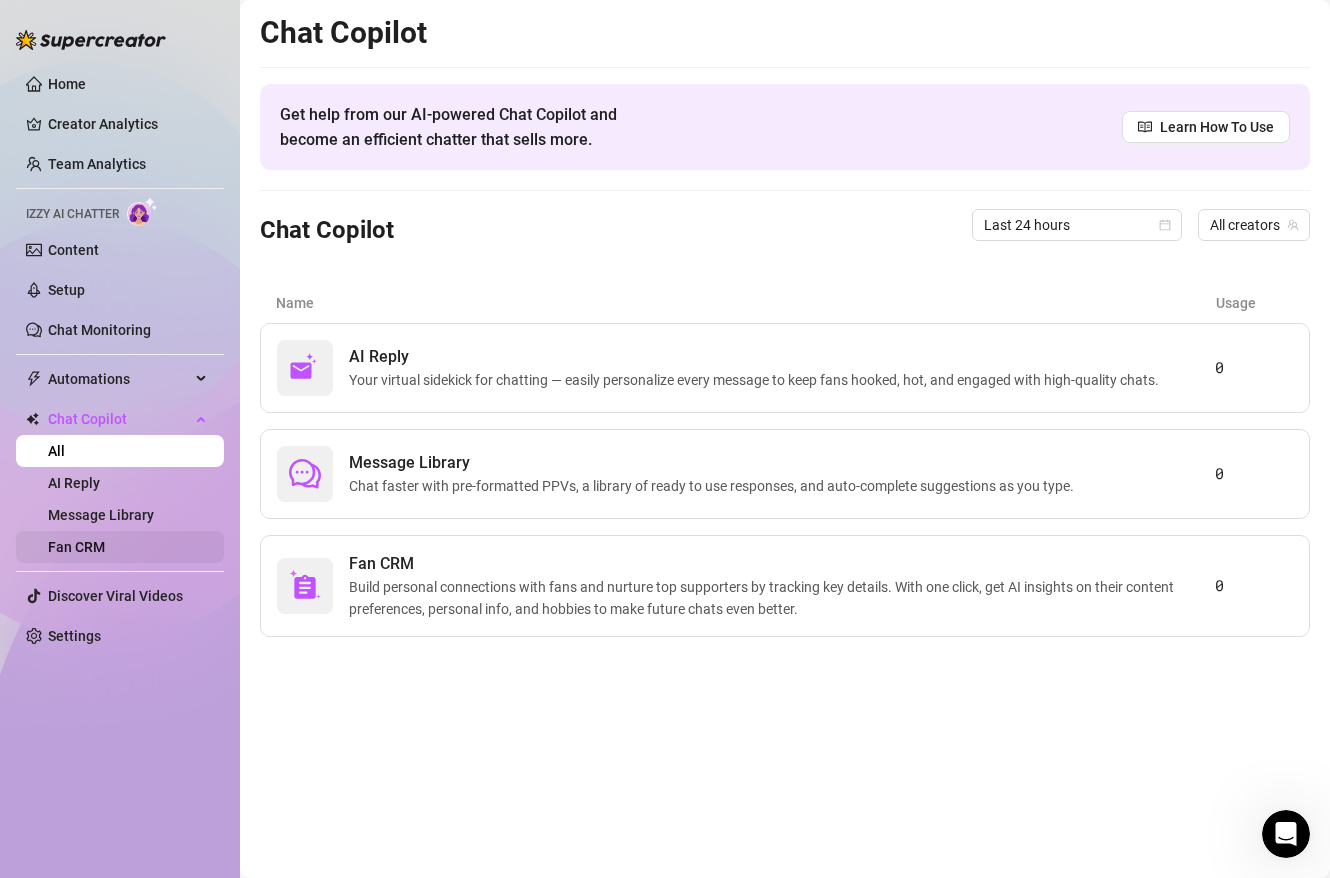 click on "Fan CRM" at bounding box center [76, 547] 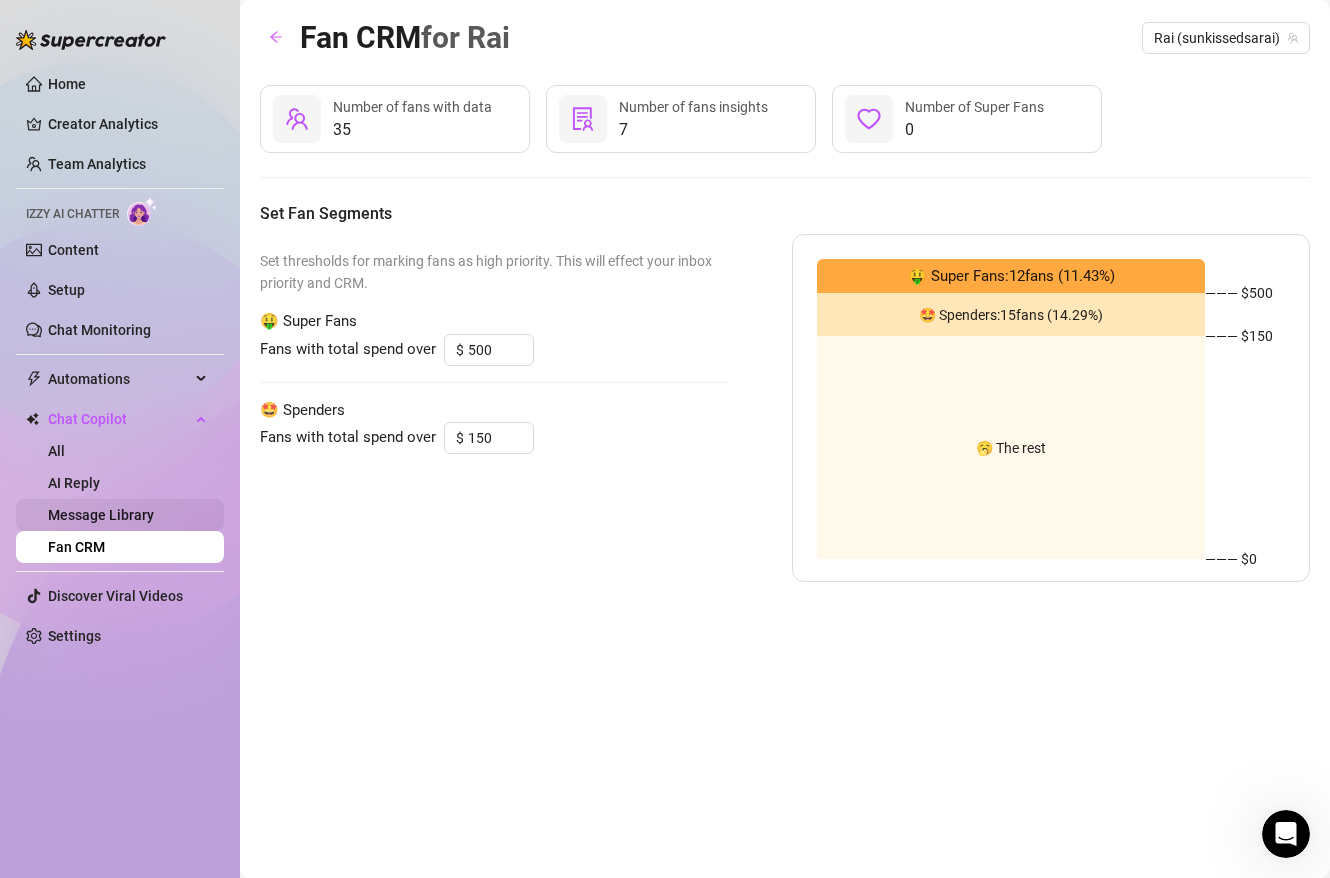 click on "Message Library" at bounding box center (101, 515) 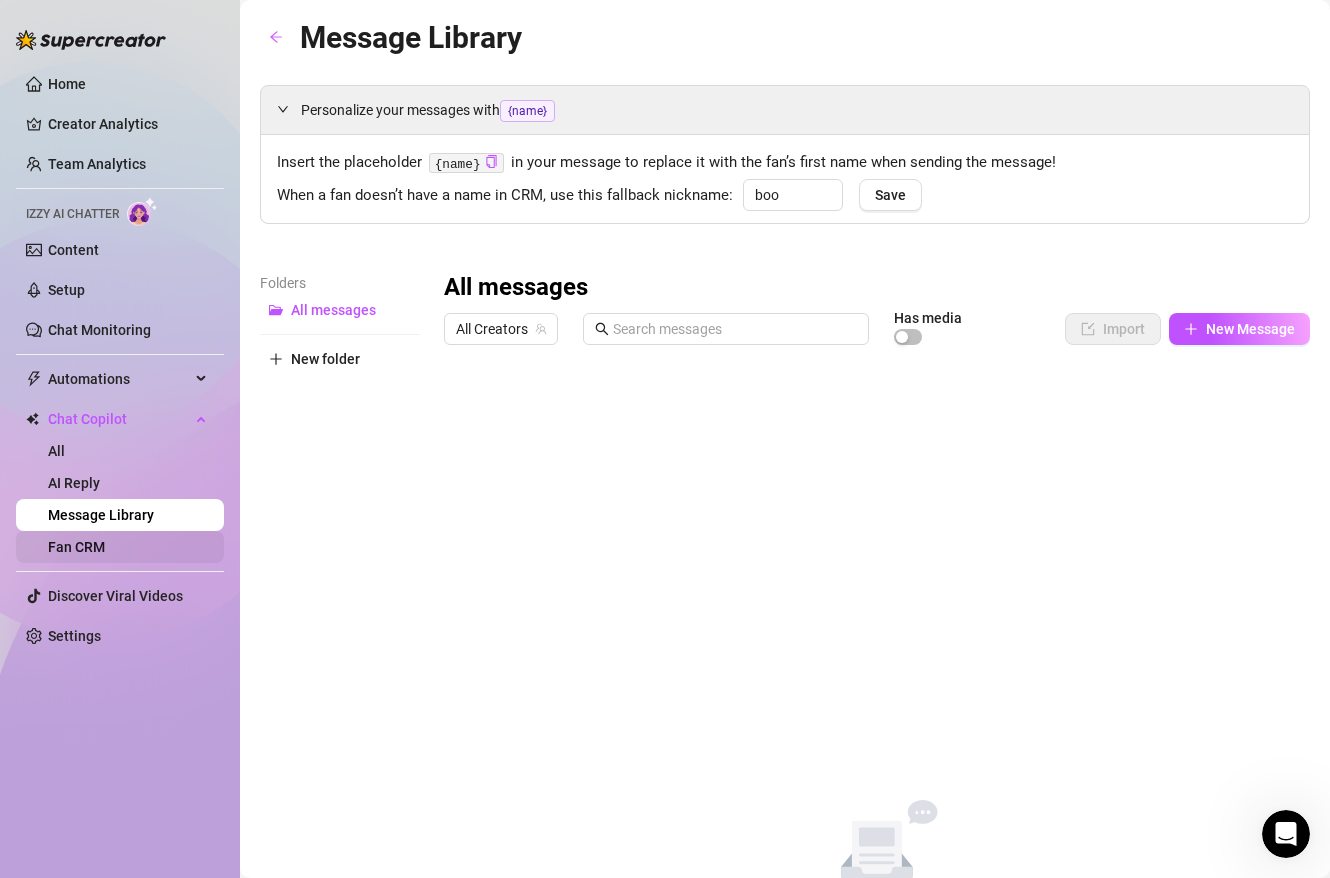 click on "Fan CRM" at bounding box center [76, 547] 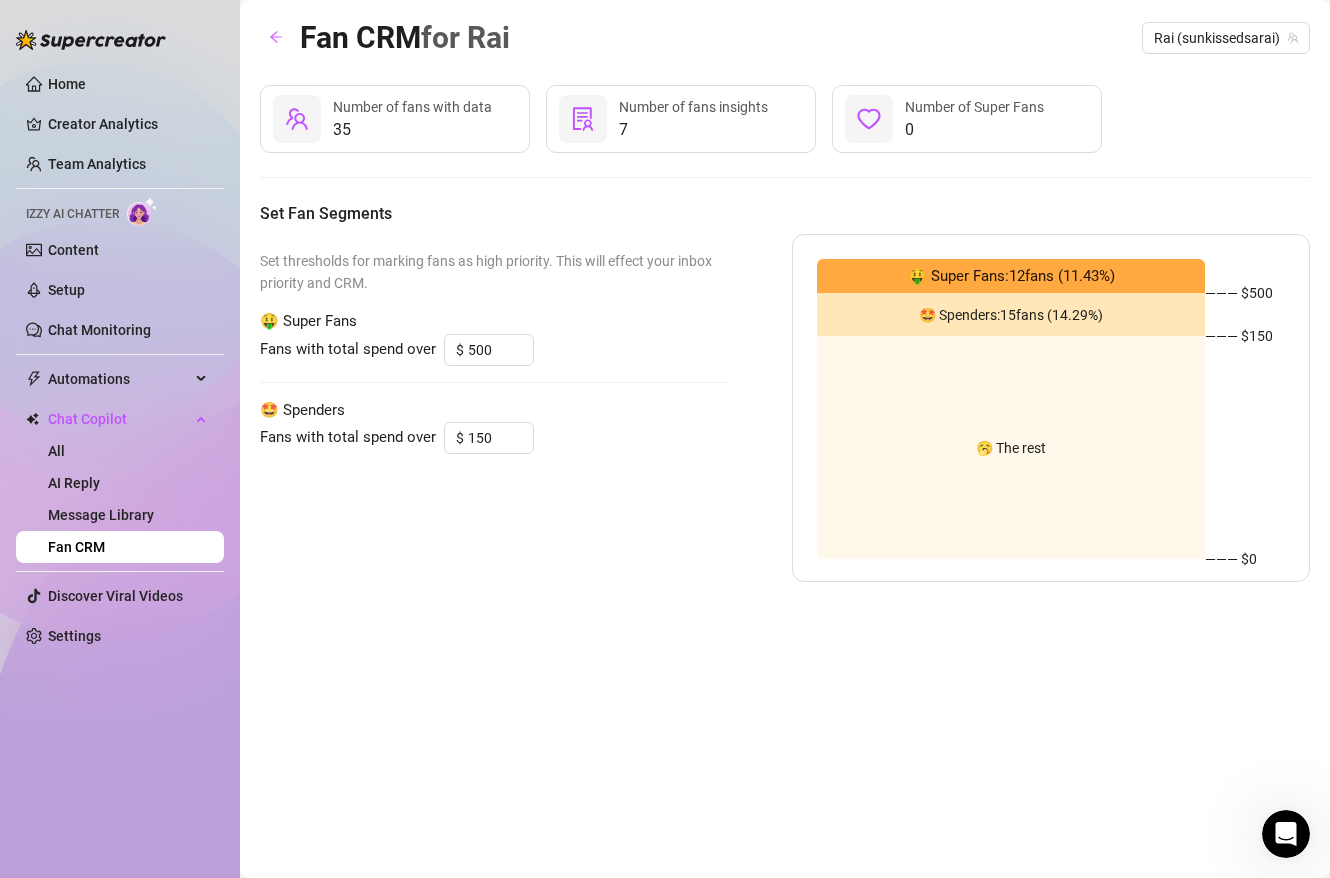 click on "7" at bounding box center (693, 130) 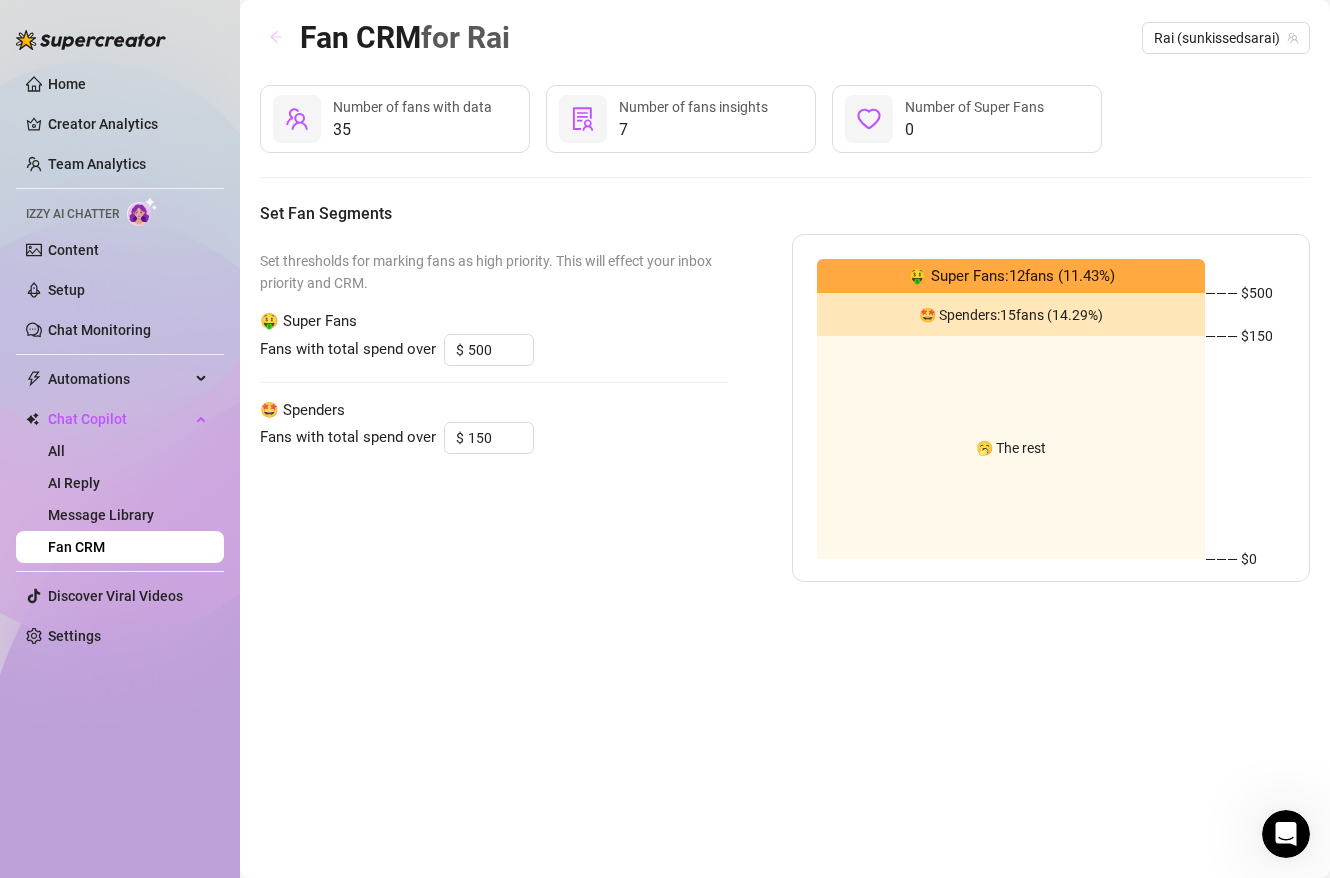 click 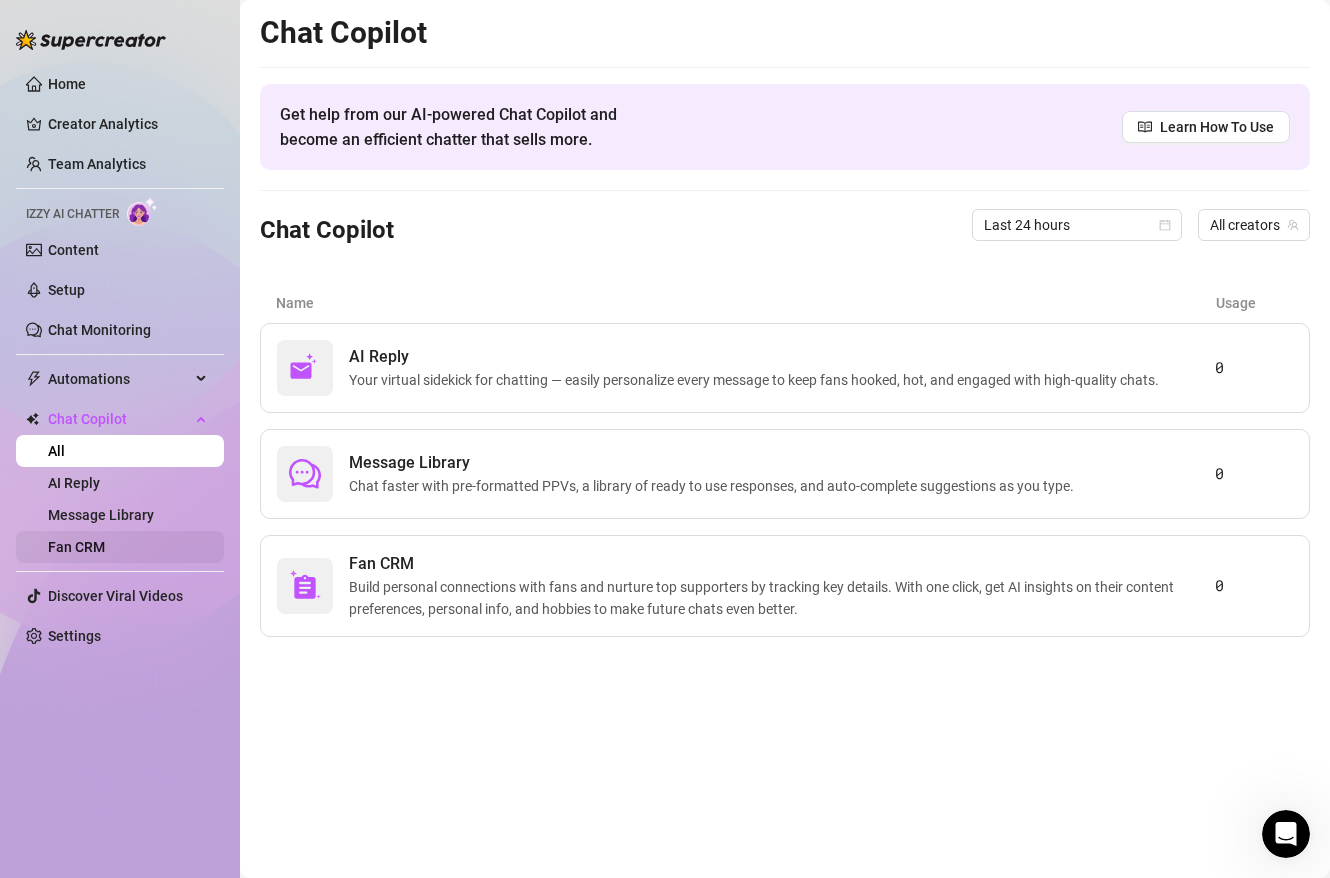 click on "Fan CRM" at bounding box center [76, 547] 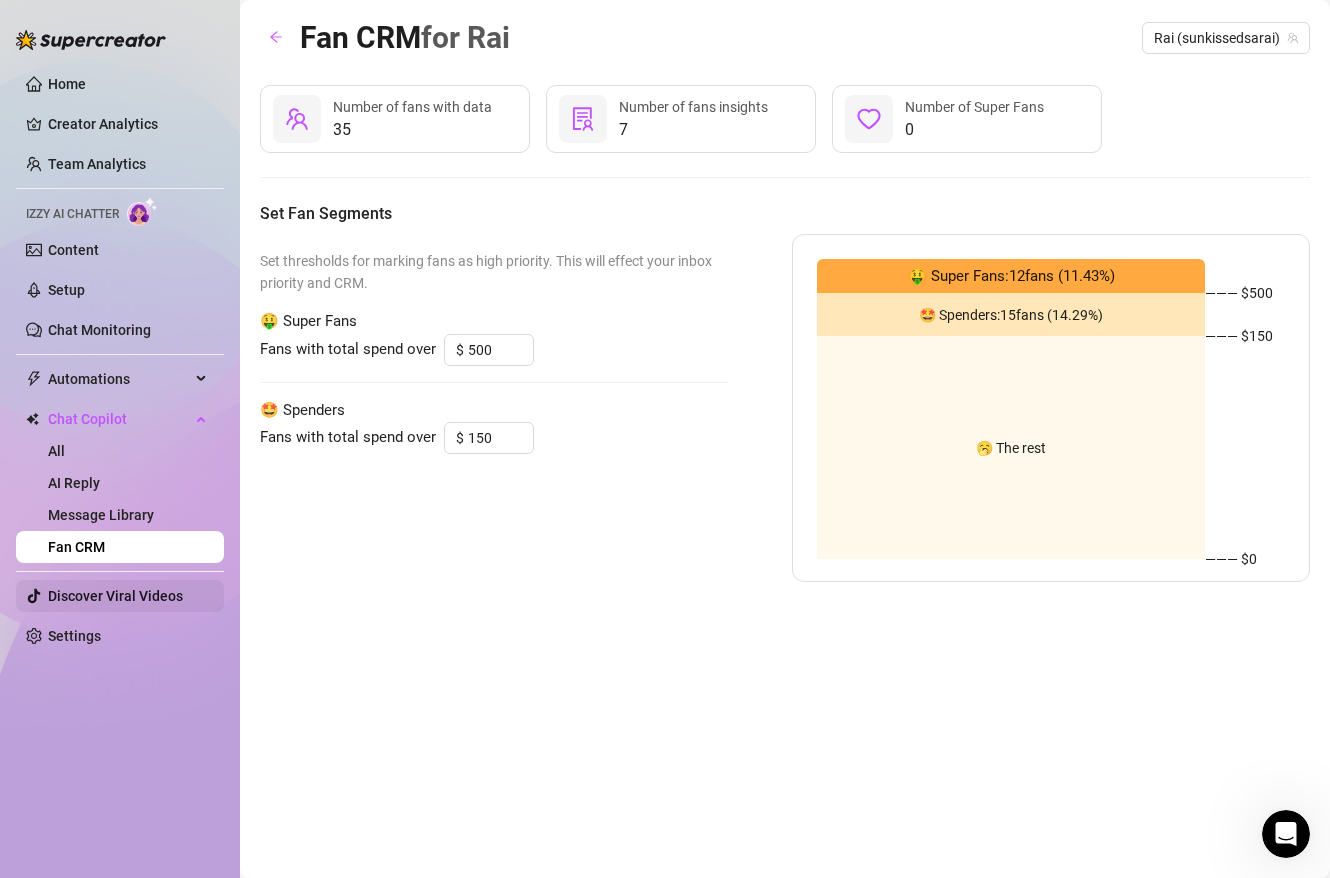 click on "Discover Viral Videos" at bounding box center [115, 596] 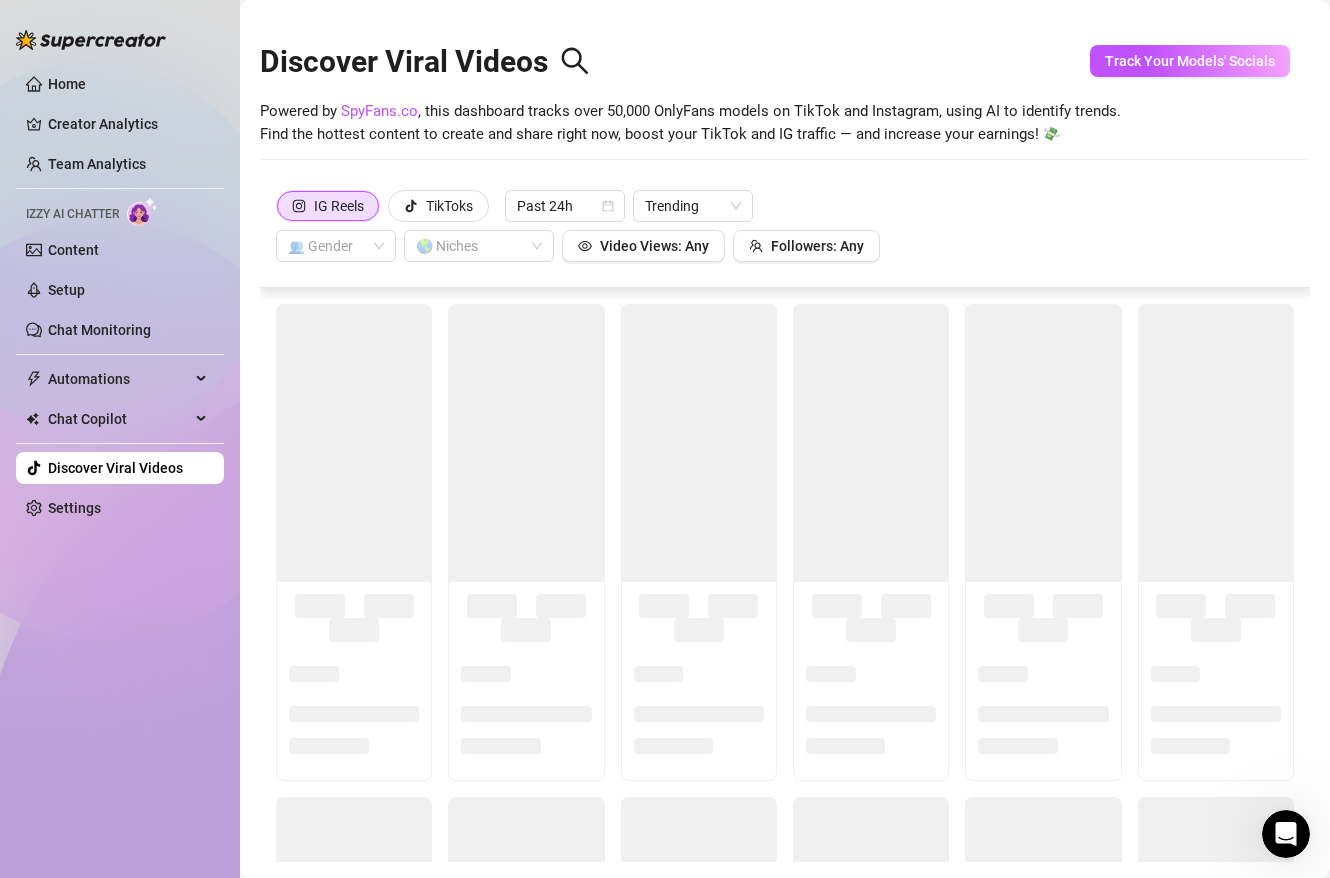 click on "Home Creator Analytics   Team Analytics Izzy AI Chatter Content Setup Chat Monitoring Automations All Message Flow Beta Bump Online Fans Expired Fans Chat Copilot All AI Reply Message Library Fan CRM Discover Viral Videos Settings" at bounding box center [120, 296] 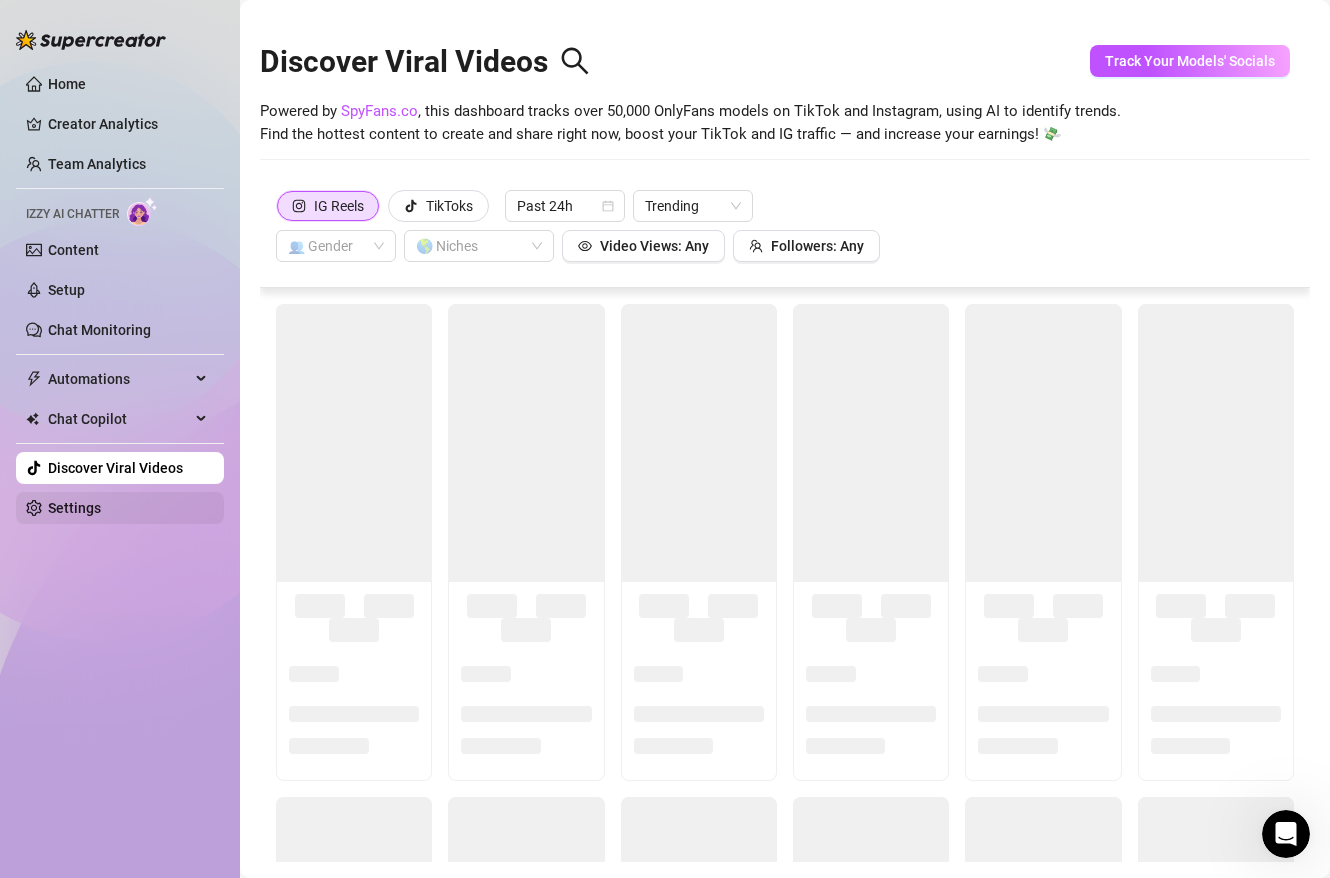 click on "Settings" at bounding box center [74, 508] 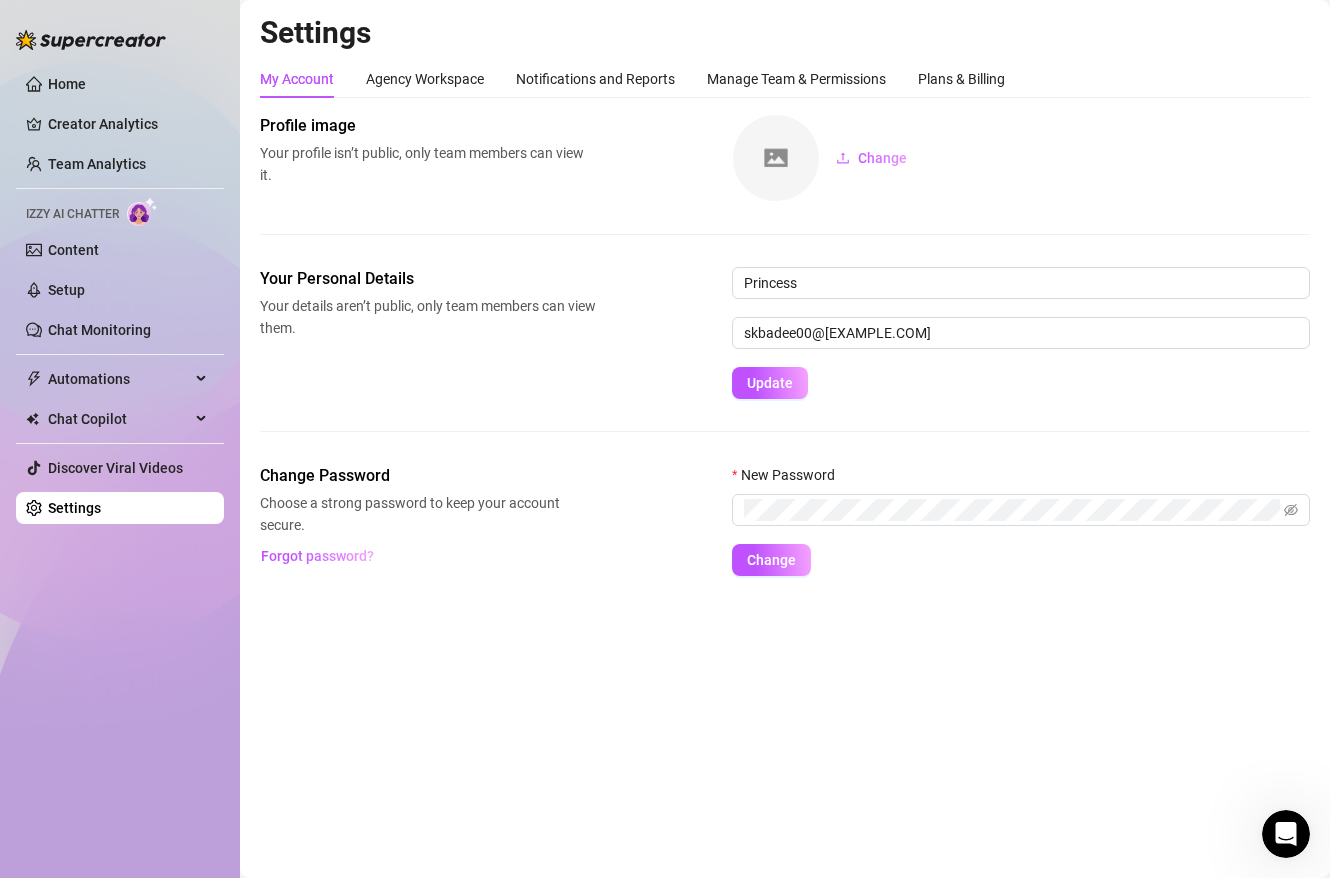 click on "Home Creator Analytics   Team Analytics Izzy AI Chatter Content Setup Chat Monitoring Automations All Message Flow Beta Bump Online Fans Expired Fans Chat Copilot All AI Reply Message Library Fan CRM Discover Viral Videos Settings" at bounding box center [120, 296] 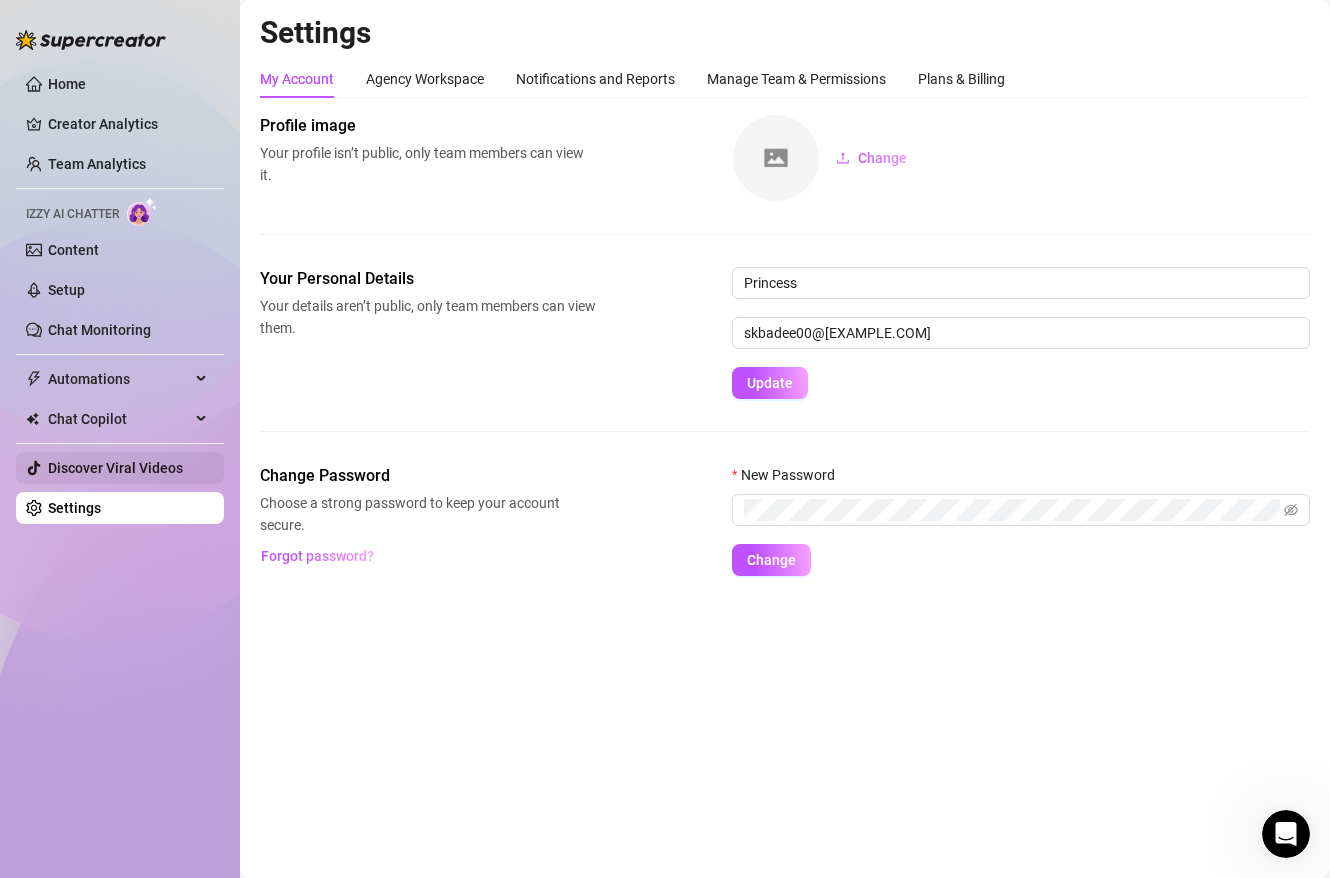 click on "Discover Viral Videos" at bounding box center (115, 468) 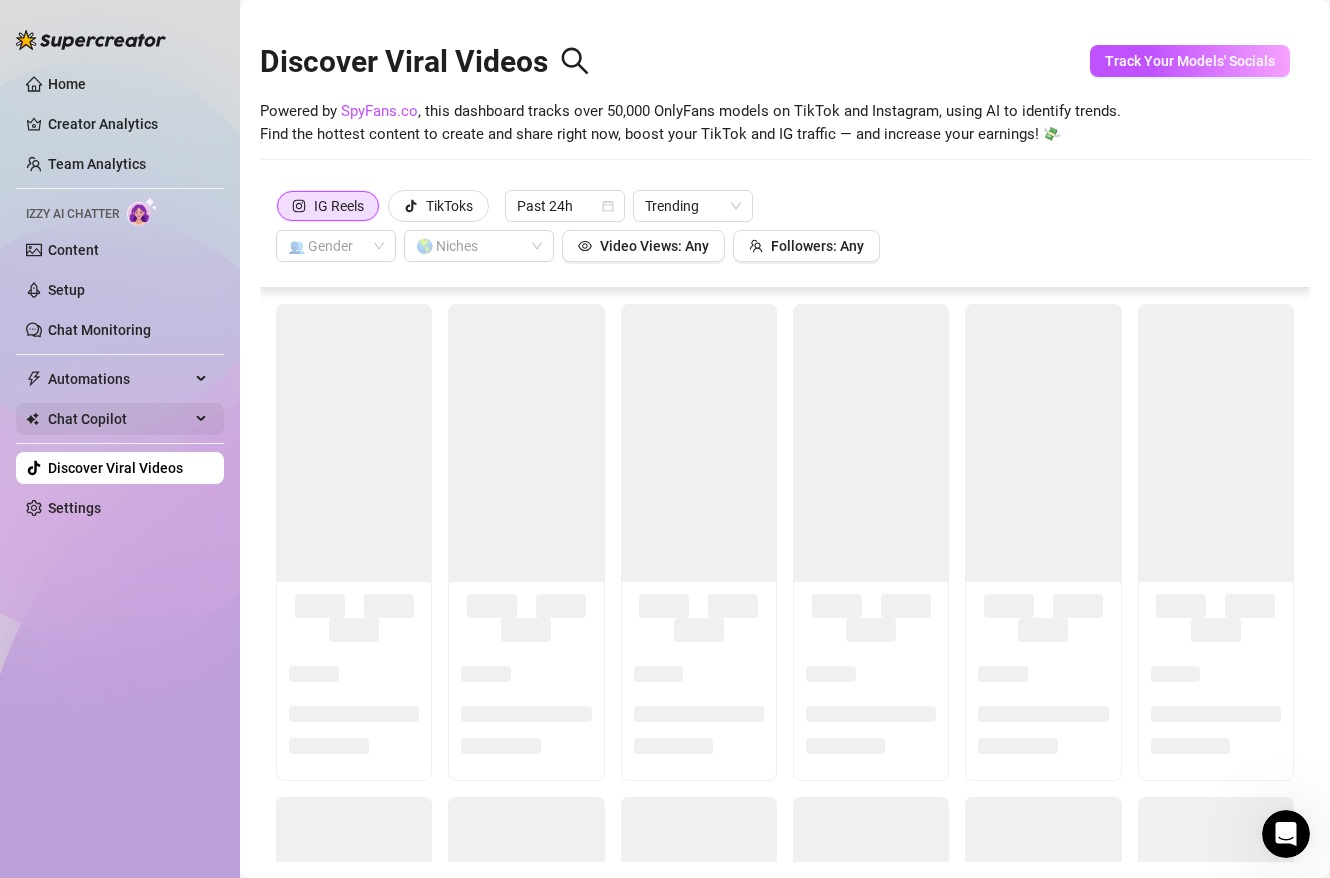 click on "Chat Copilot" at bounding box center (119, 419) 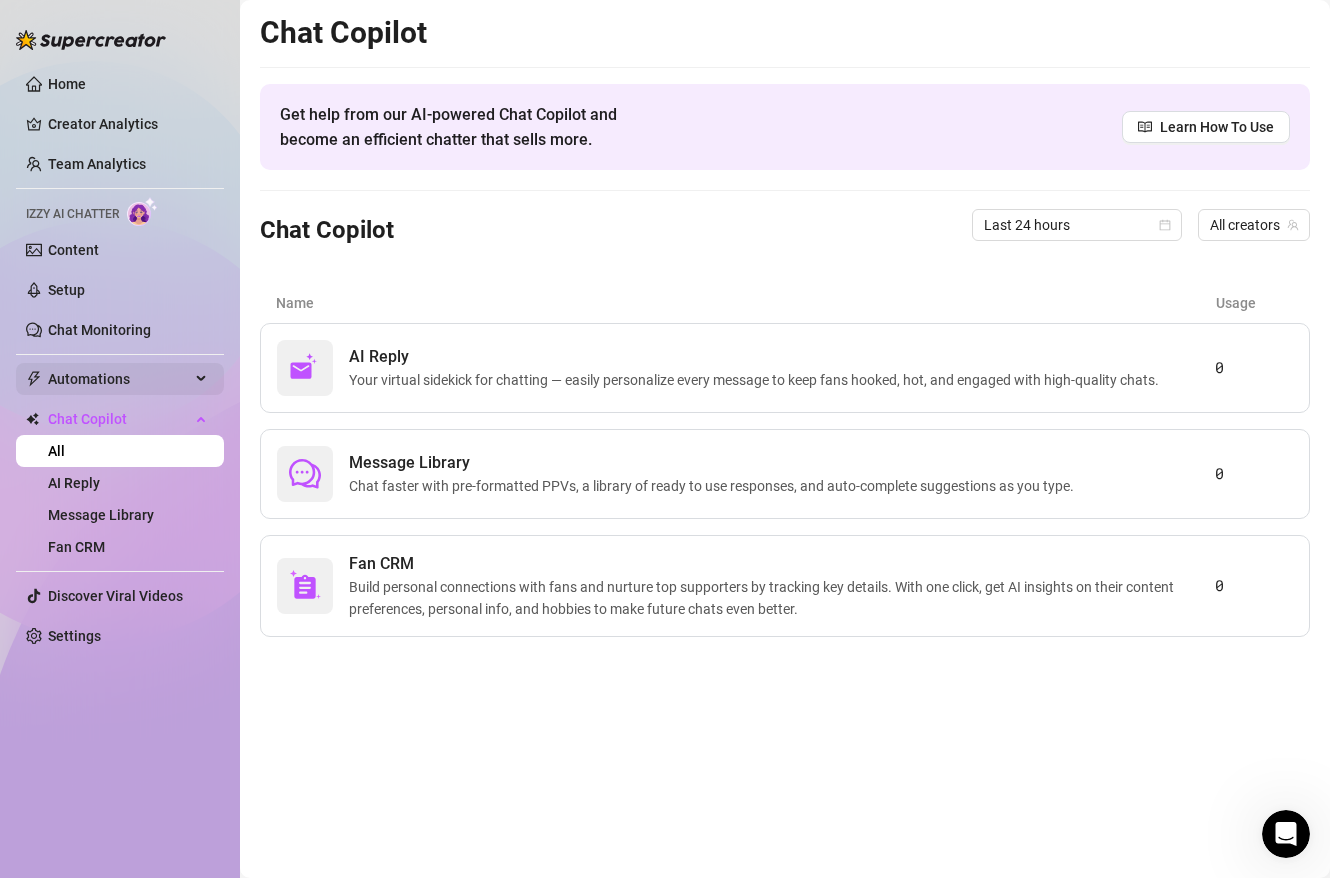 click on "Automations" at bounding box center [119, 379] 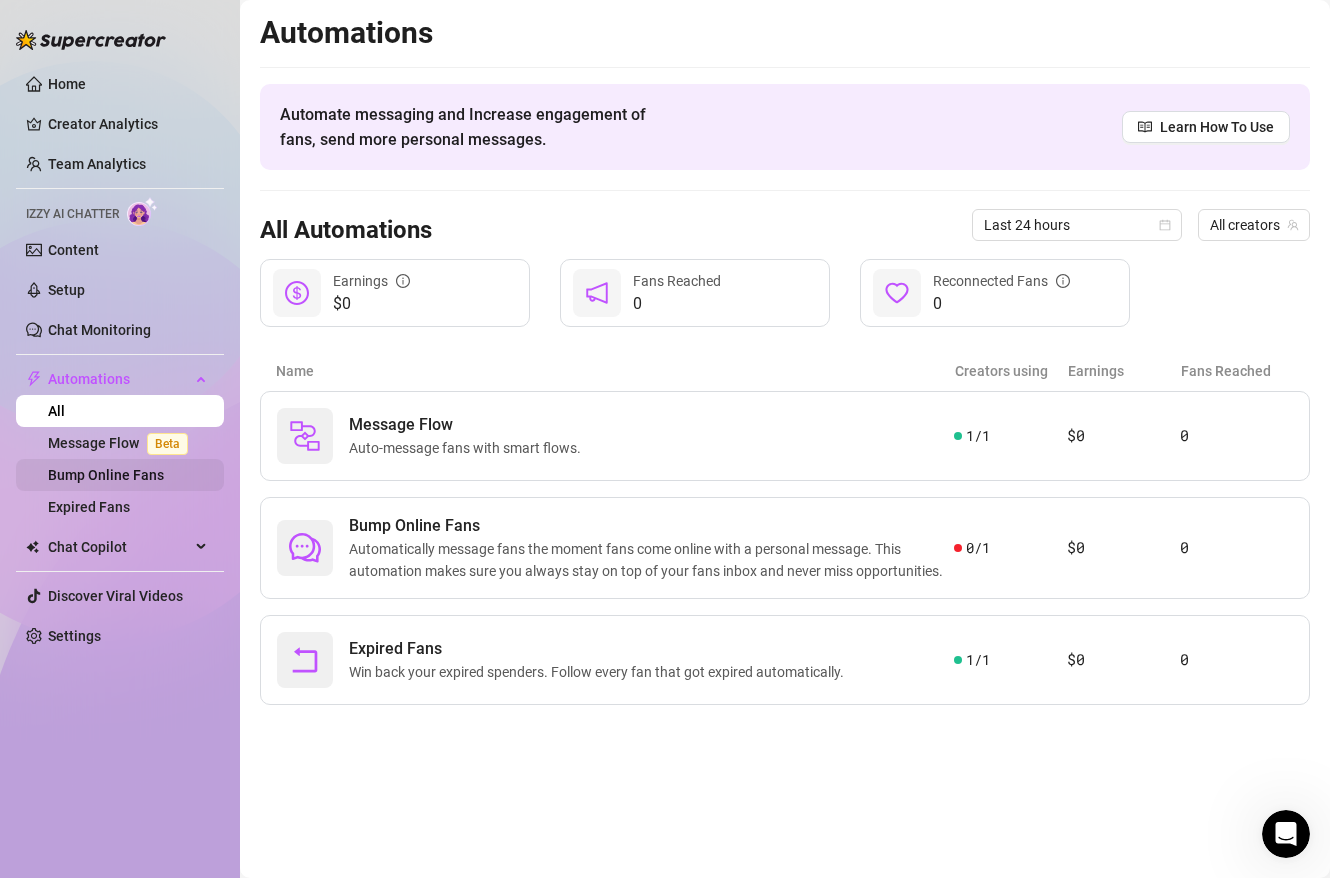 click on "Bump Online Fans" at bounding box center [106, 475] 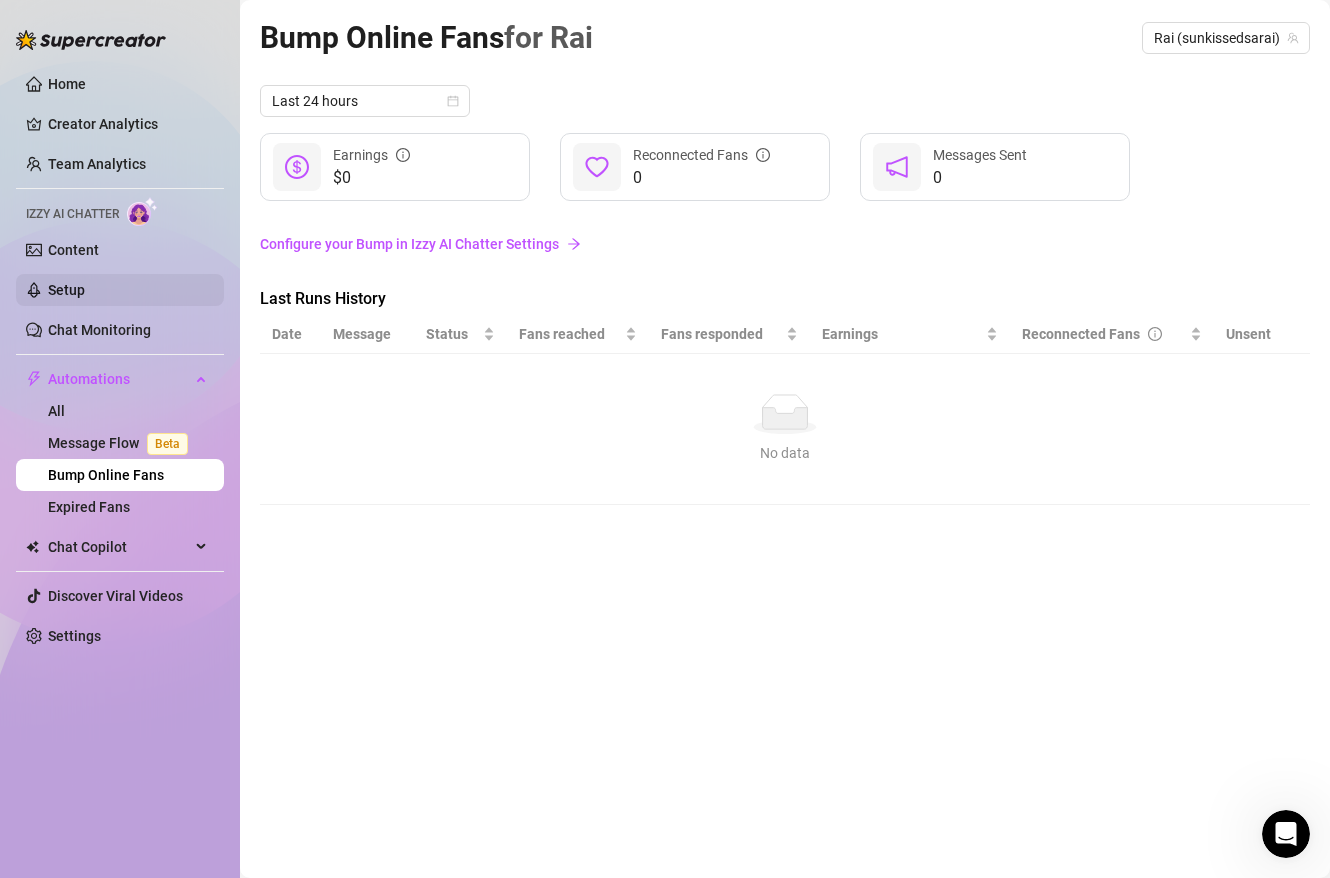 click on "Setup" at bounding box center [66, 290] 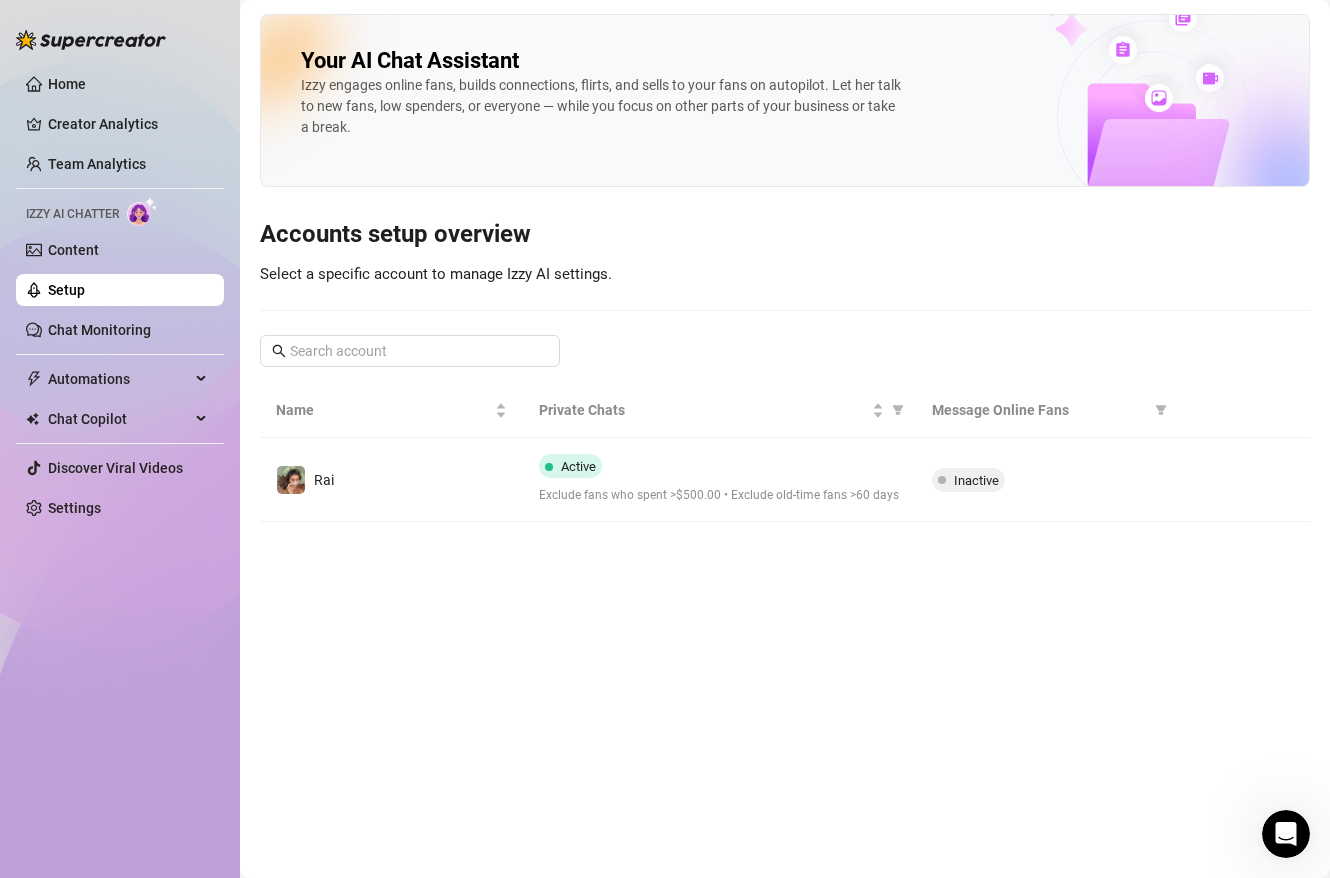 click on "Select a specific account to manage Izzy AI settings." at bounding box center (436, 274) 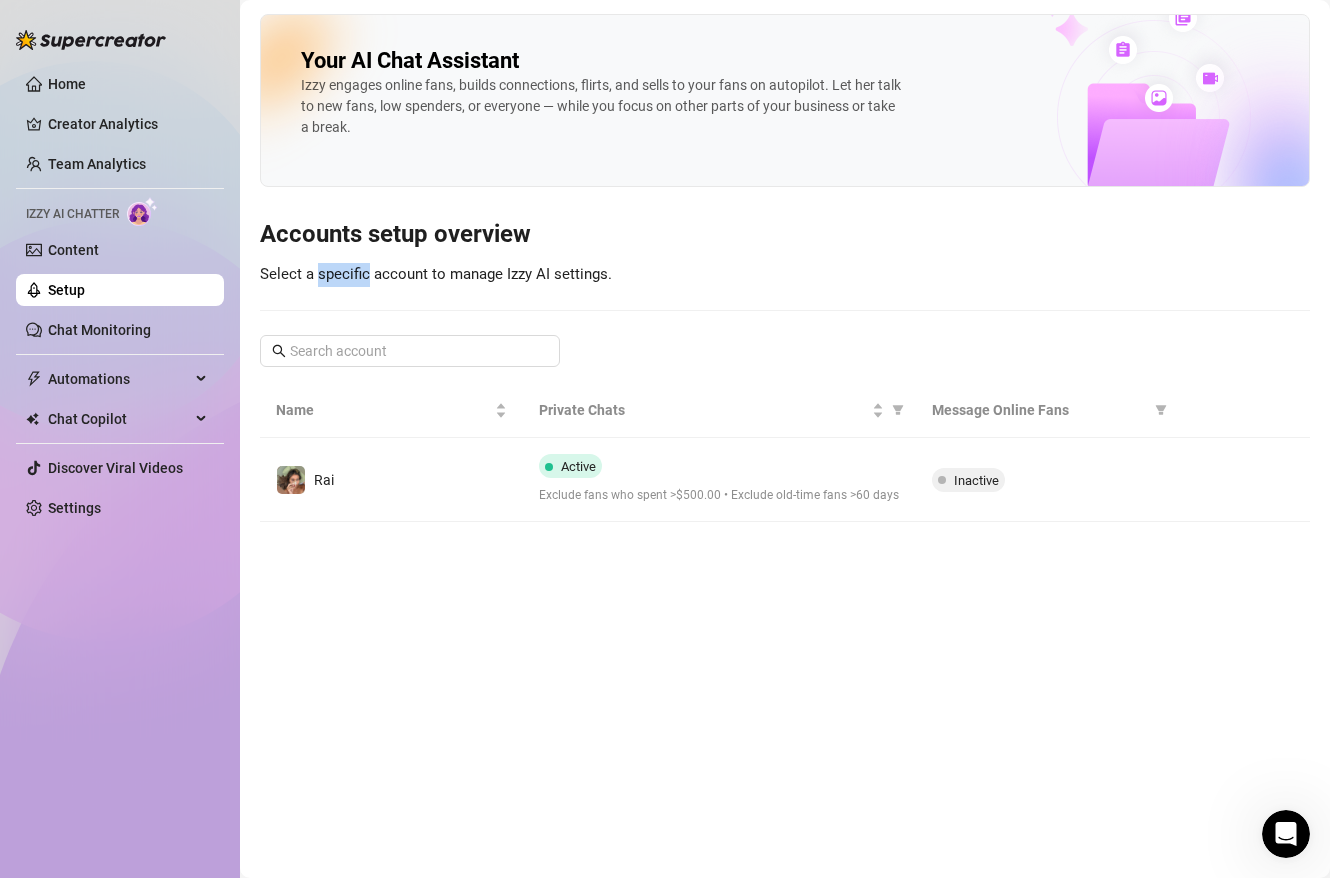 click on "Select a specific account to manage Izzy AI settings." at bounding box center (436, 274) 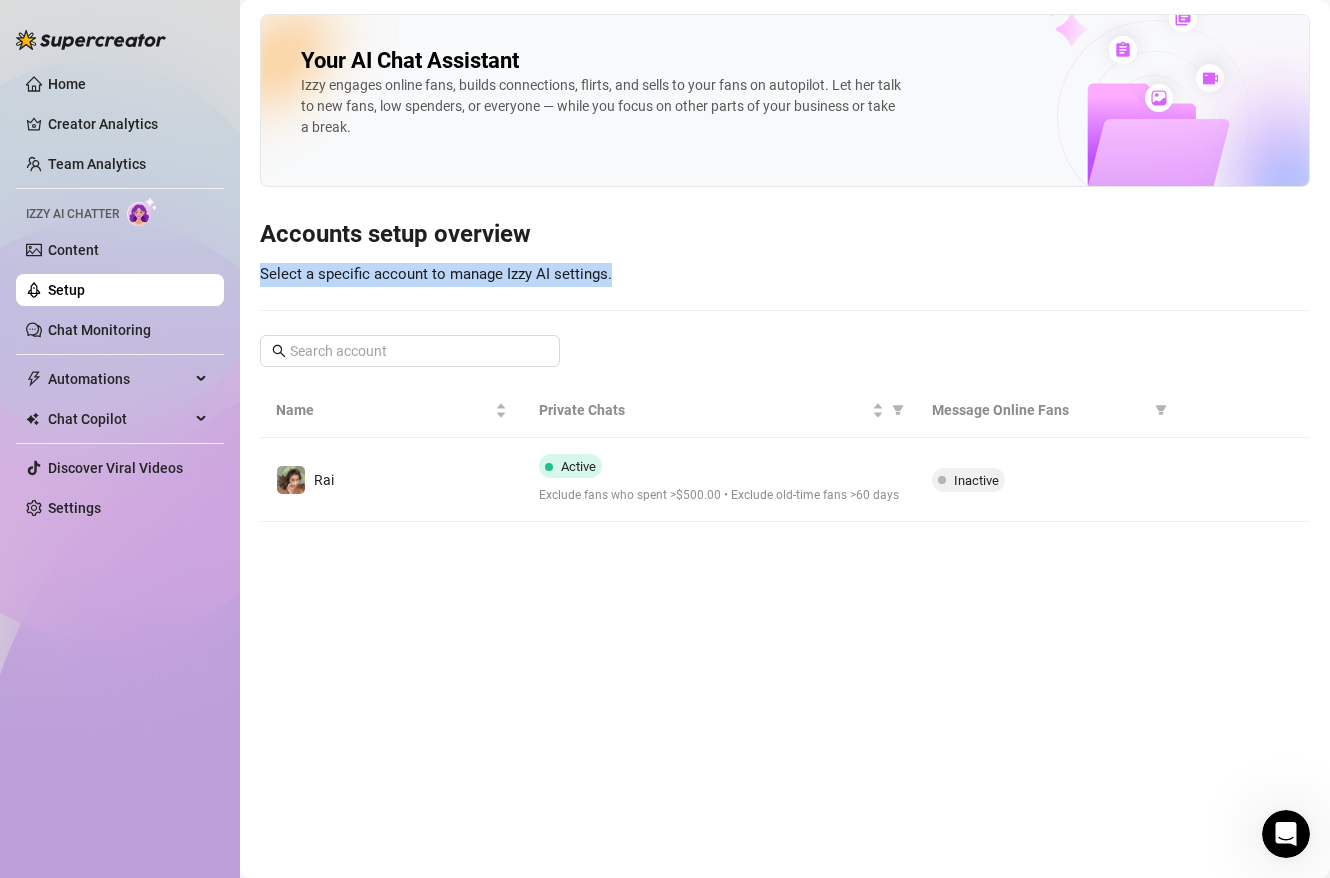 click on "Select a specific account to manage Izzy AI settings." at bounding box center [436, 274] 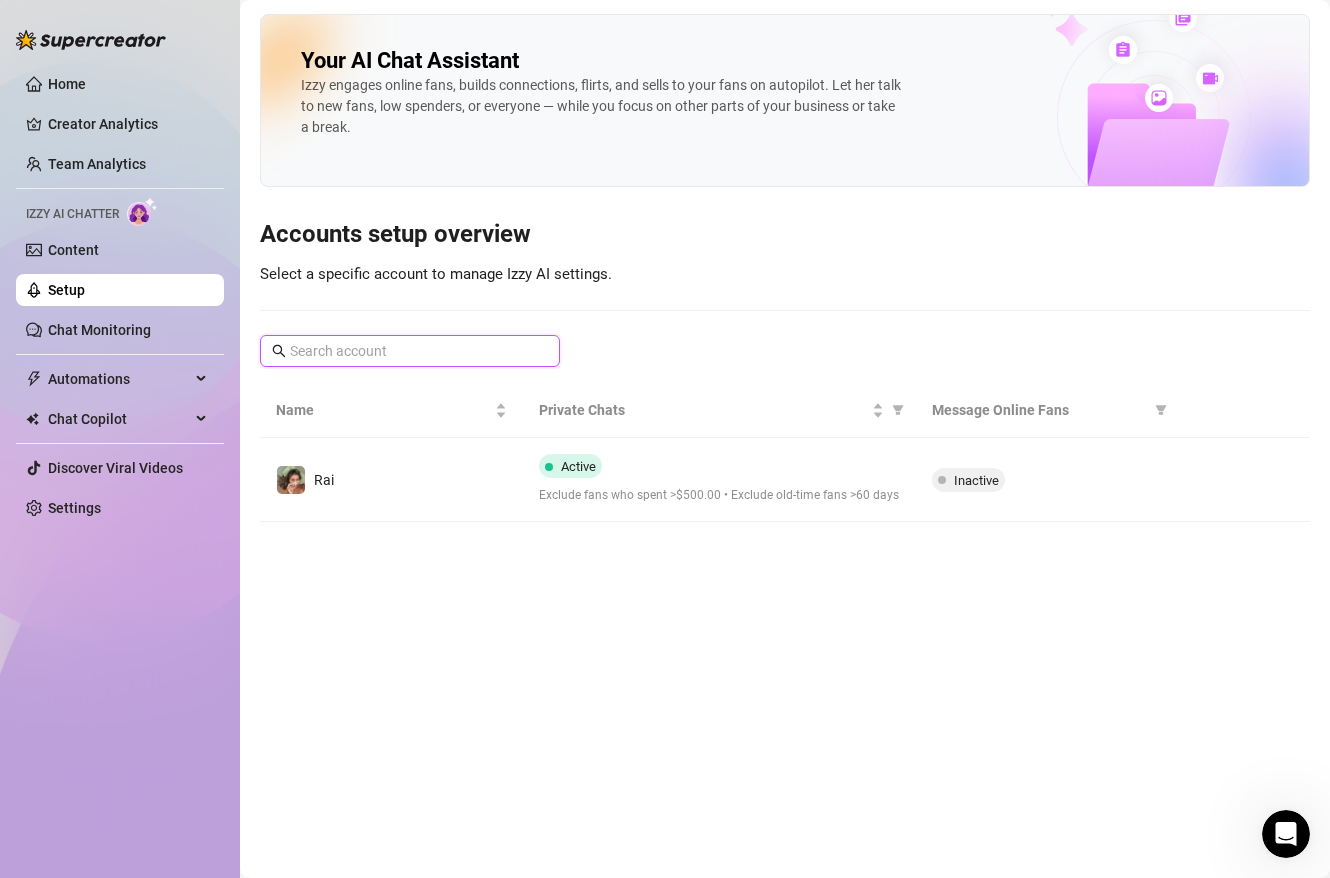 click at bounding box center (411, 351) 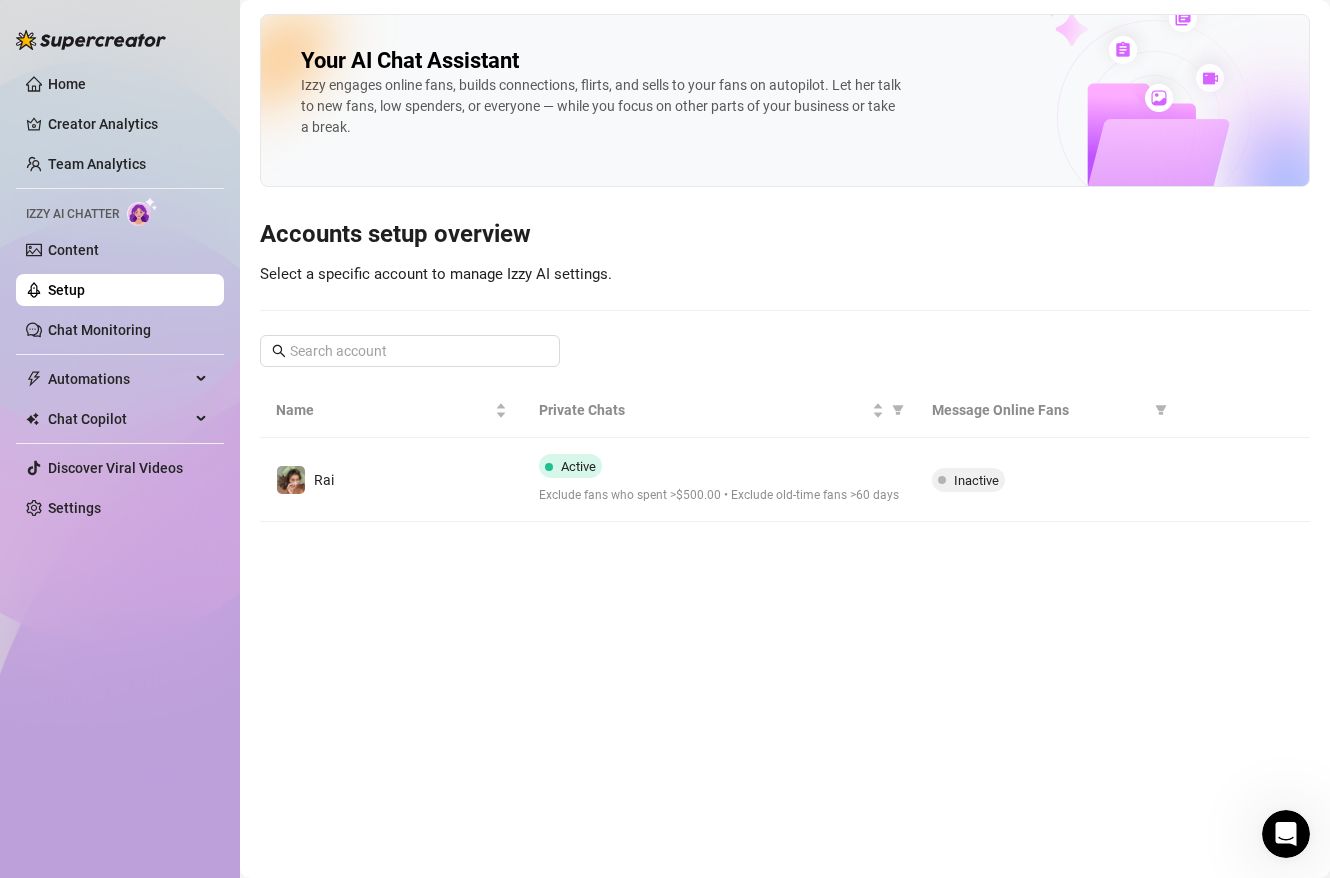click on "Your AI Chat Assistant Izzy engages online fans, builds connections, flirts, and sells to your fans on autopilot. Let her talk to new fans, low spenders, or everyone — while you focus on other parts of your business or take a break. Accounts setup overview Select a specific account to manage Izzy AI settings. Name Private Chats Message Online Fans Rai Active Exclude fans who spent >$500.00 • Exclude old-time fans >60 days Inactive" at bounding box center (785, 439) 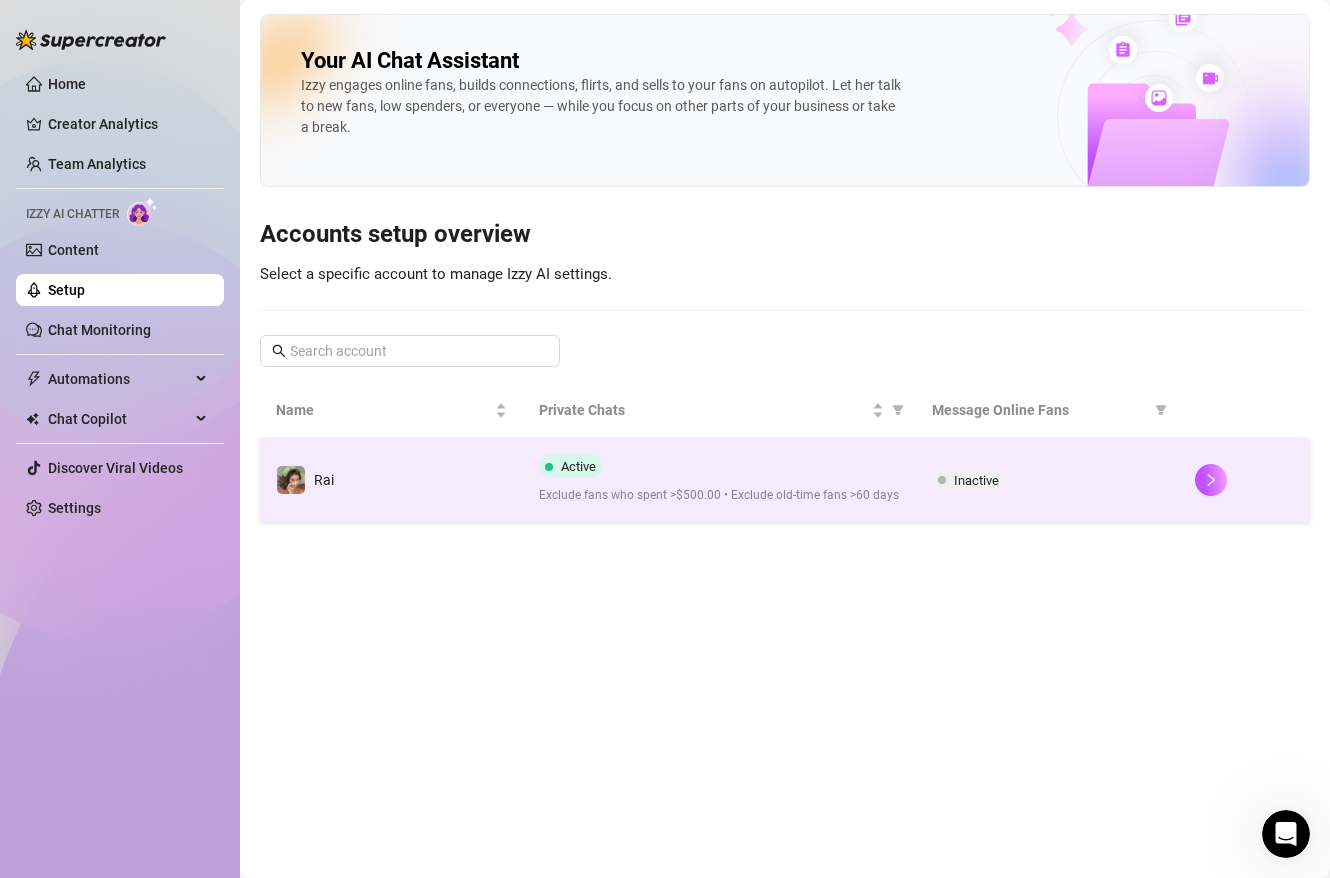 click on "Inactive" at bounding box center (976, 480) 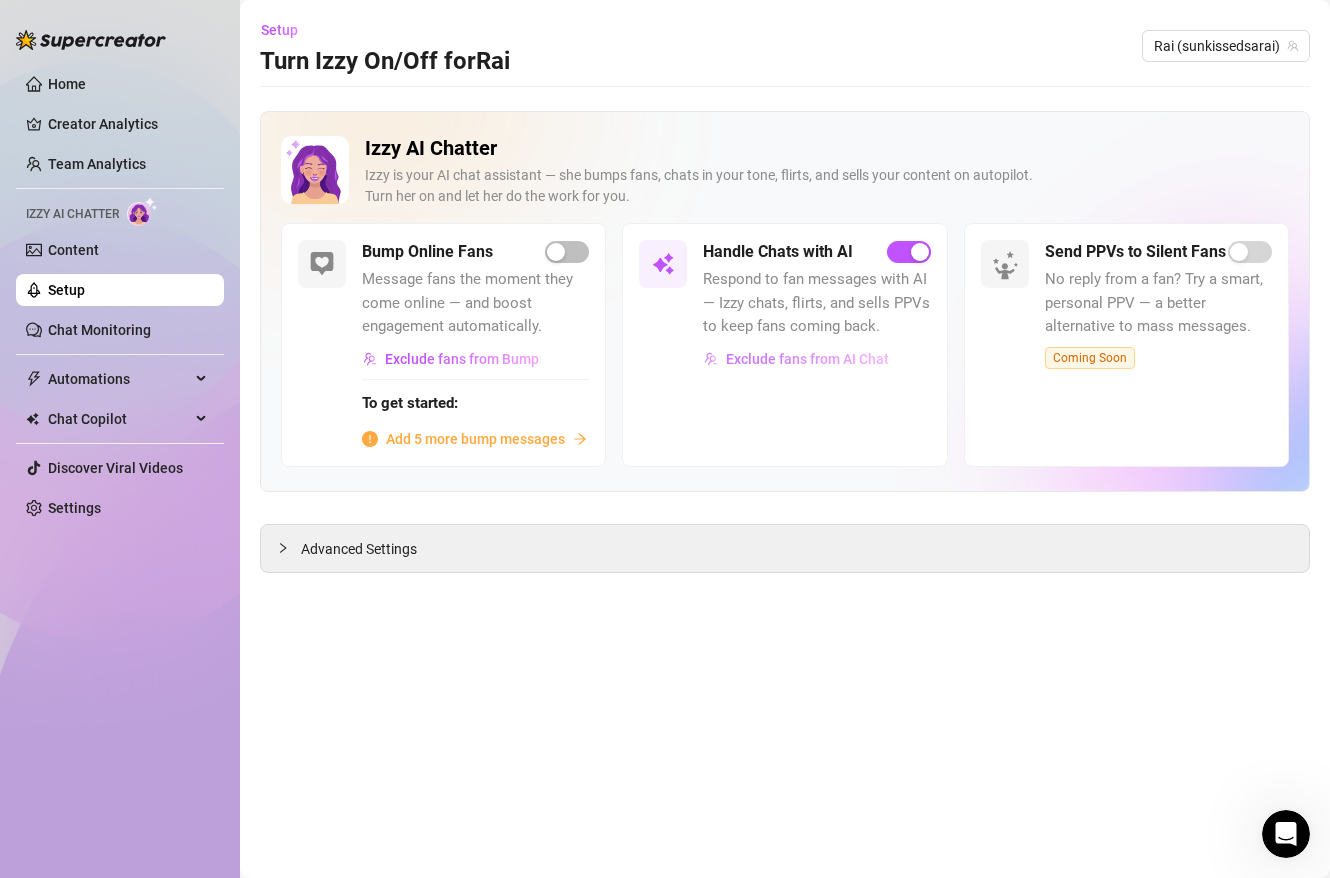 click on "Exclude fans from AI Chat" at bounding box center (796, 359) 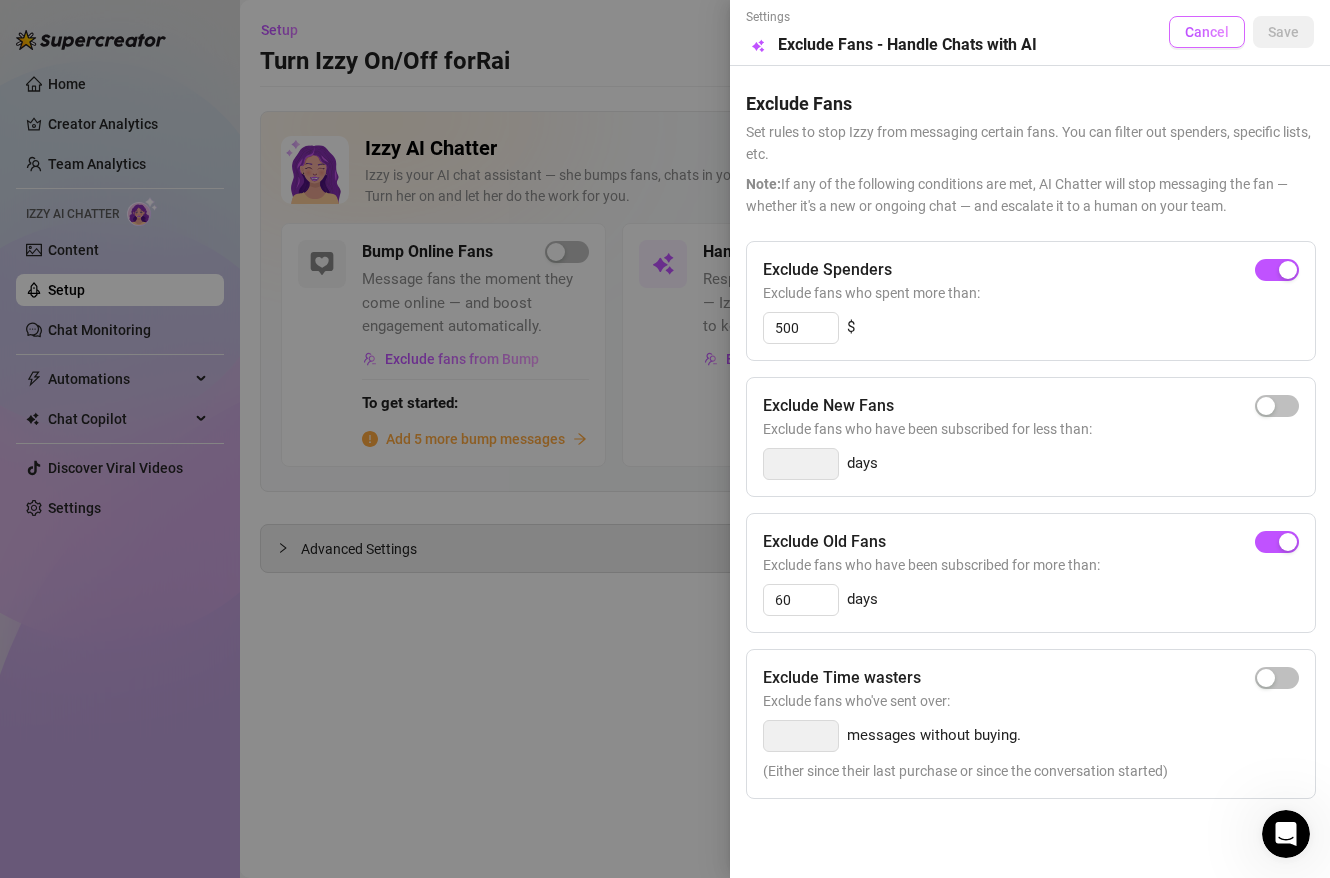 click on "Cancel" at bounding box center [1207, 32] 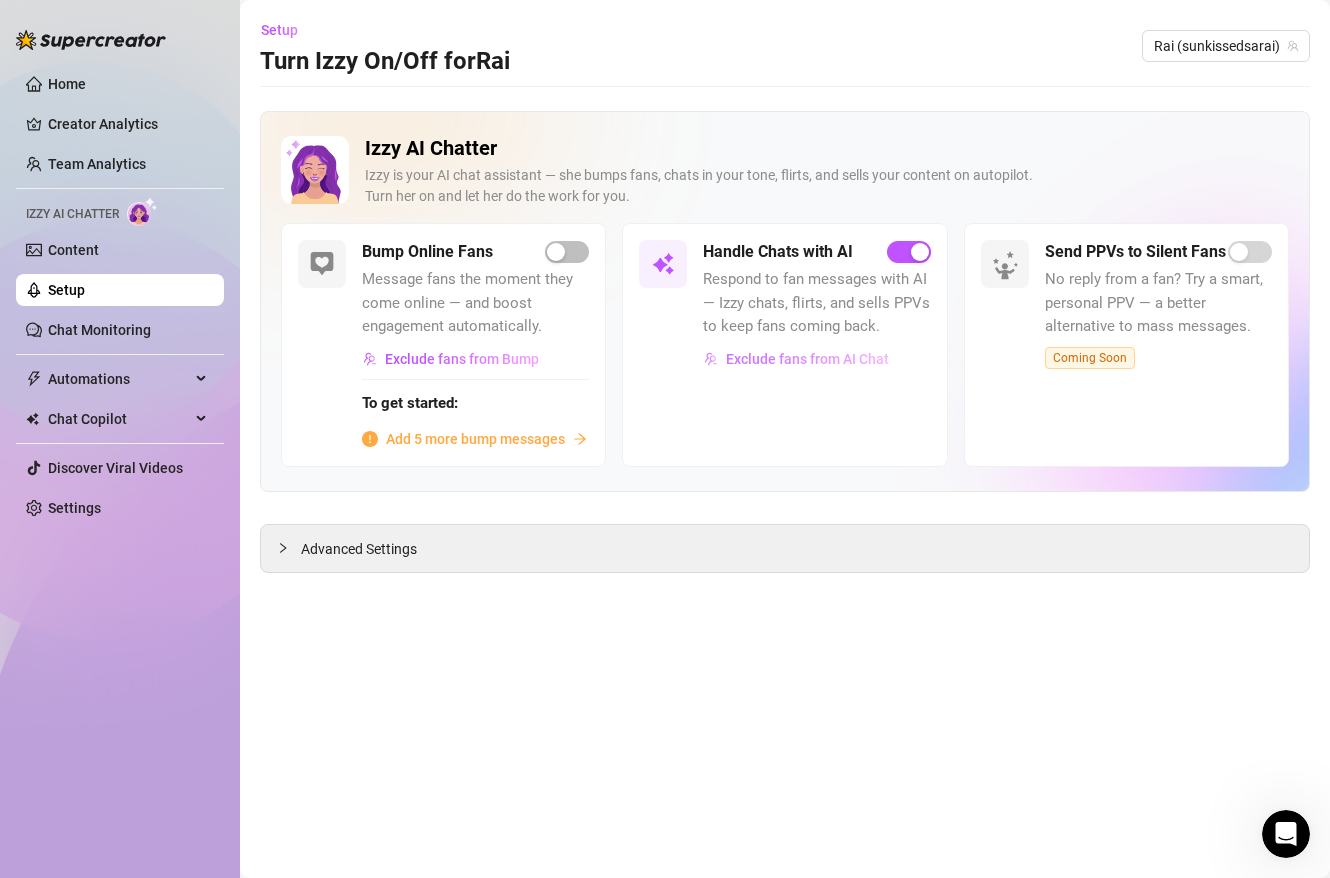 click on "Exclude fans from AI Chat" at bounding box center [807, 359] 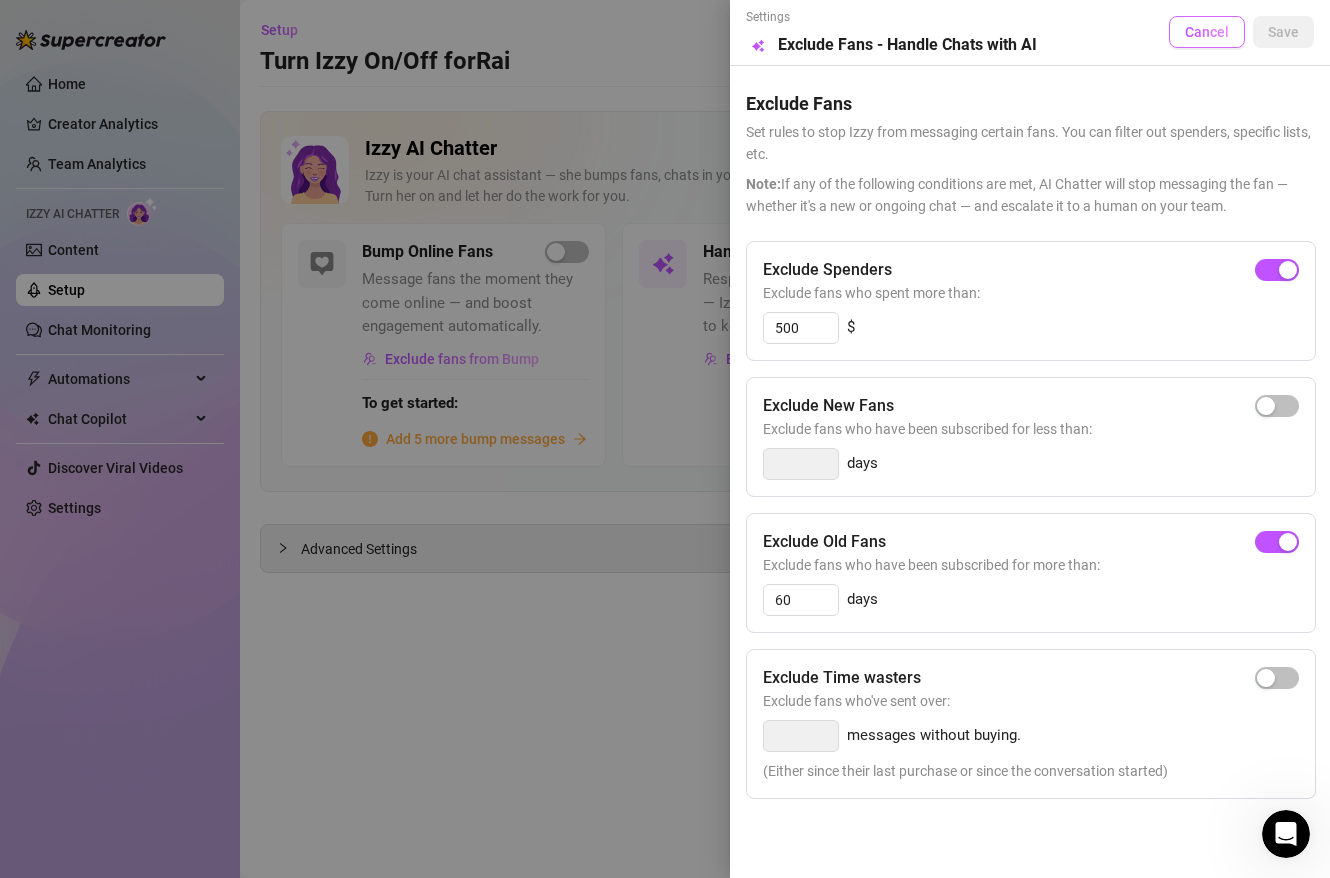click on "Cancel" at bounding box center [1207, 32] 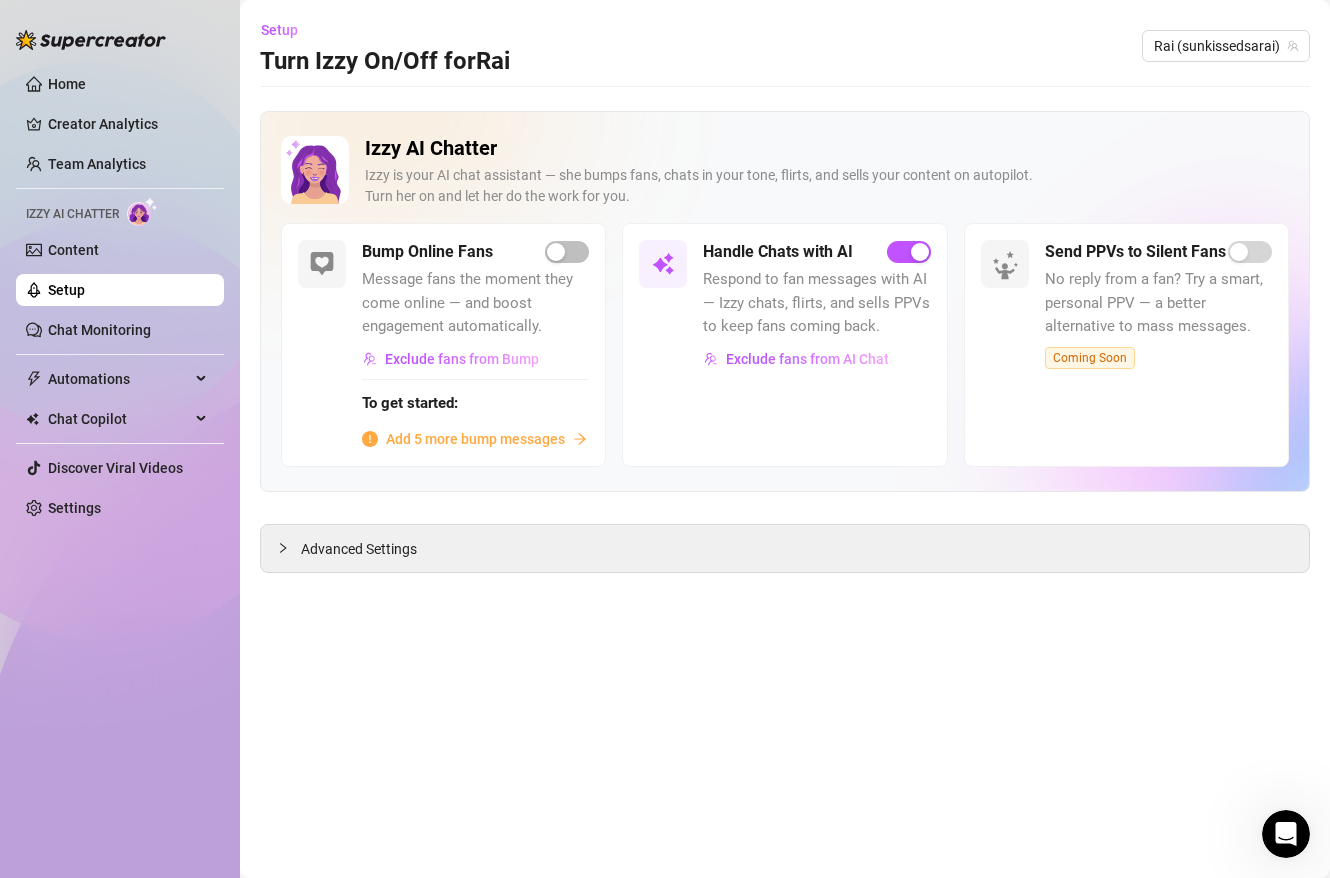 click on "Home Creator Analytics   Team Analytics Izzy AI Chatter Content Setup Chat Monitoring Automations All Message Flow Beta Bump Online Fans Expired Fans Chat Copilot All AI Reply Message Library Fan CRM Discover Viral Videos Settings" at bounding box center (120, 296) 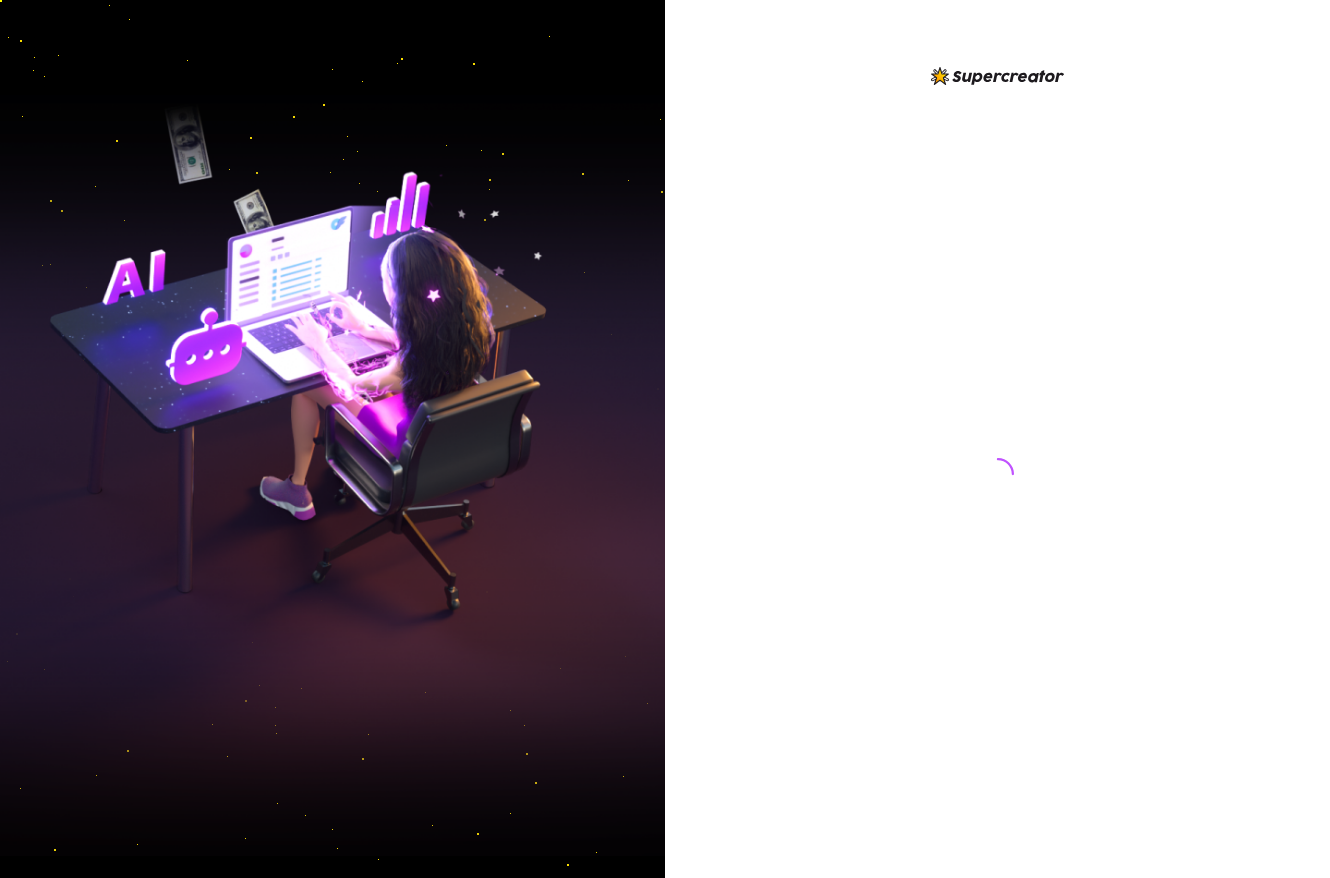 scroll, scrollTop: 0, scrollLeft: 0, axis: both 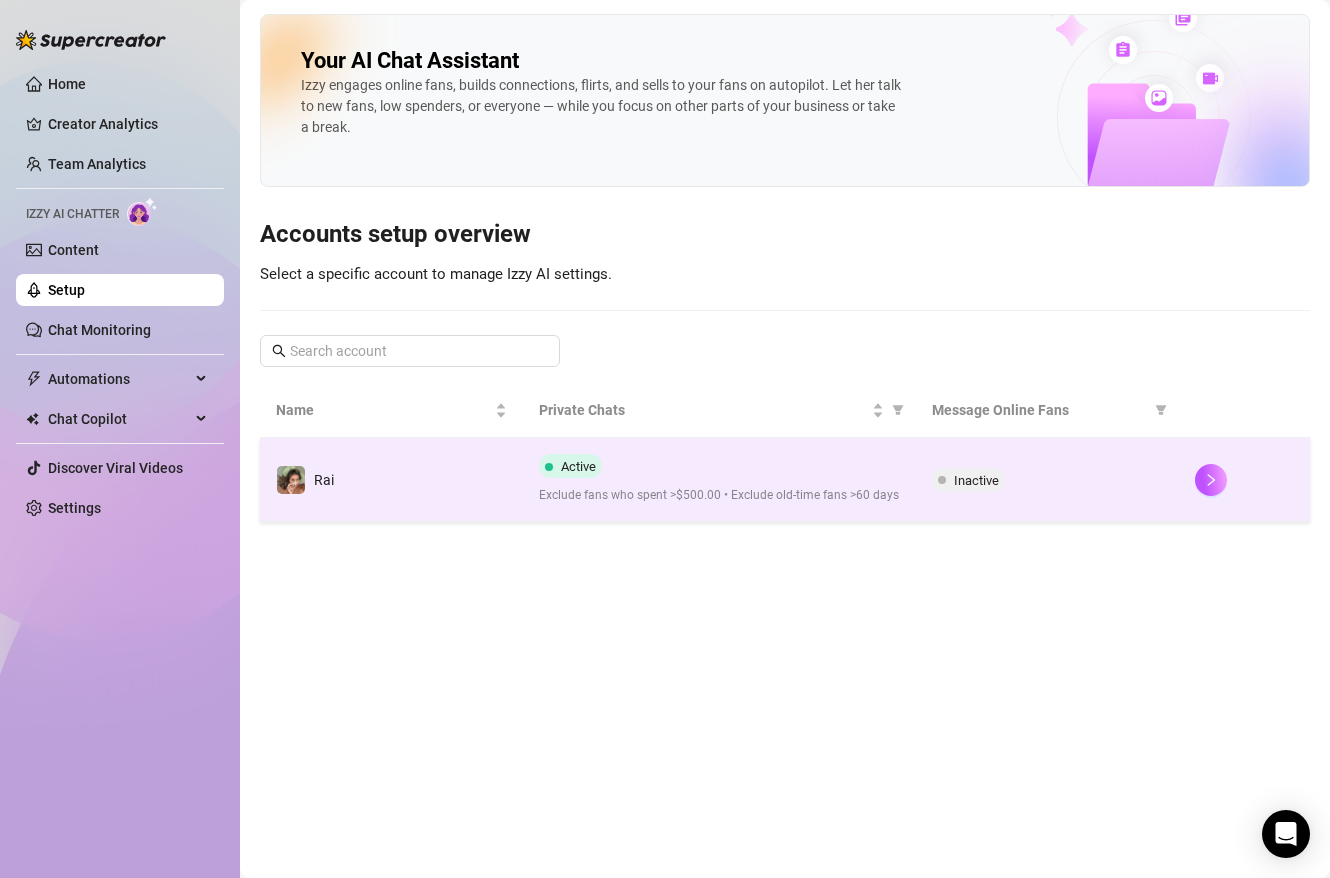 click on "Inactive" at bounding box center (1047, 480) 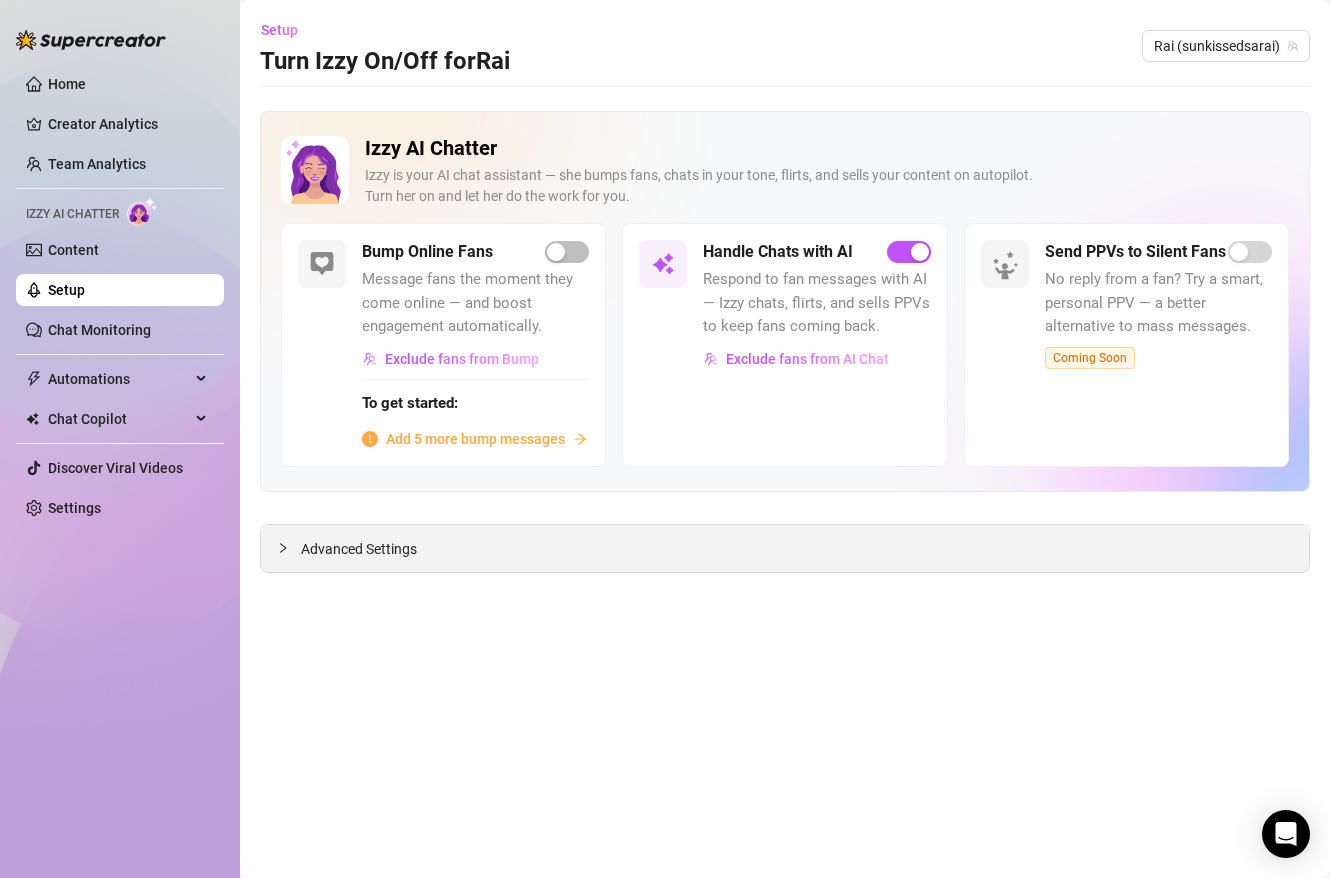 click on "Advanced Settings" at bounding box center (785, 548) 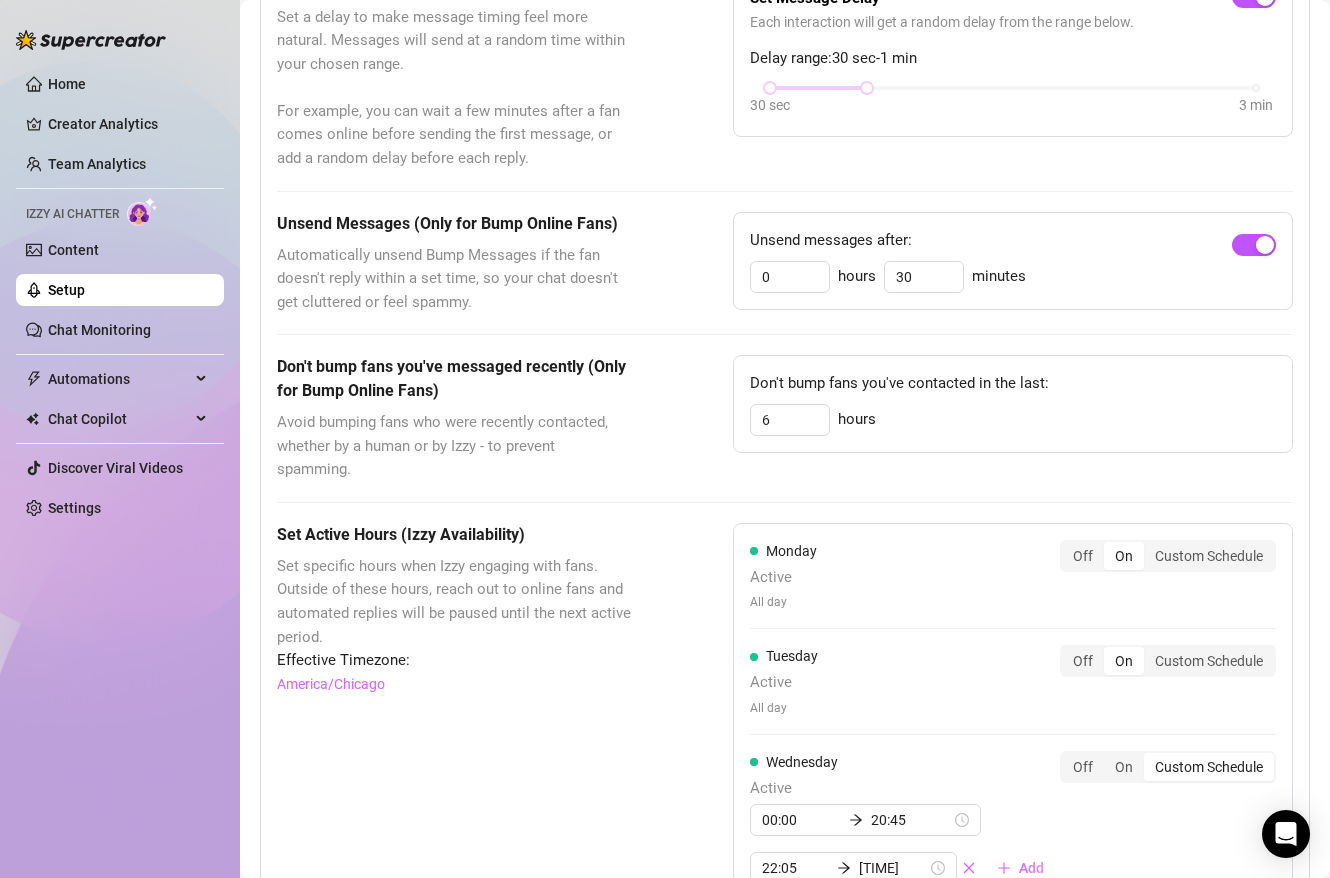 scroll, scrollTop: 695, scrollLeft: 0, axis: vertical 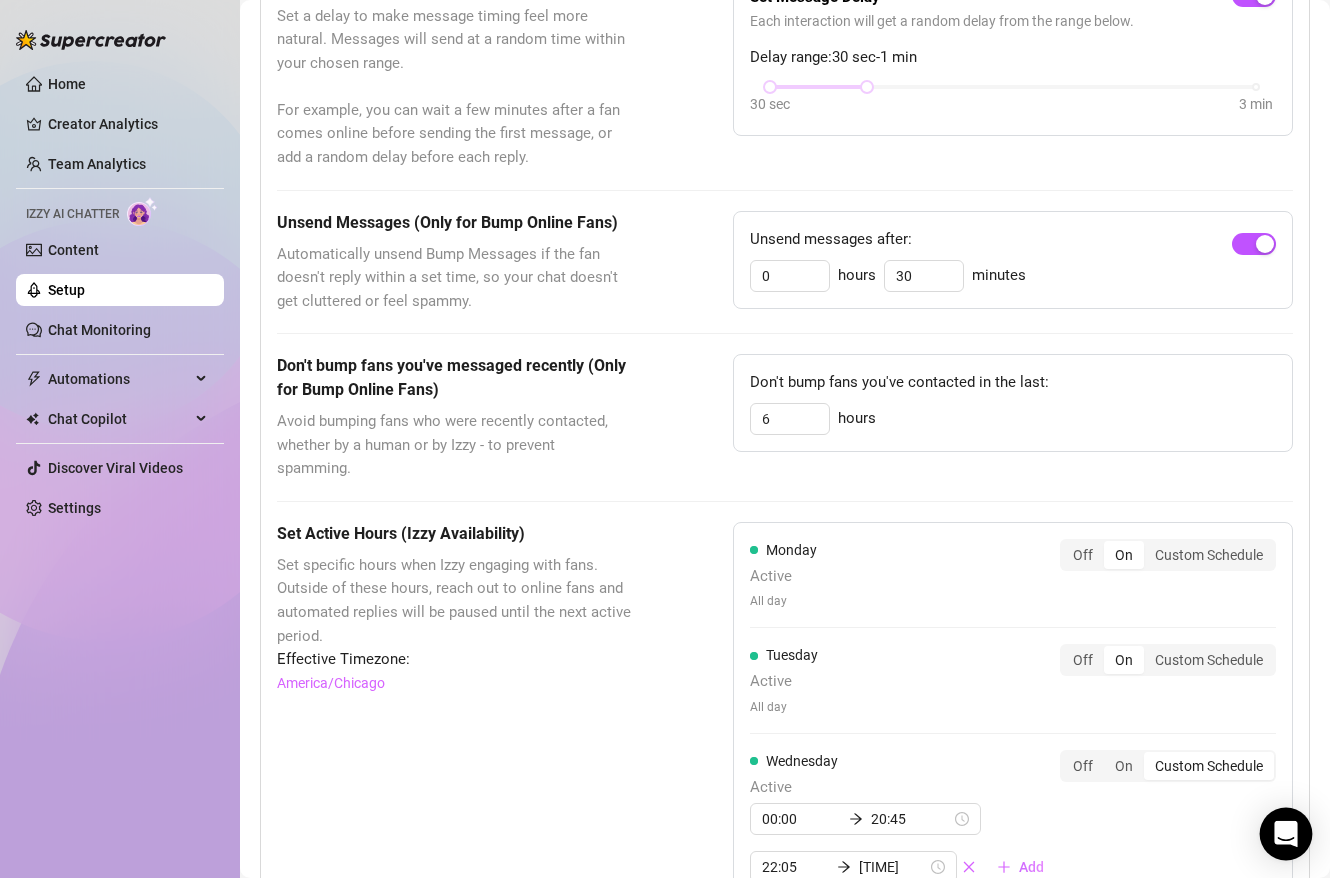click at bounding box center [1286, 834] 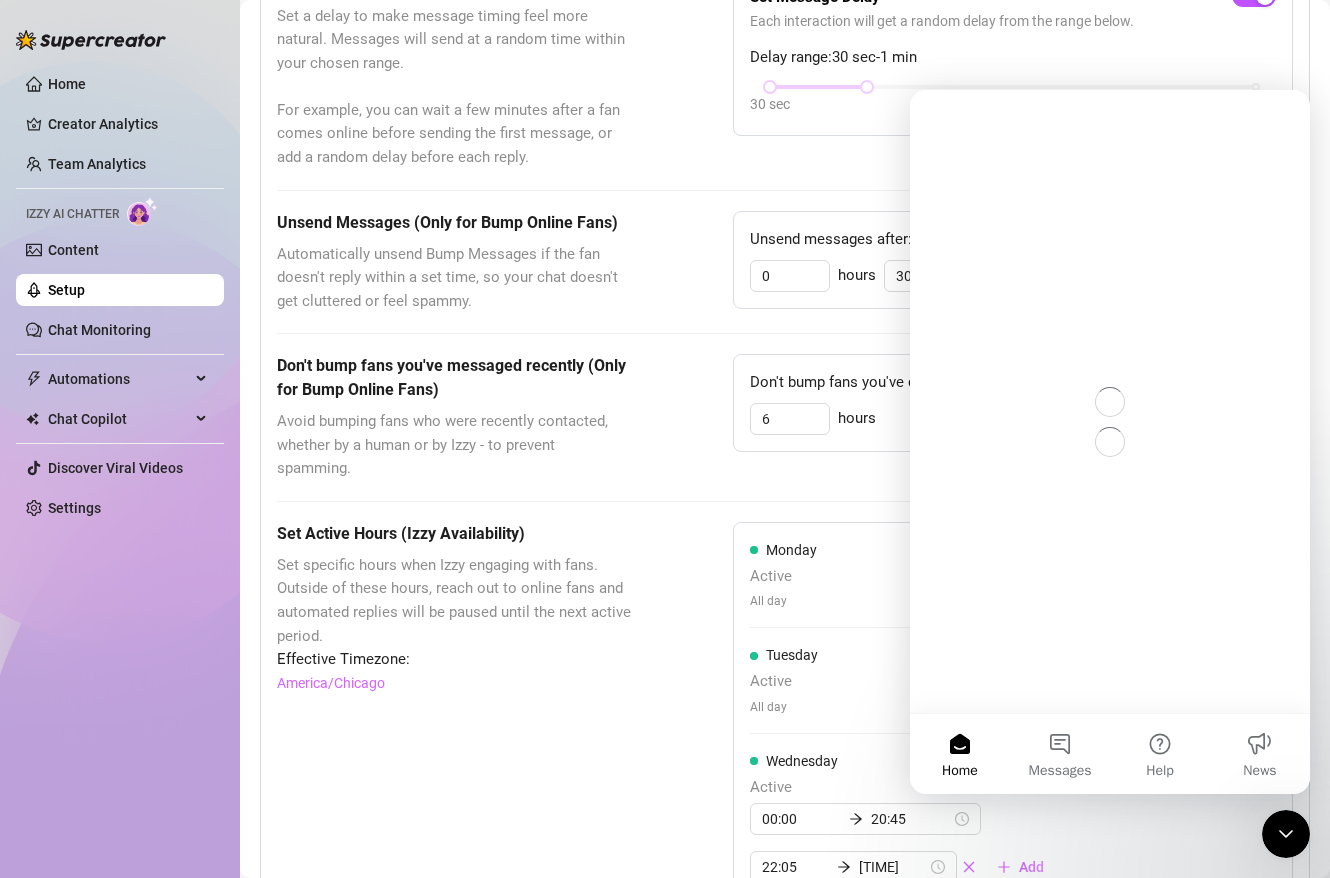 scroll, scrollTop: 0, scrollLeft: 0, axis: both 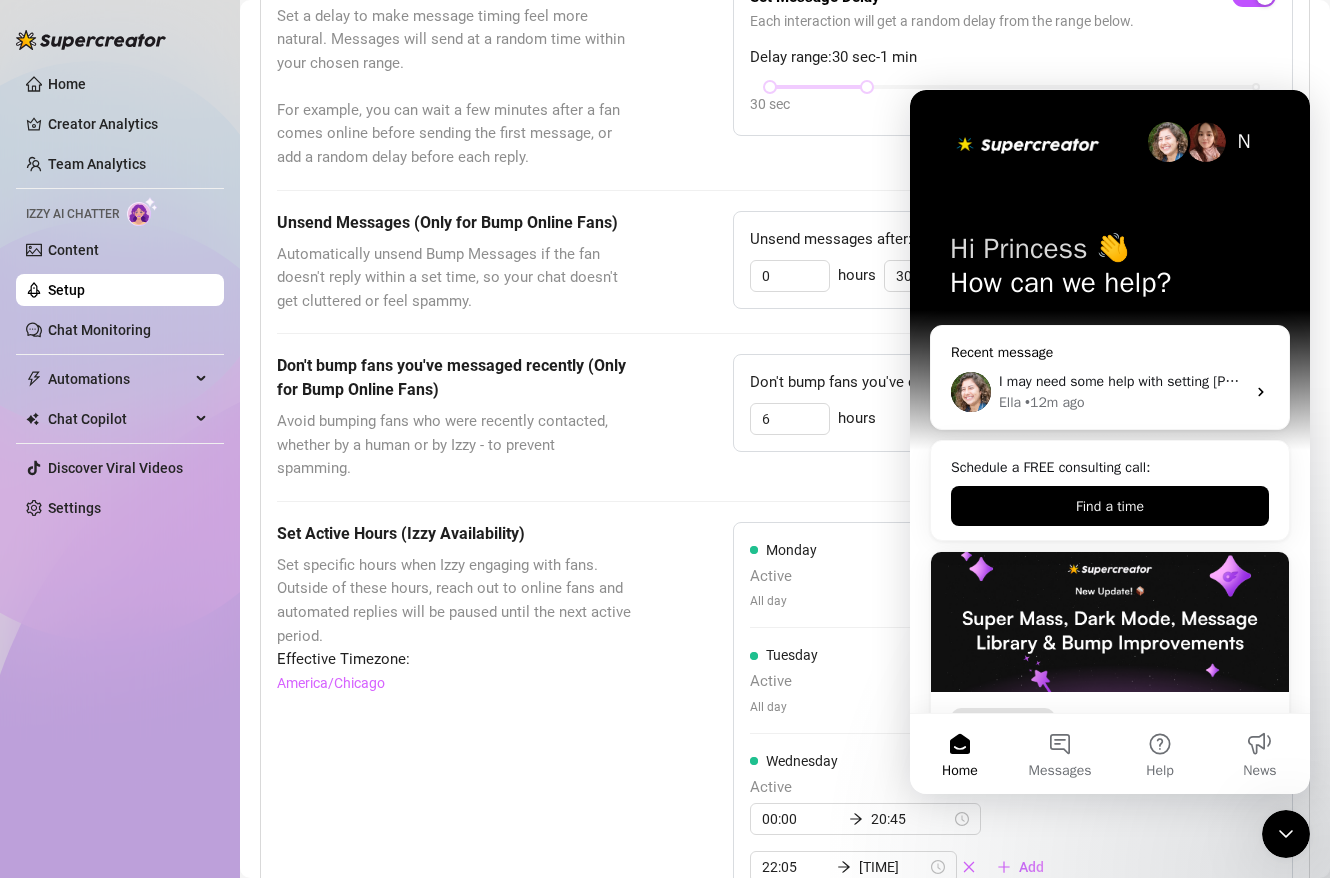 click on "I may need some help with setting [PERSON] back up. Ima. a lil confused with the AI package vs the Copilot credits" at bounding box center [1122, 381] 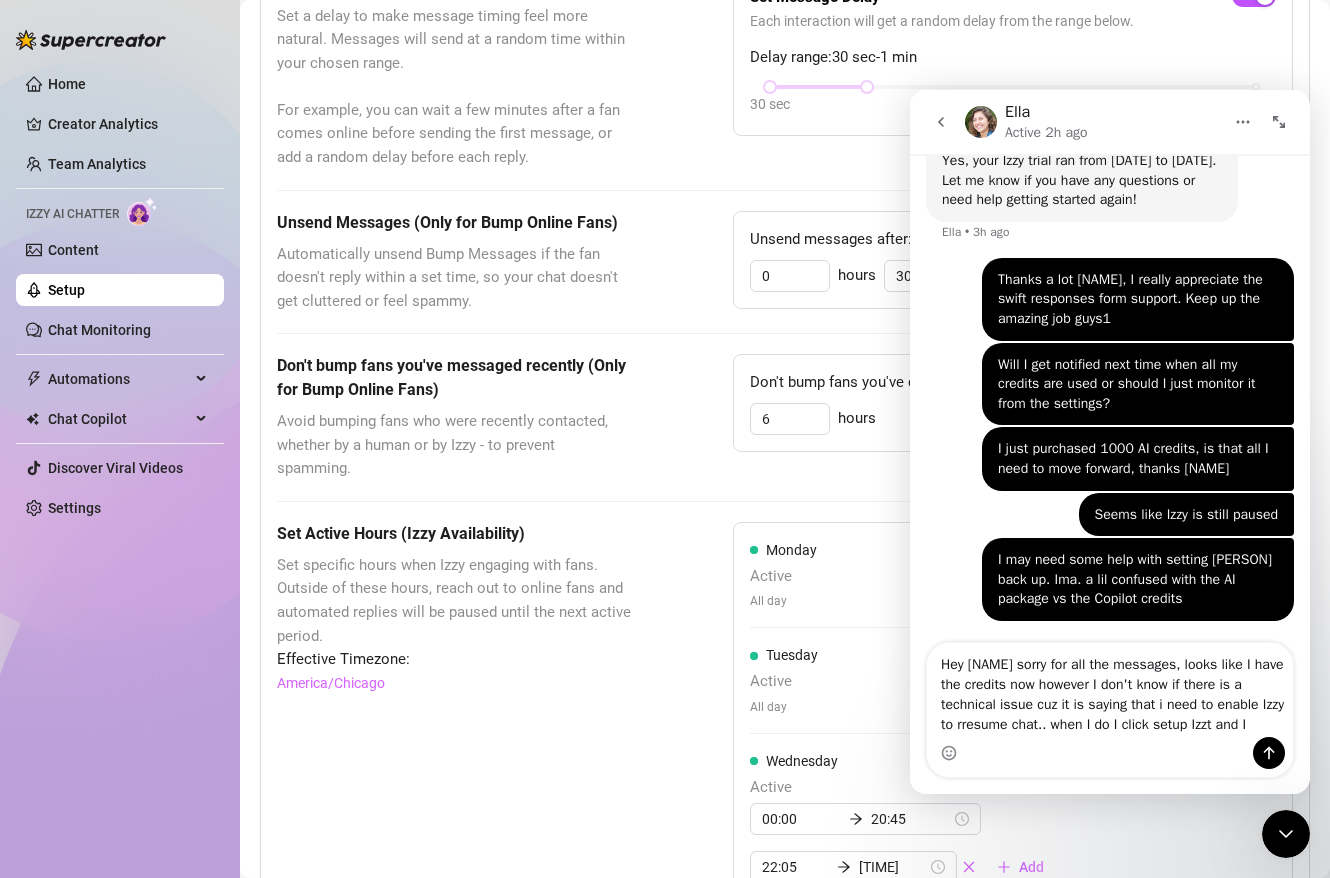 scroll, scrollTop: 2639, scrollLeft: 0, axis: vertical 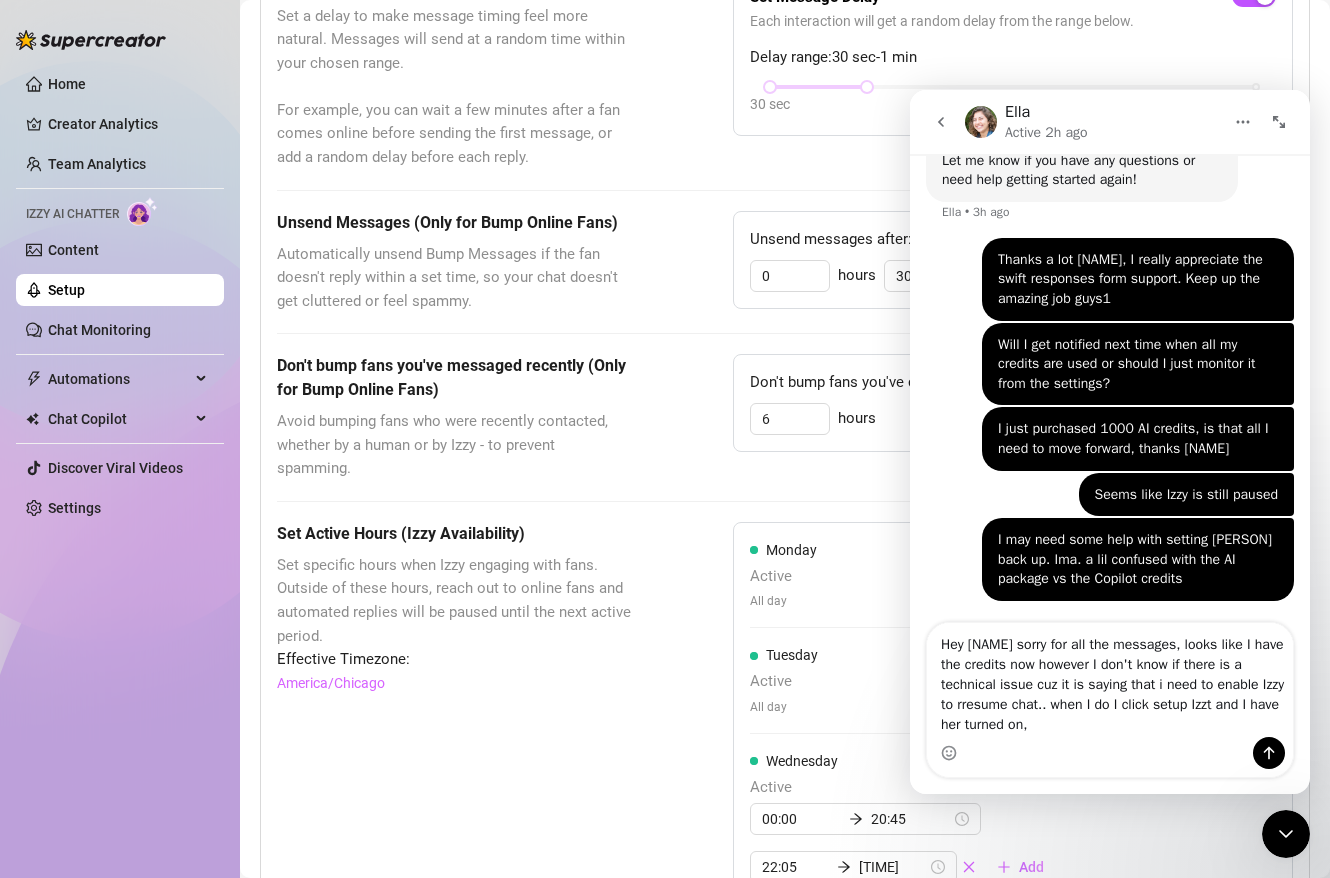click on "Hey [NAME] sorry for all the messages, looks like I have the credits now however I don't know if there is a technical issue cuz it is saying that i need to enable Izzy to rresume chat.. when I do I click setup Izzt and I have her turned on," at bounding box center [1110, 680] 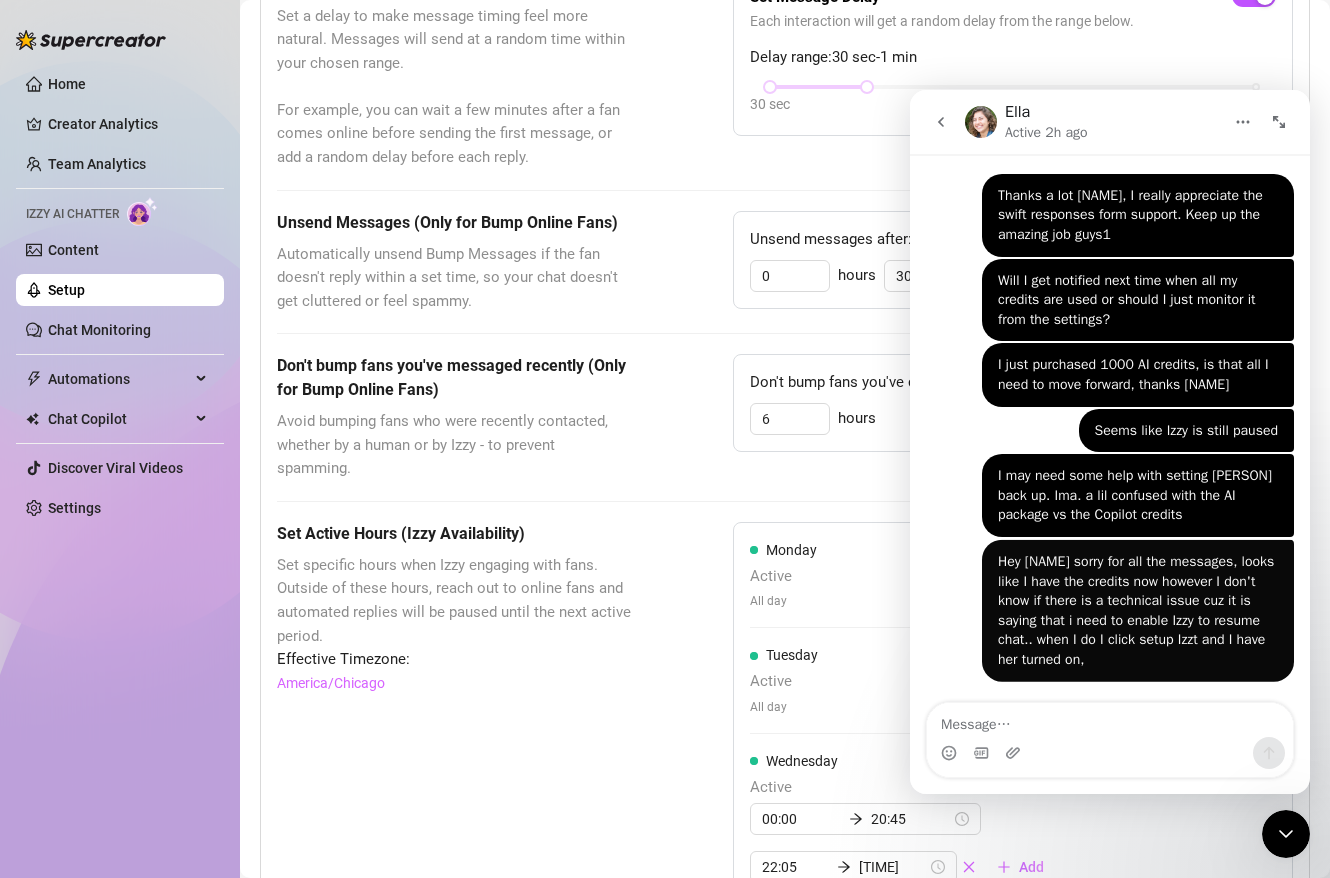scroll, scrollTop: 2702, scrollLeft: 0, axis: vertical 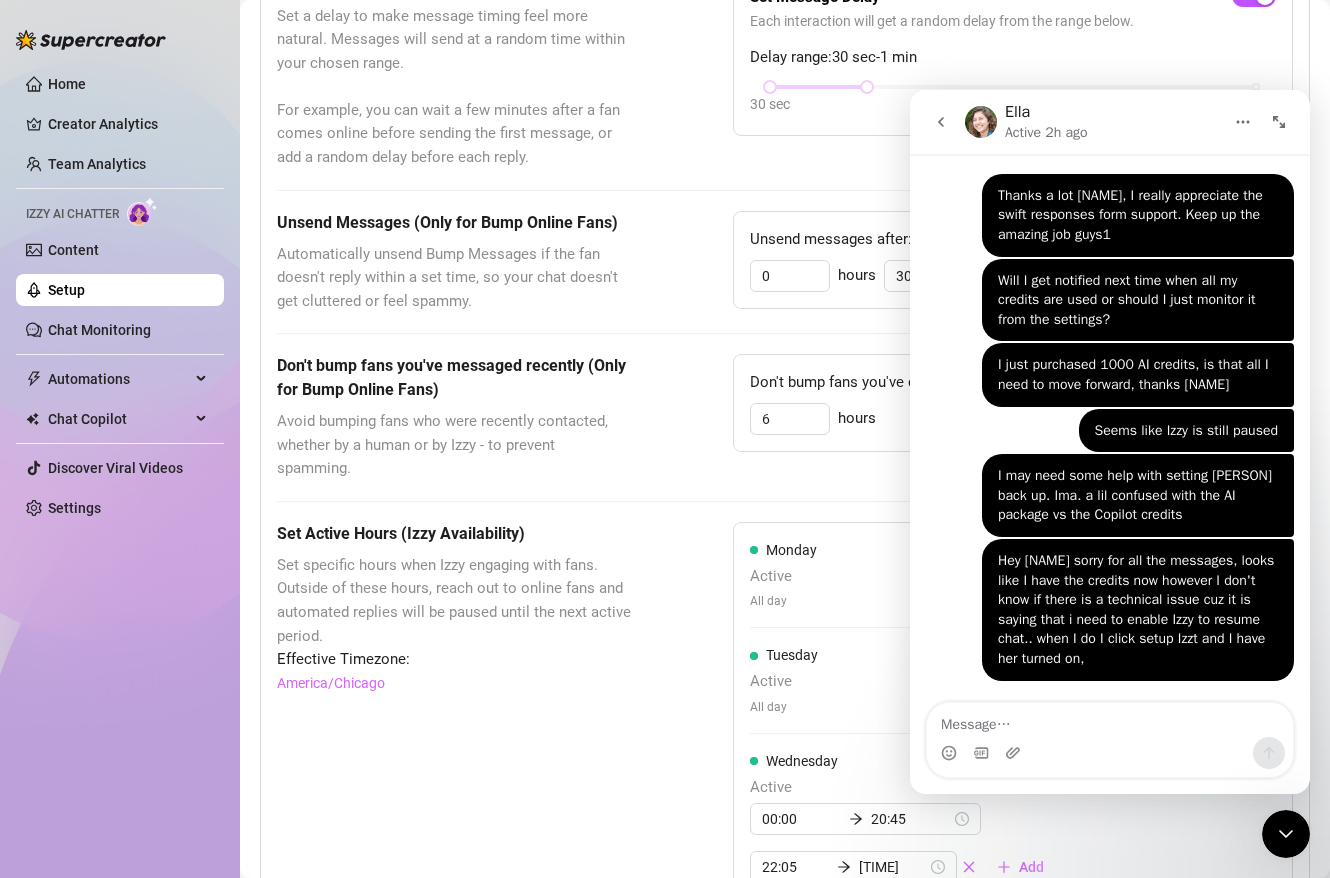 click at bounding box center [1110, 720] 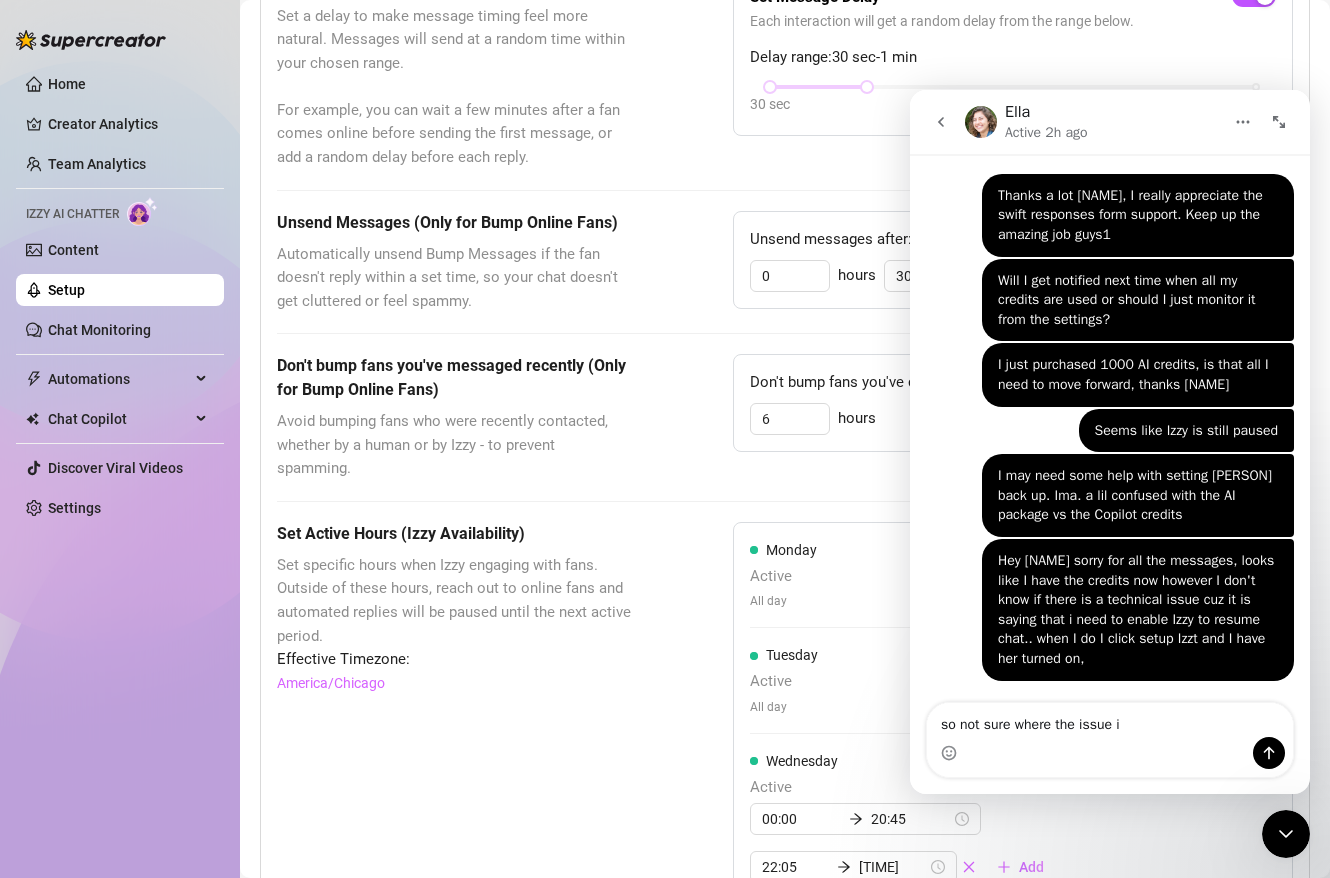 type on "so not sure where the issue is" 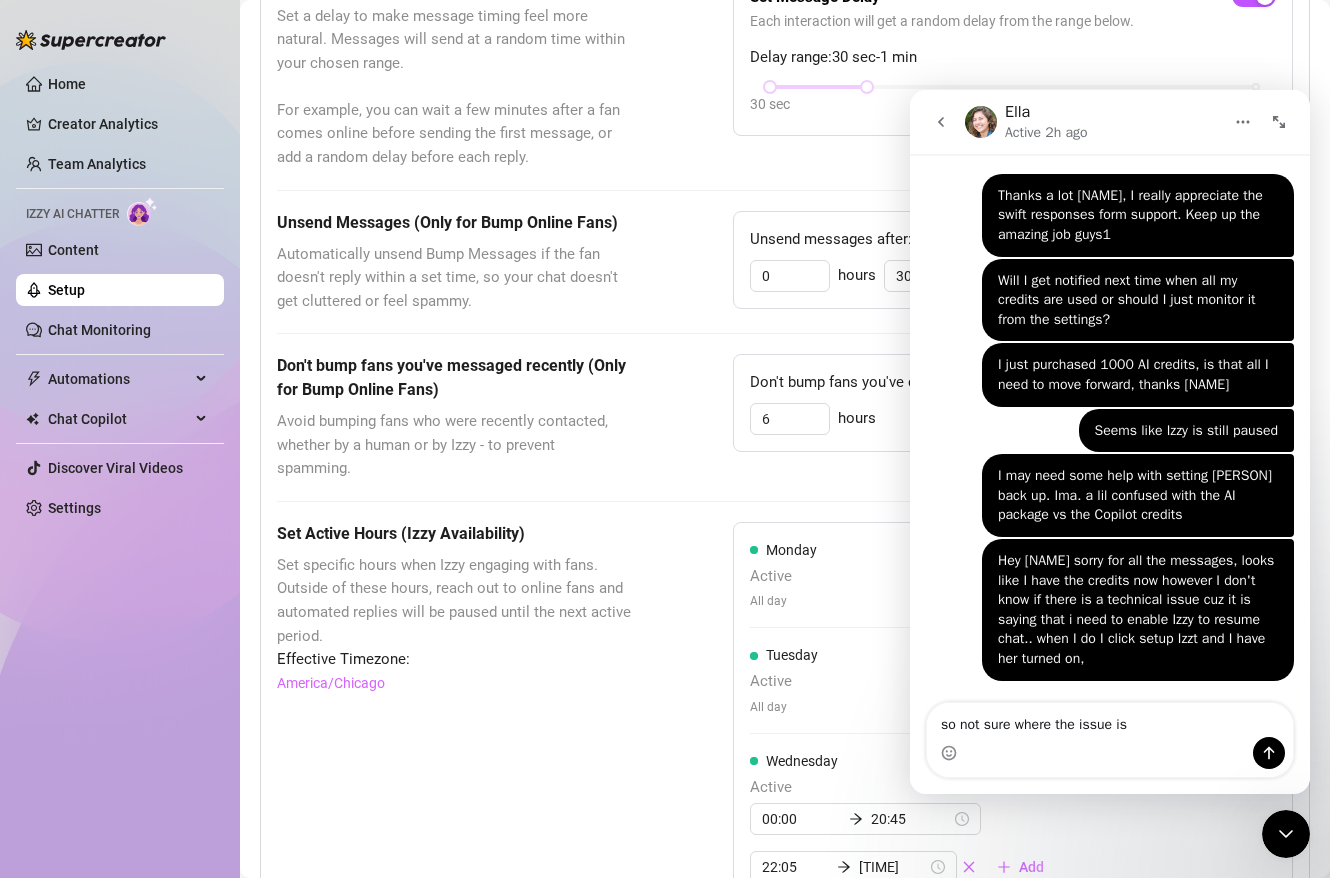 type 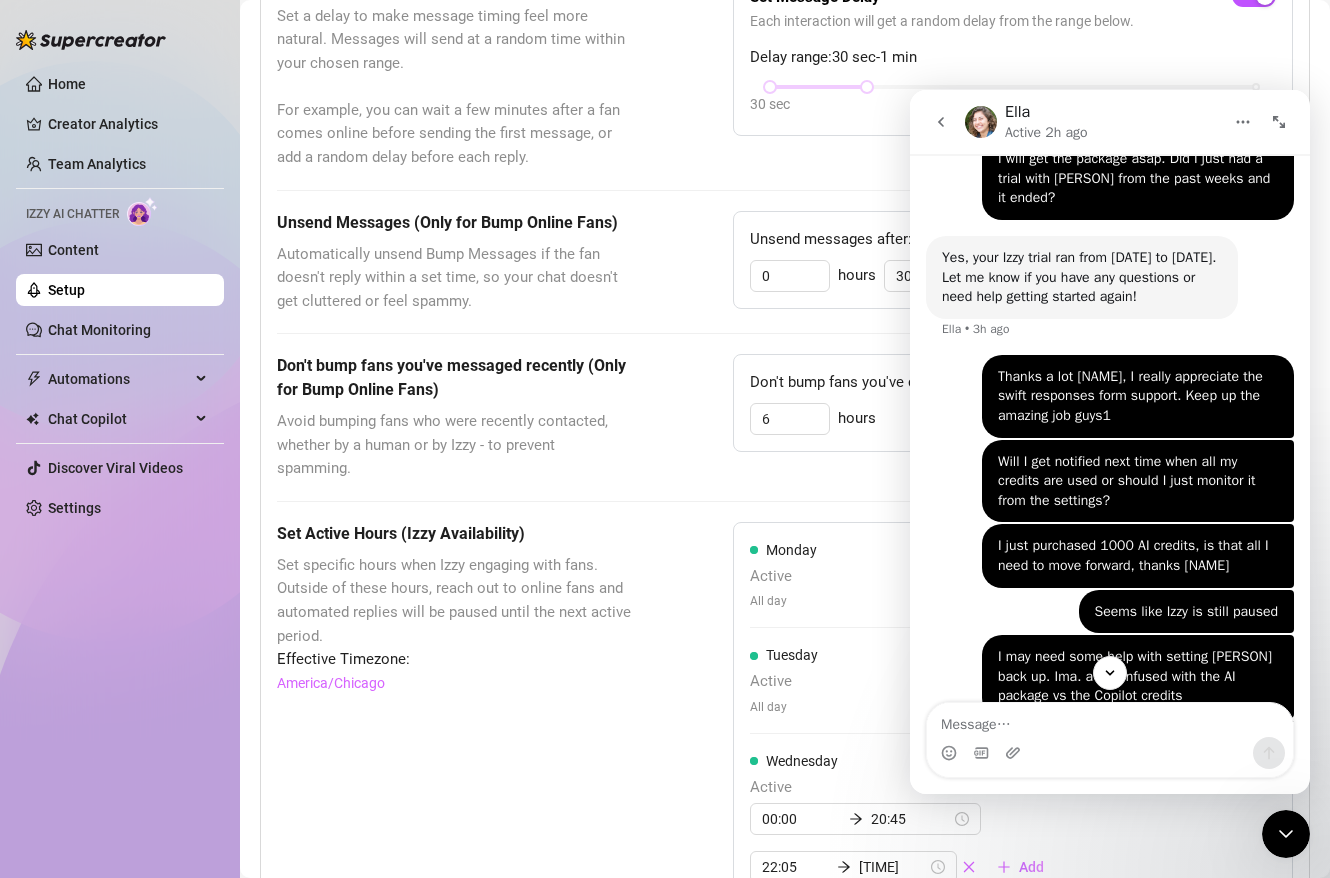 scroll, scrollTop: 2415, scrollLeft: 0, axis: vertical 